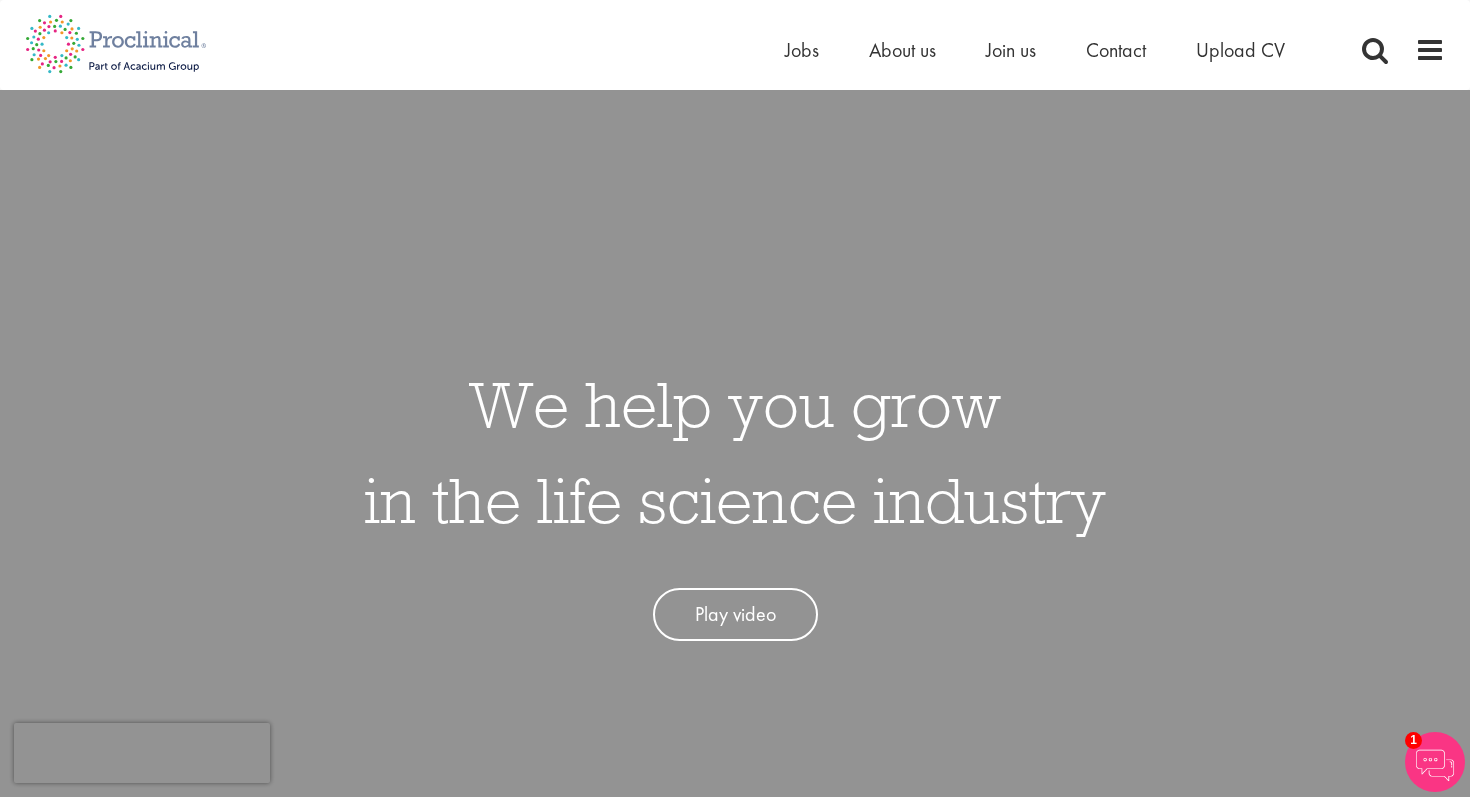 scroll, scrollTop: 0, scrollLeft: 0, axis: both 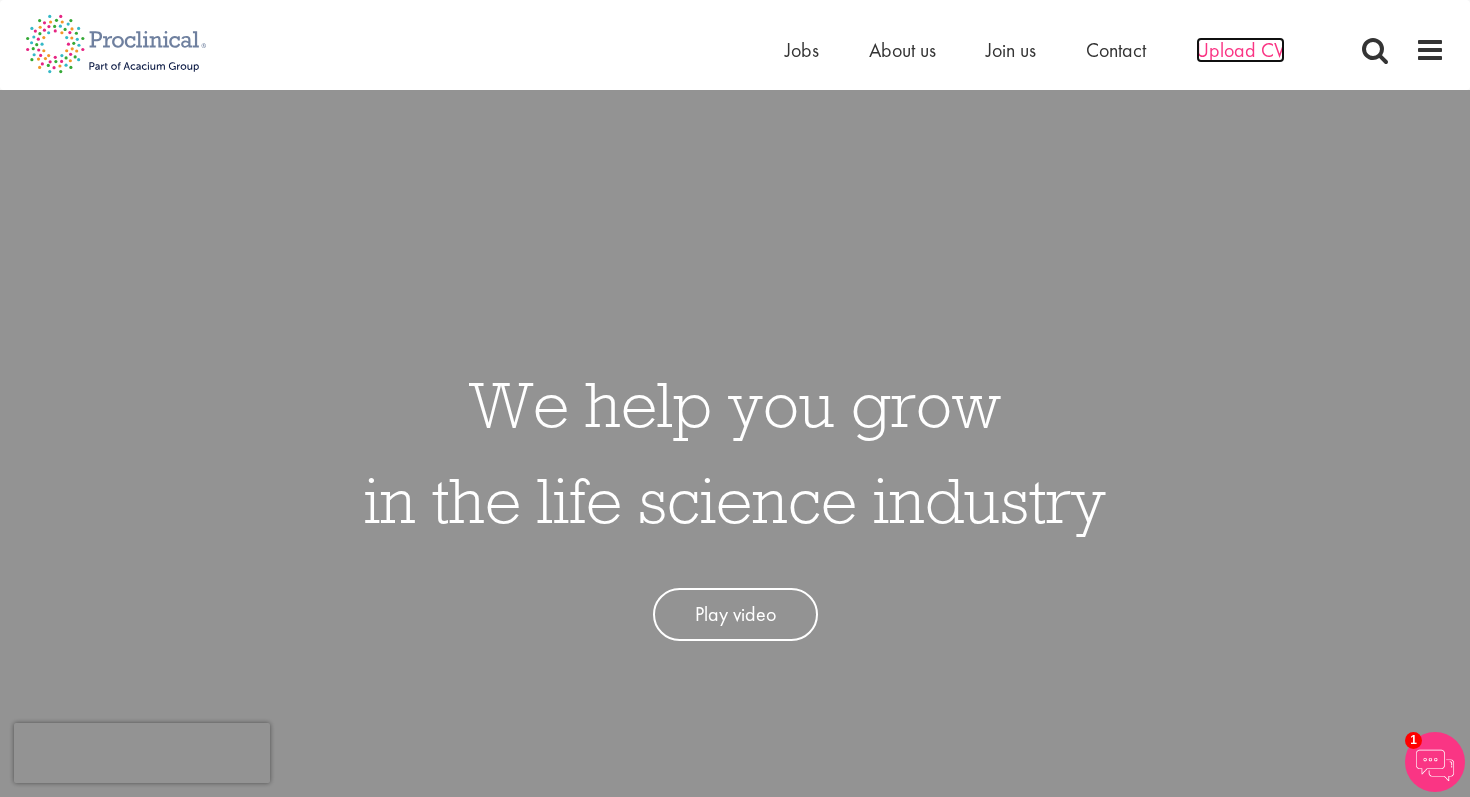 click on "Upload CV" at bounding box center (1240, 50) 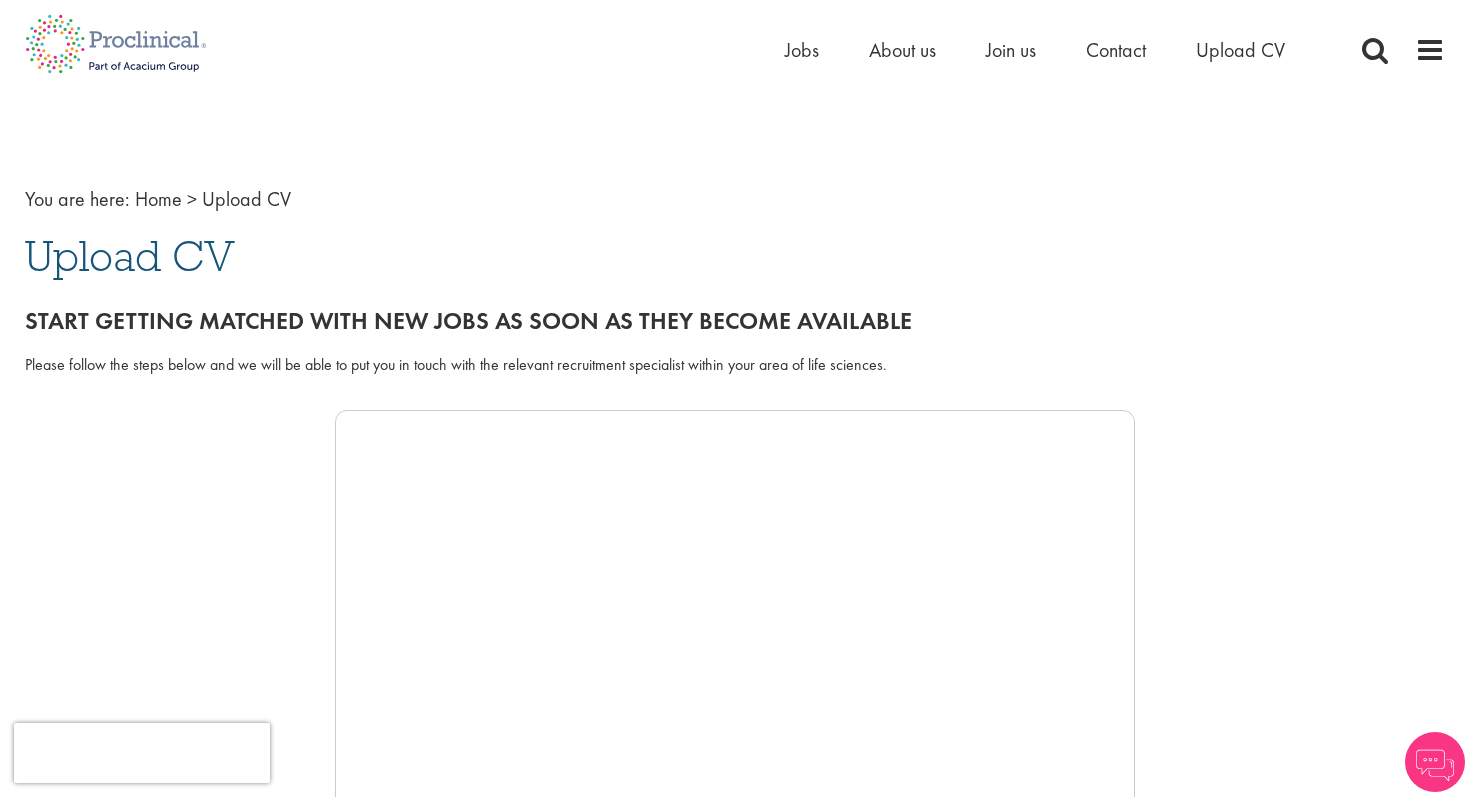 scroll, scrollTop: 75, scrollLeft: 0, axis: vertical 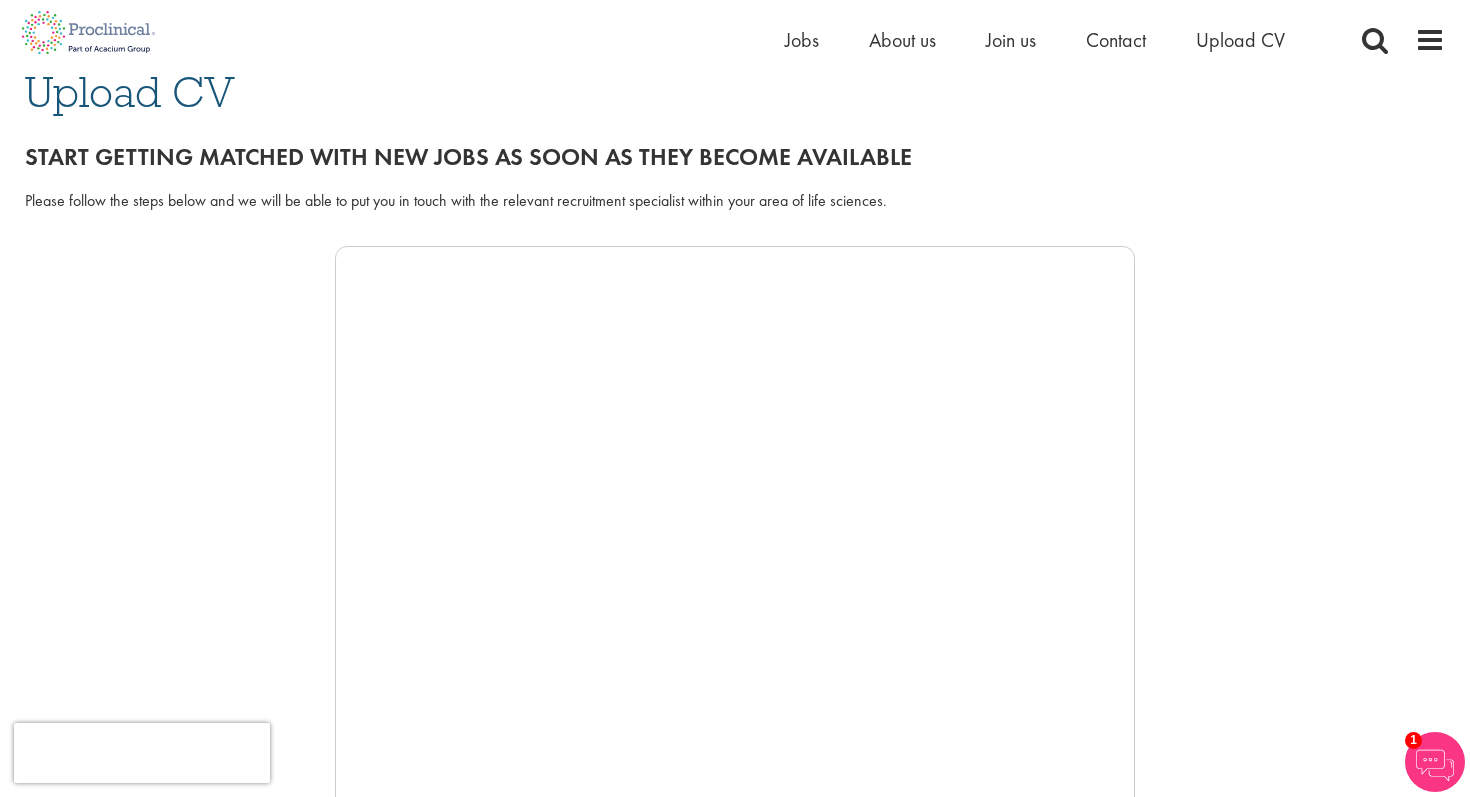 click on "Please follow the steps below and we will be able to put you in touch with the relevant recruitment specialist within your area of life sciences." at bounding box center (735, 201) 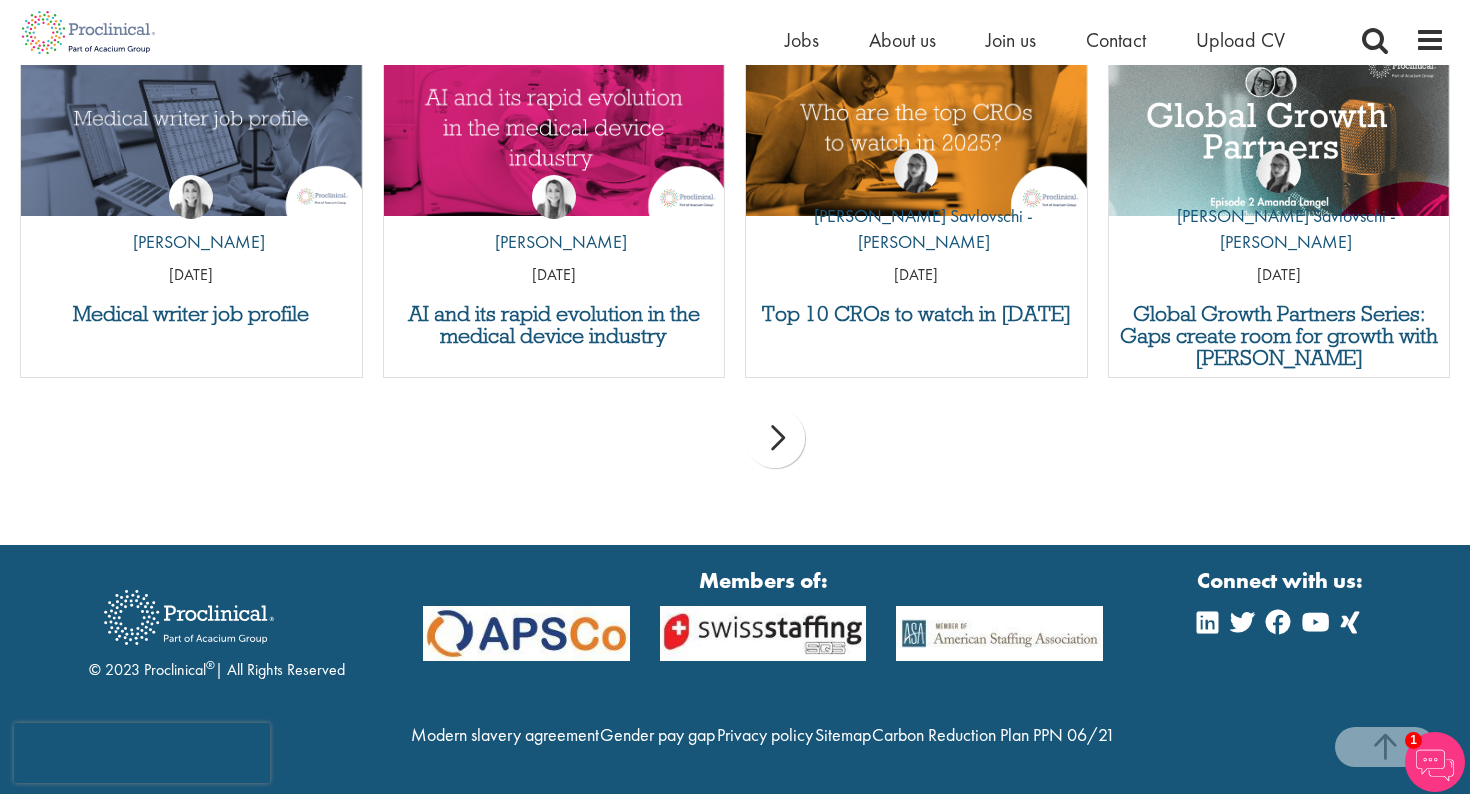 scroll, scrollTop: 2056, scrollLeft: 0, axis: vertical 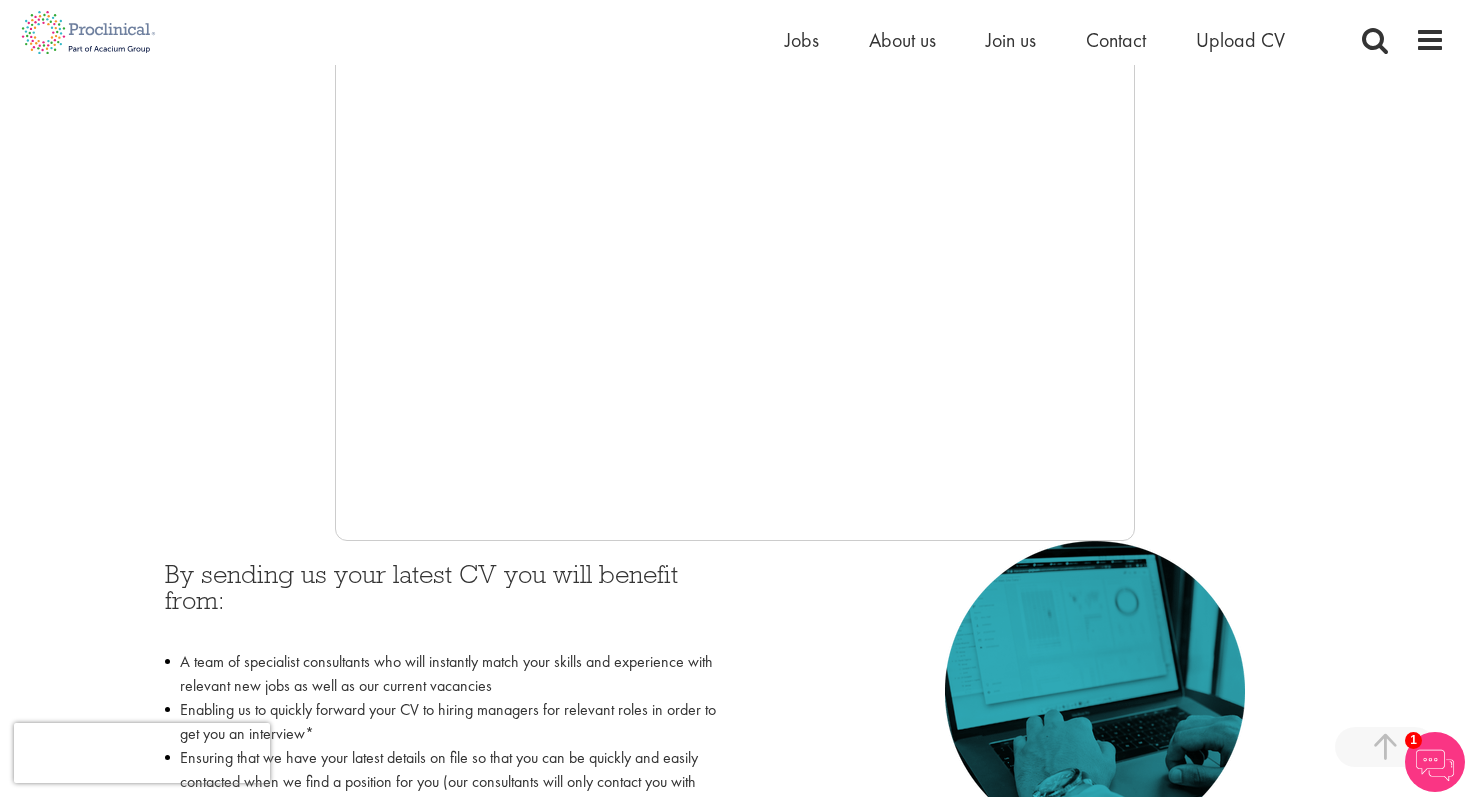 click at bounding box center [735, 241] 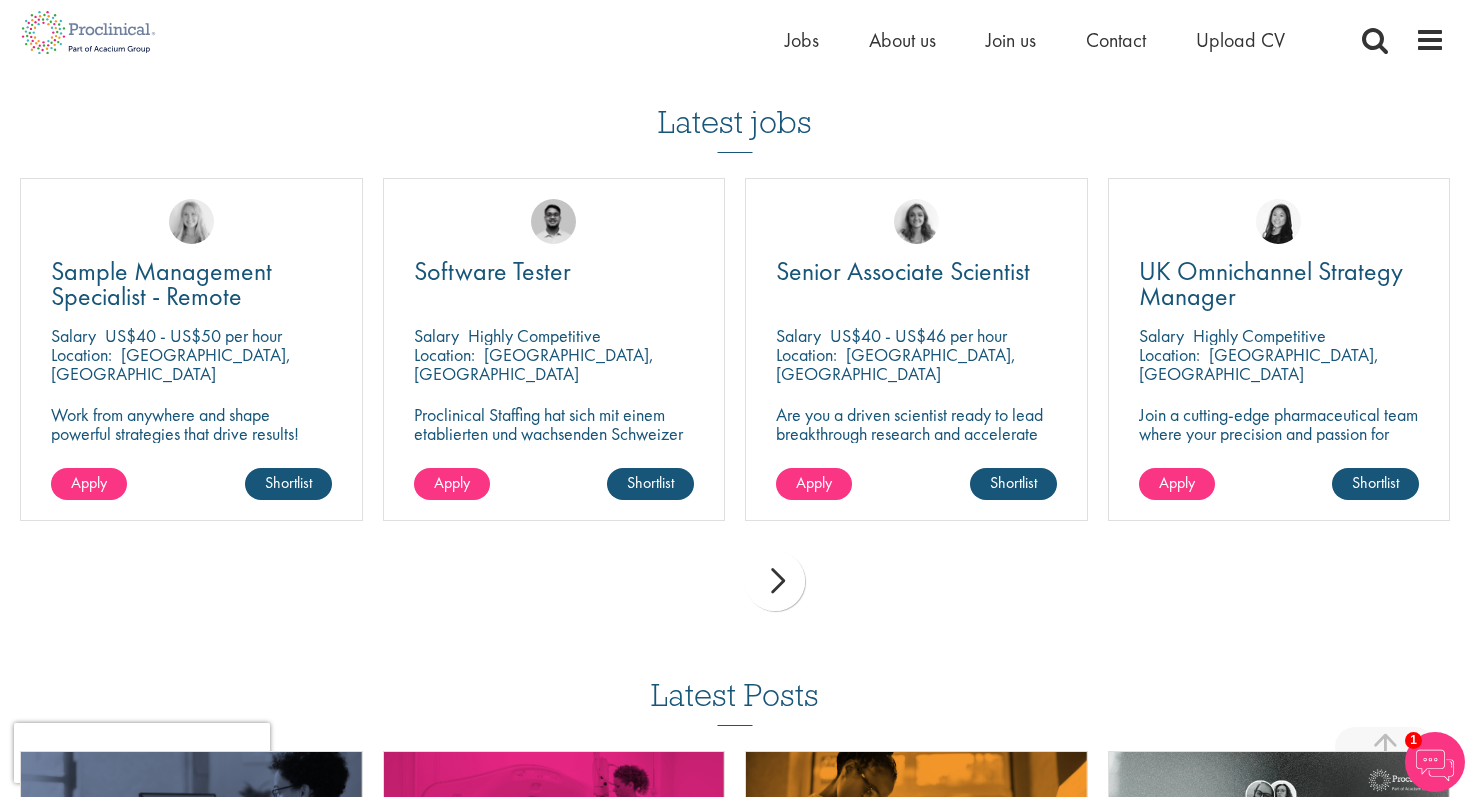 scroll, scrollTop: 1350, scrollLeft: 0, axis: vertical 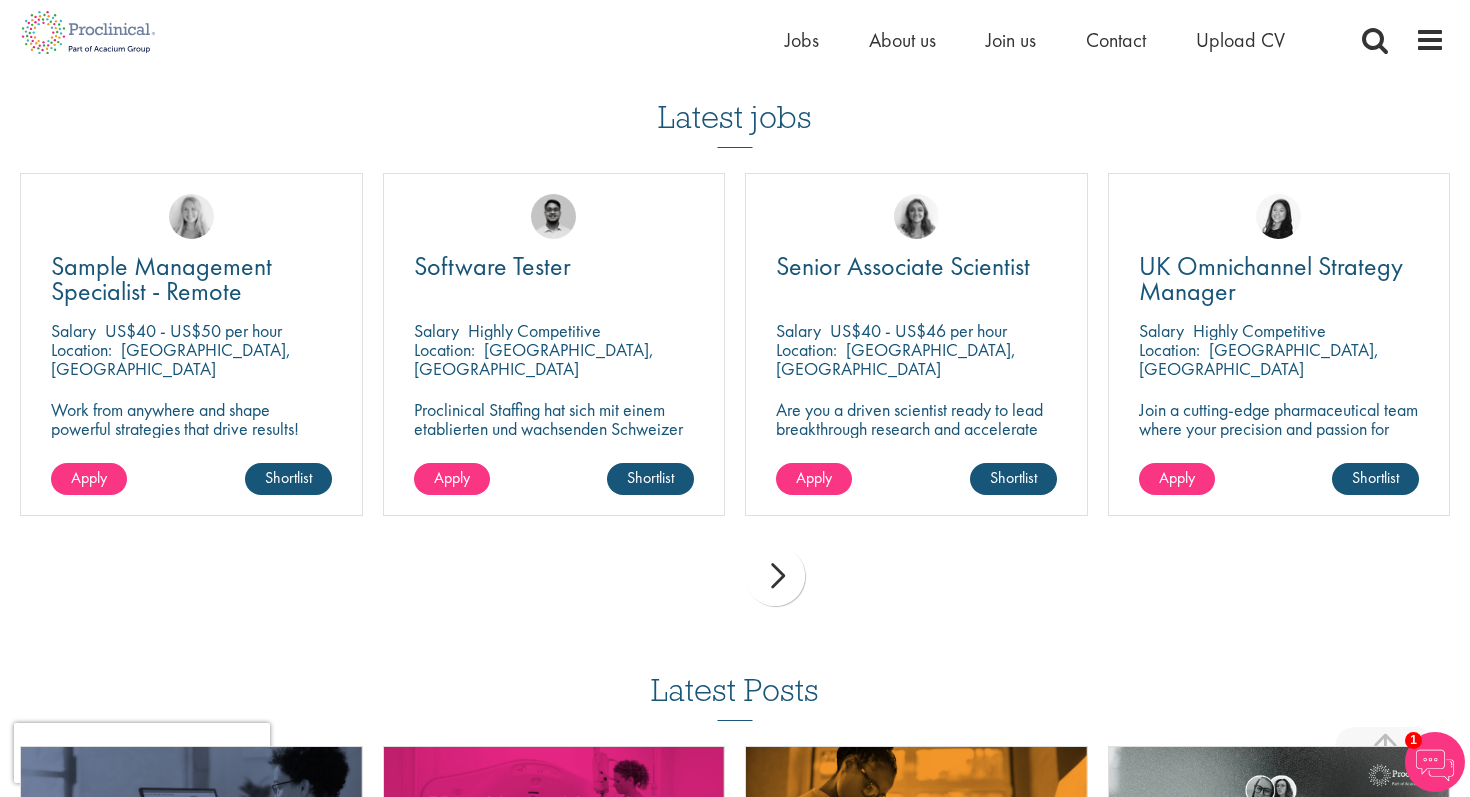 click on "next" at bounding box center [775, 576] 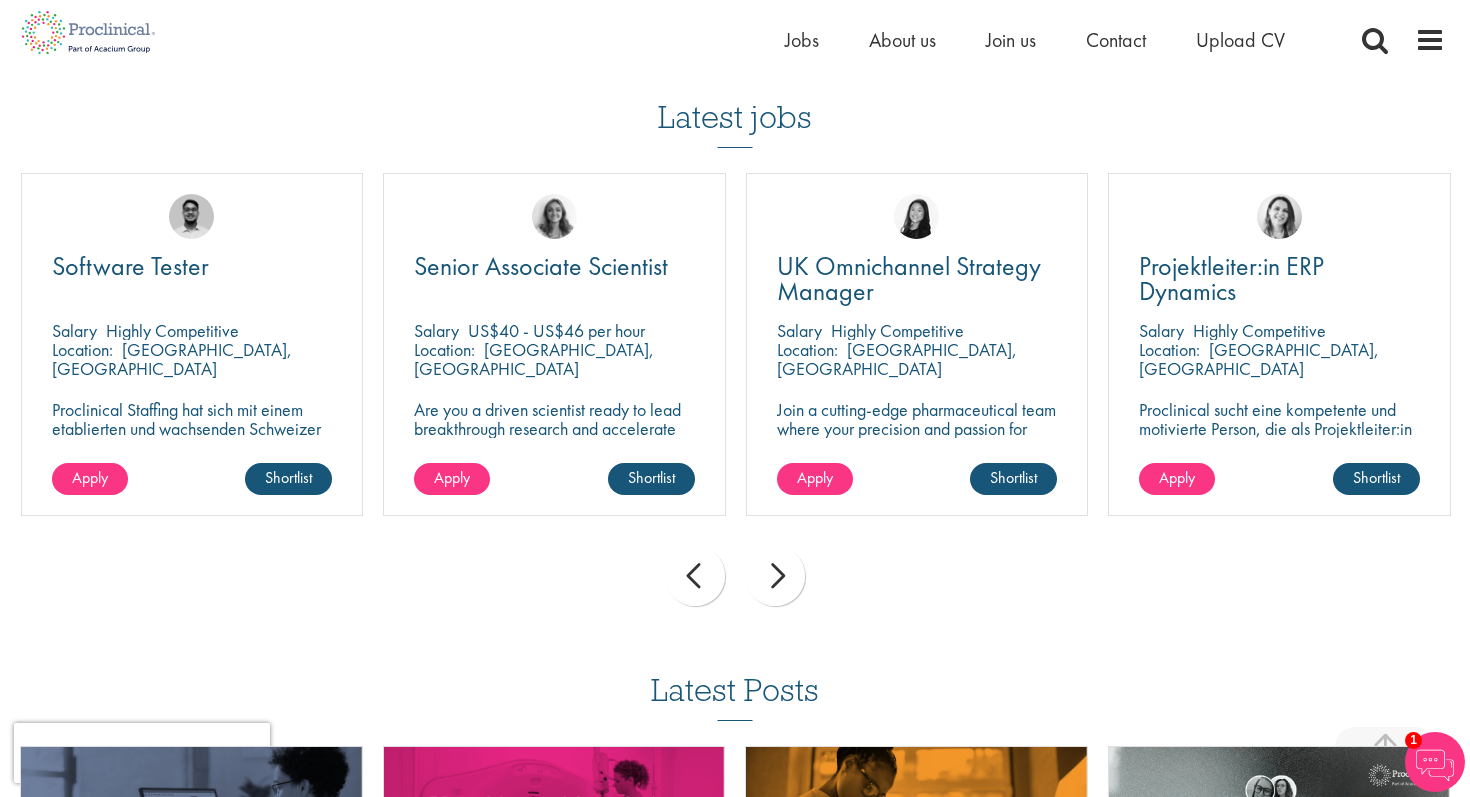 click on "next" at bounding box center [775, 576] 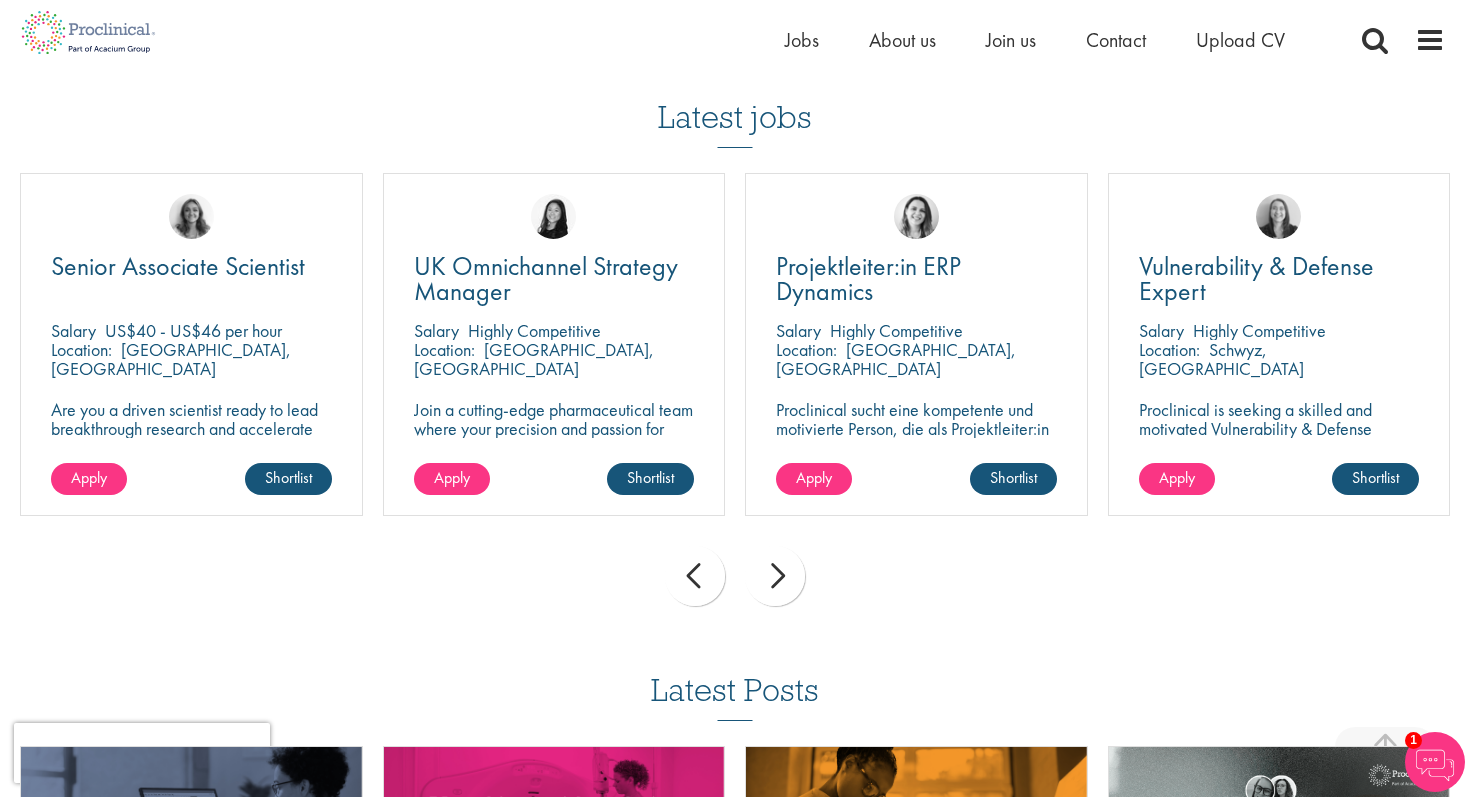 click on "next" at bounding box center (775, 576) 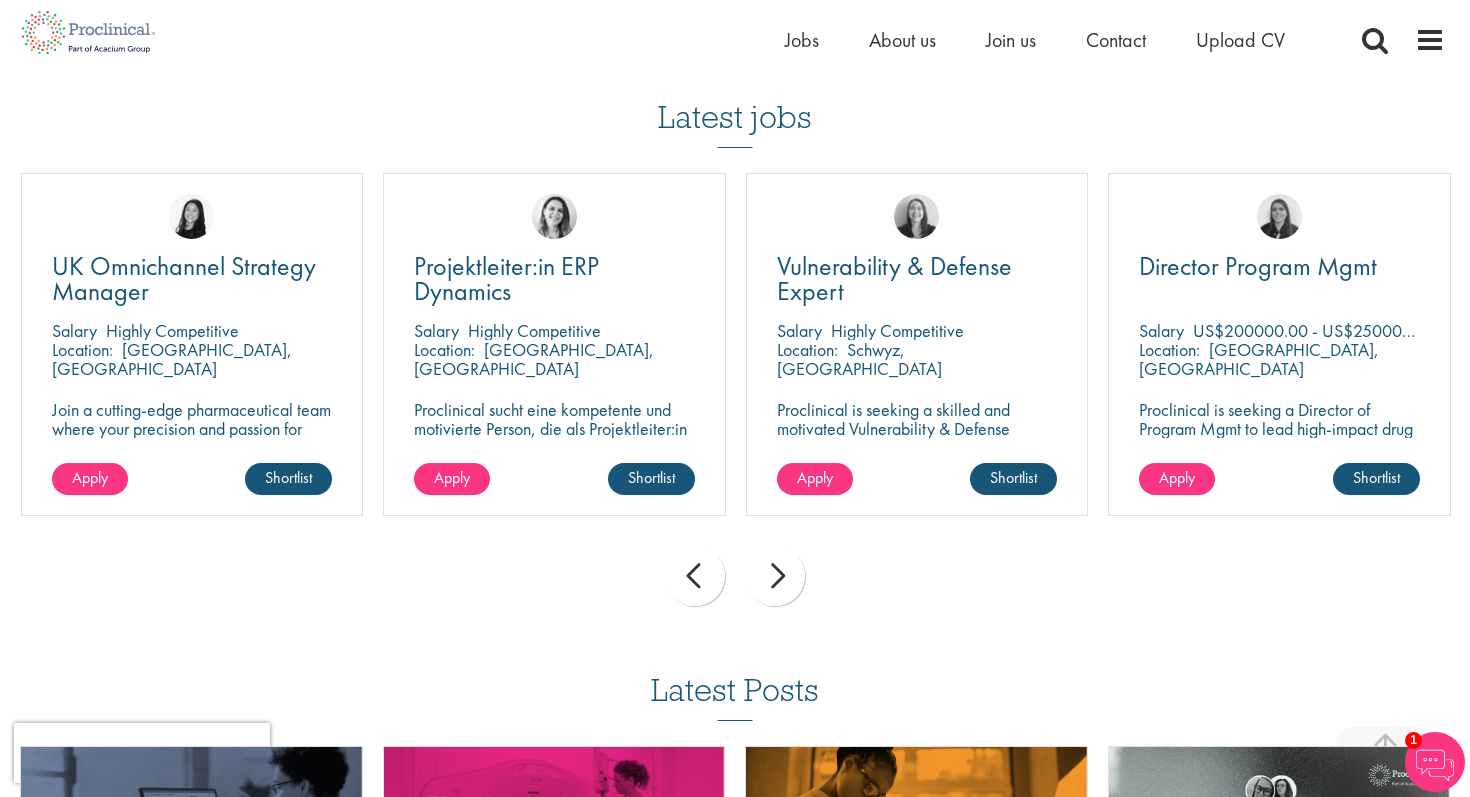 click on "next" at bounding box center (775, 576) 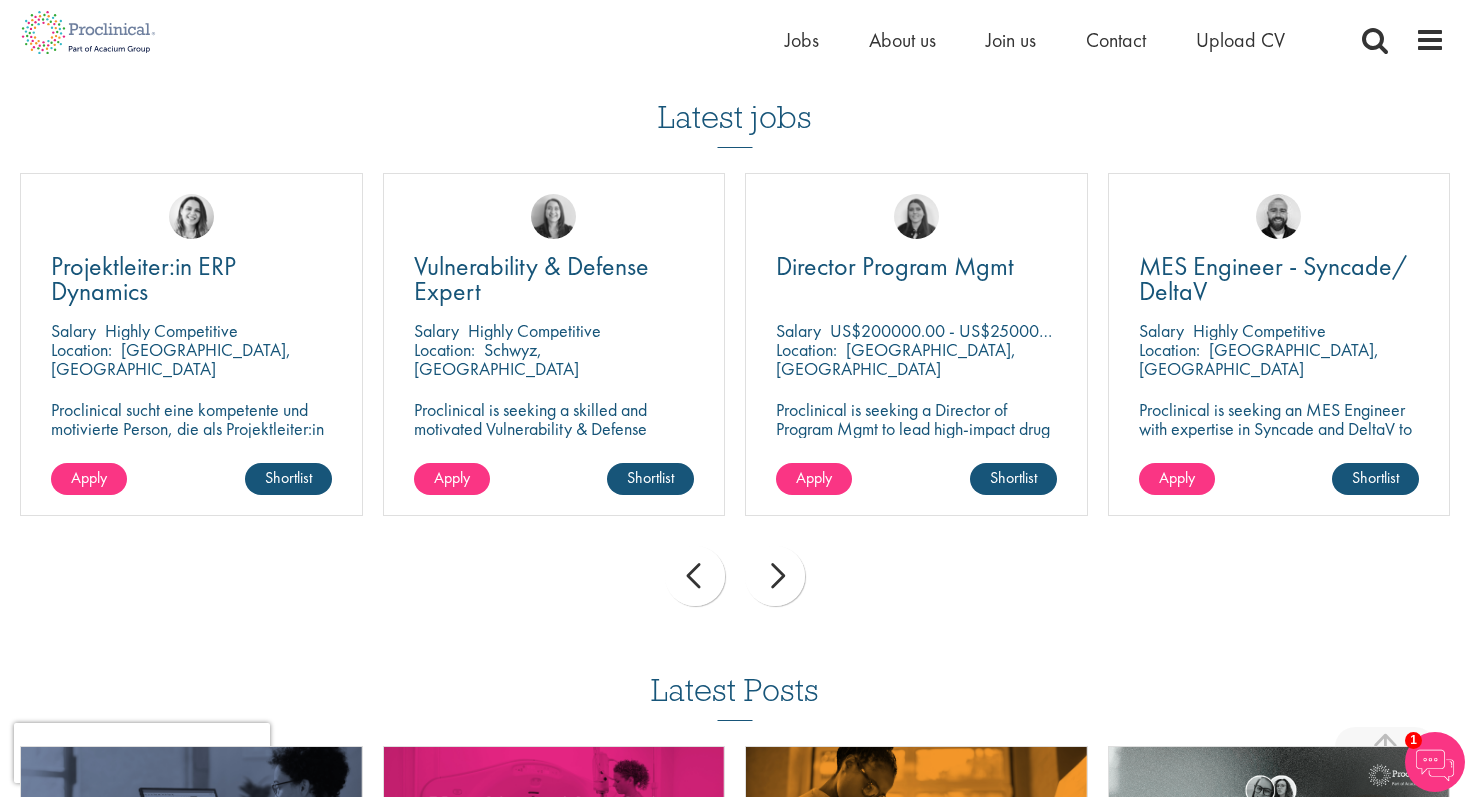 click on "next" at bounding box center (775, 576) 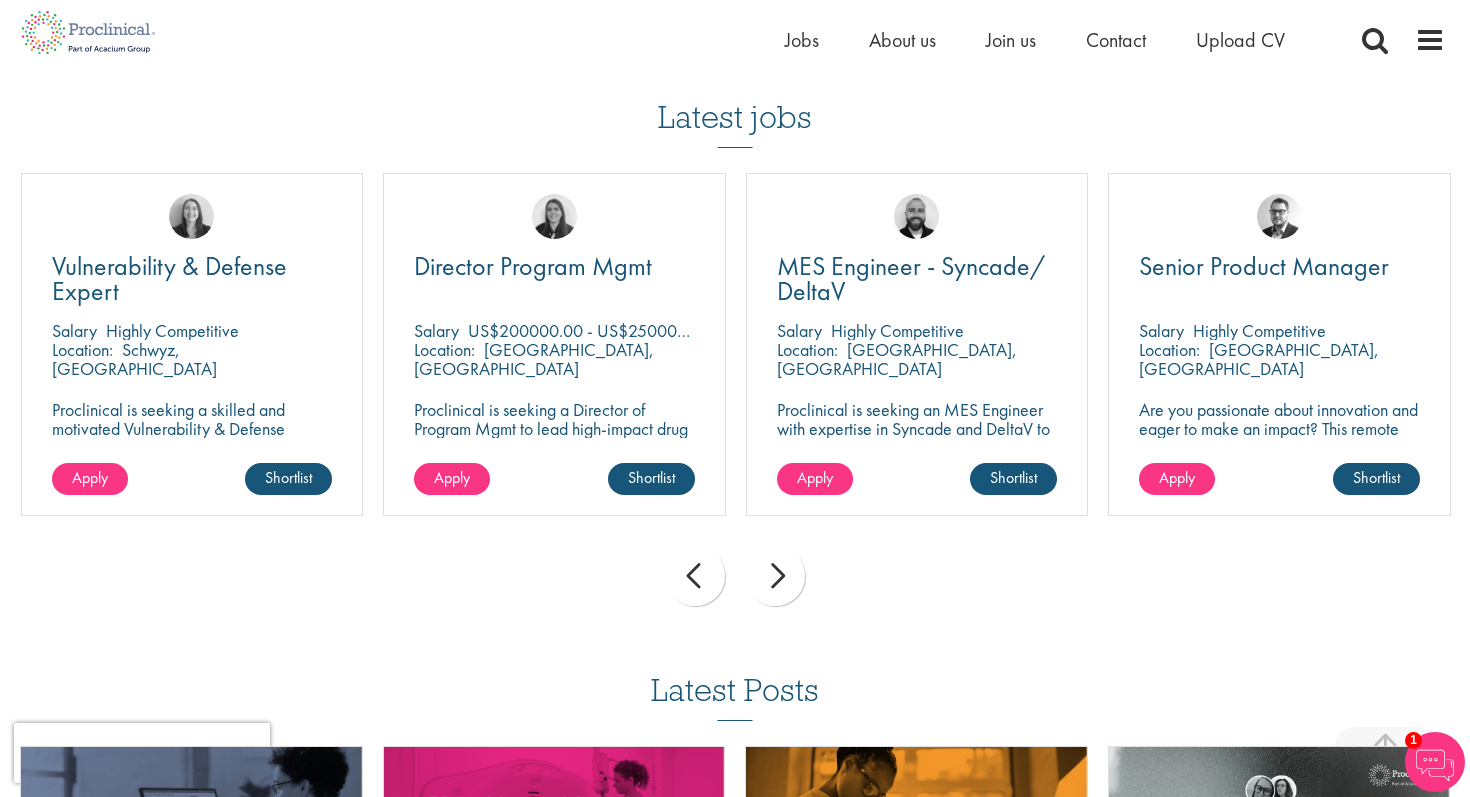 click on "next" at bounding box center [775, 576] 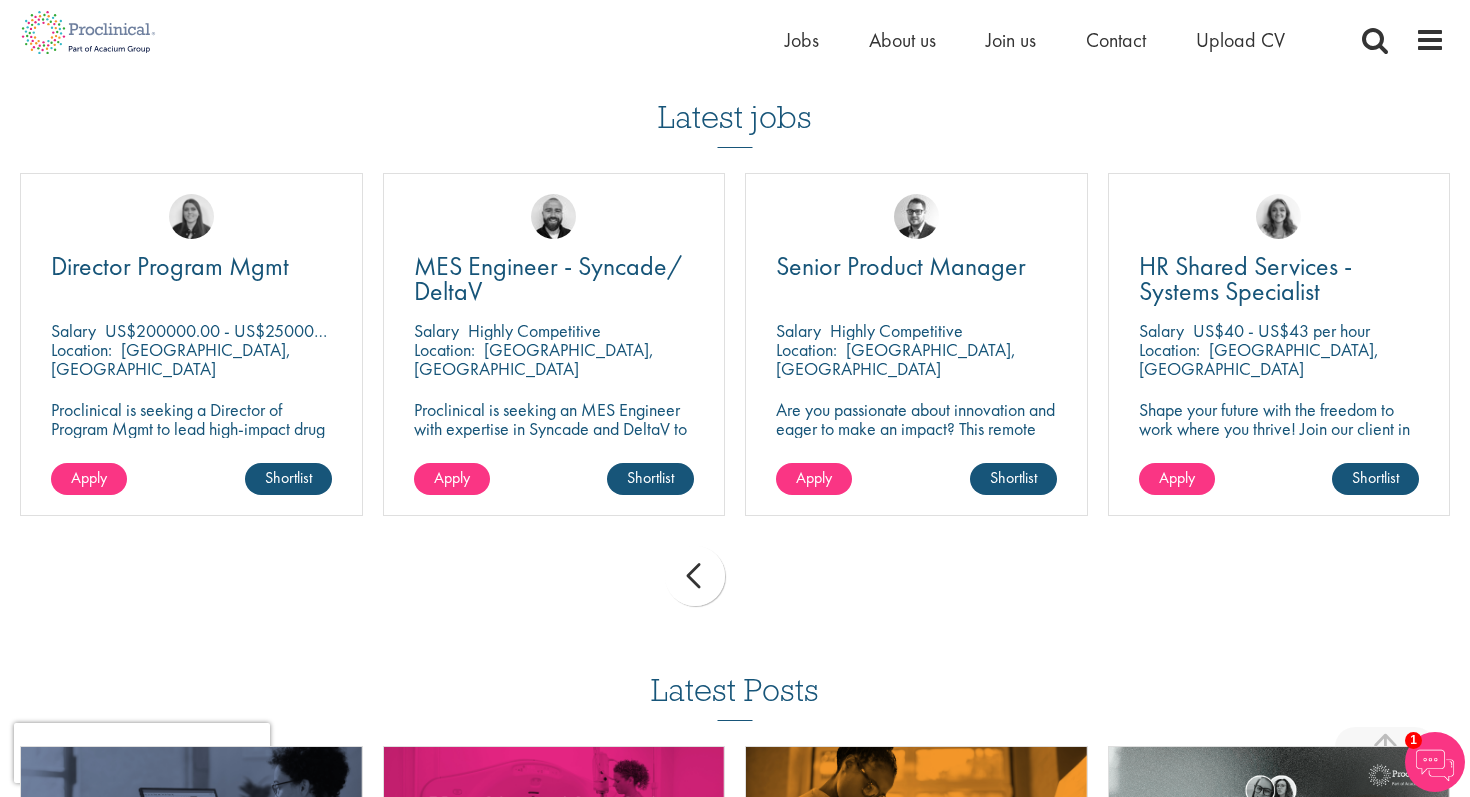 click on "prev next" at bounding box center [735, 579] 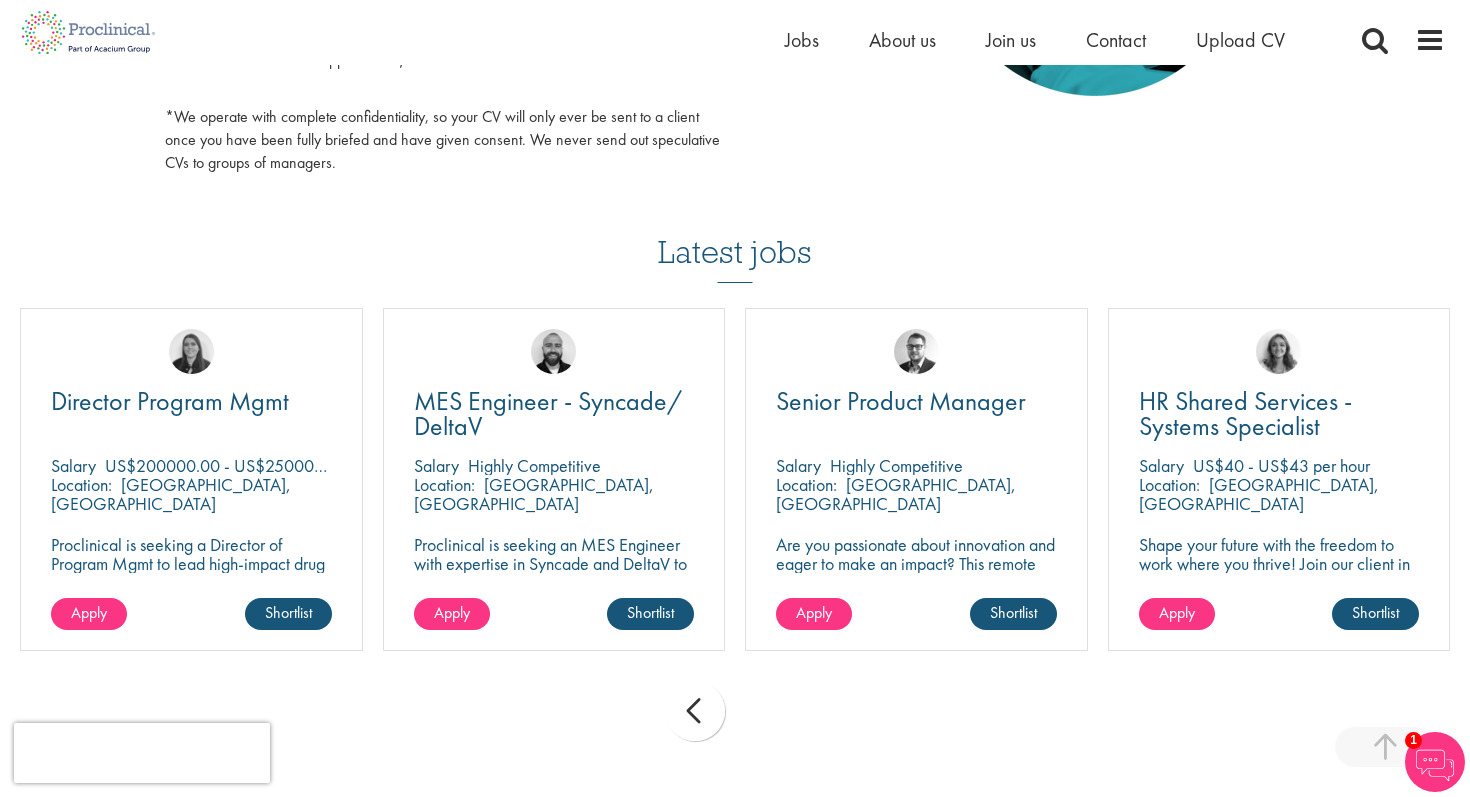 scroll, scrollTop: 1127, scrollLeft: 0, axis: vertical 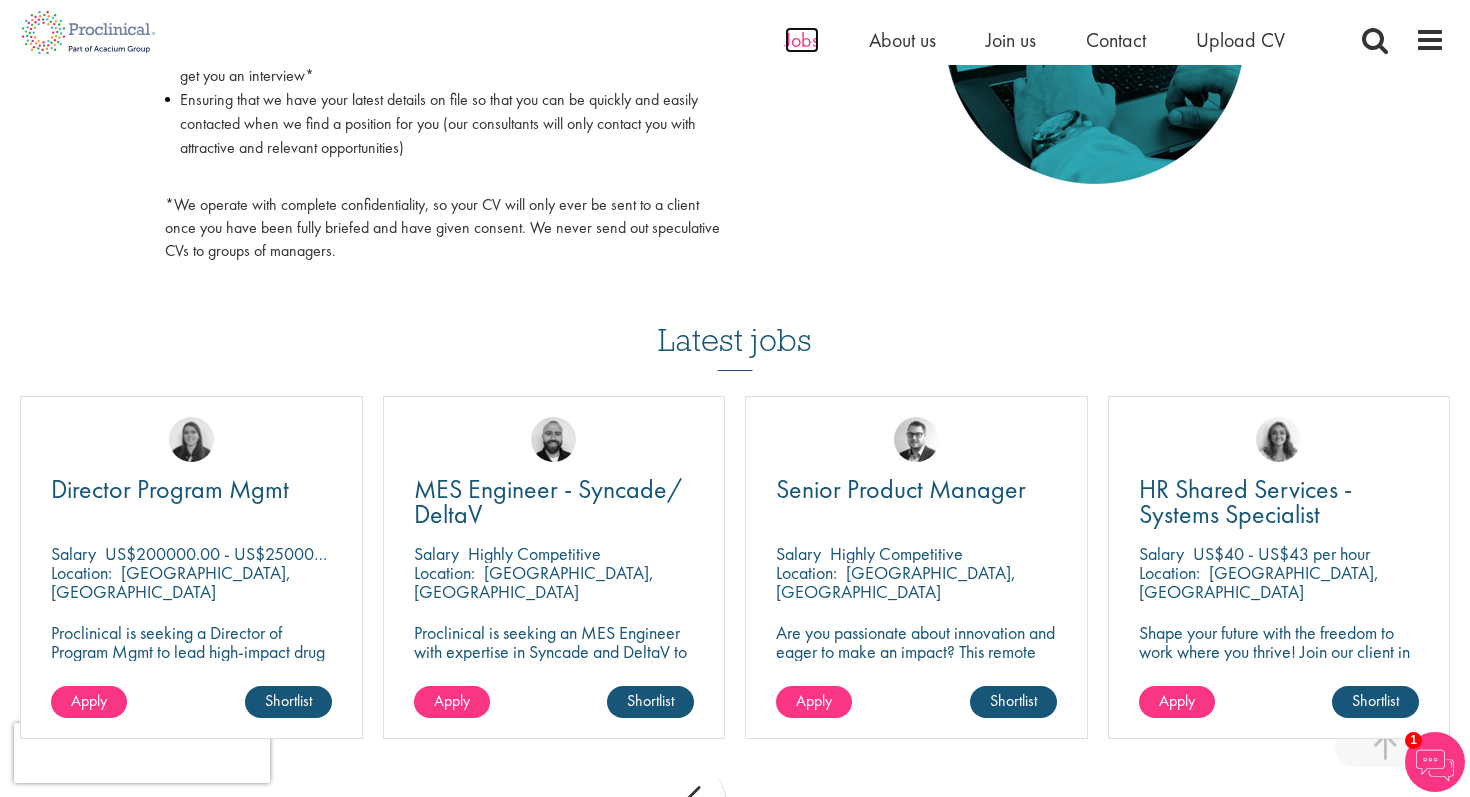 click on "Jobs" at bounding box center [802, 40] 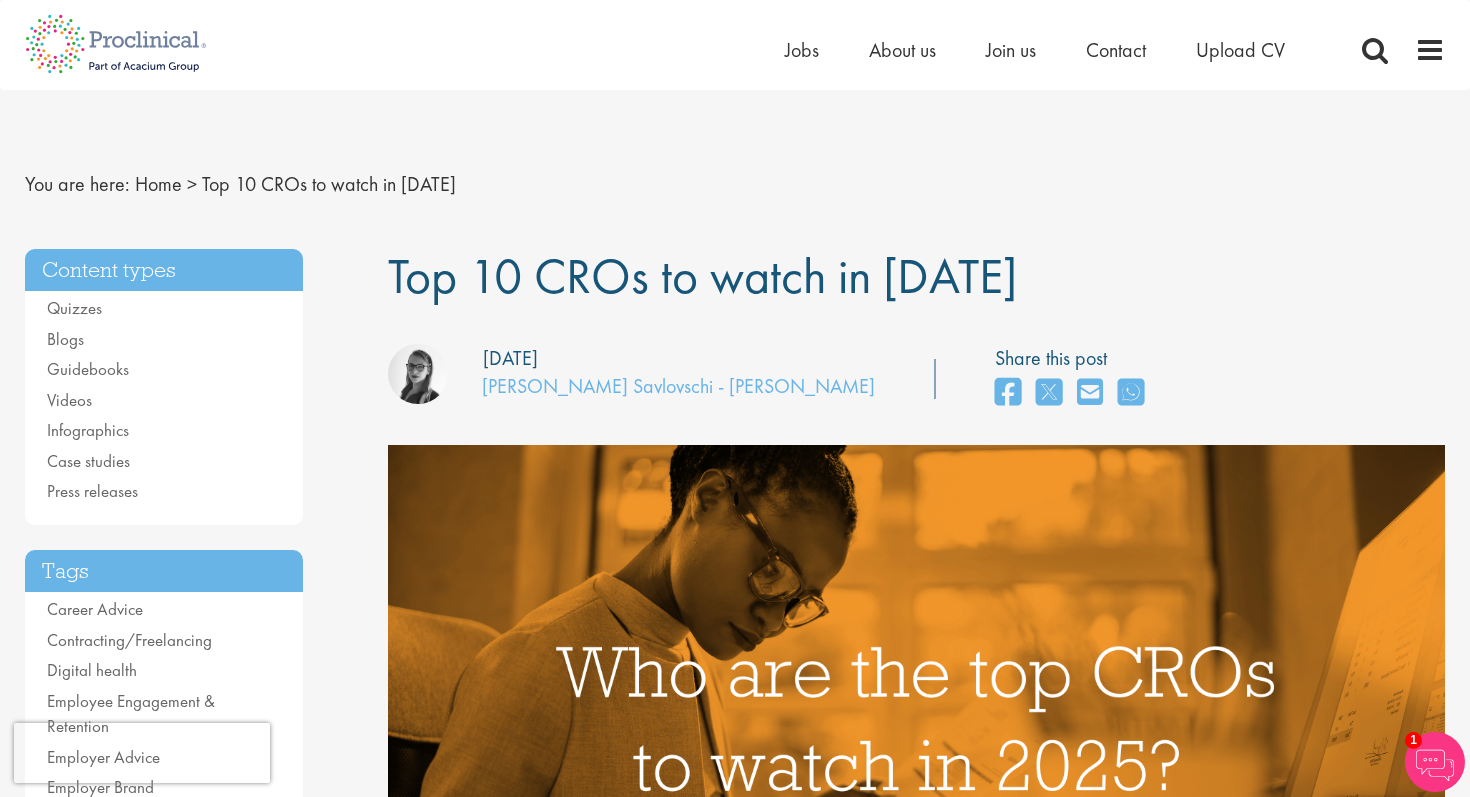 scroll, scrollTop: 0, scrollLeft: 0, axis: both 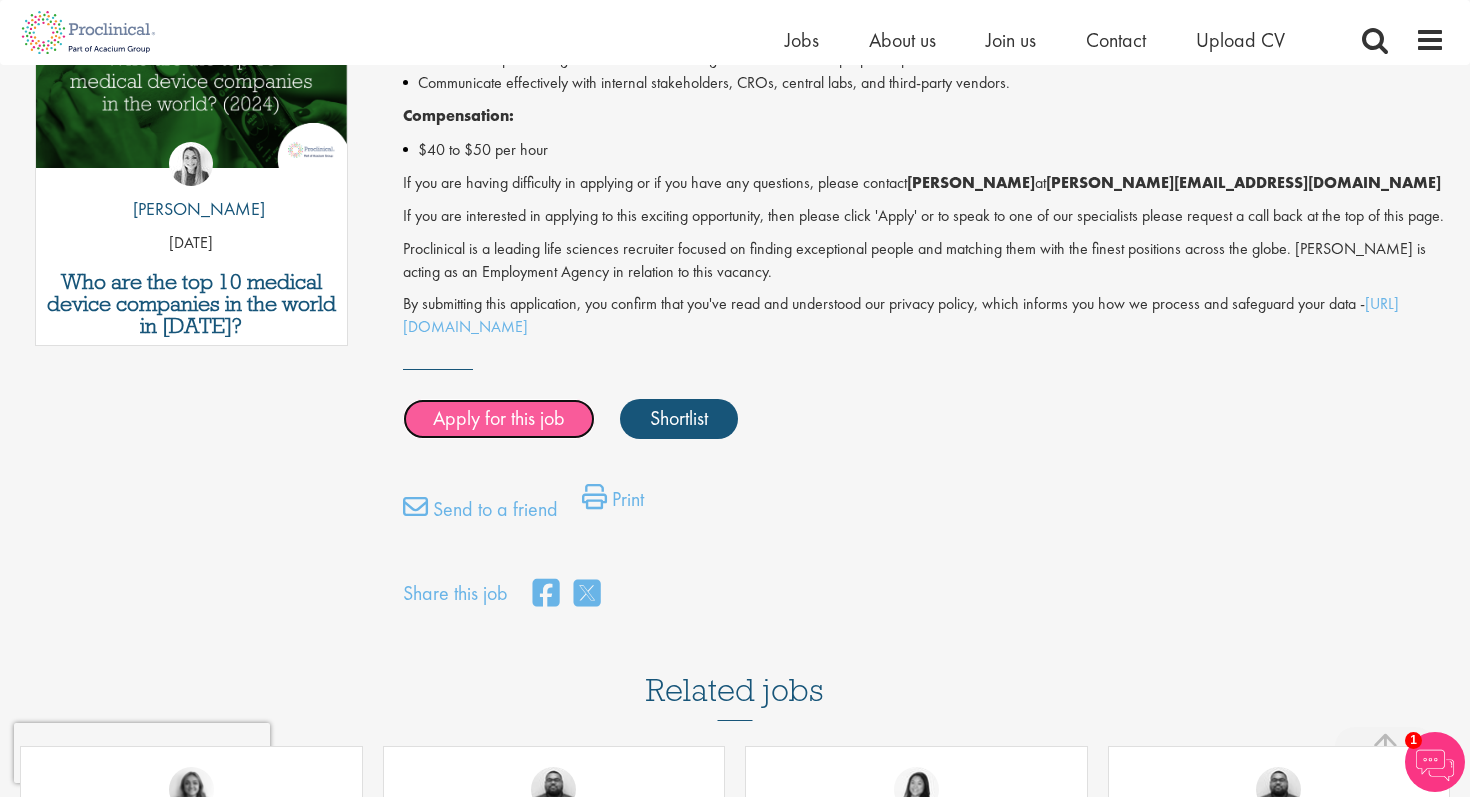 click on "Apply for this job" at bounding box center [499, 419] 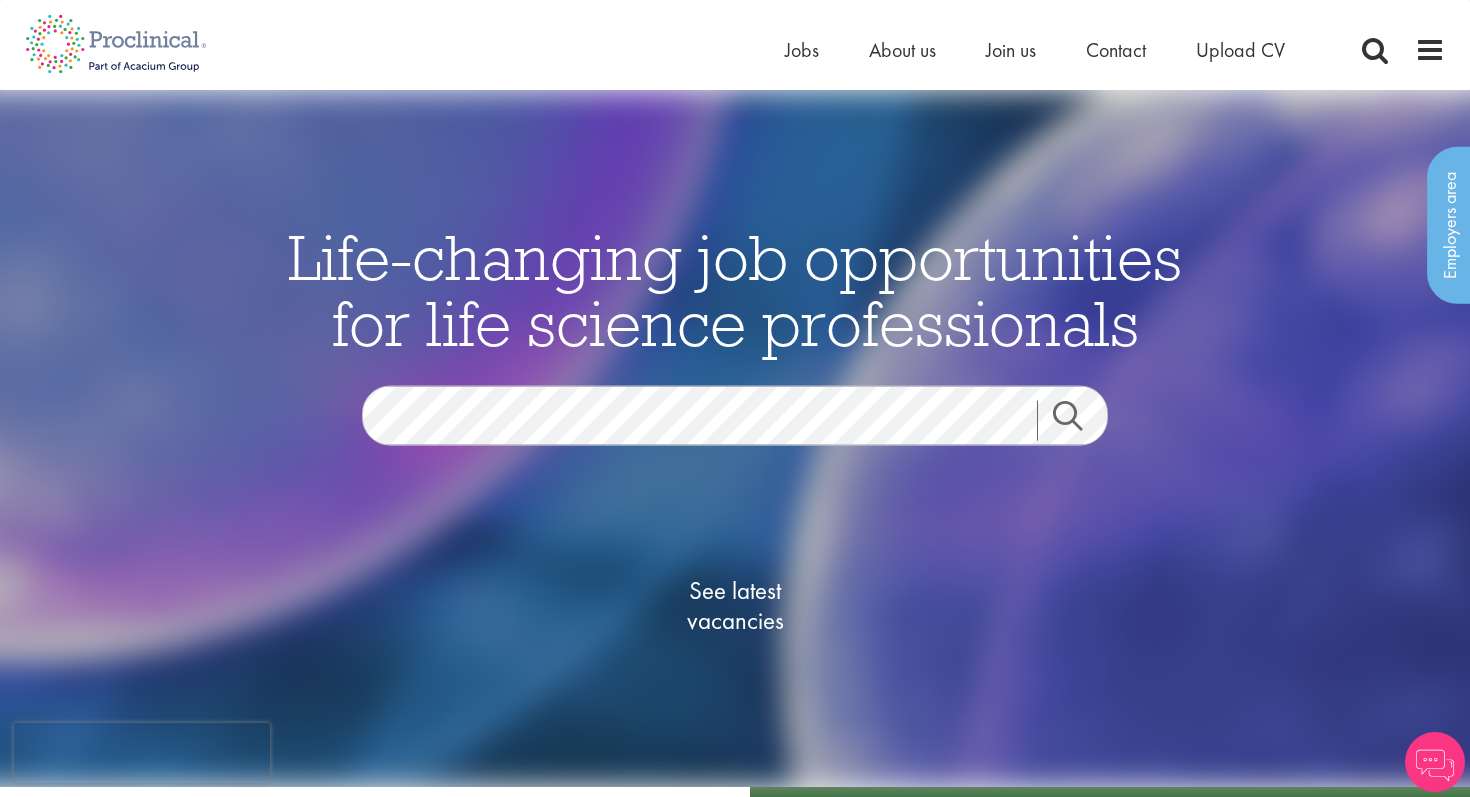 scroll, scrollTop: 0, scrollLeft: 0, axis: both 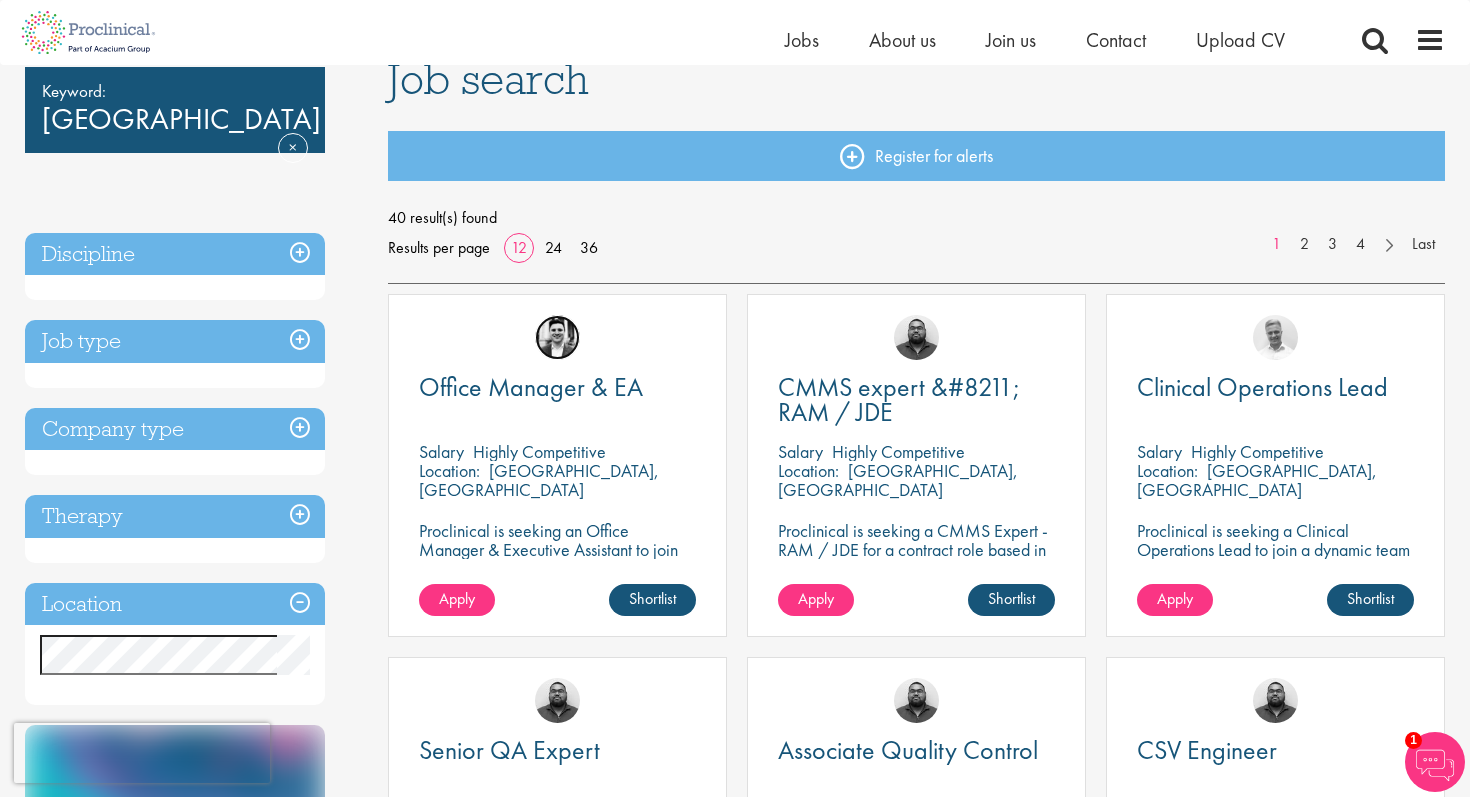 click at bounding box center (557, 337) 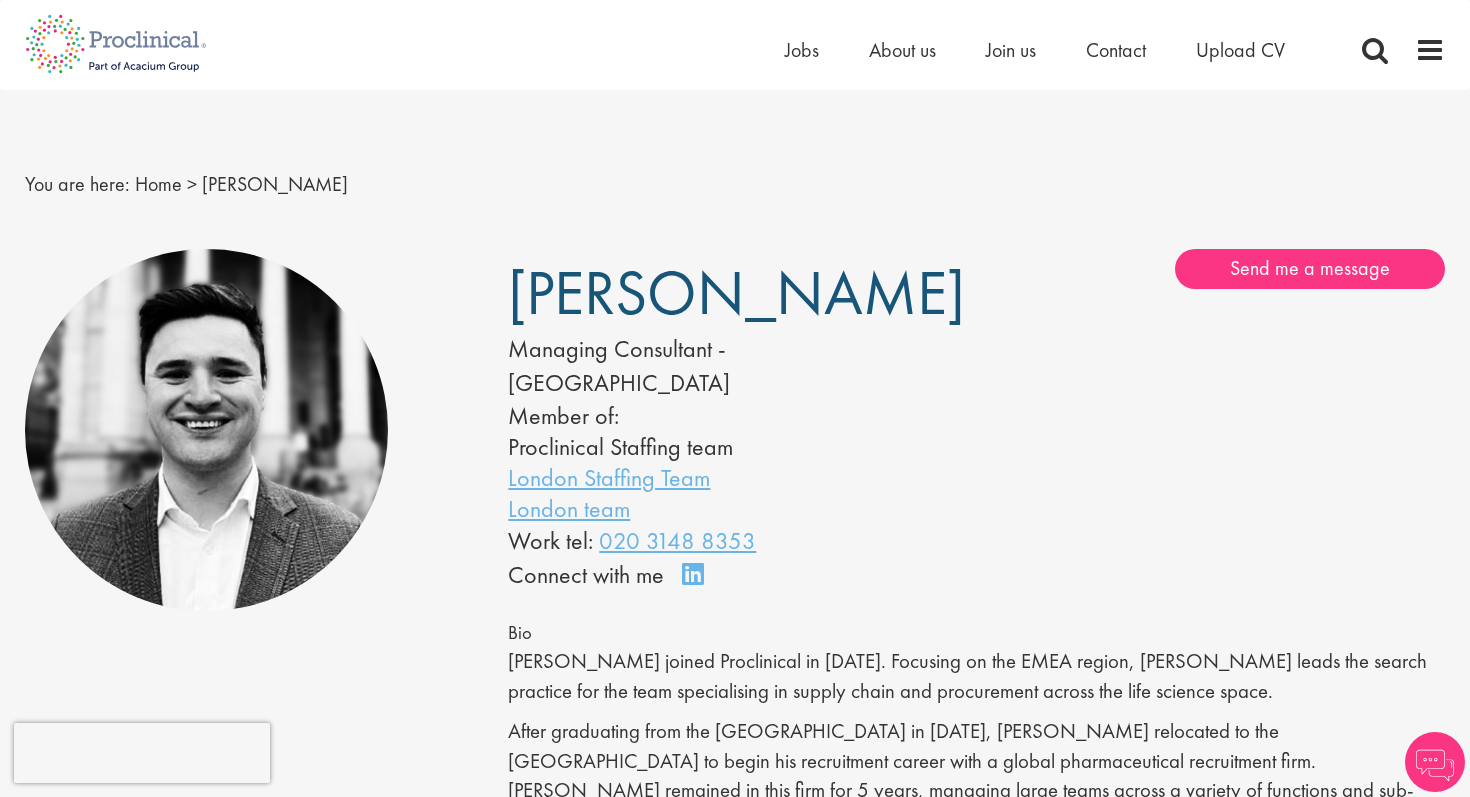 scroll, scrollTop: 0, scrollLeft: 0, axis: both 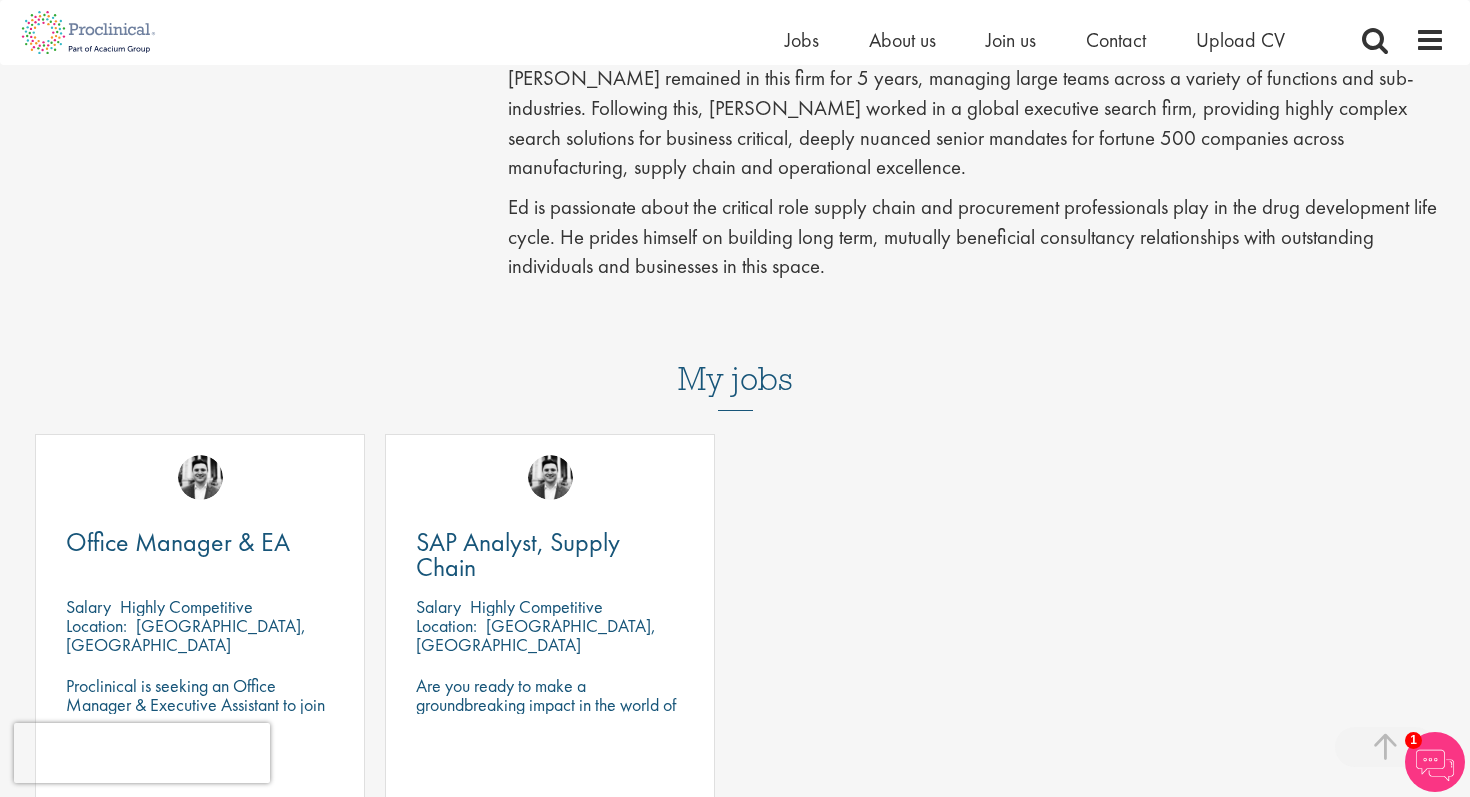 click on "Office Manager & EA
Salary
Highly Competitive
Location:
Zug, Switzerland
Proclinical is seeking an Office Manager & Executive Assistant to join our client's team in Zug, Switzerland.
Edward Little" at bounding box center (200, 650) 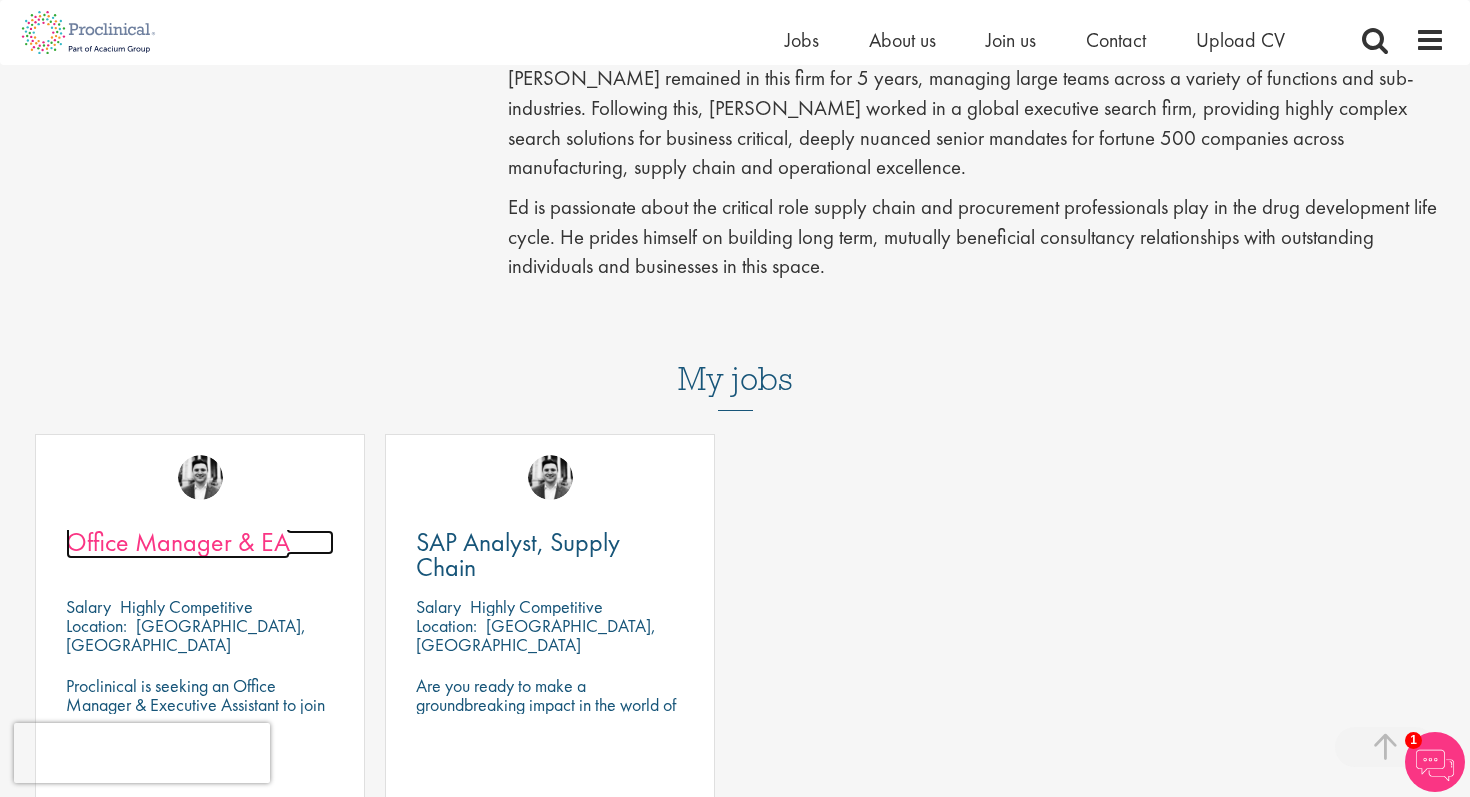 click on "Office Manager & EA" at bounding box center (178, 542) 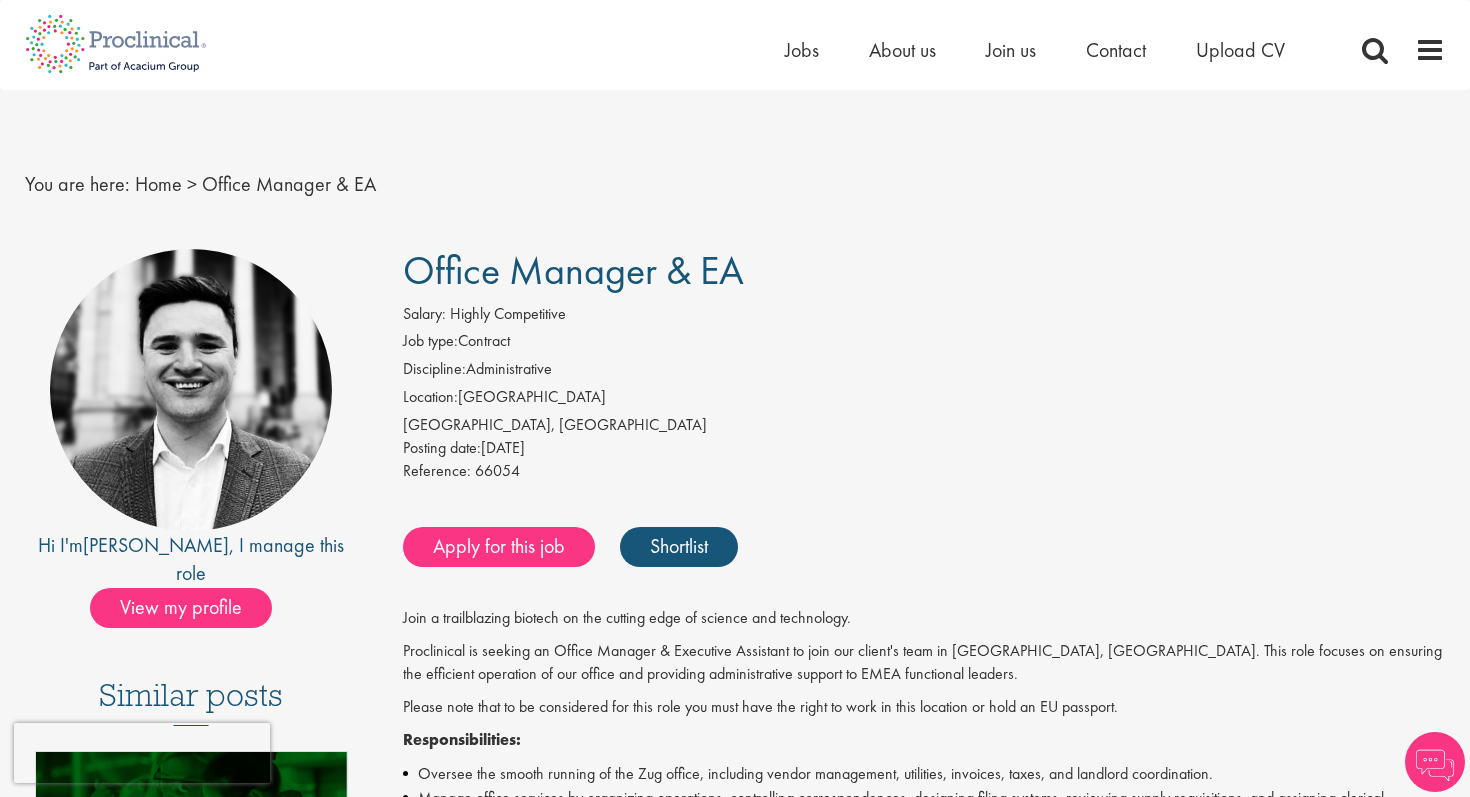 scroll, scrollTop: 0, scrollLeft: 0, axis: both 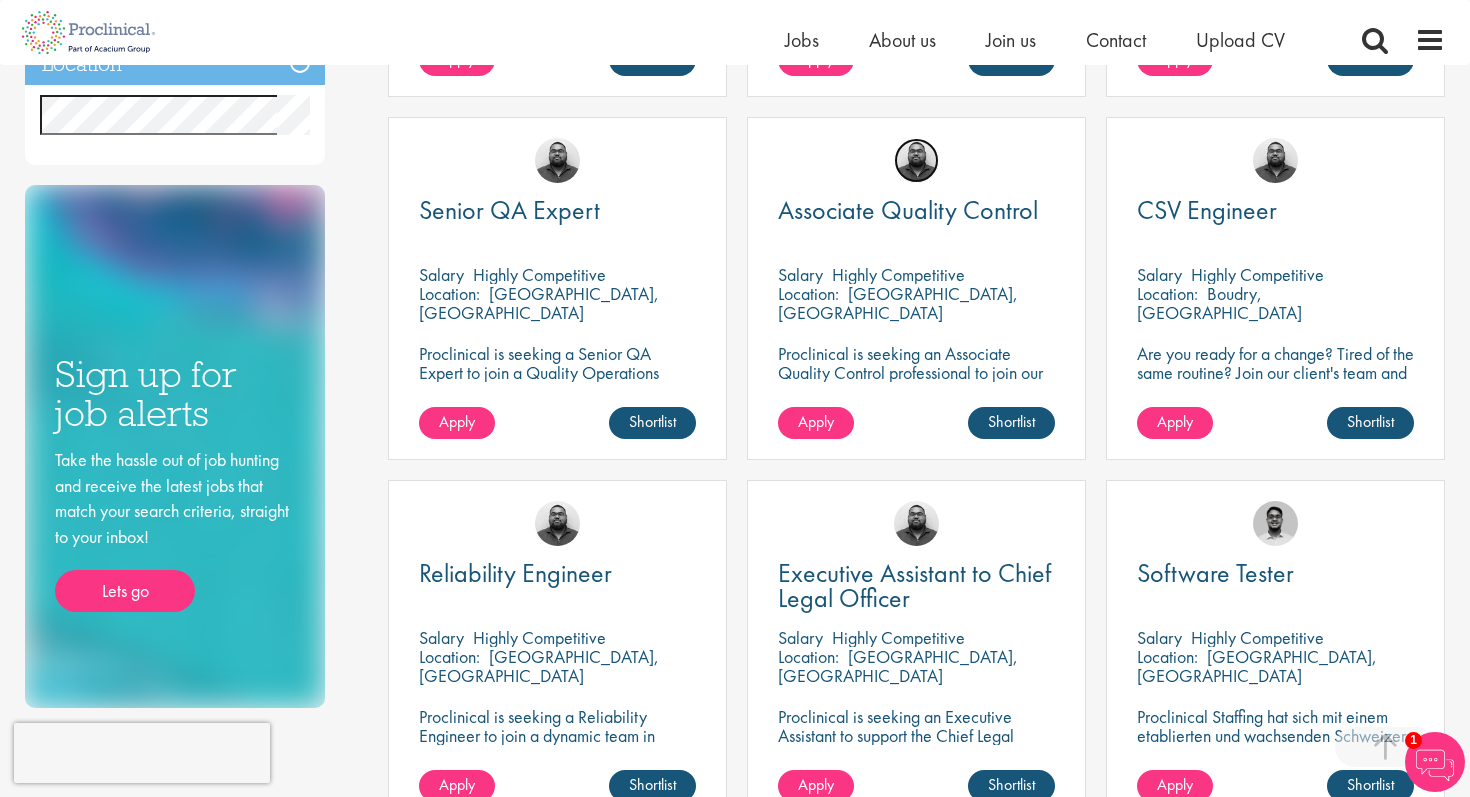 click at bounding box center (916, 160) 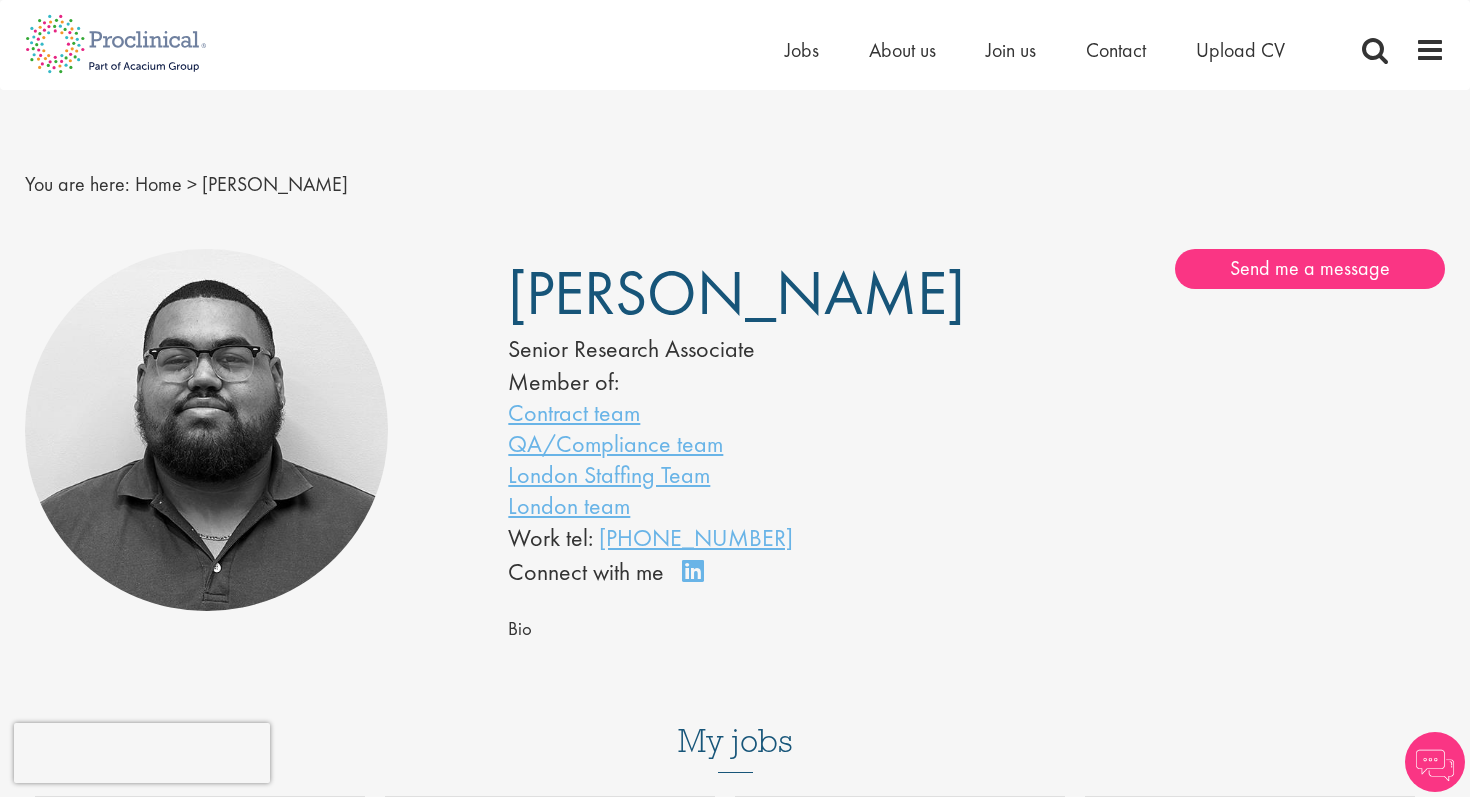 scroll, scrollTop: 0, scrollLeft: 0, axis: both 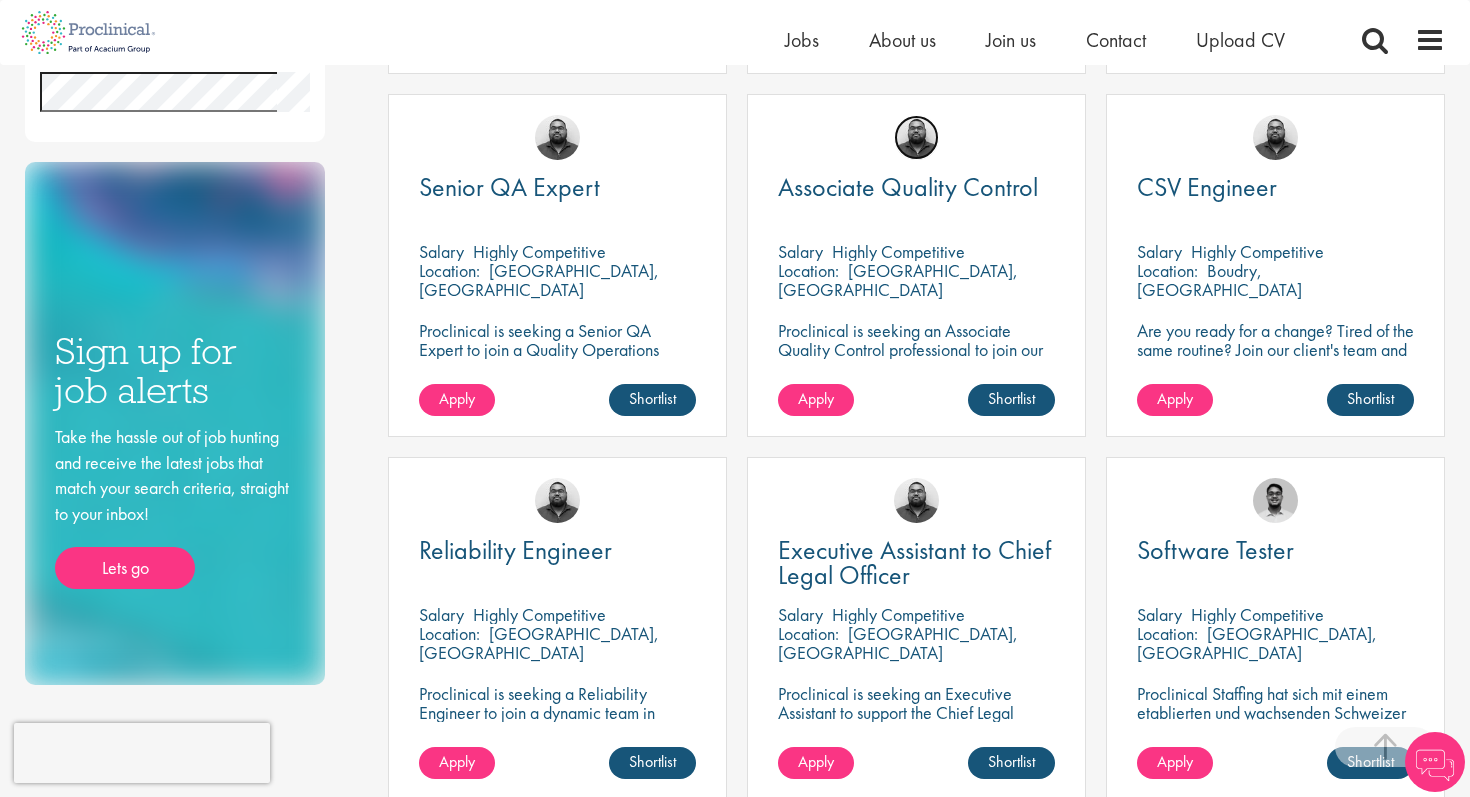 click at bounding box center [916, 137] 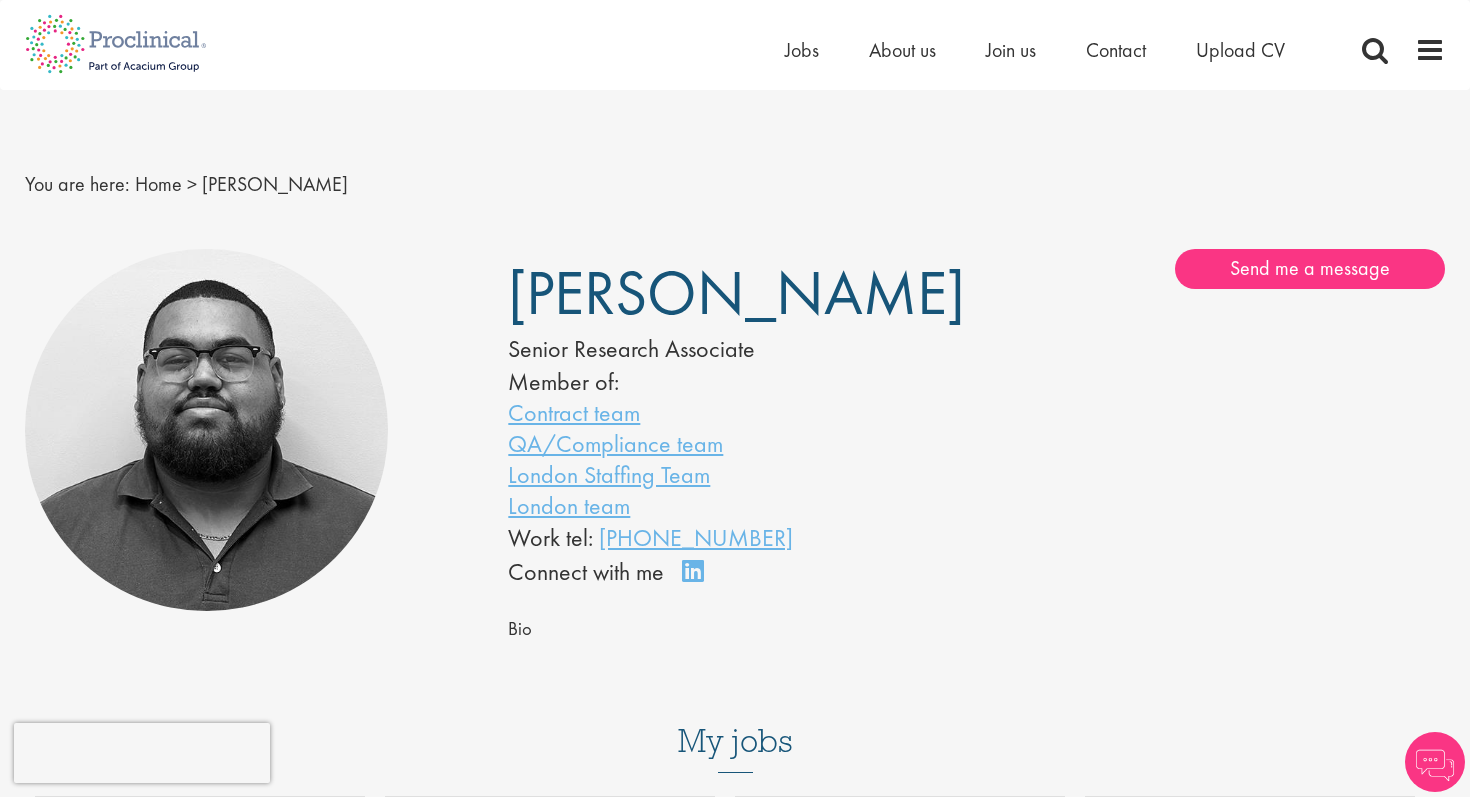 scroll, scrollTop: 0, scrollLeft: 0, axis: both 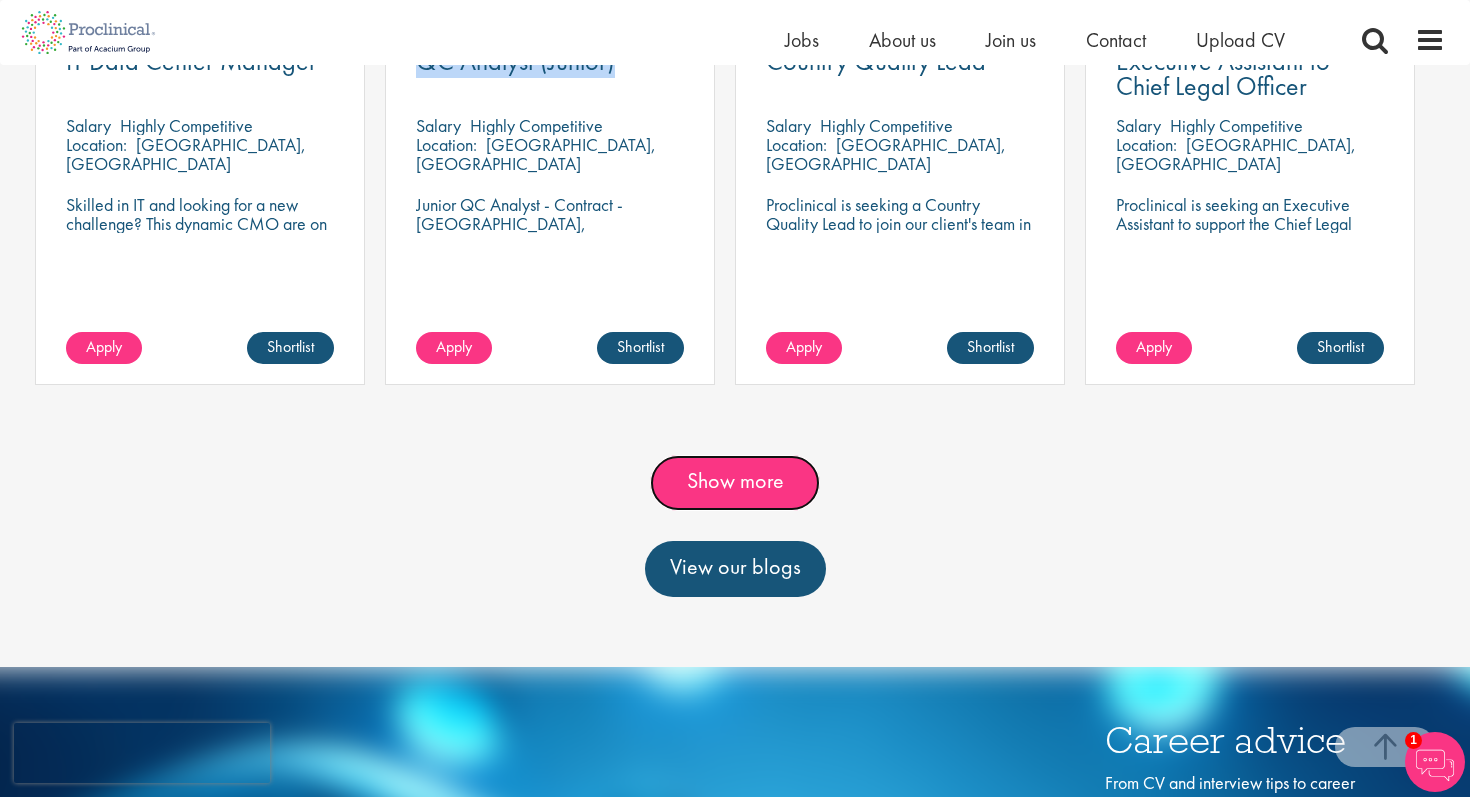 click on "Show more" at bounding box center [735, 483] 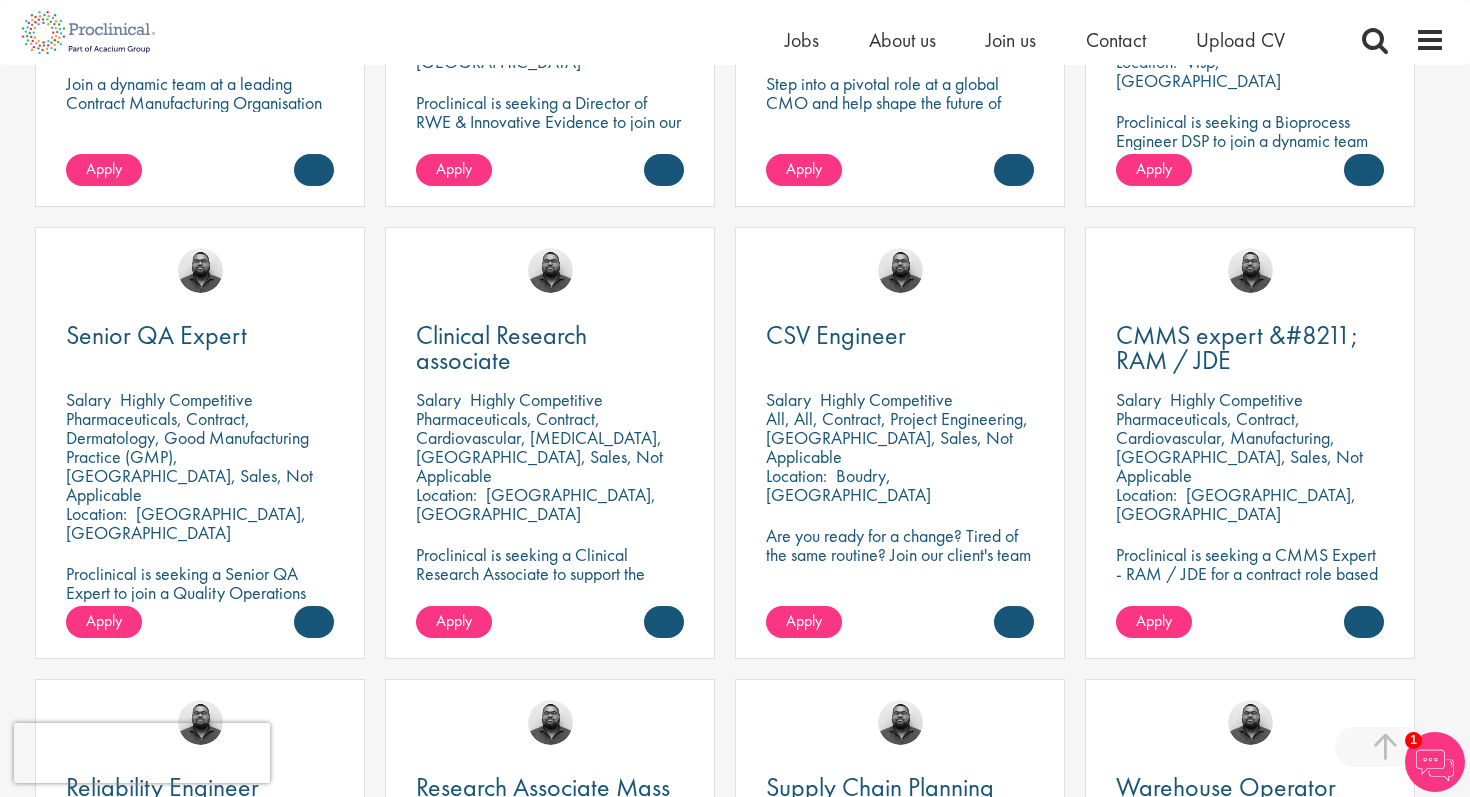 scroll, scrollTop: 1489, scrollLeft: 0, axis: vertical 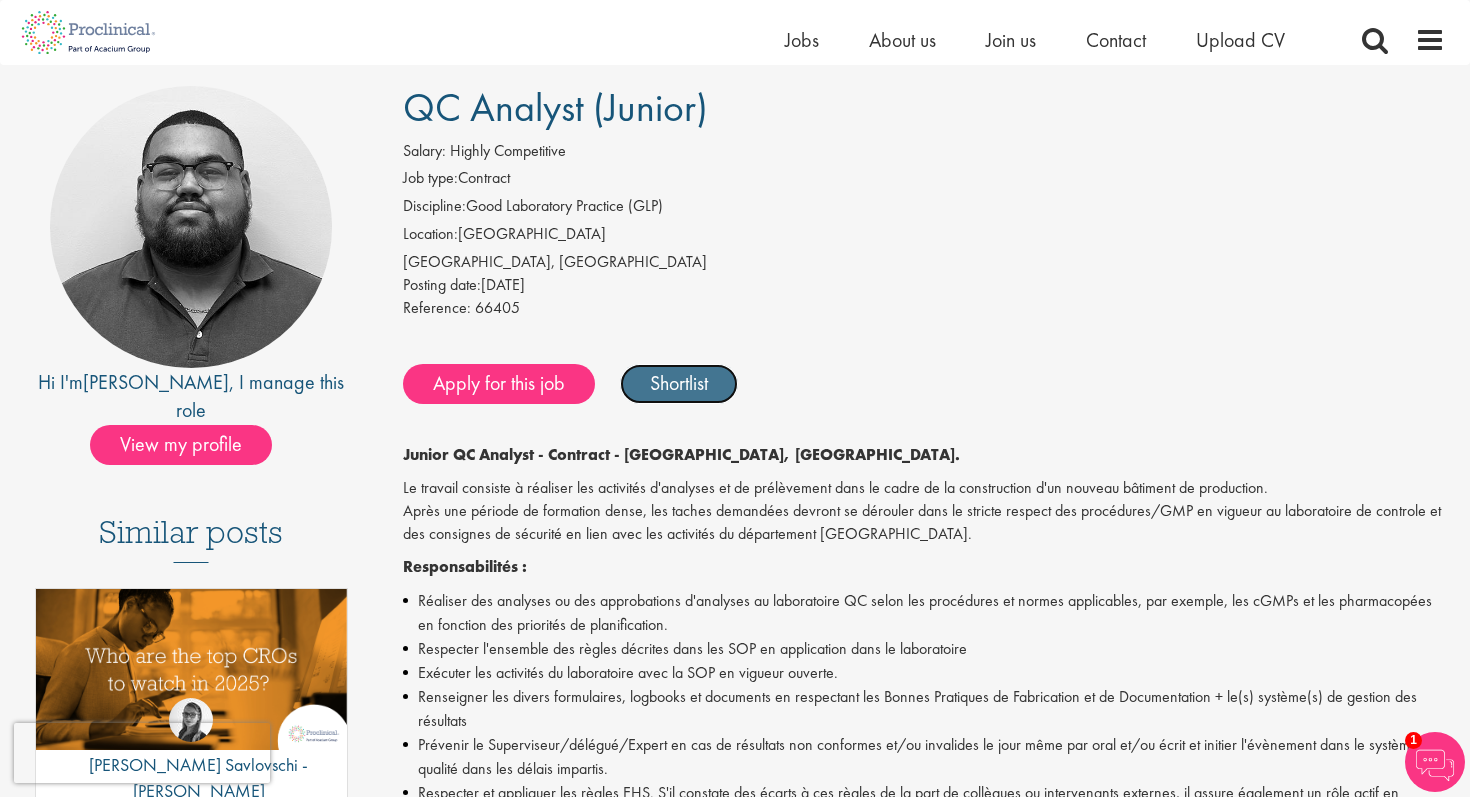 click on "Shortlist" at bounding box center [679, 384] 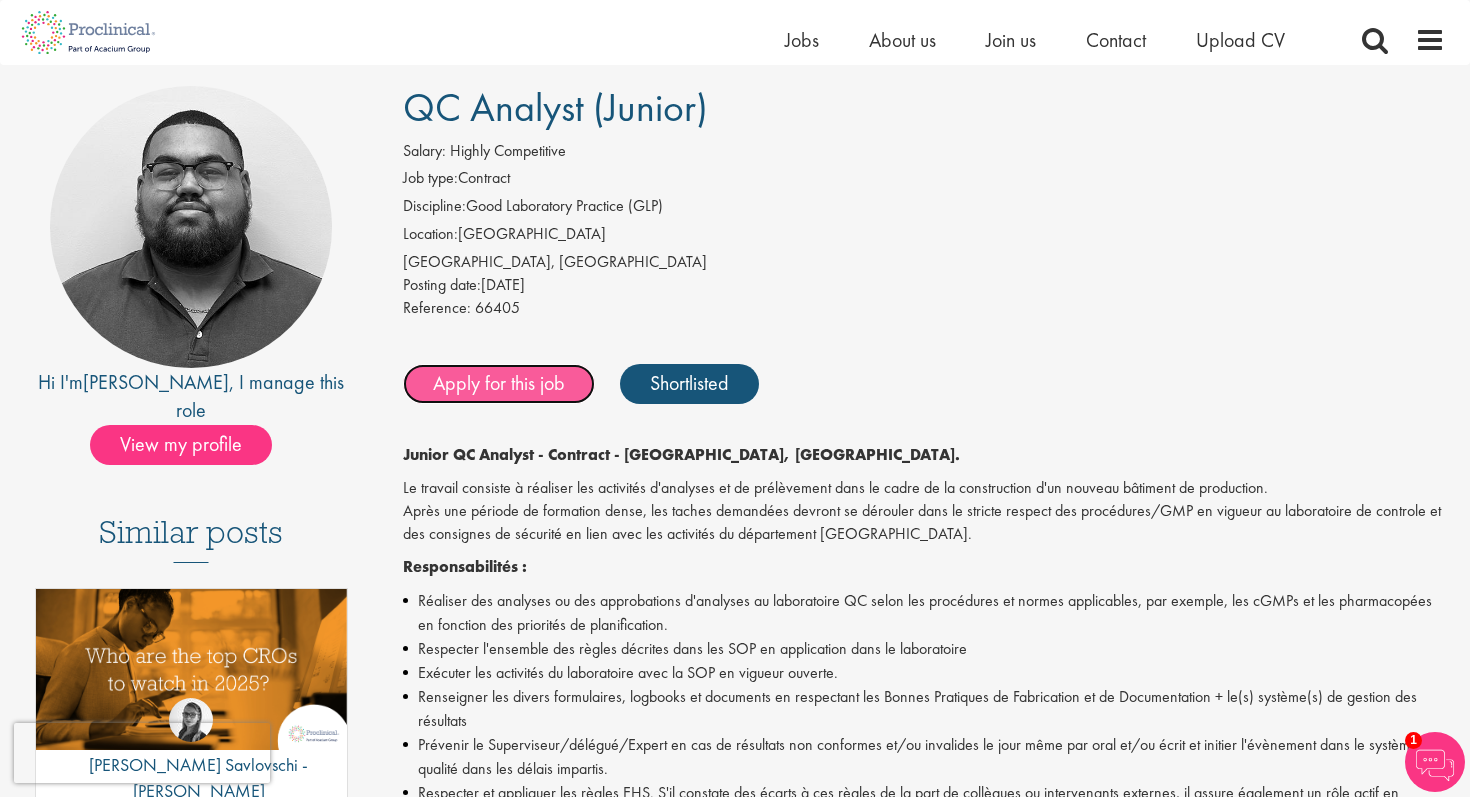 click on "Apply for this job" at bounding box center [499, 384] 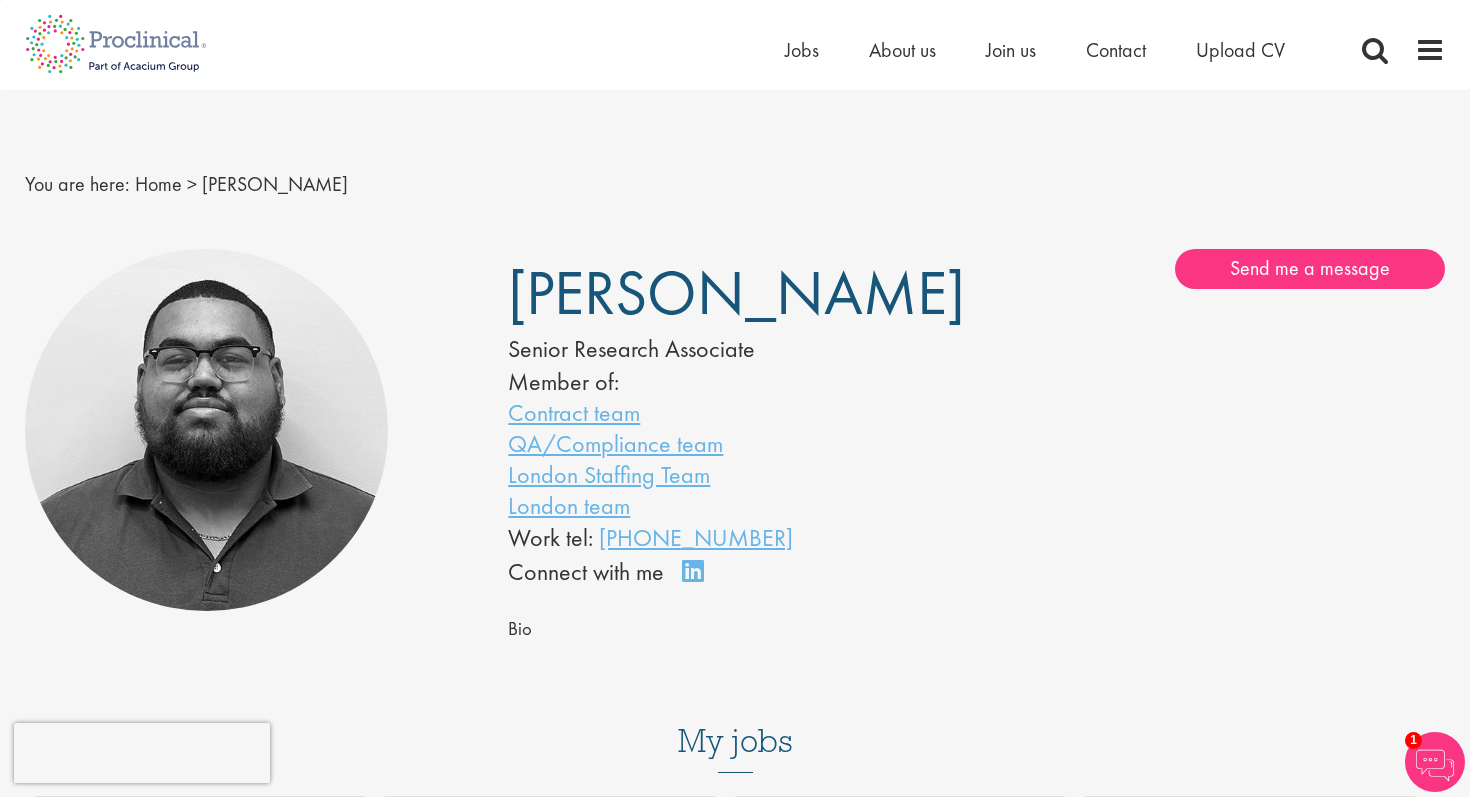 scroll, scrollTop: 0, scrollLeft: 0, axis: both 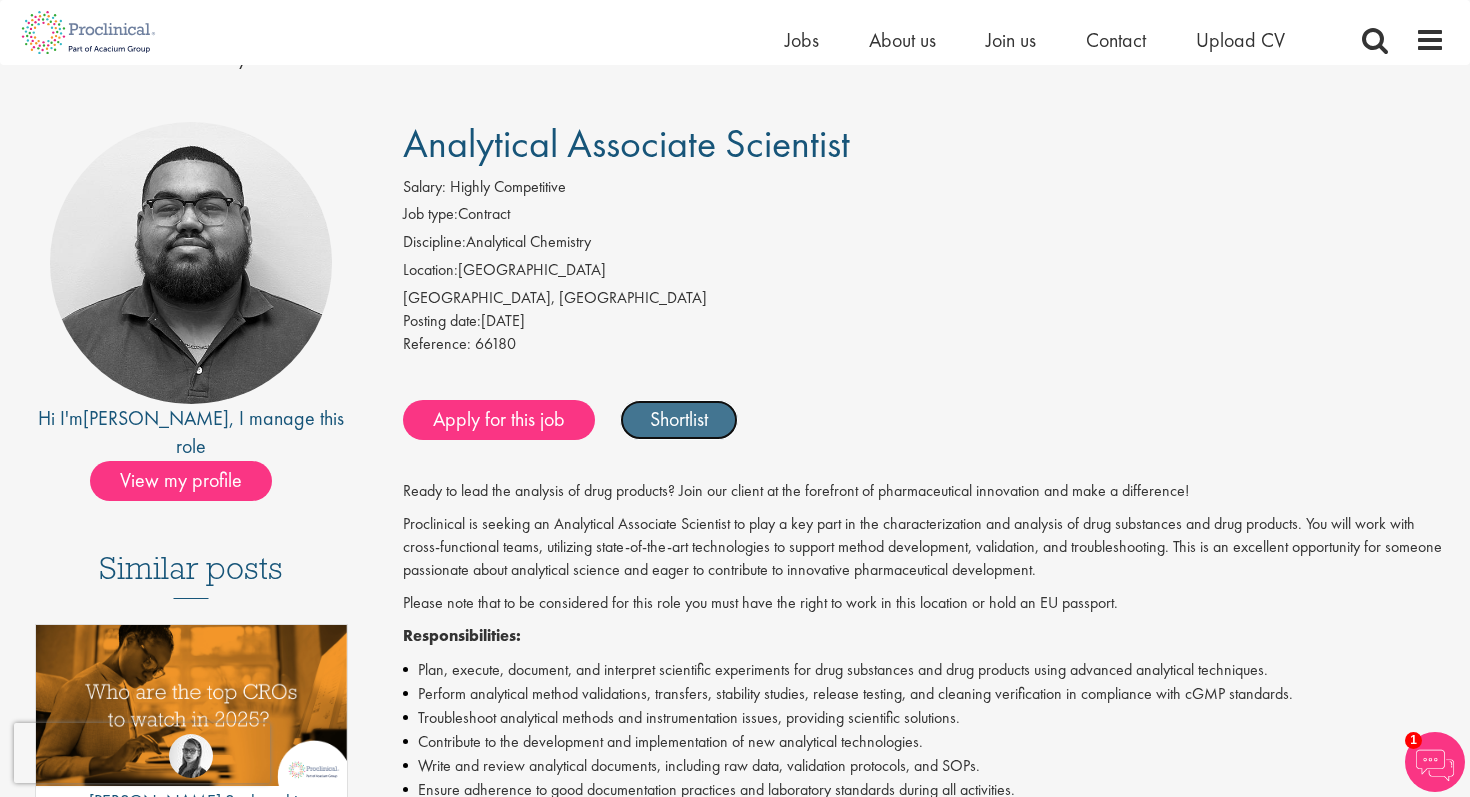 click on "Shortlist" at bounding box center [679, 420] 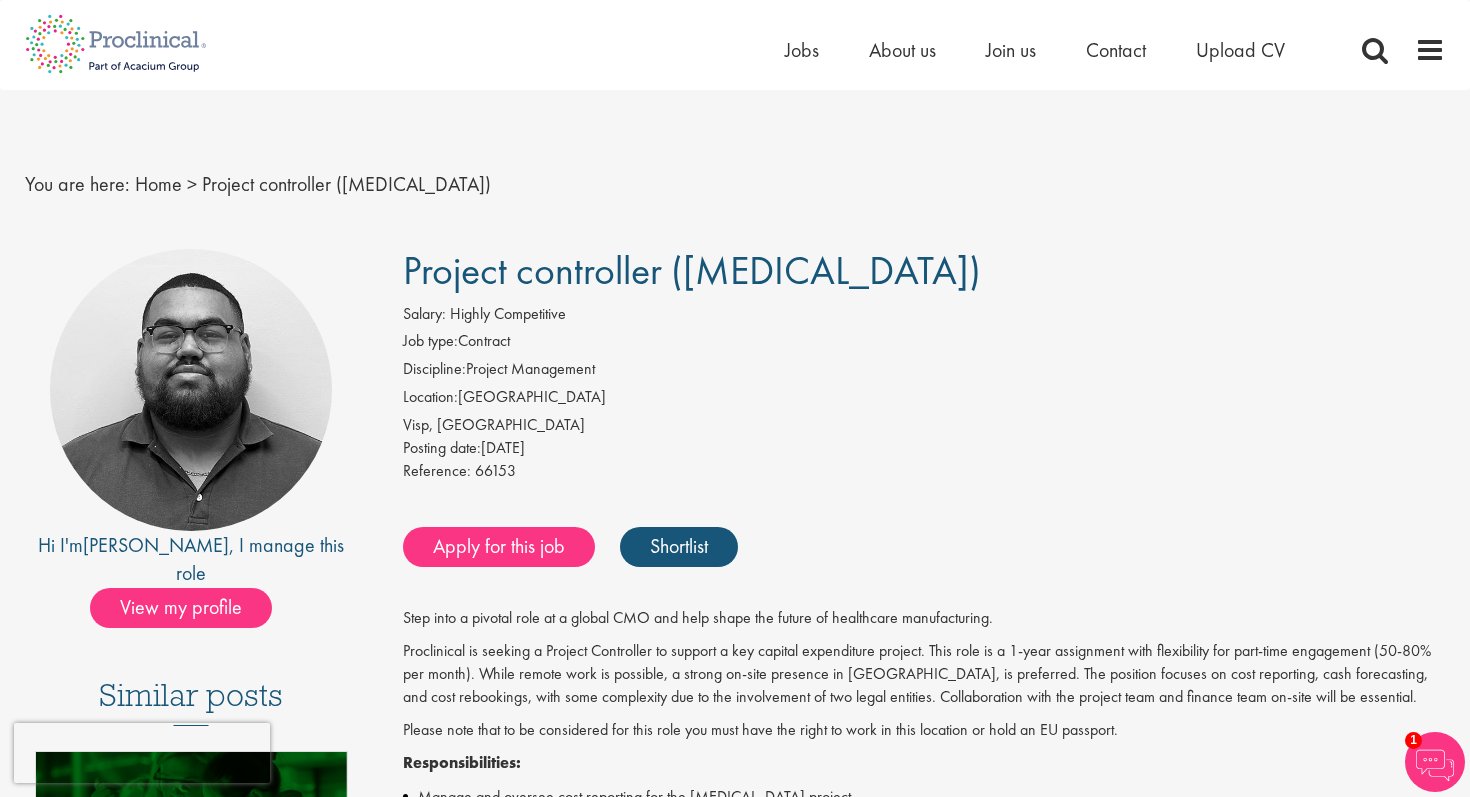 scroll, scrollTop: 0, scrollLeft: 0, axis: both 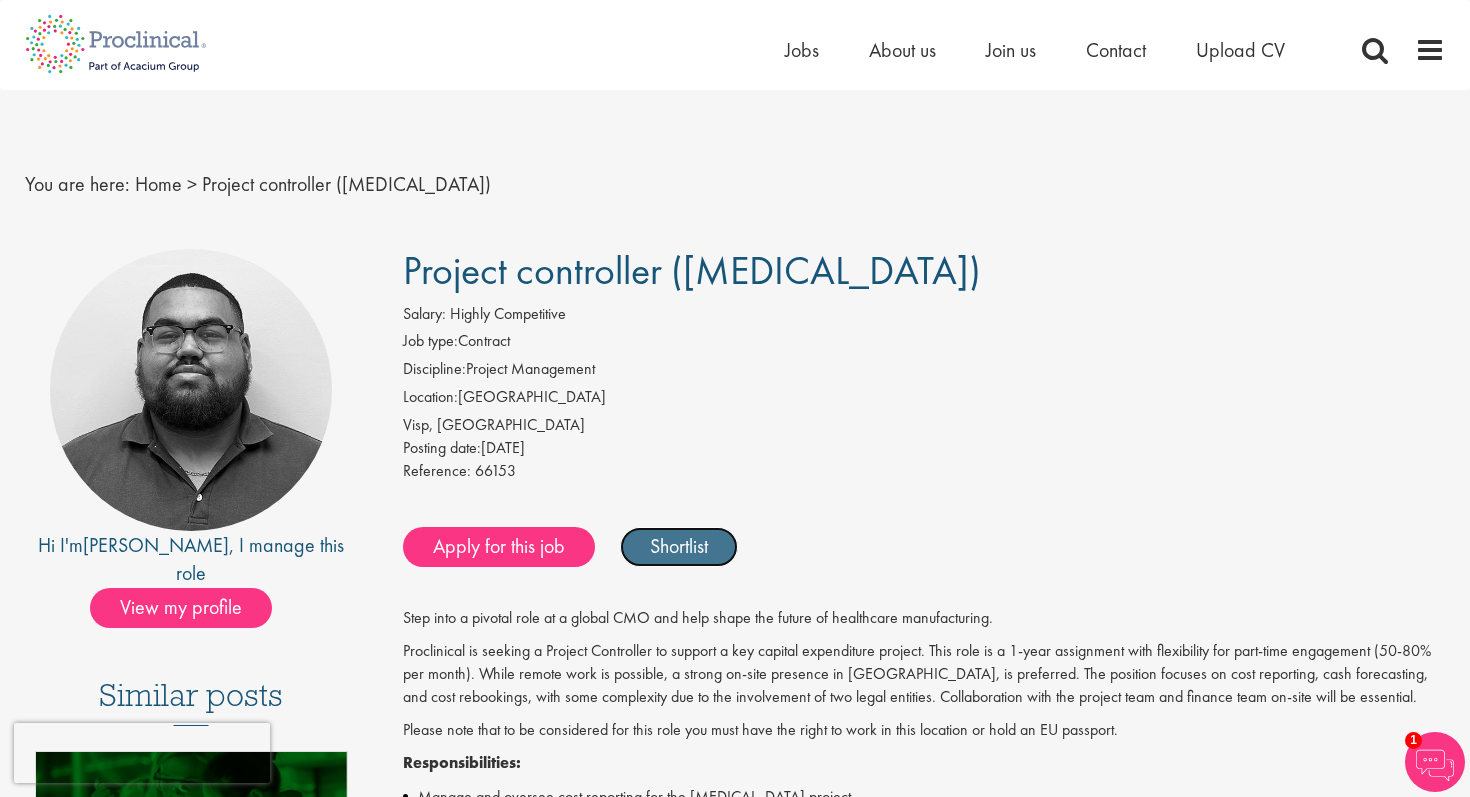 click on "Shortlist" at bounding box center [679, 547] 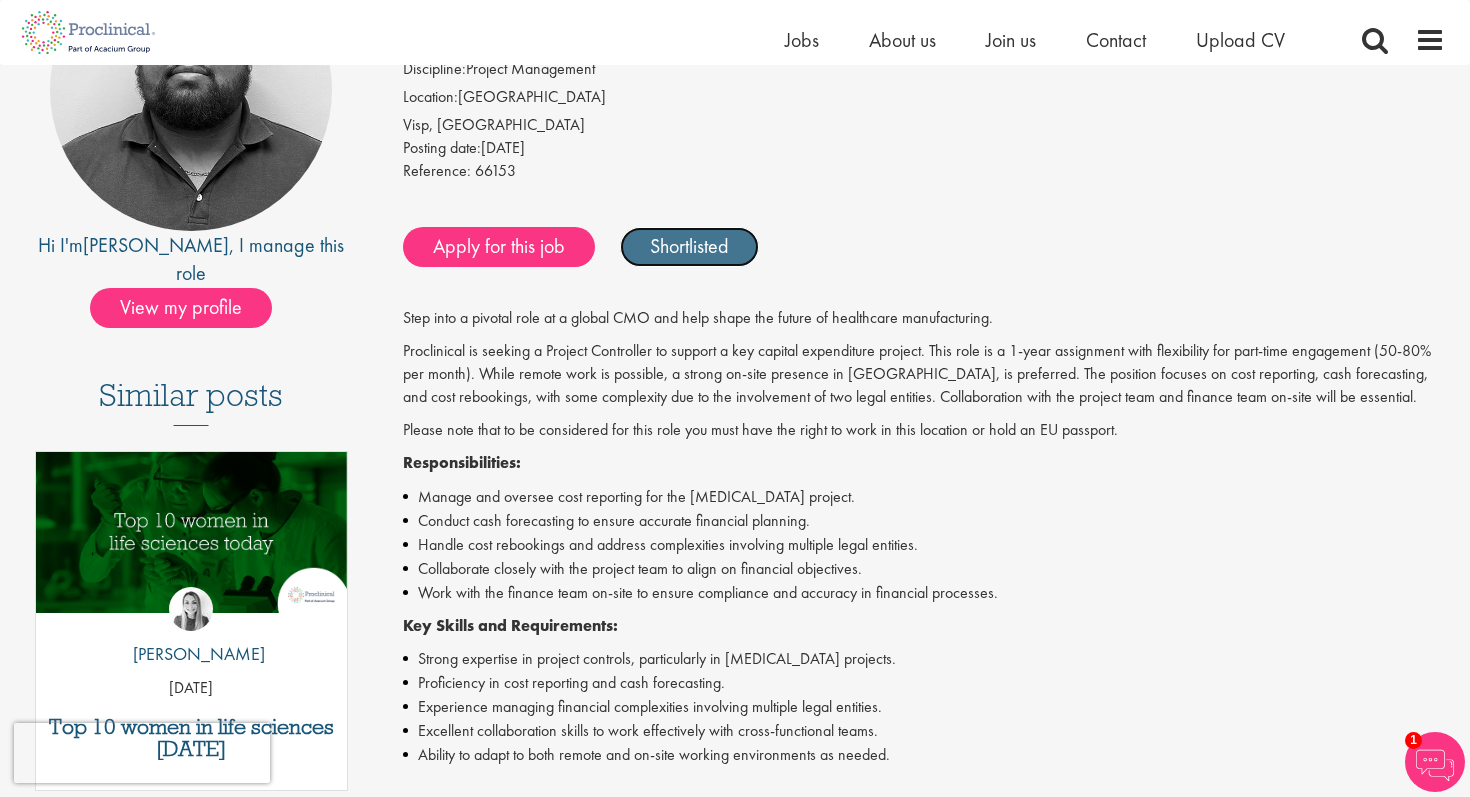 scroll, scrollTop: 271, scrollLeft: 0, axis: vertical 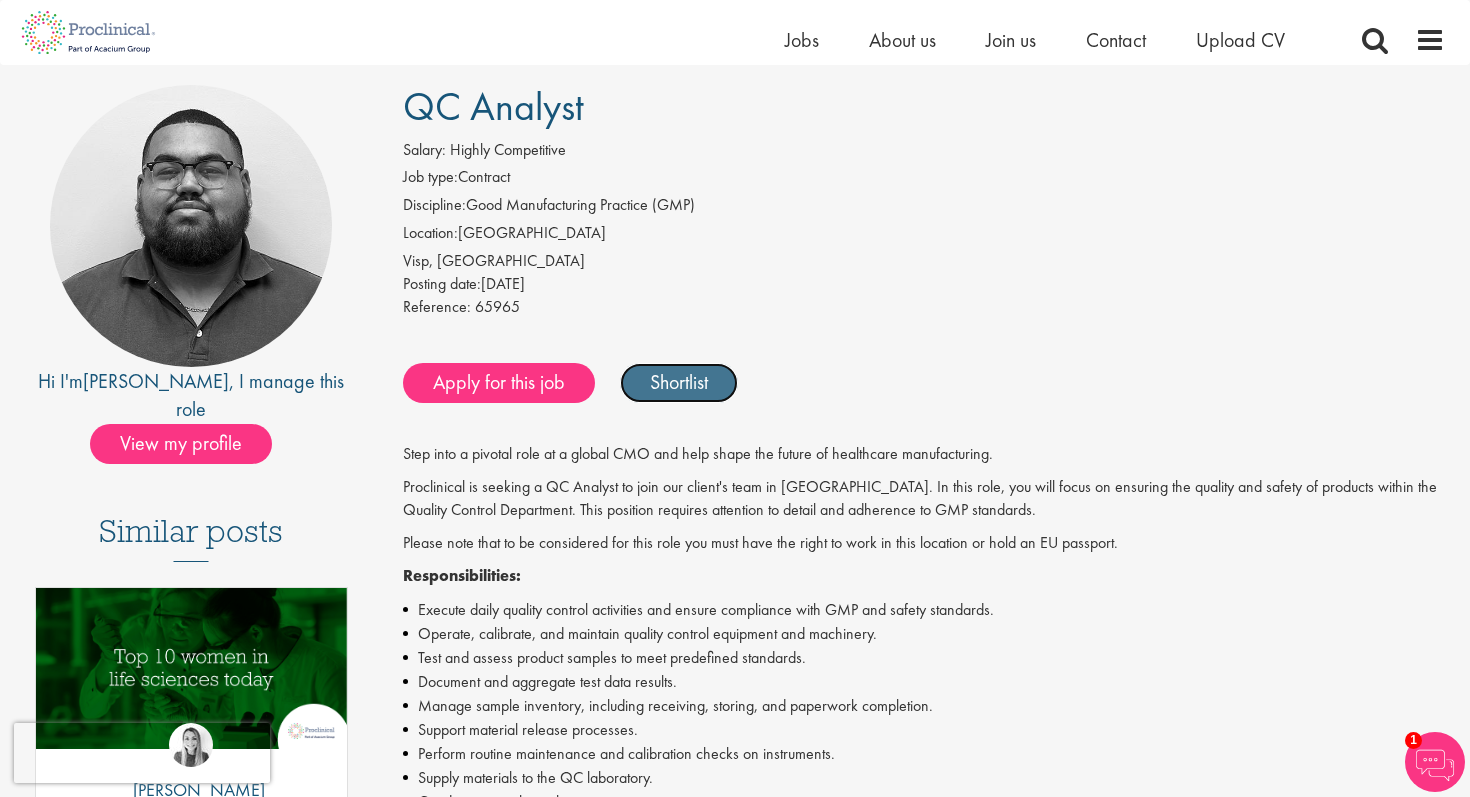 click on "Shortlist" at bounding box center [679, 383] 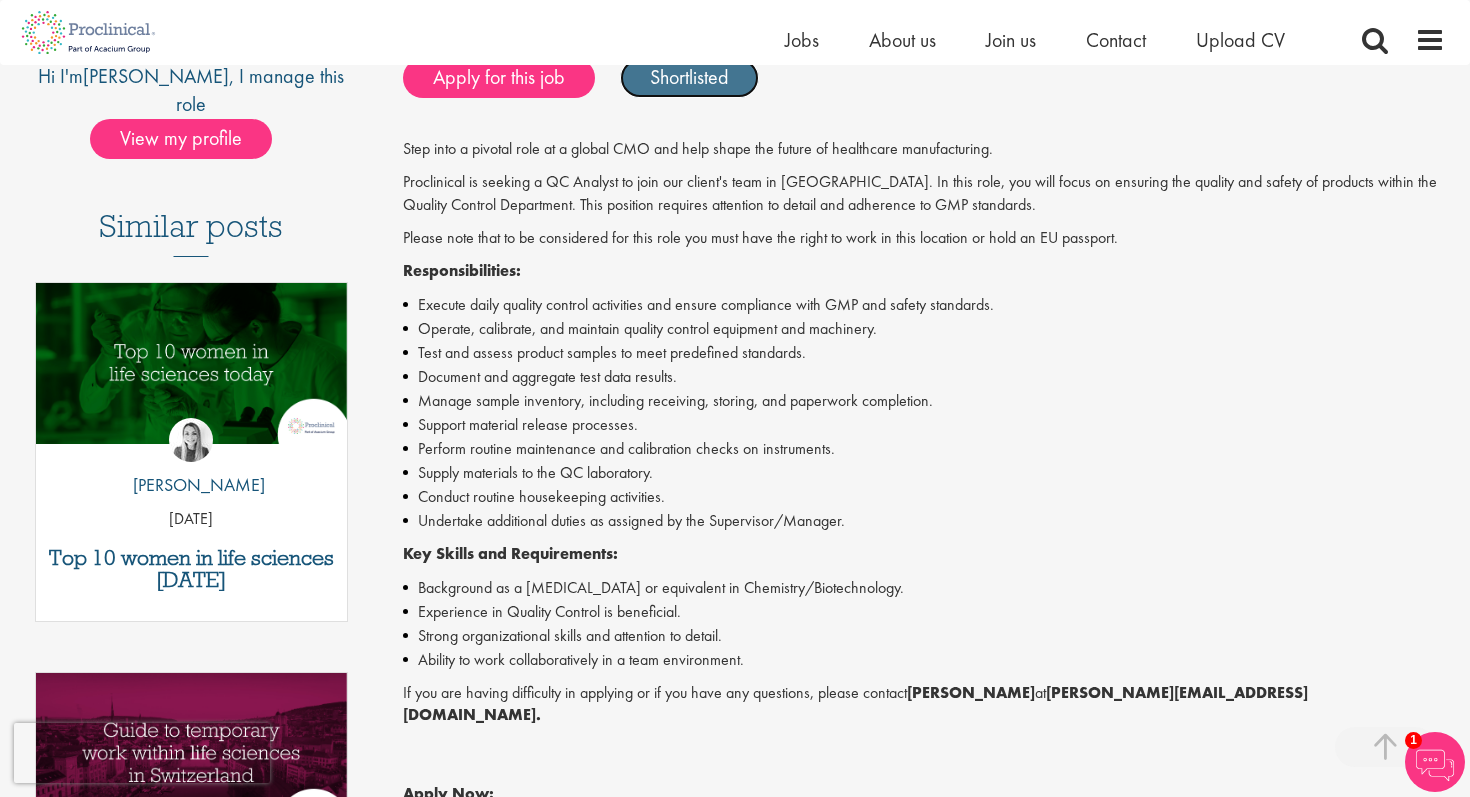 scroll, scrollTop: 221, scrollLeft: 0, axis: vertical 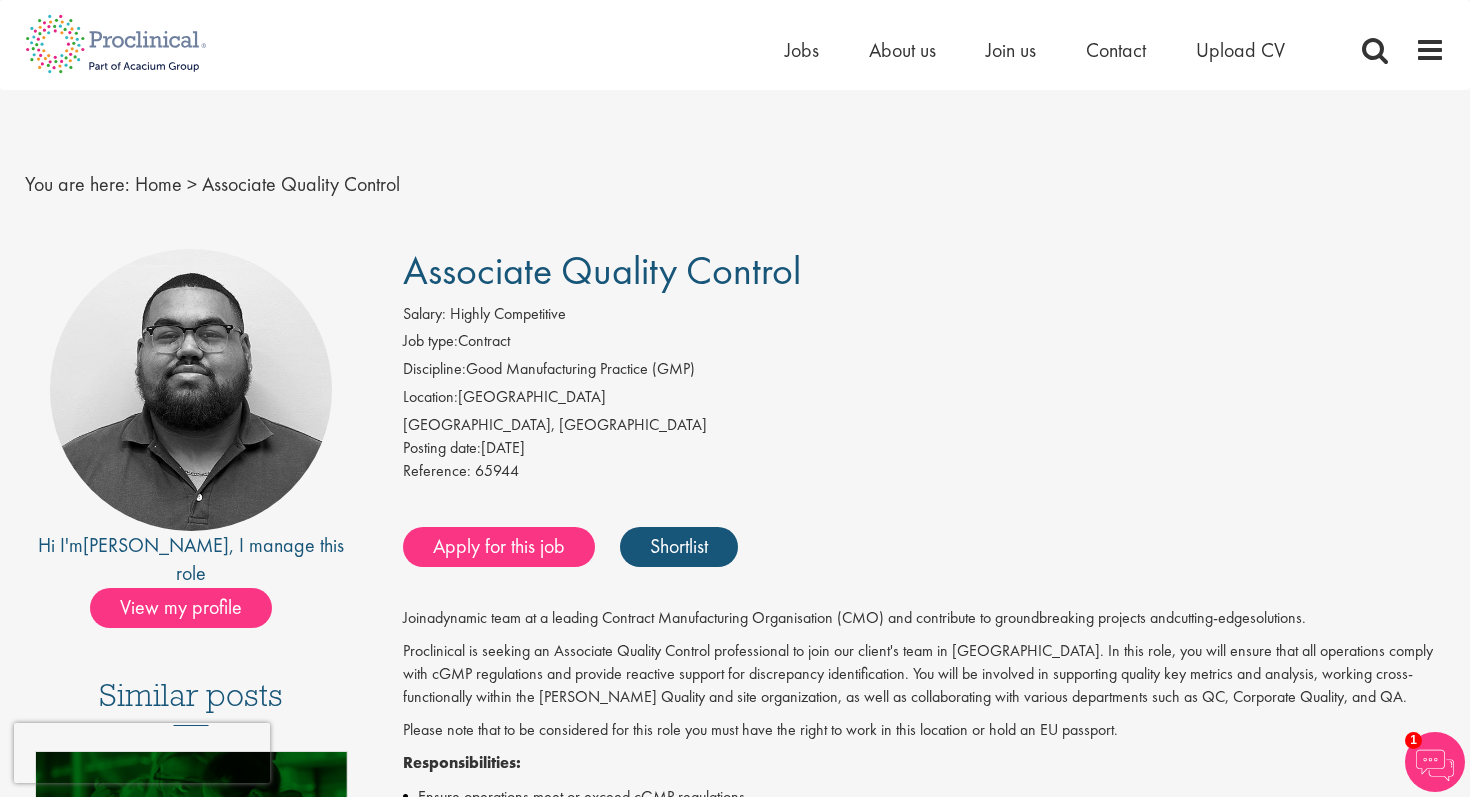 click on "Associate Quality Control
Salary:
Highly Competitive
Job type:
Contract
Discipline:
Good Manufacturing Practice (GMP)
Location:
Switzerland
Solothurn, Switzerland
Posting date:
12 Jun 2025
Reference:
65944" at bounding box center (917, 970) 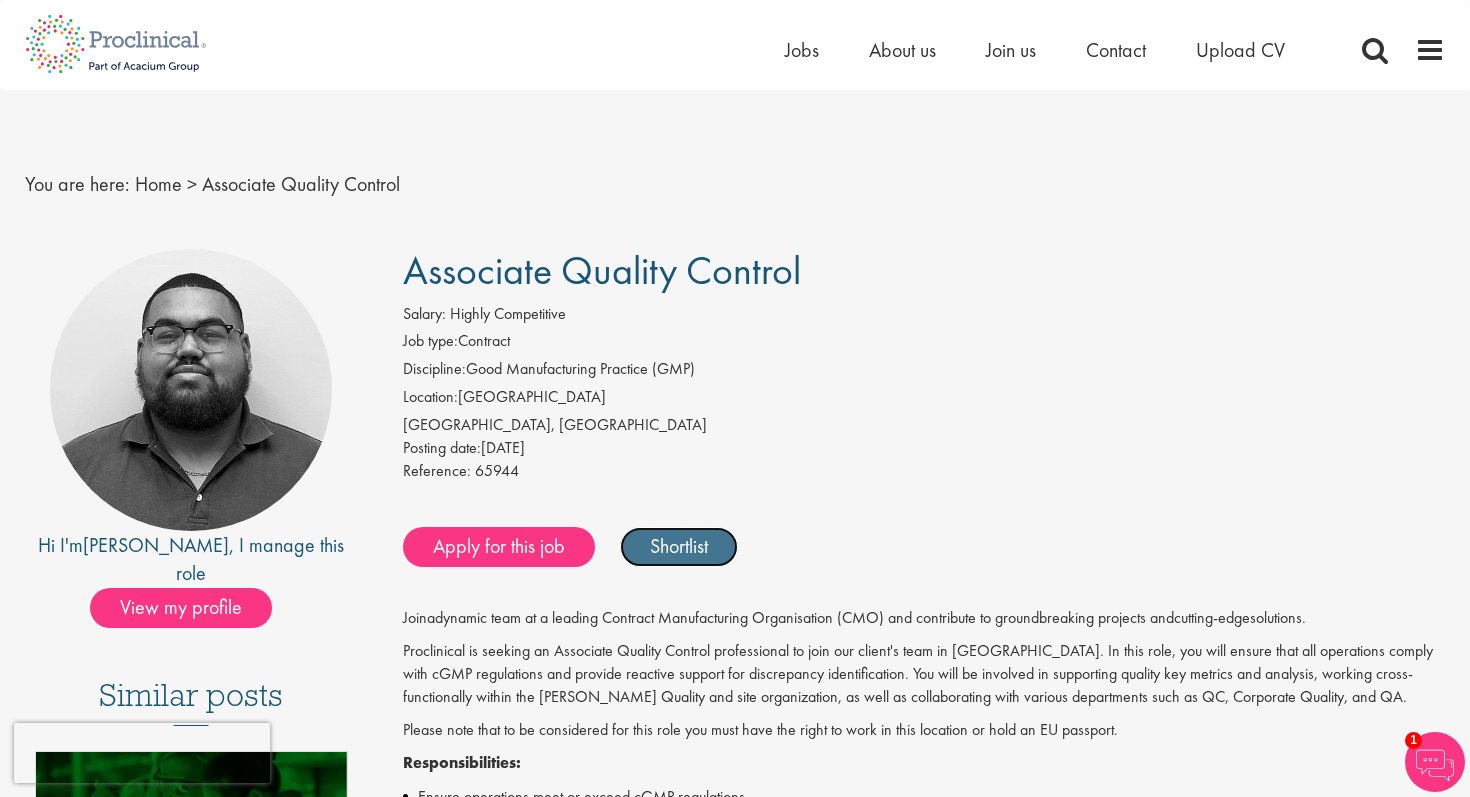 click on "Shortlist" at bounding box center [679, 547] 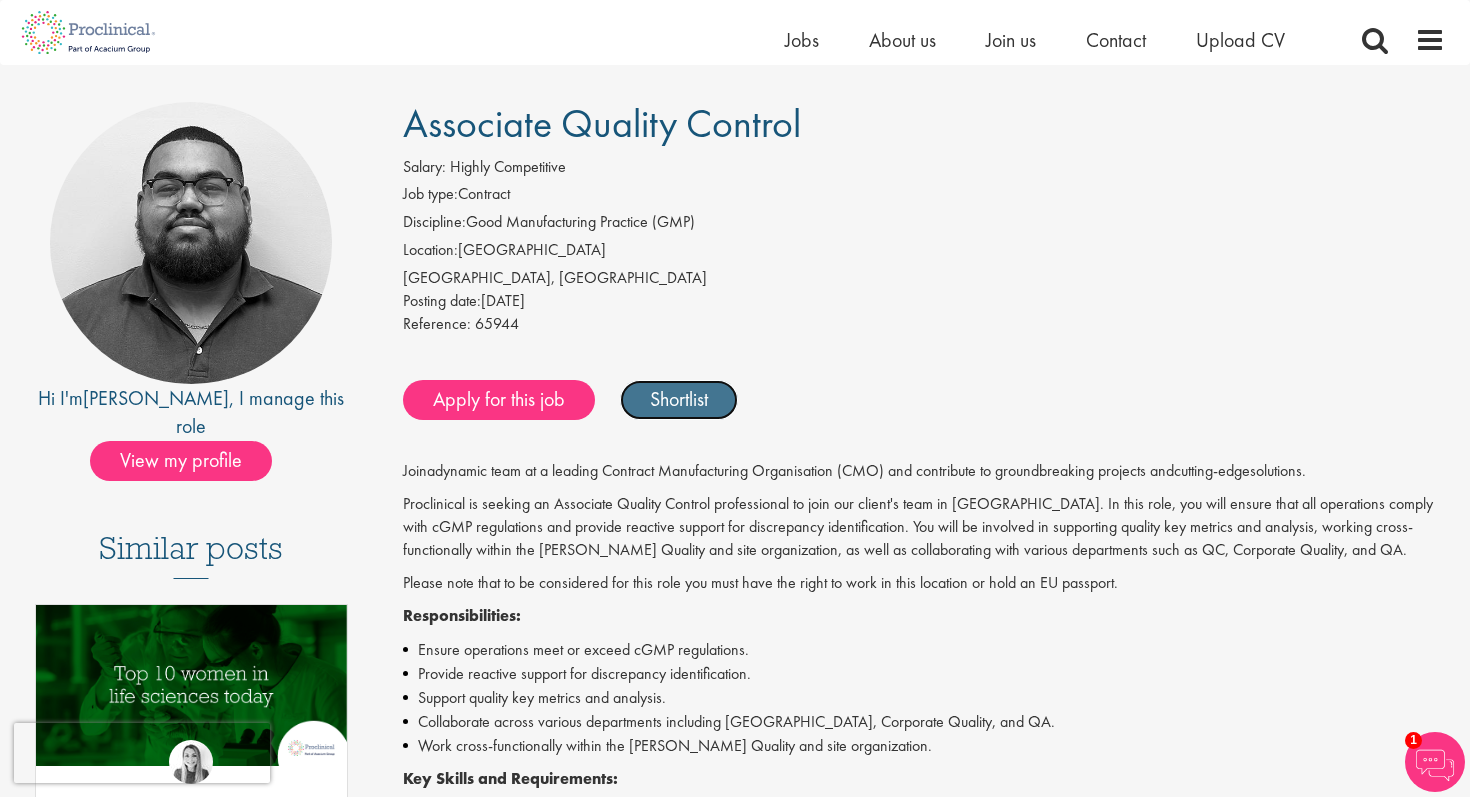 scroll, scrollTop: 130, scrollLeft: 0, axis: vertical 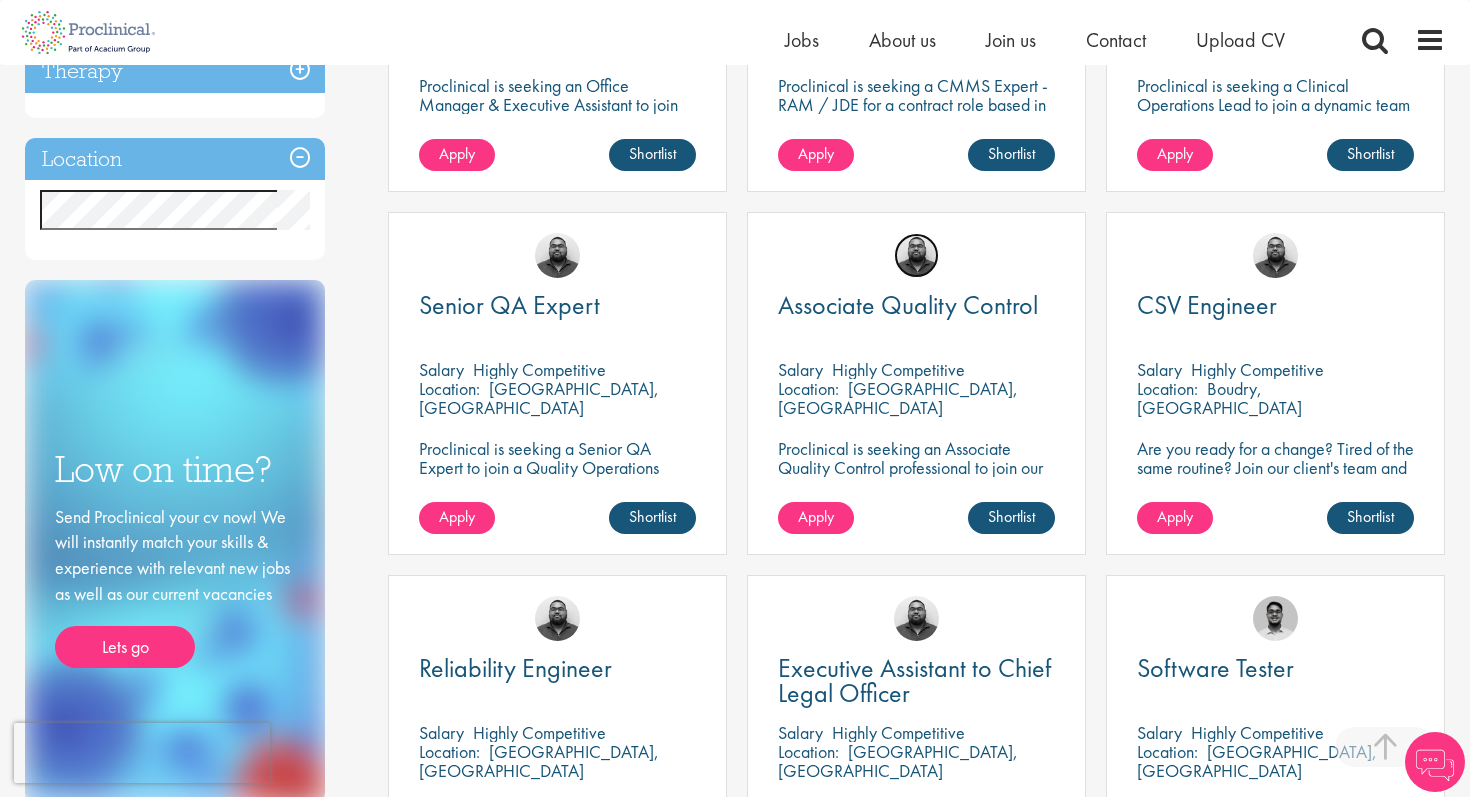 click at bounding box center [916, 255] 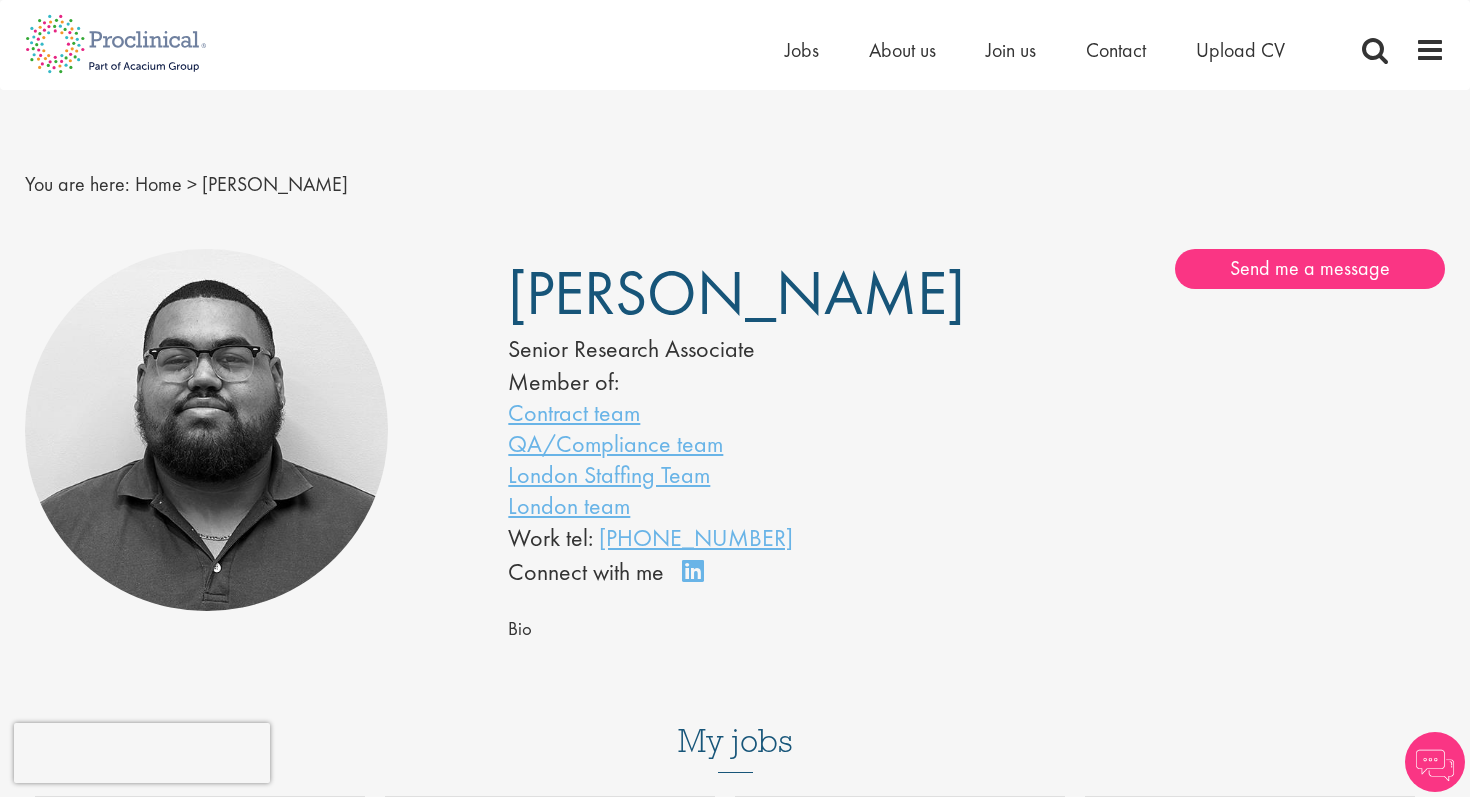 scroll, scrollTop: 0, scrollLeft: 0, axis: both 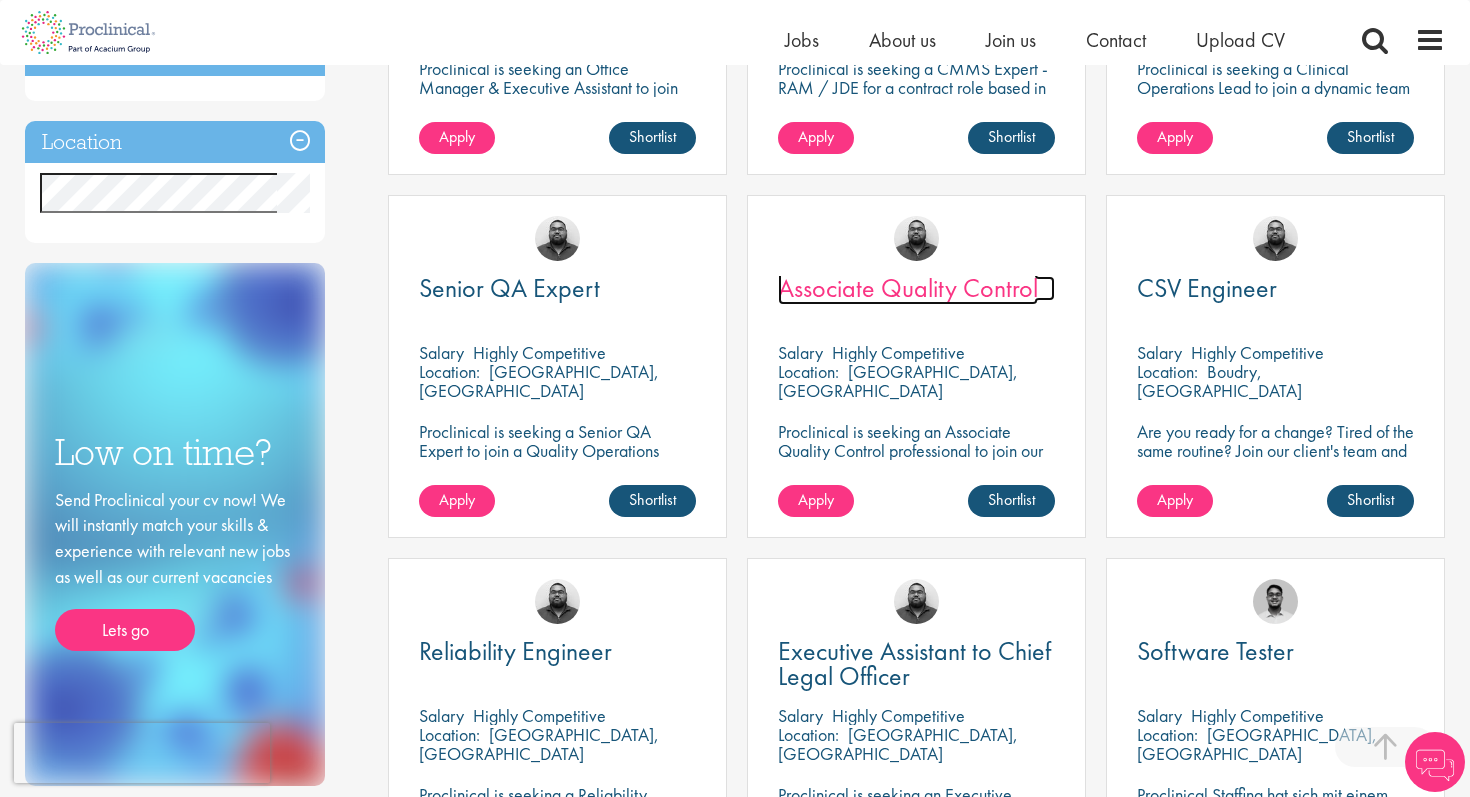 click on "Associate Quality Control" at bounding box center (908, 288) 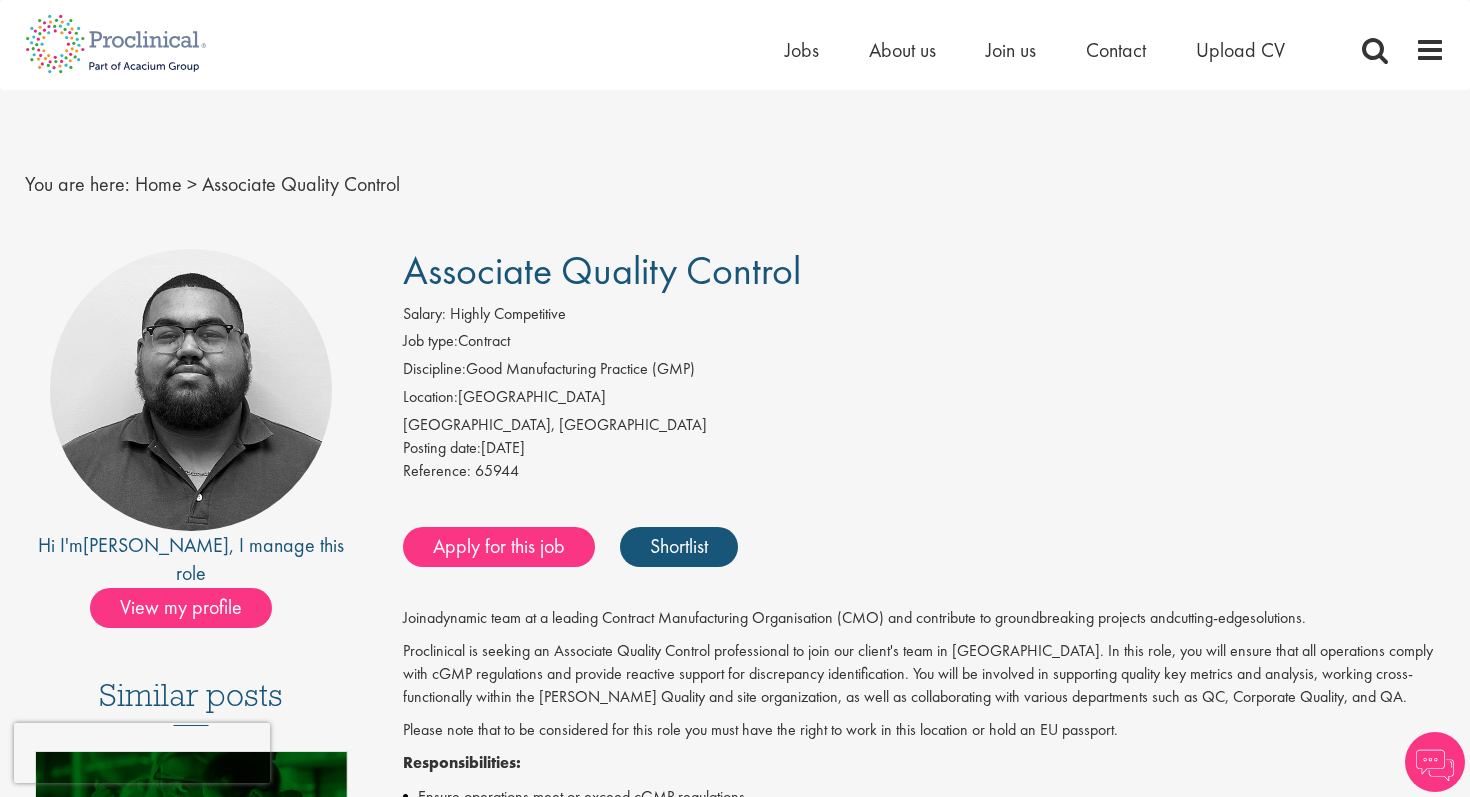 scroll, scrollTop: 0, scrollLeft: 0, axis: both 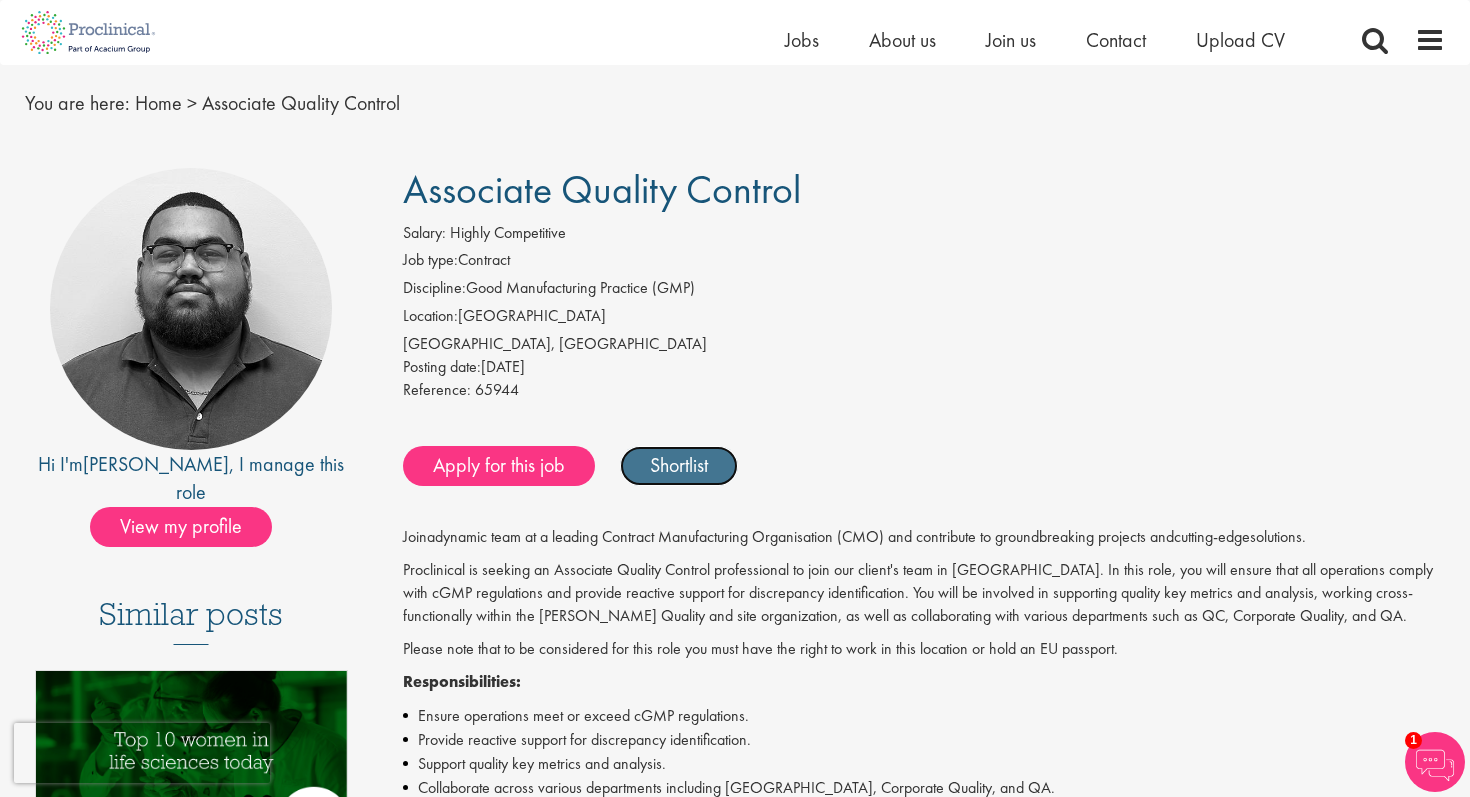 click on "Shortlist" at bounding box center (679, 466) 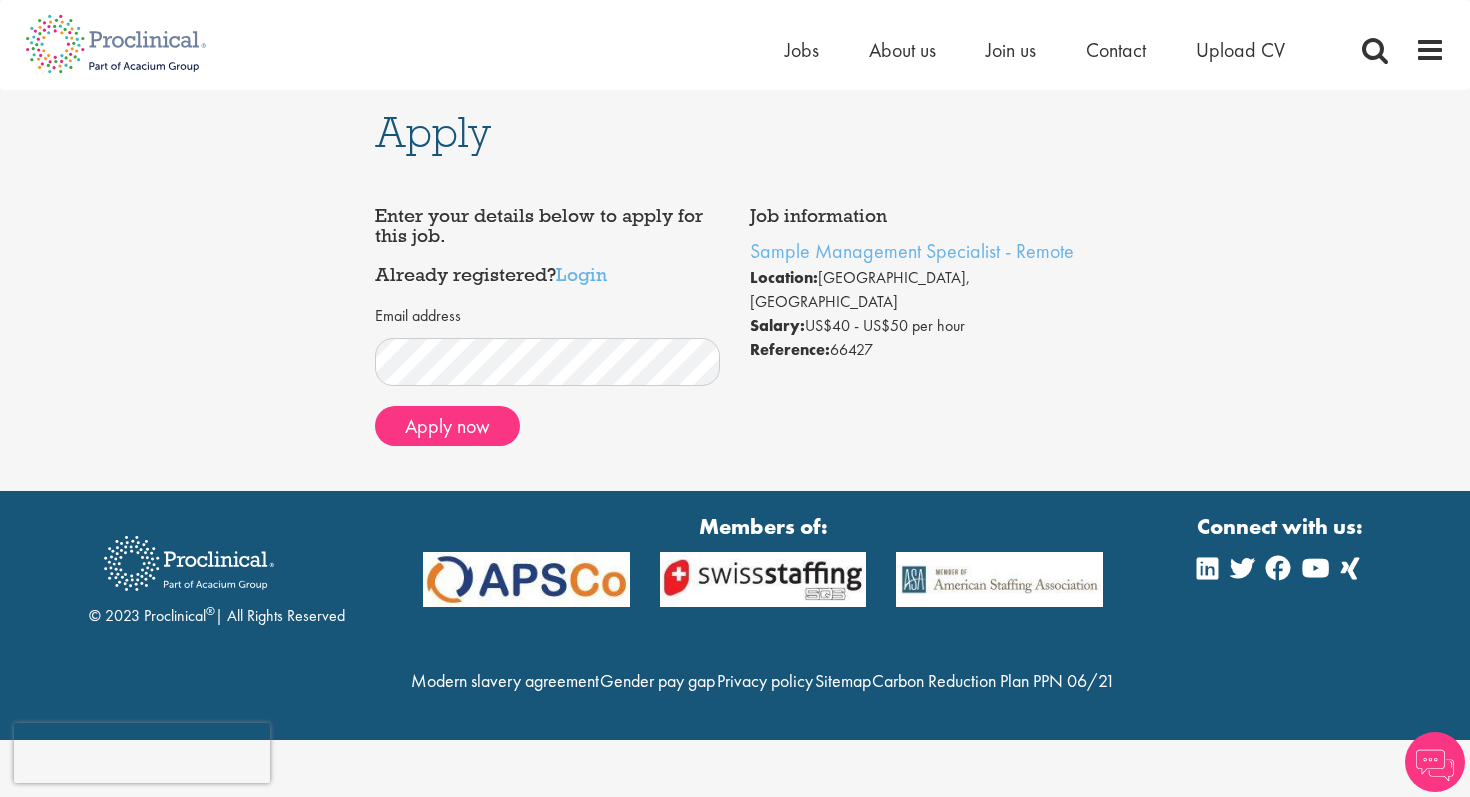 scroll, scrollTop: 0, scrollLeft: 0, axis: both 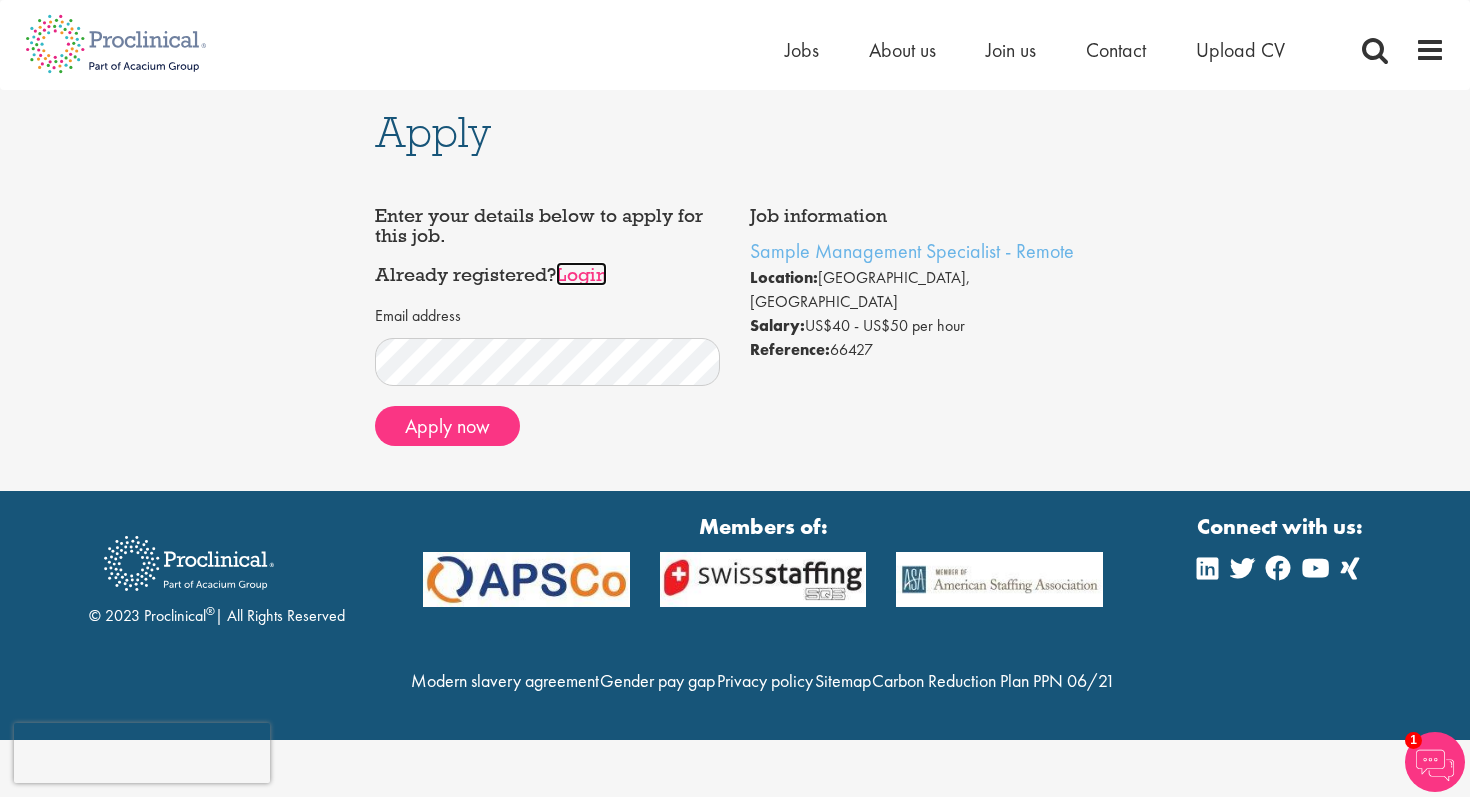 click on "Login" at bounding box center [581, 274] 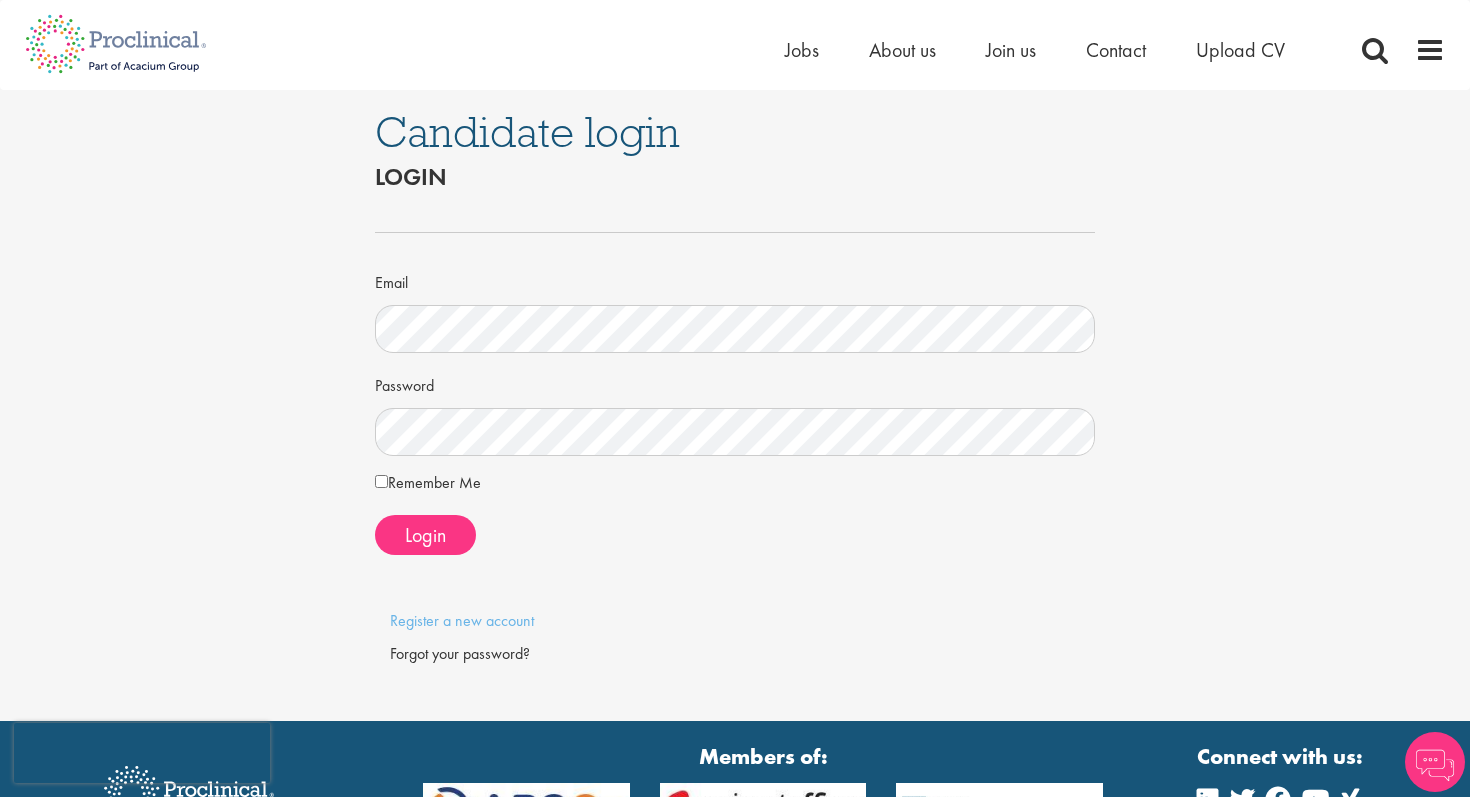 scroll, scrollTop: 0, scrollLeft: 0, axis: both 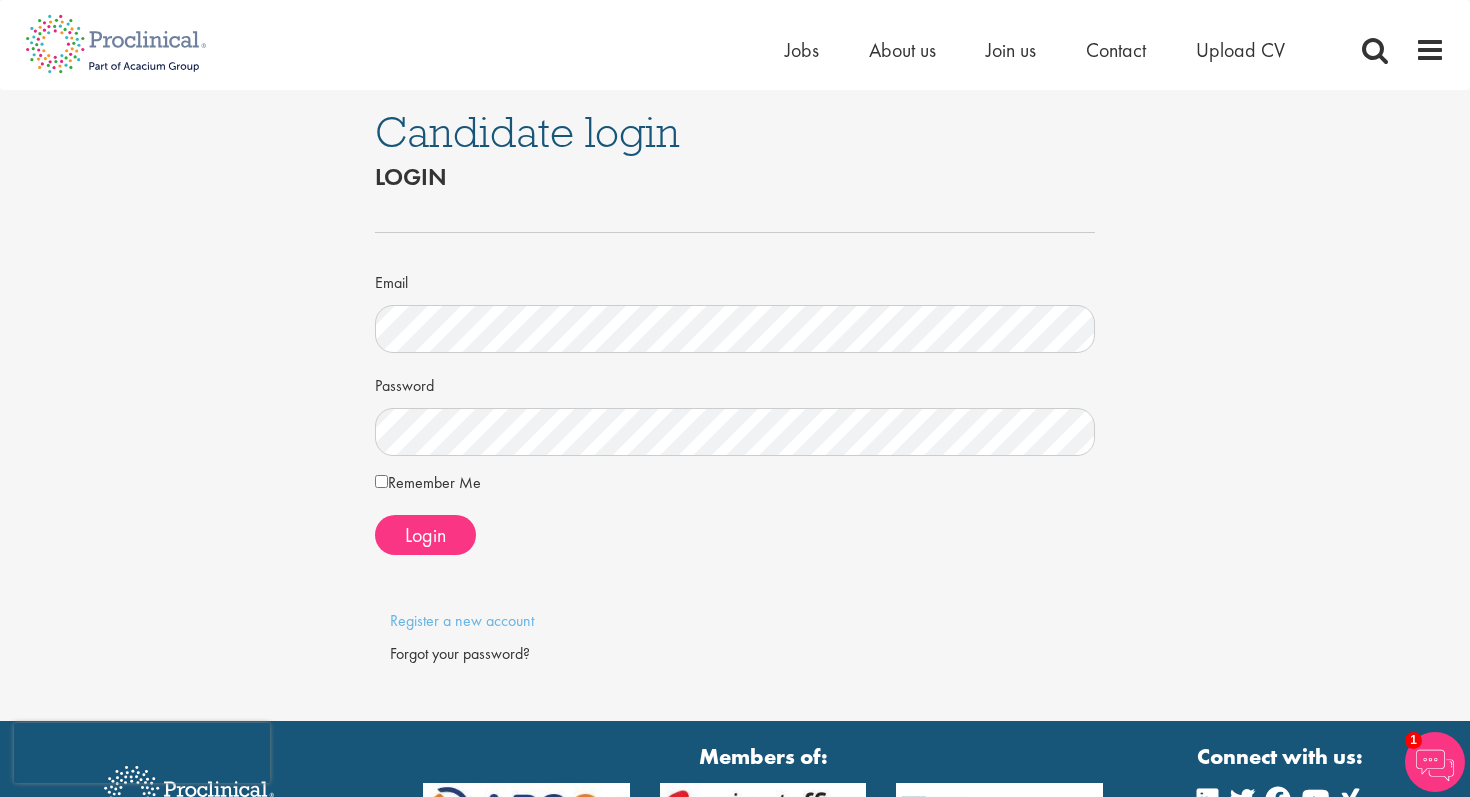 click on "Remember Me" at bounding box center (428, 483) 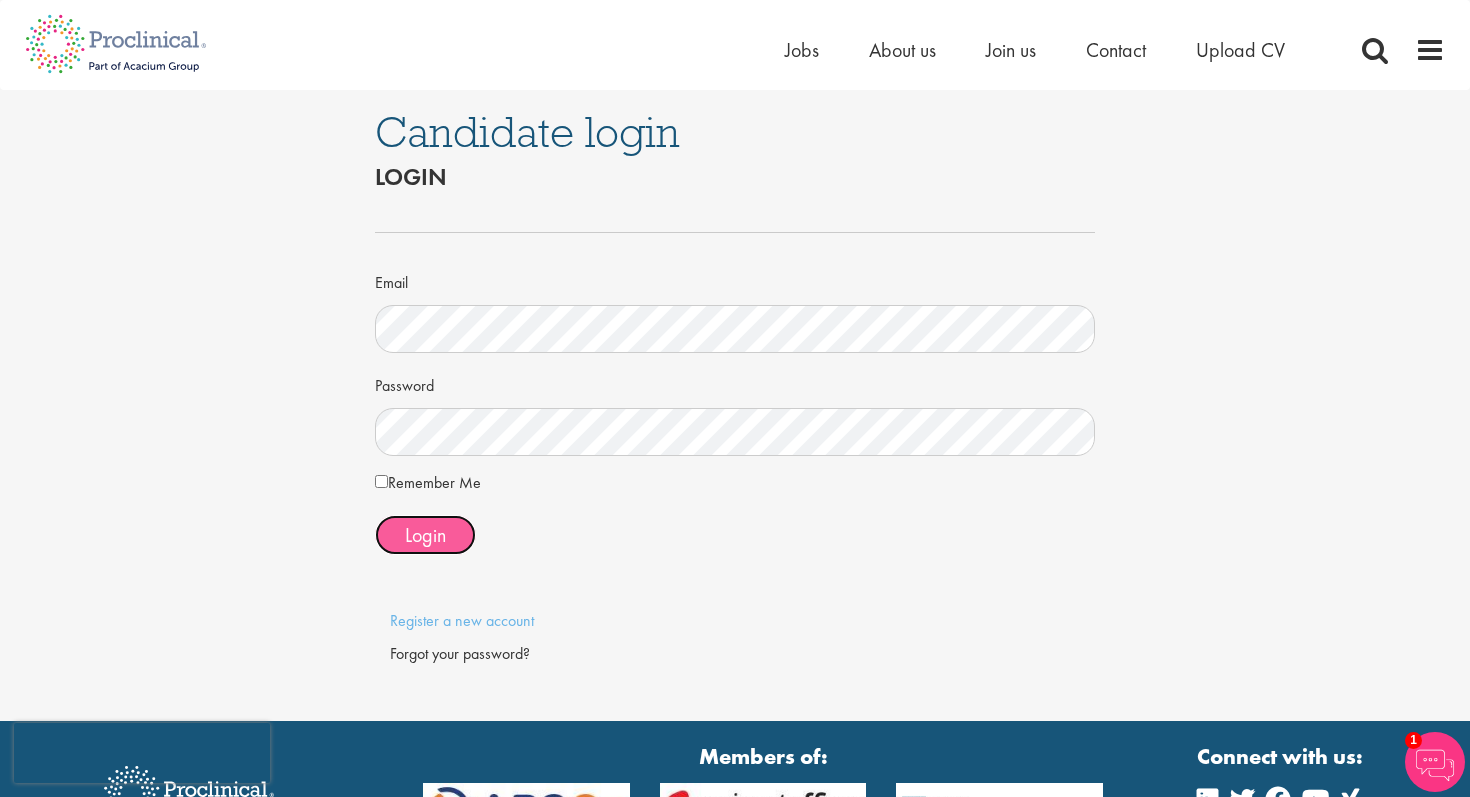 click on "Login" at bounding box center [425, 535] 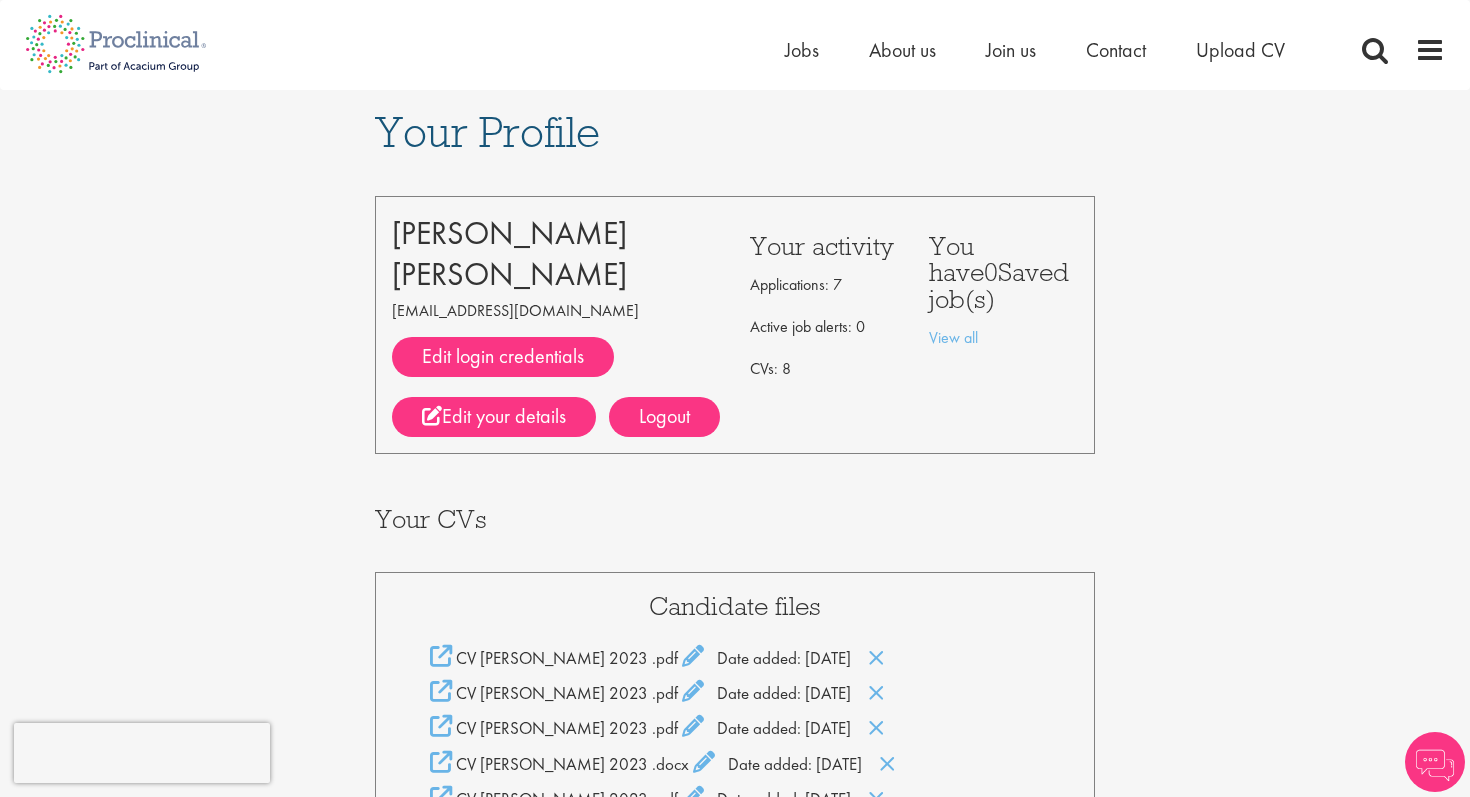 scroll, scrollTop: 0, scrollLeft: 0, axis: both 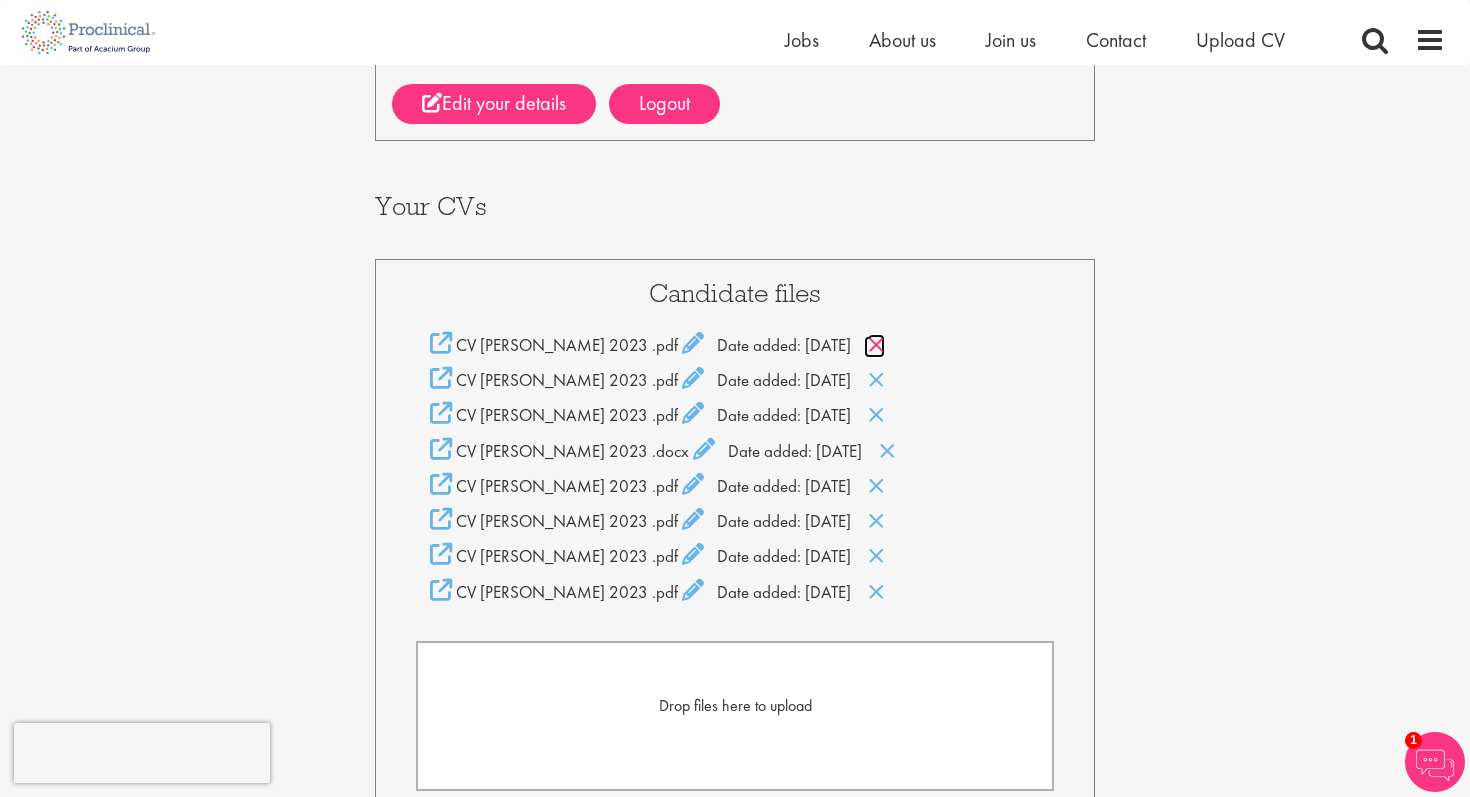 click at bounding box center (876, 345) 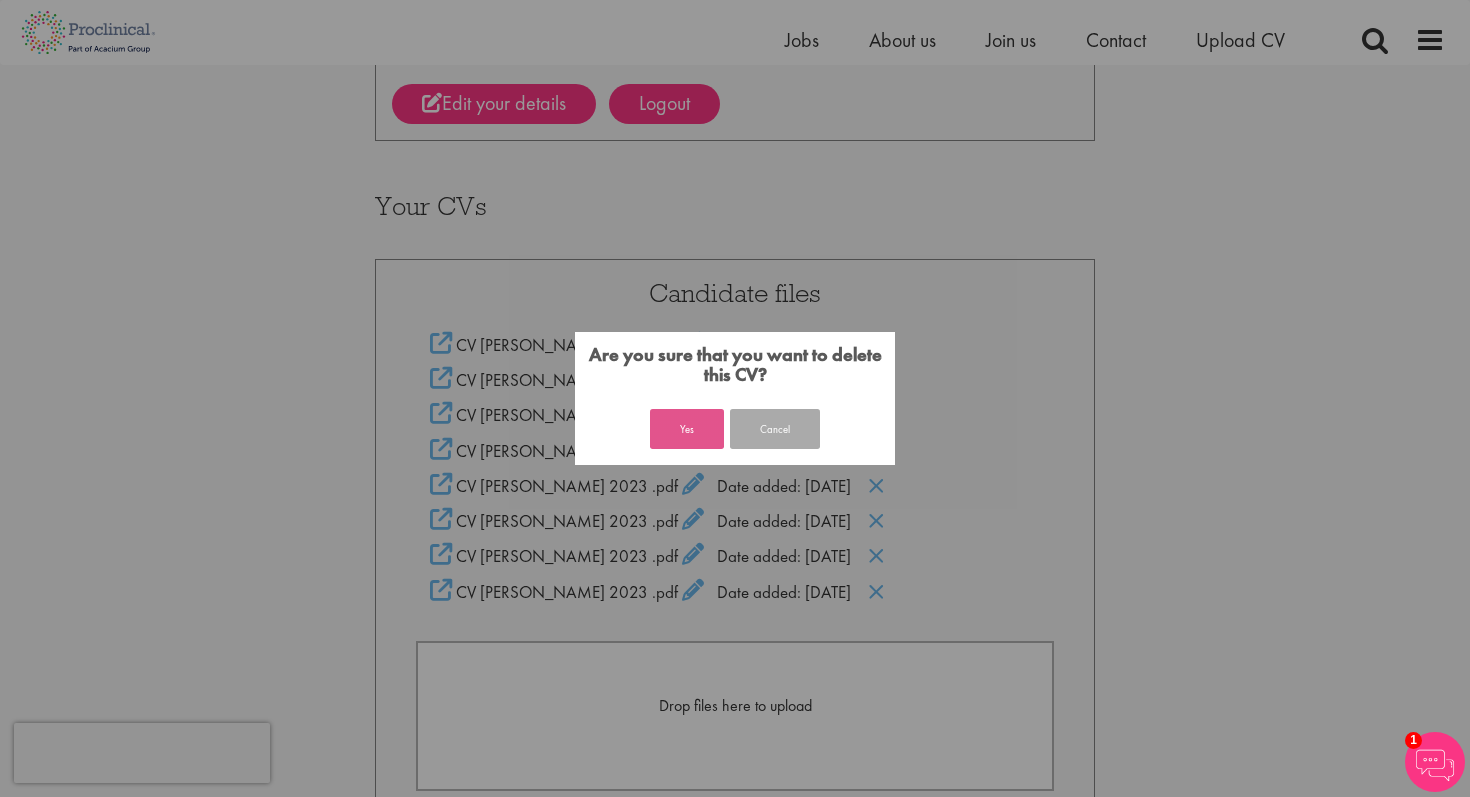 click on "Yes" at bounding box center (687, 429) 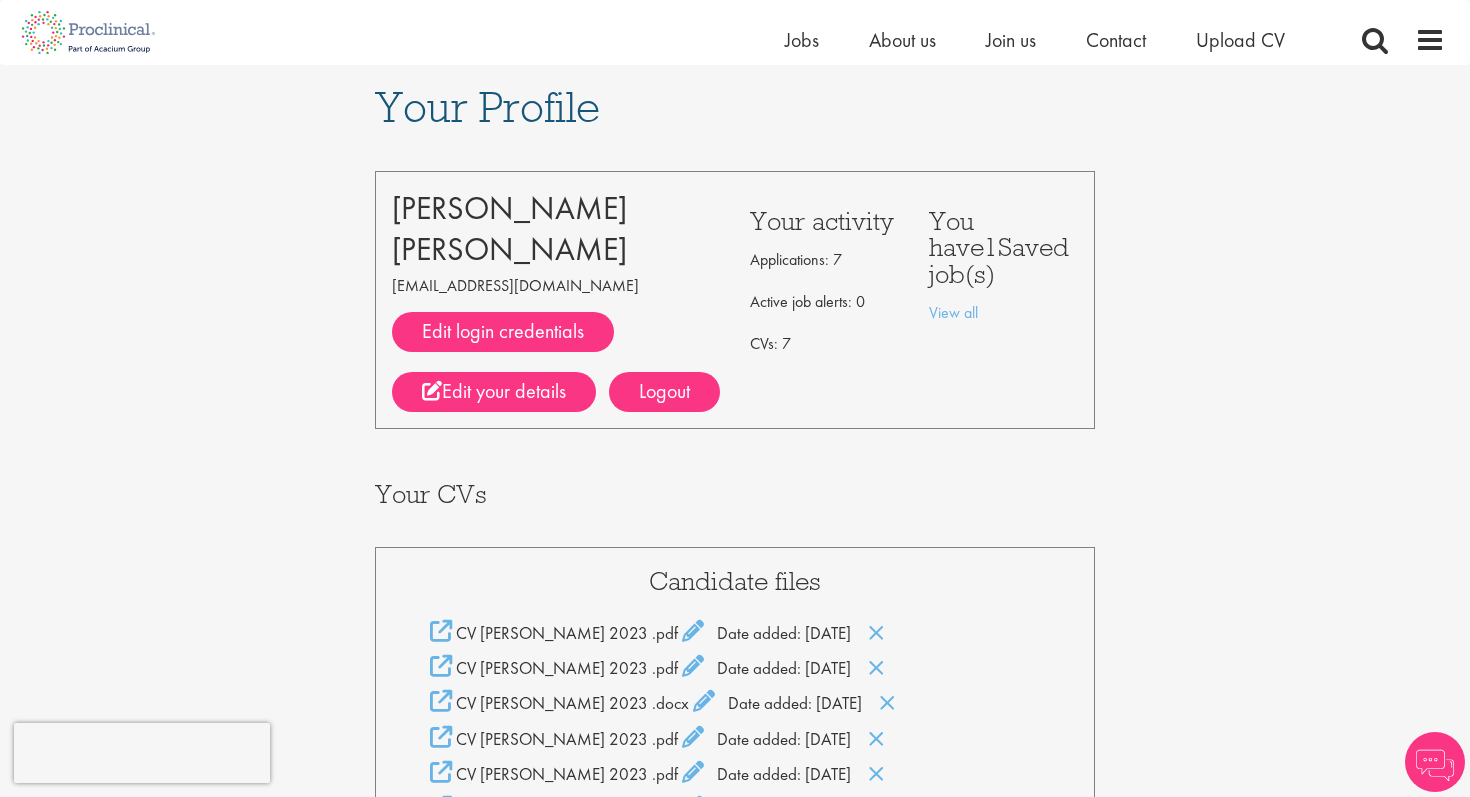 scroll, scrollTop: 307, scrollLeft: 0, axis: vertical 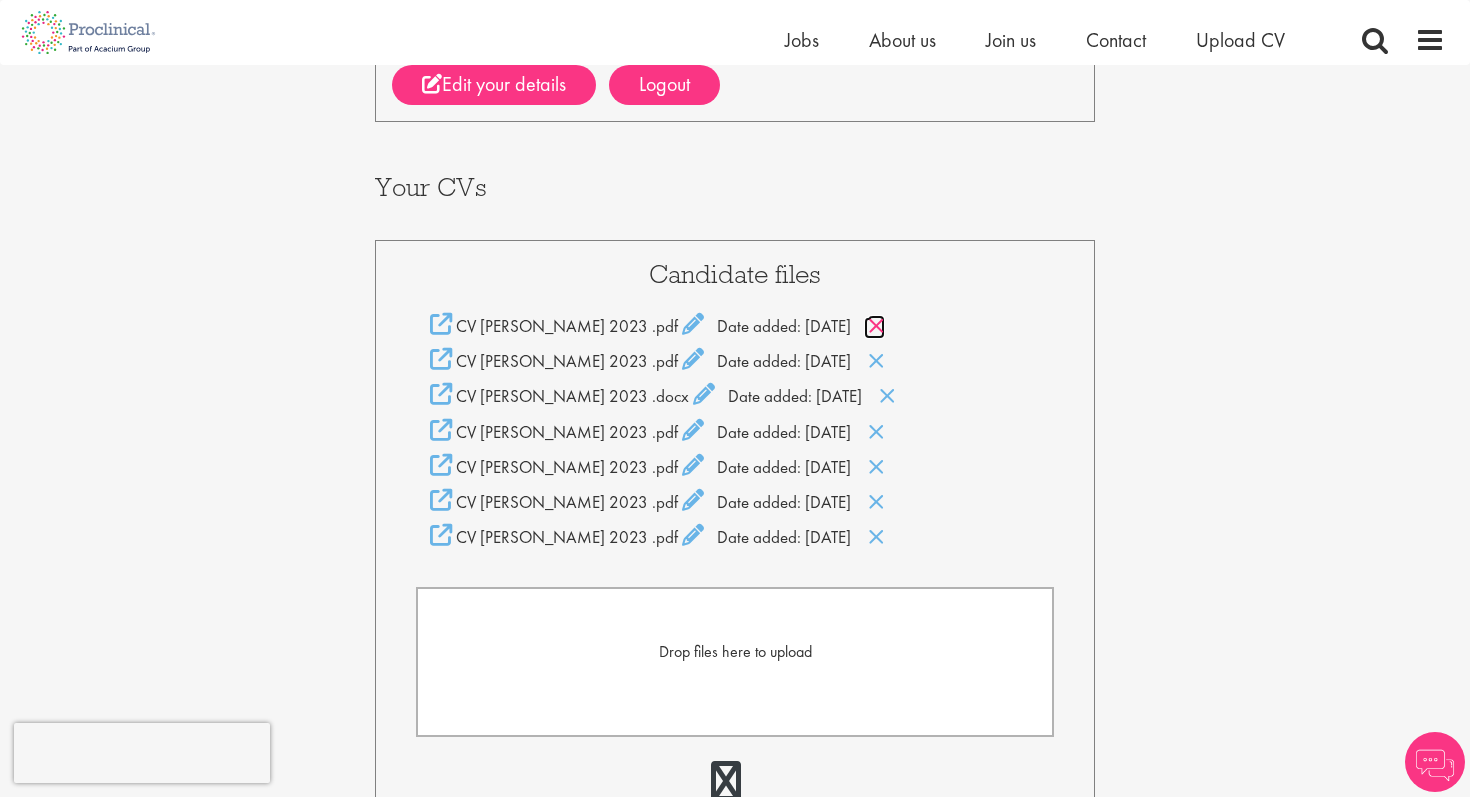 click at bounding box center (876, 326) 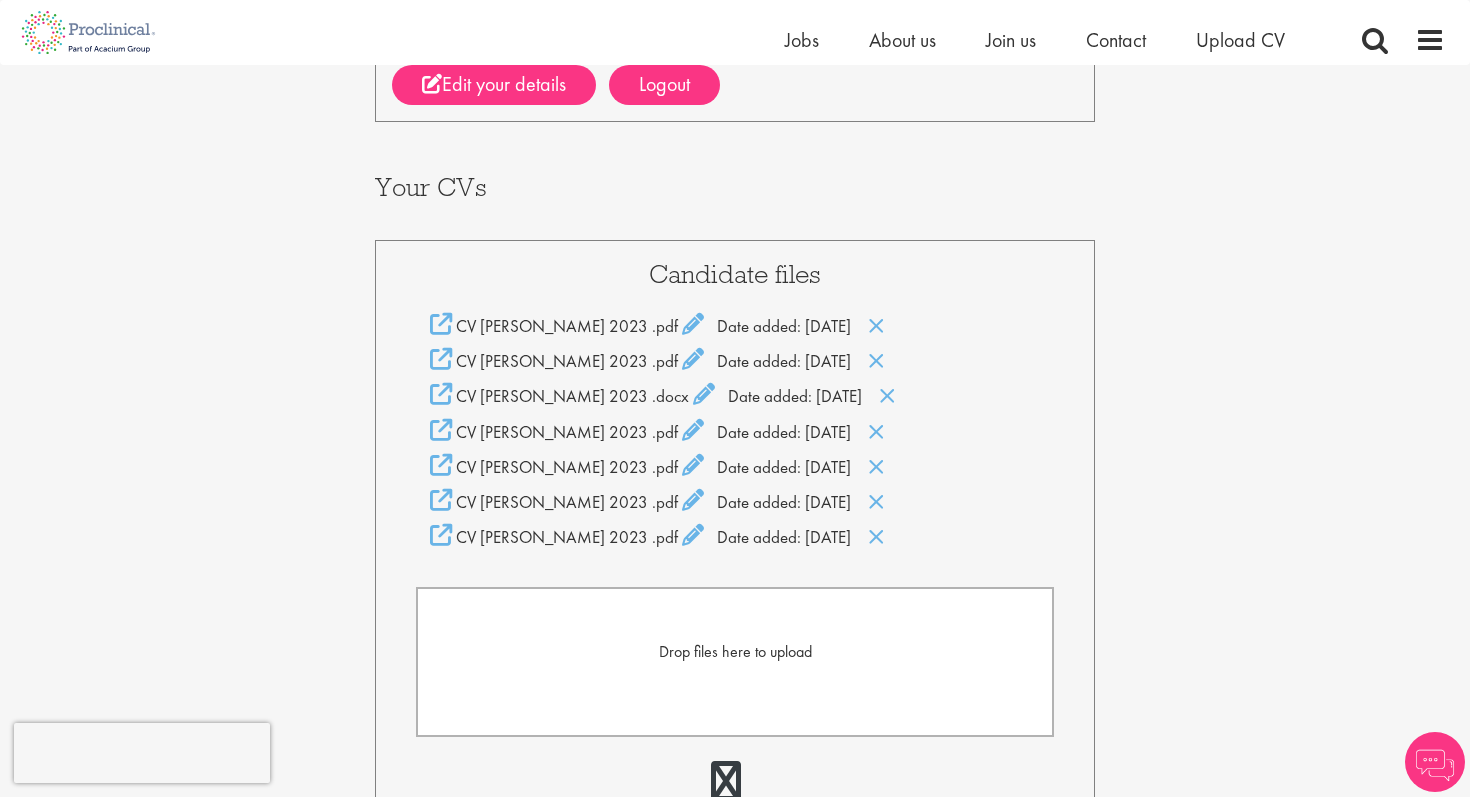 scroll, scrollTop: 282, scrollLeft: 0, axis: vertical 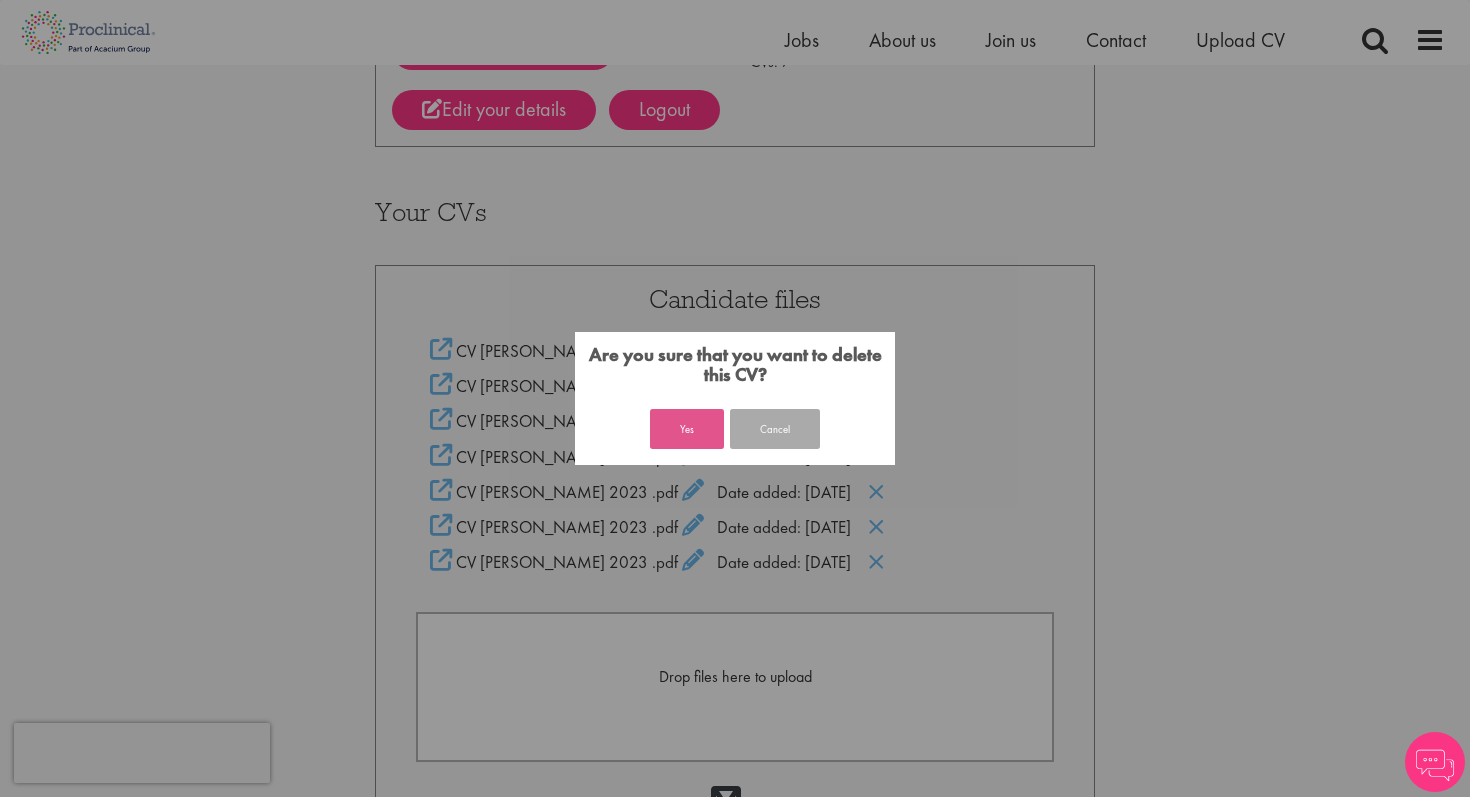 click on "Yes" at bounding box center [687, 429] 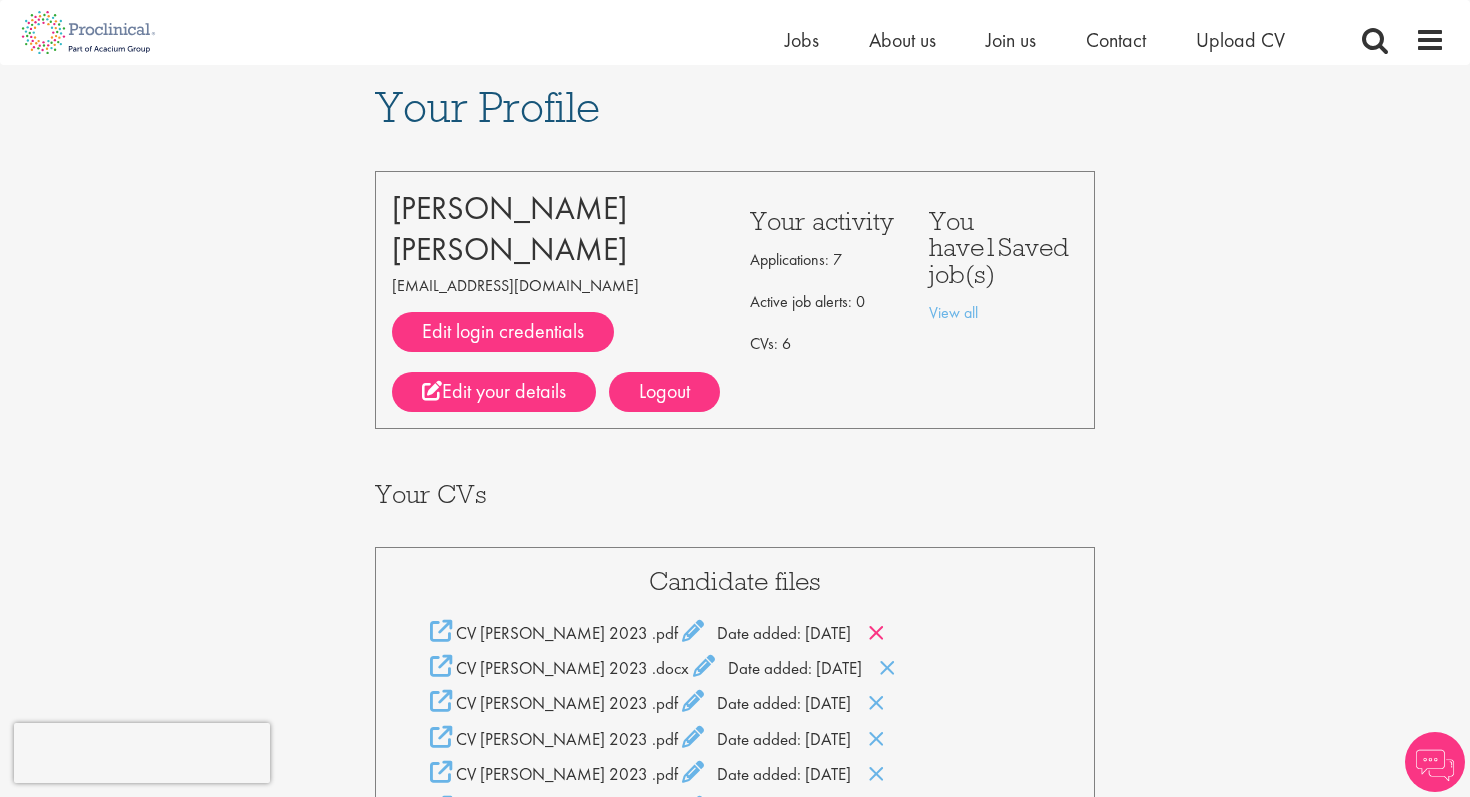 scroll, scrollTop: 280, scrollLeft: 0, axis: vertical 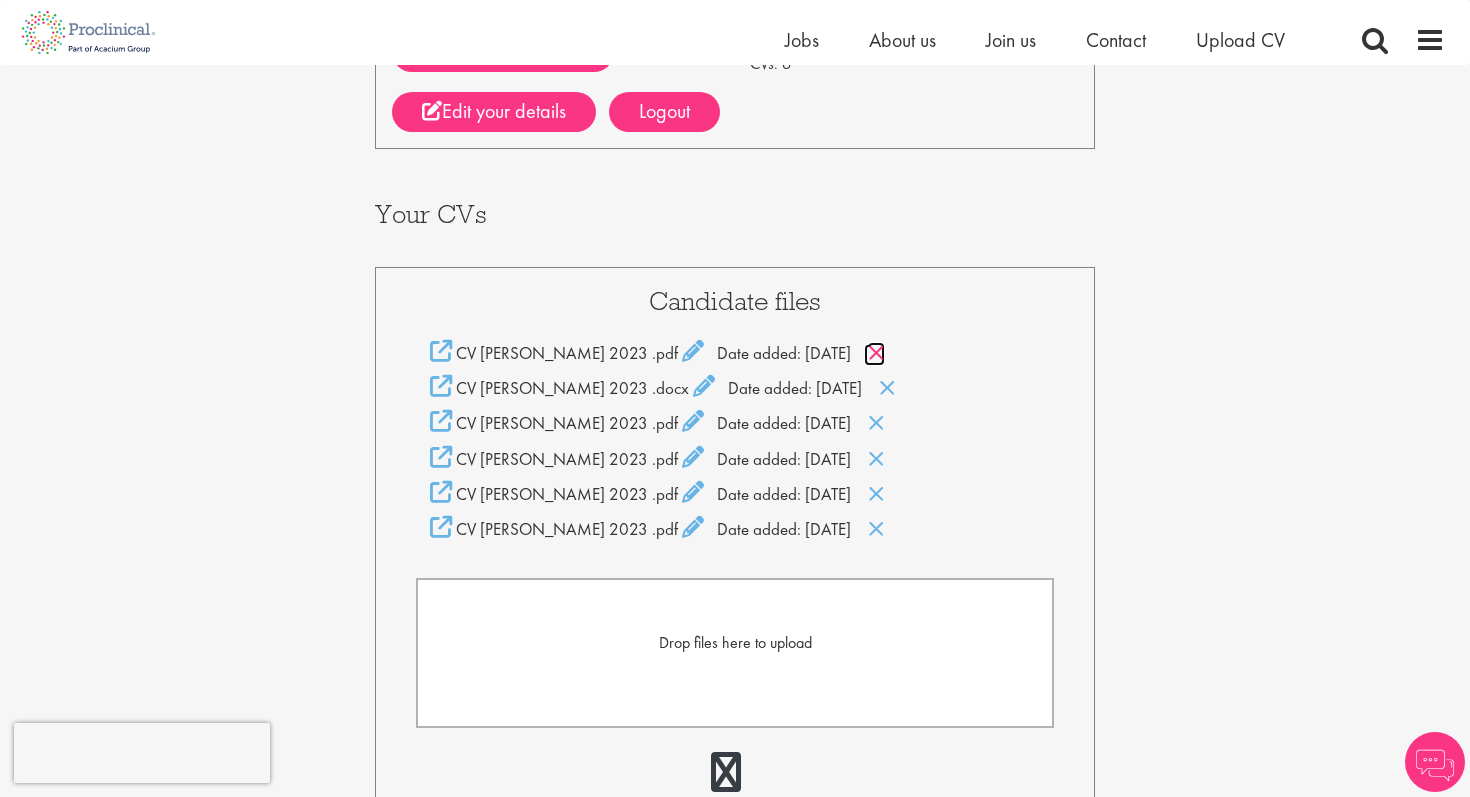click at bounding box center [876, 353] 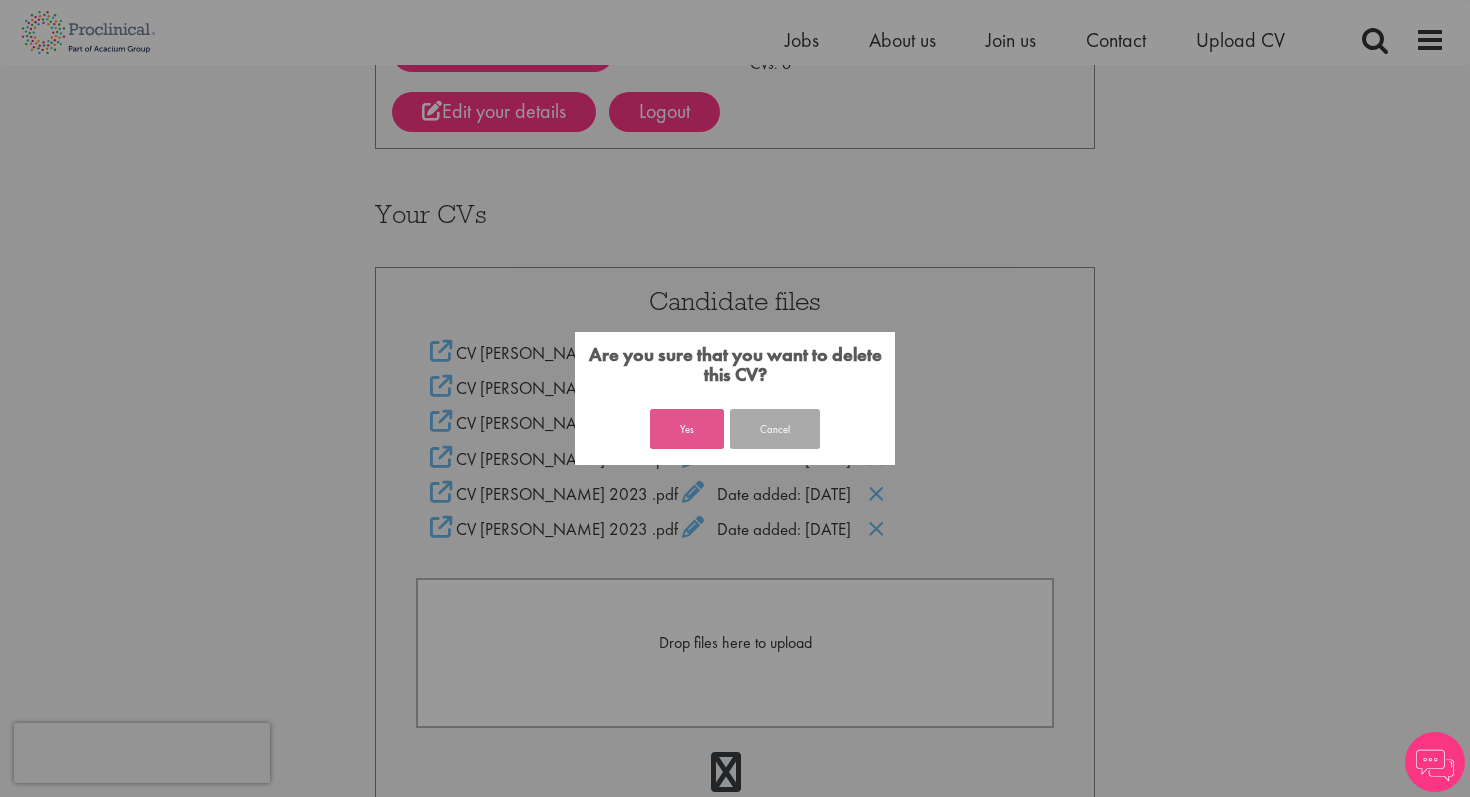 click on "Yes" at bounding box center (687, 429) 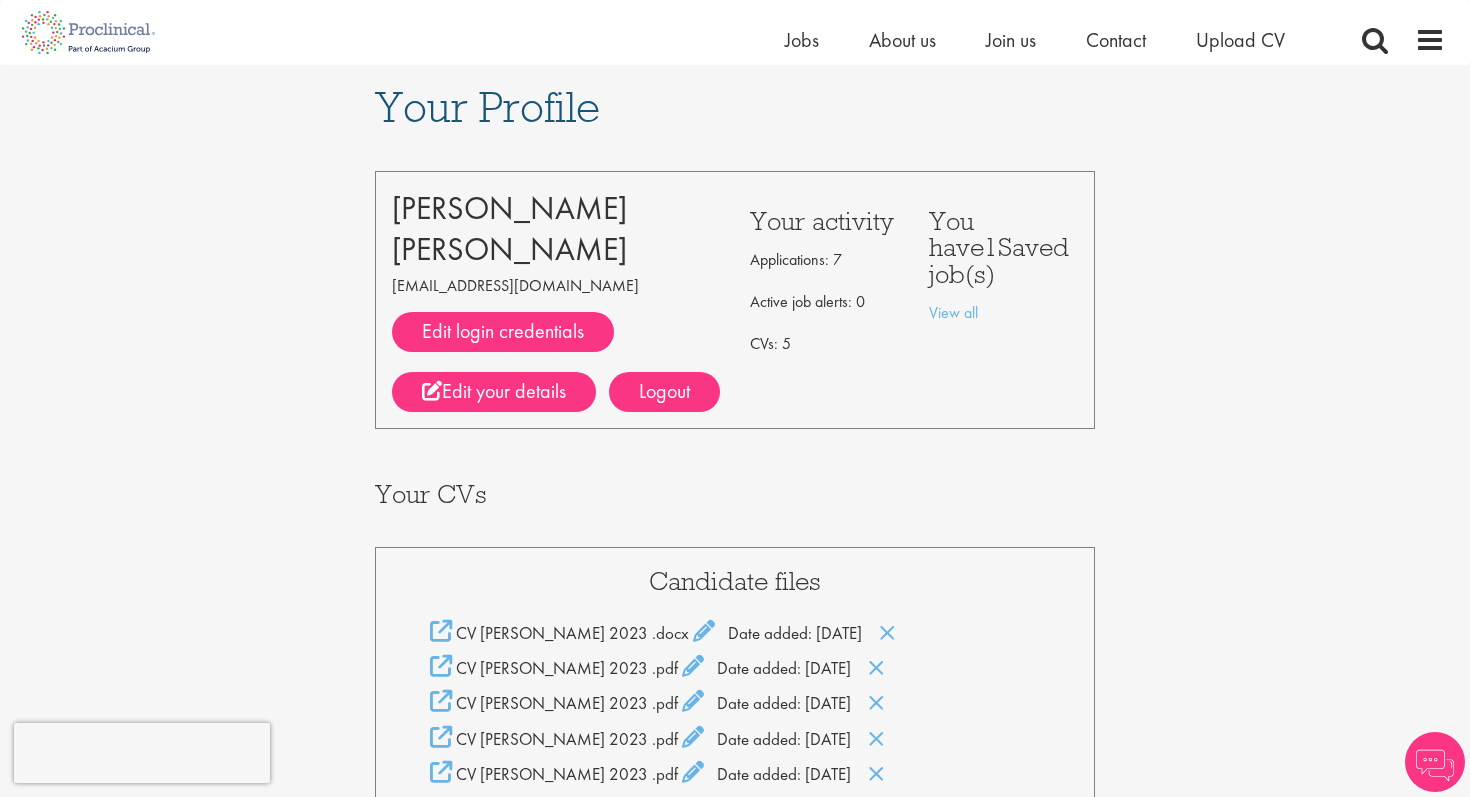 scroll, scrollTop: 280, scrollLeft: 0, axis: vertical 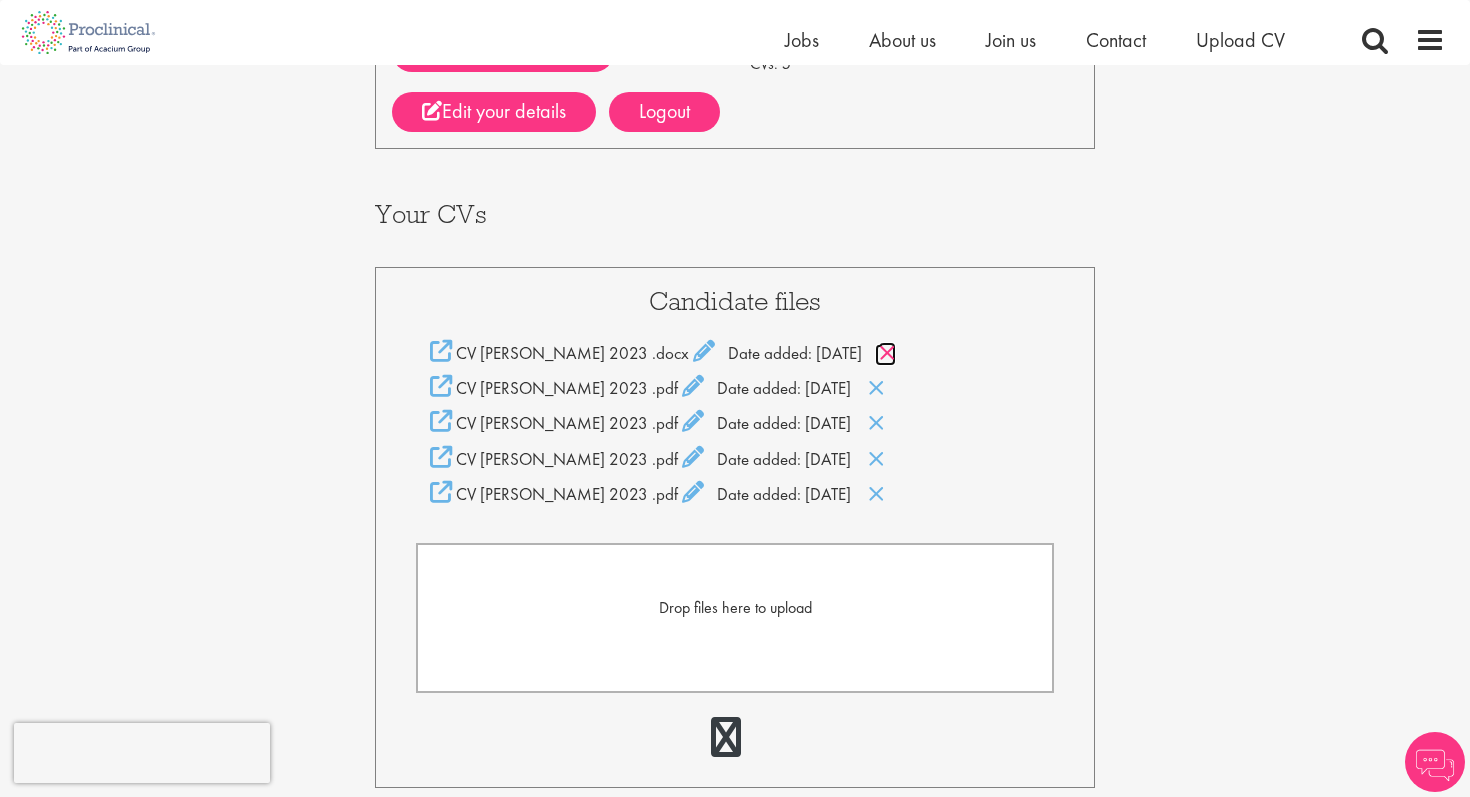 click at bounding box center [887, 353] 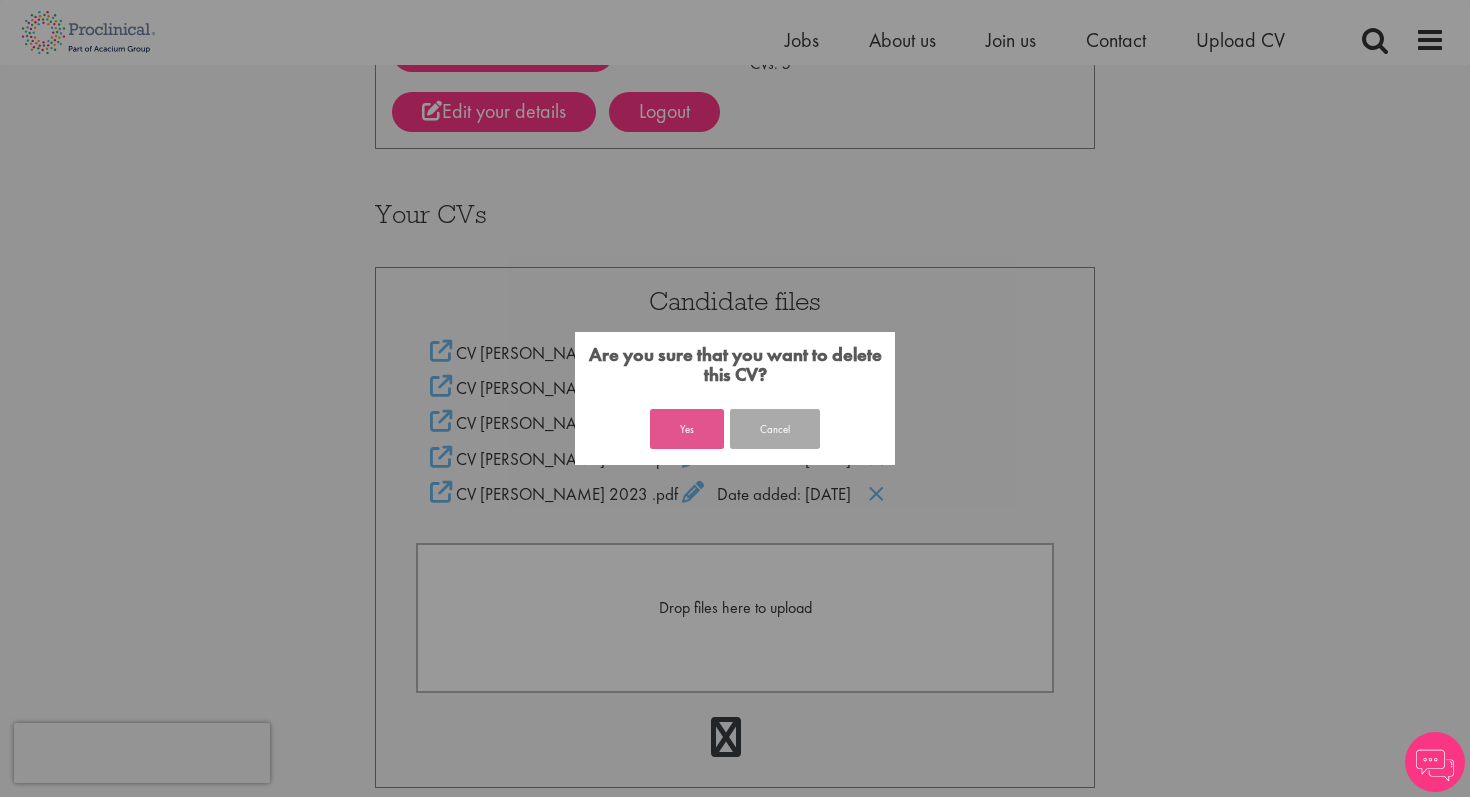 click on "Yes" at bounding box center [687, 429] 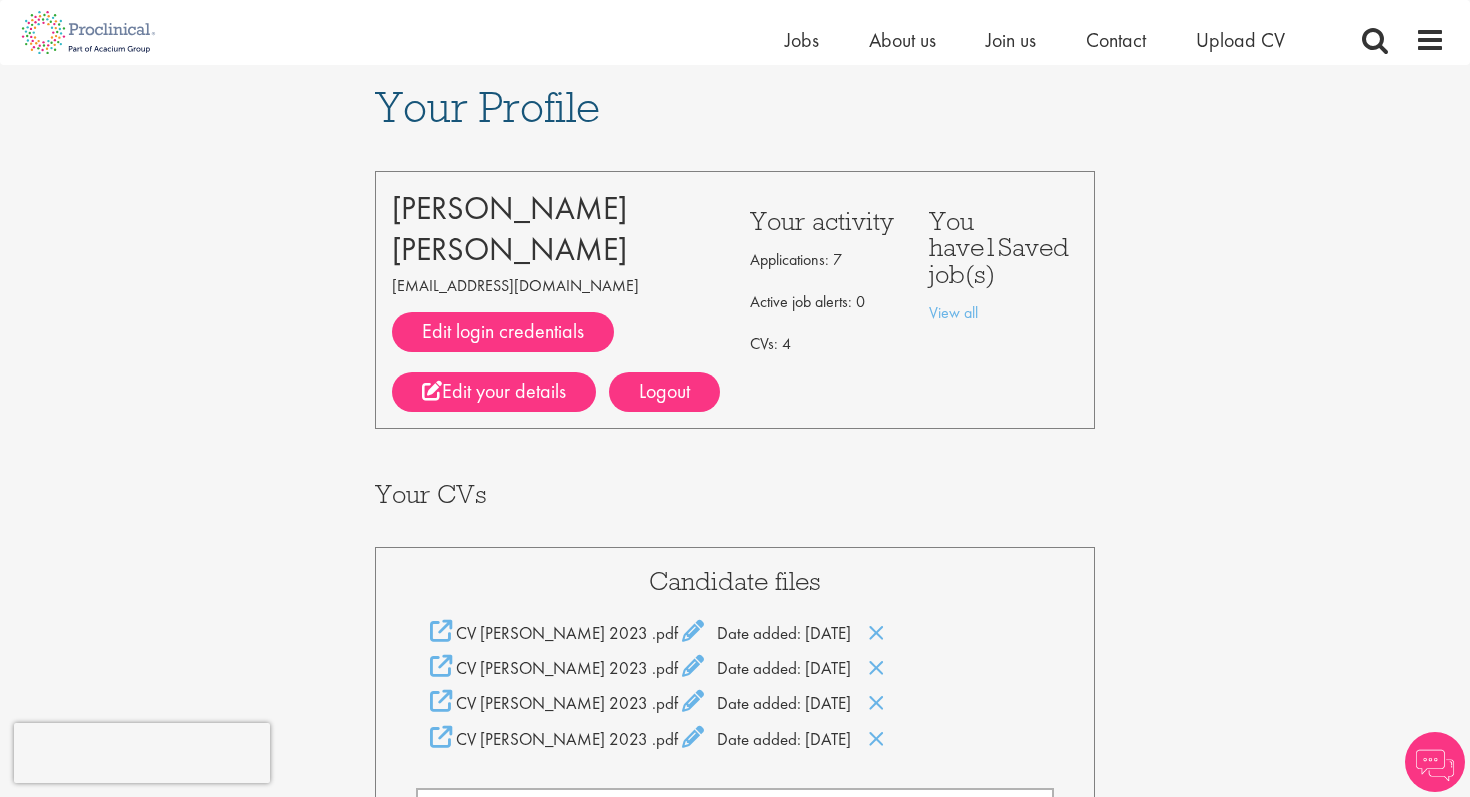 scroll, scrollTop: 299, scrollLeft: 0, axis: vertical 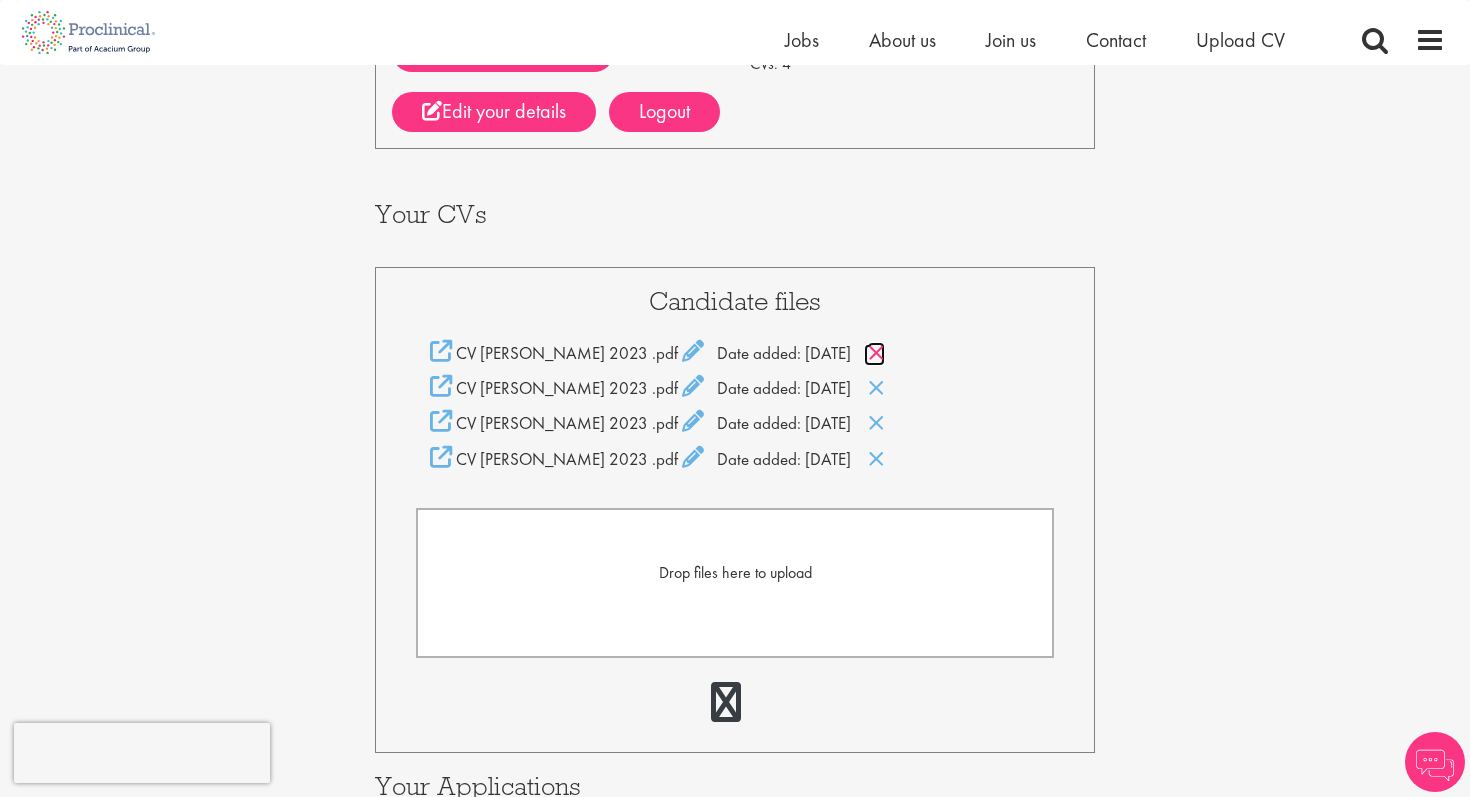 click at bounding box center (876, 353) 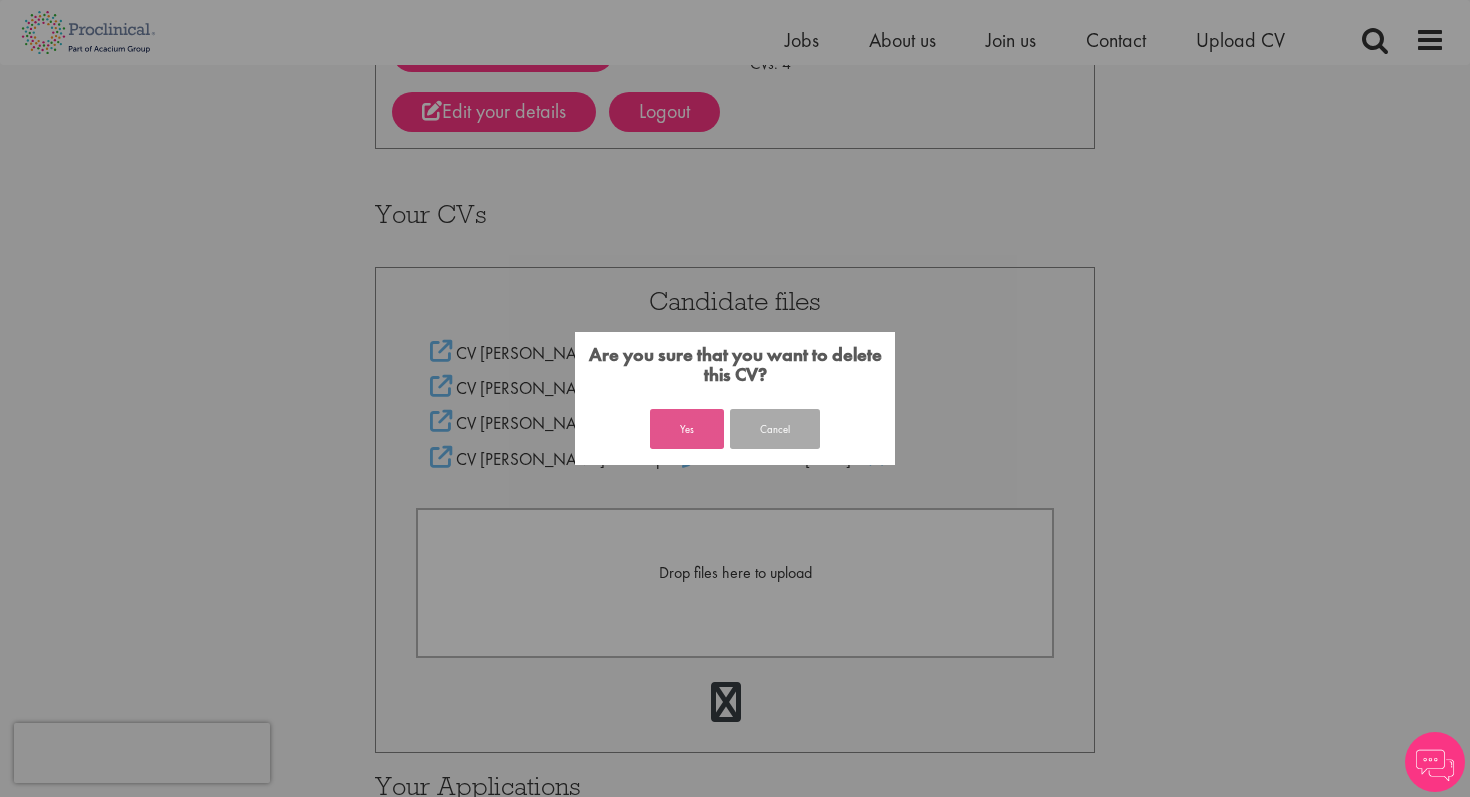 click on "Yes" at bounding box center [687, 429] 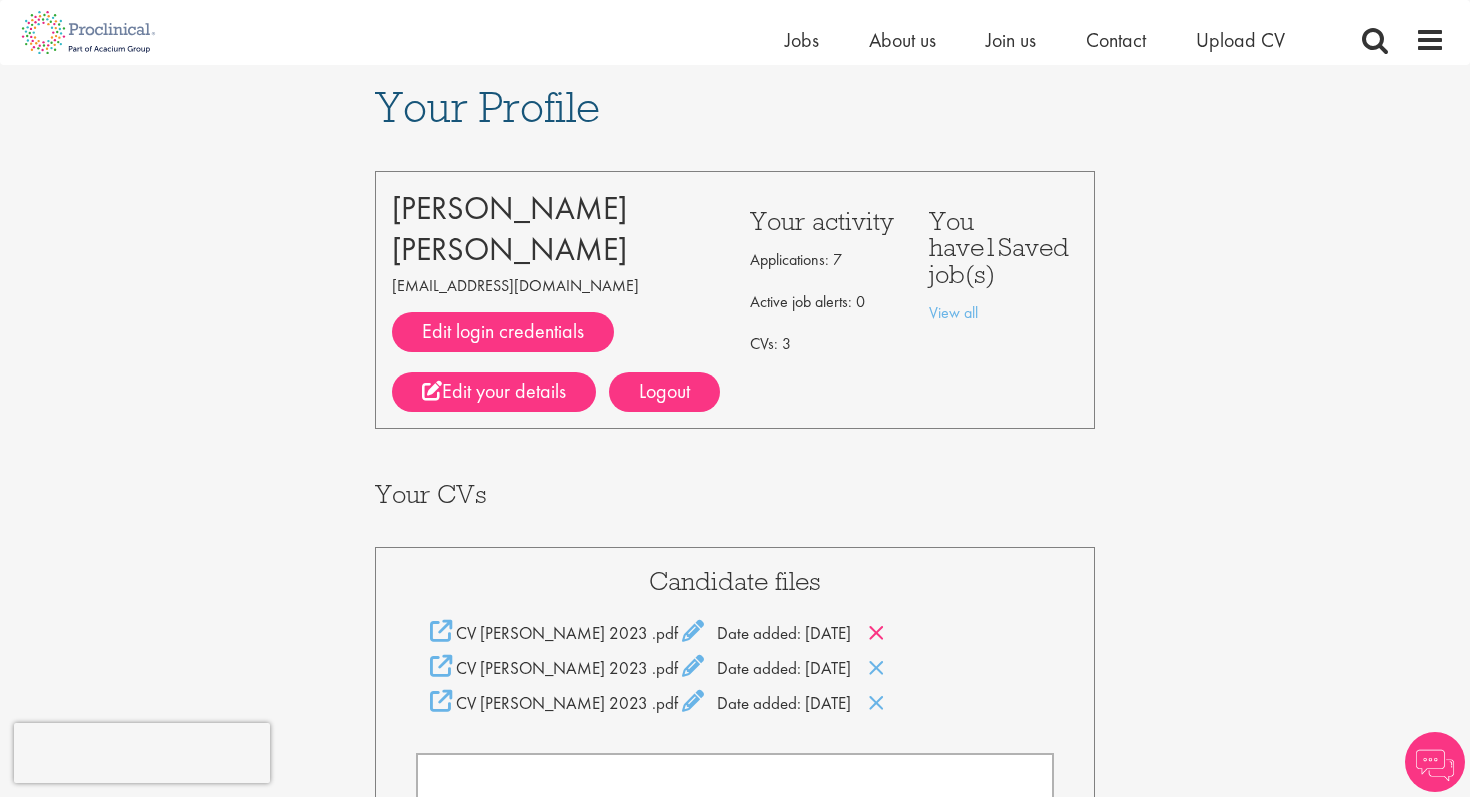 scroll, scrollTop: 280, scrollLeft: 0, axis: vertical 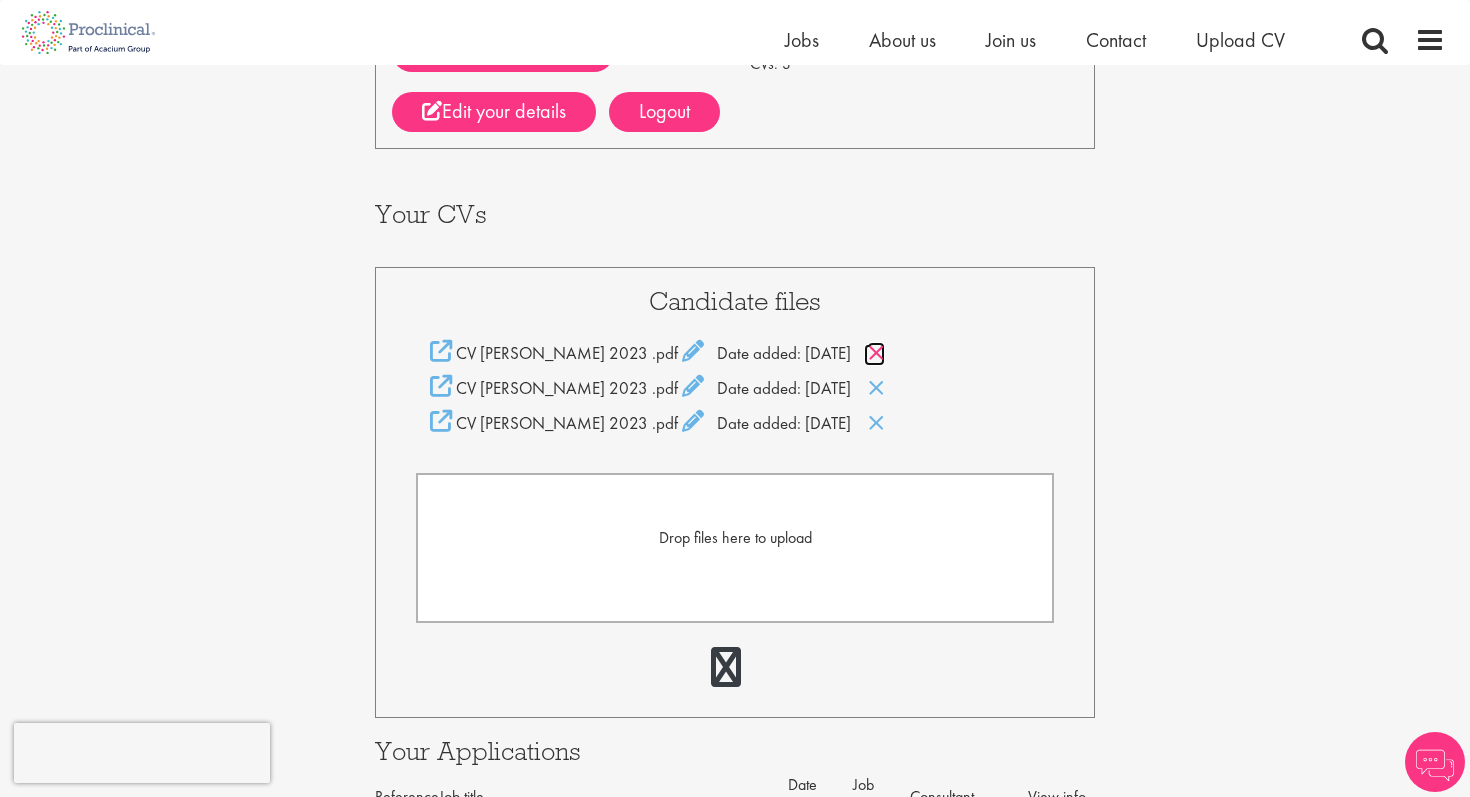 click at bounding box center [876, 353] 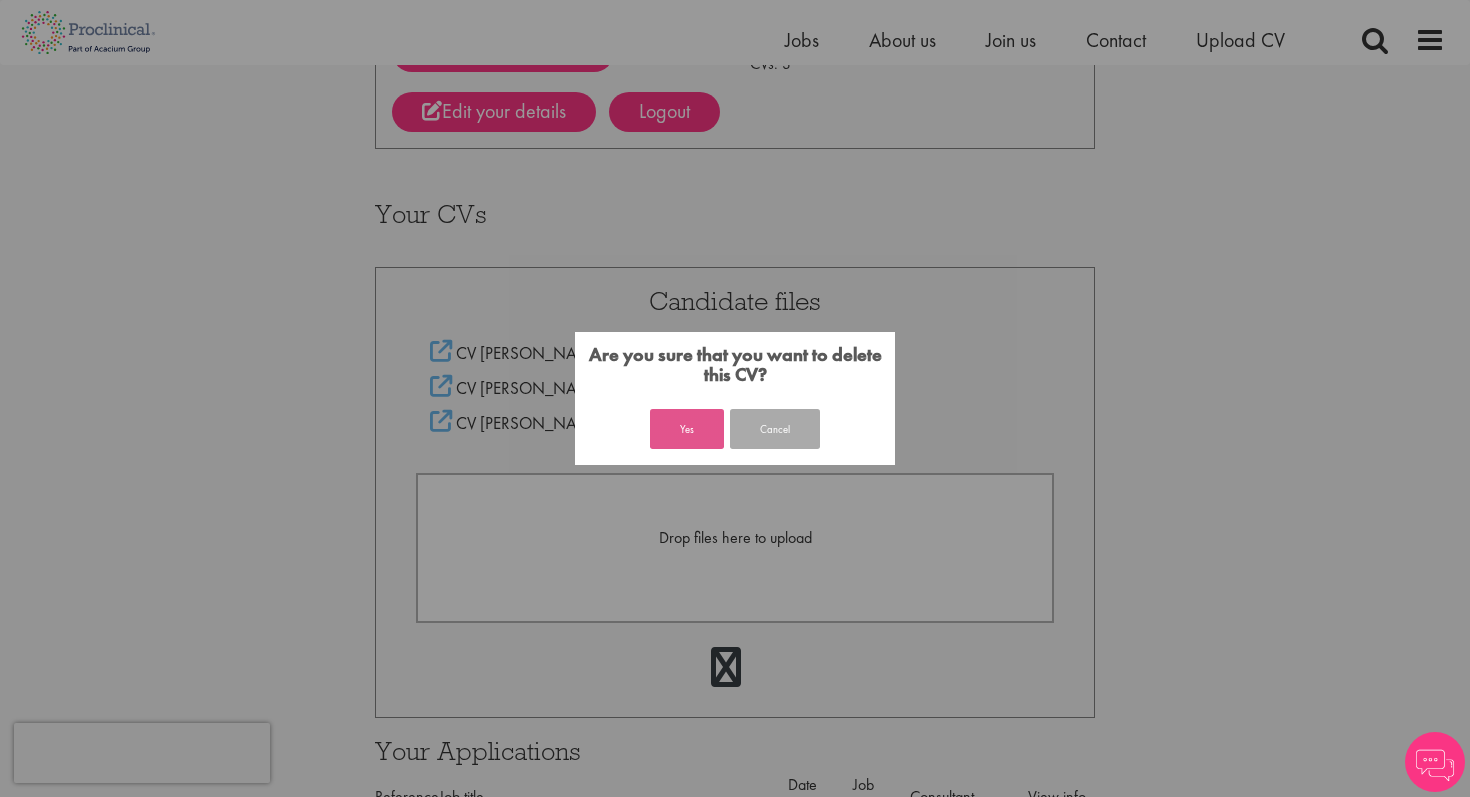click on "Yes" at bounding box center [687, 429] 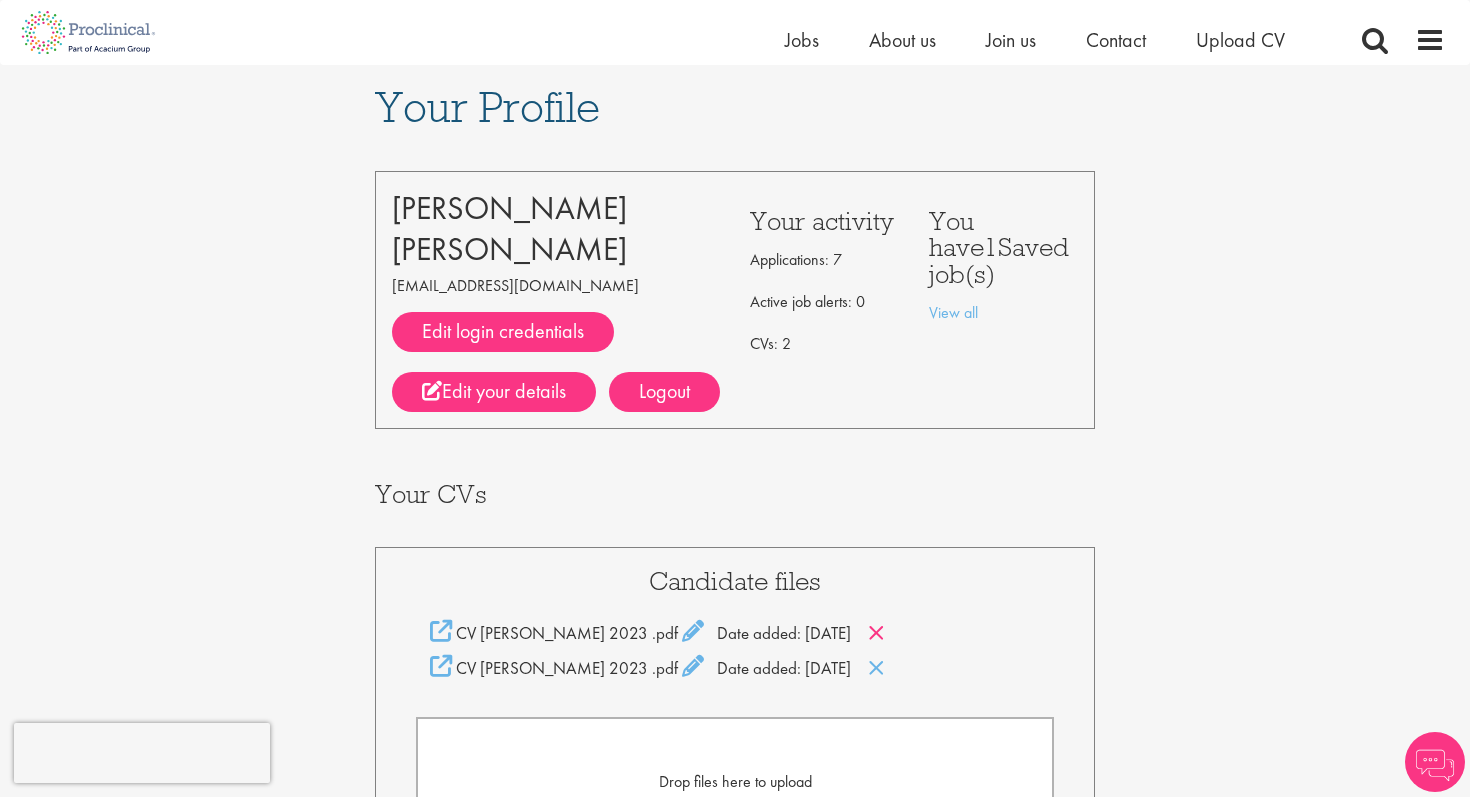 scroll, scrollTop: 299, scrollLeft: 0, axis: vertical 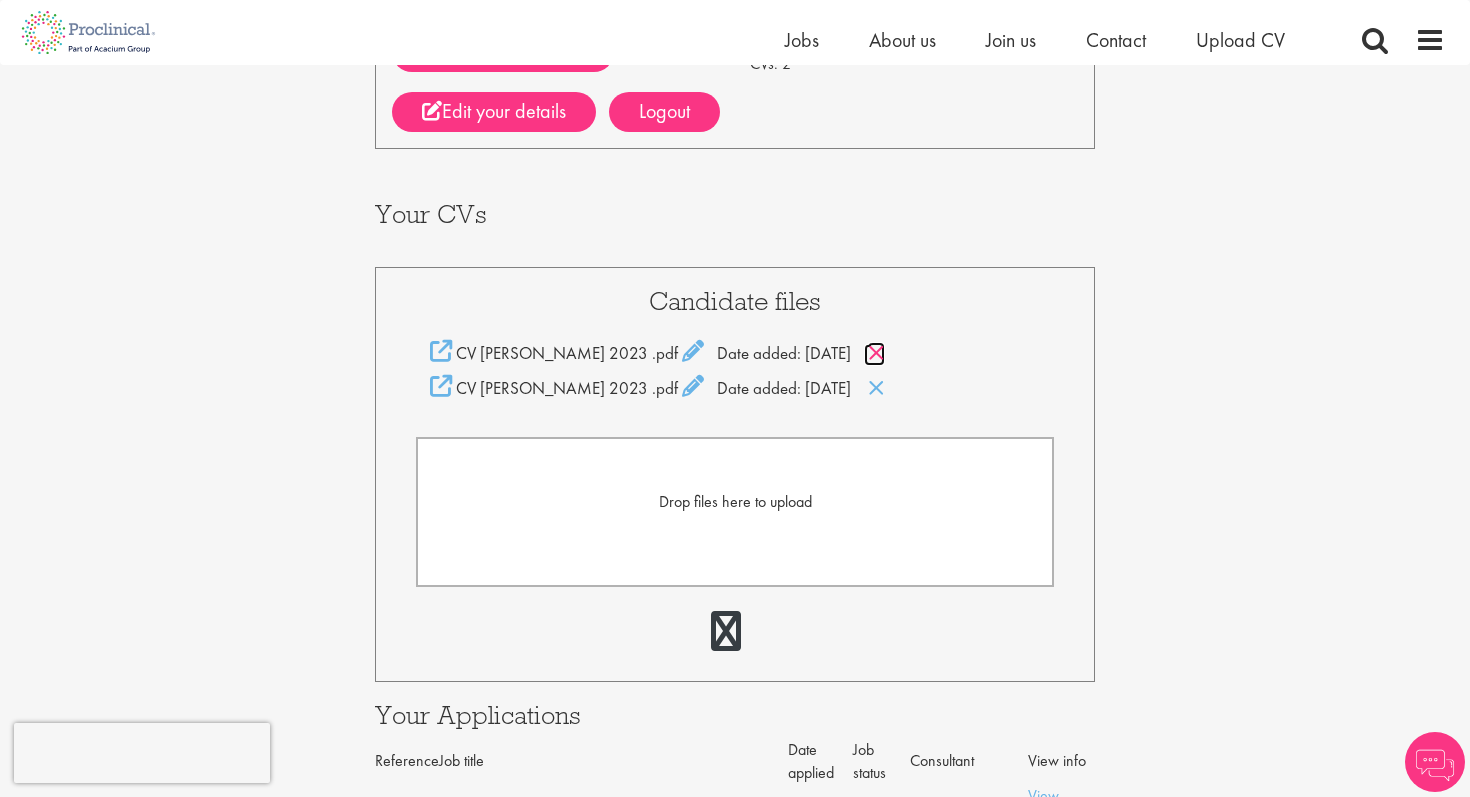 click at bounding box center (876, 353) 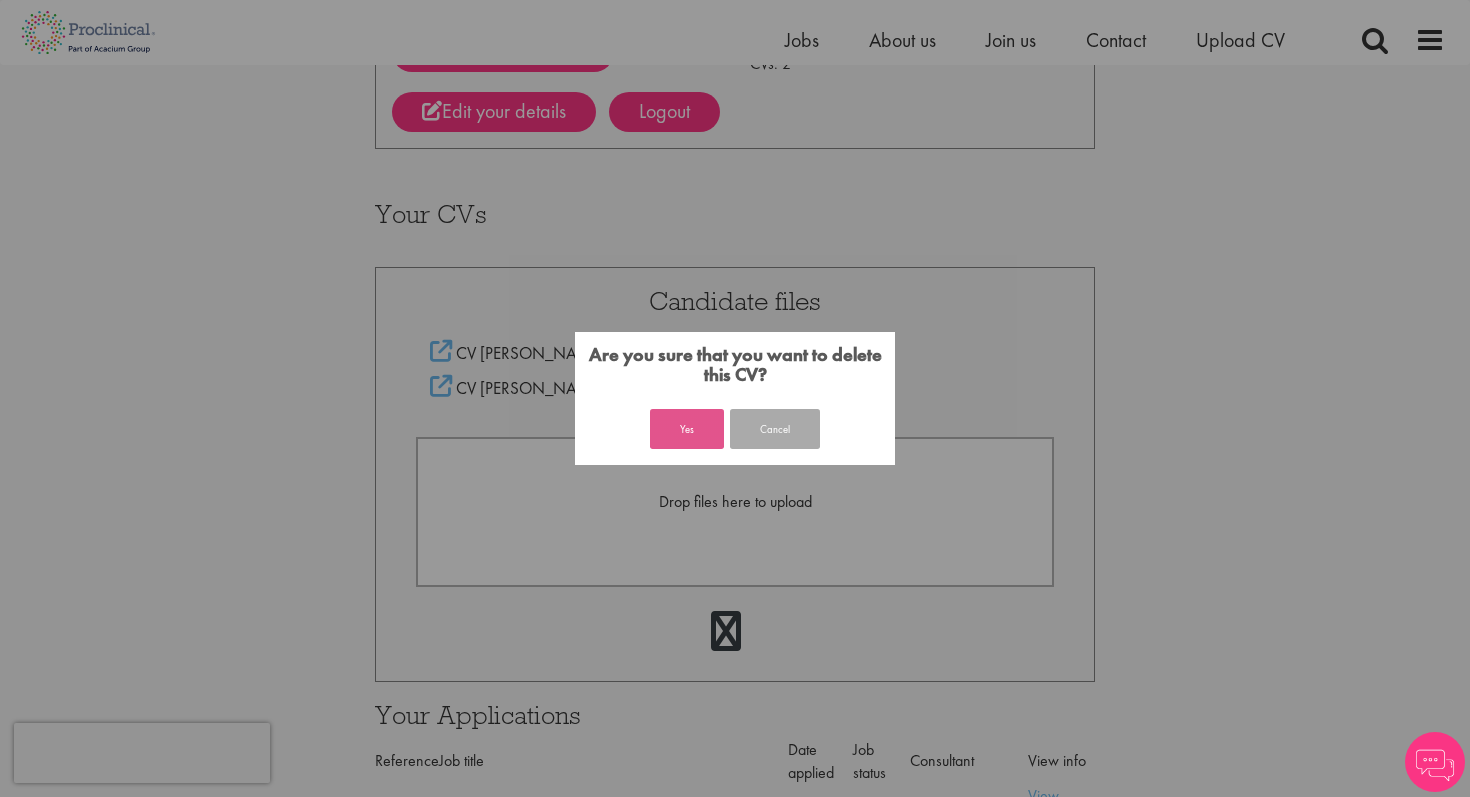 click on "Yes" at bounding box center [687, 429] 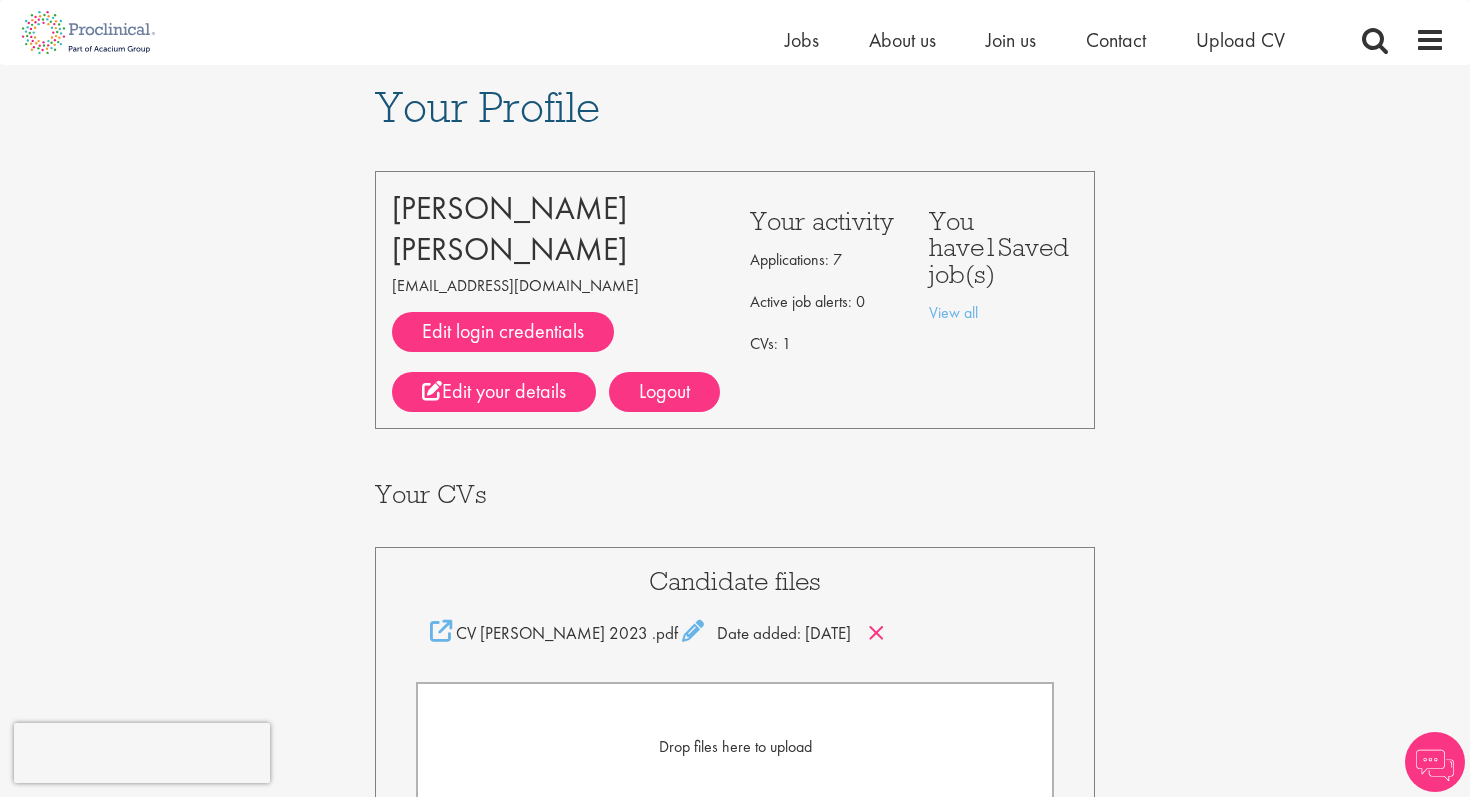 scroll, scrollTop: 299, scrollLeft: 0, axis: vertical 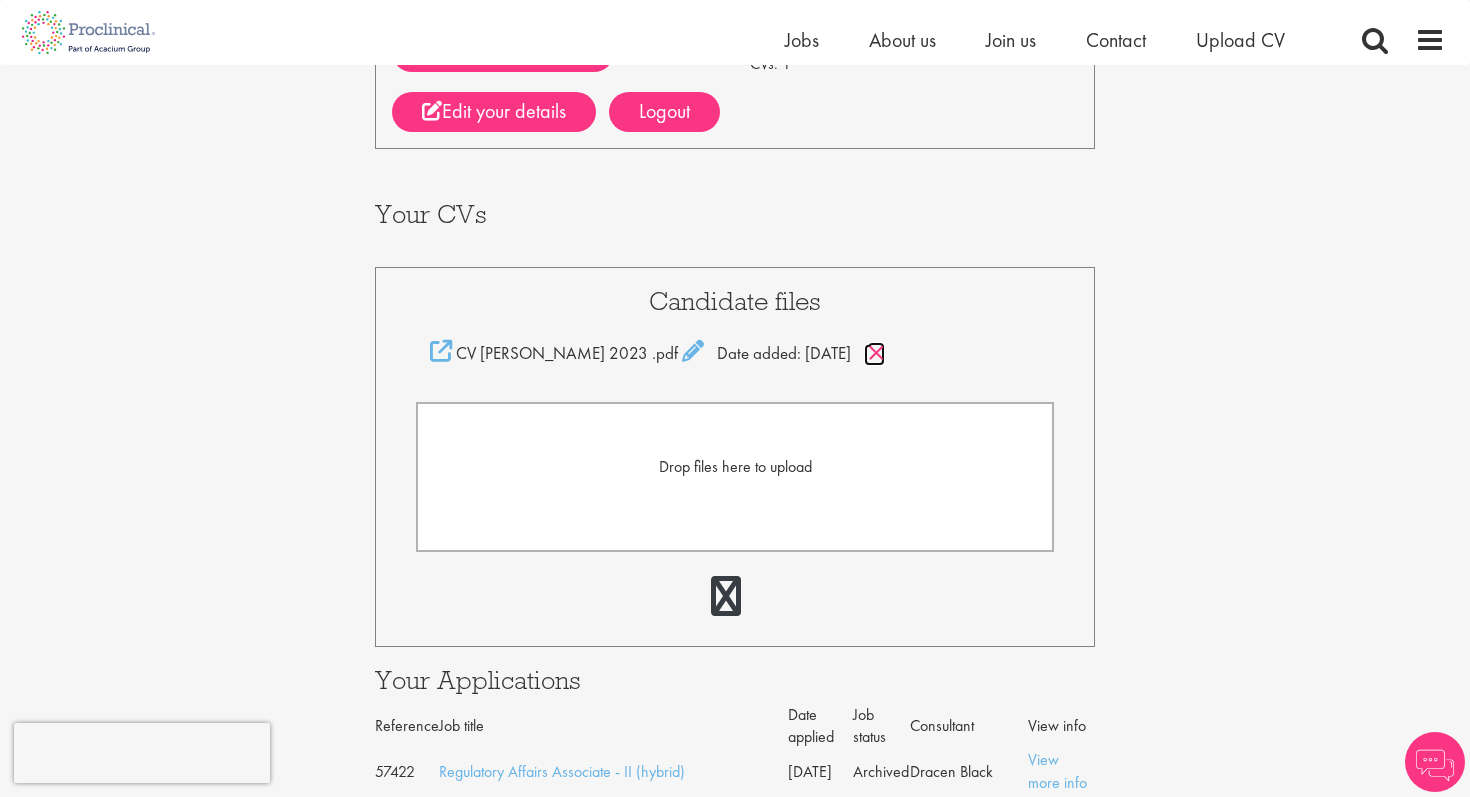click at bounding box center (876, 353) 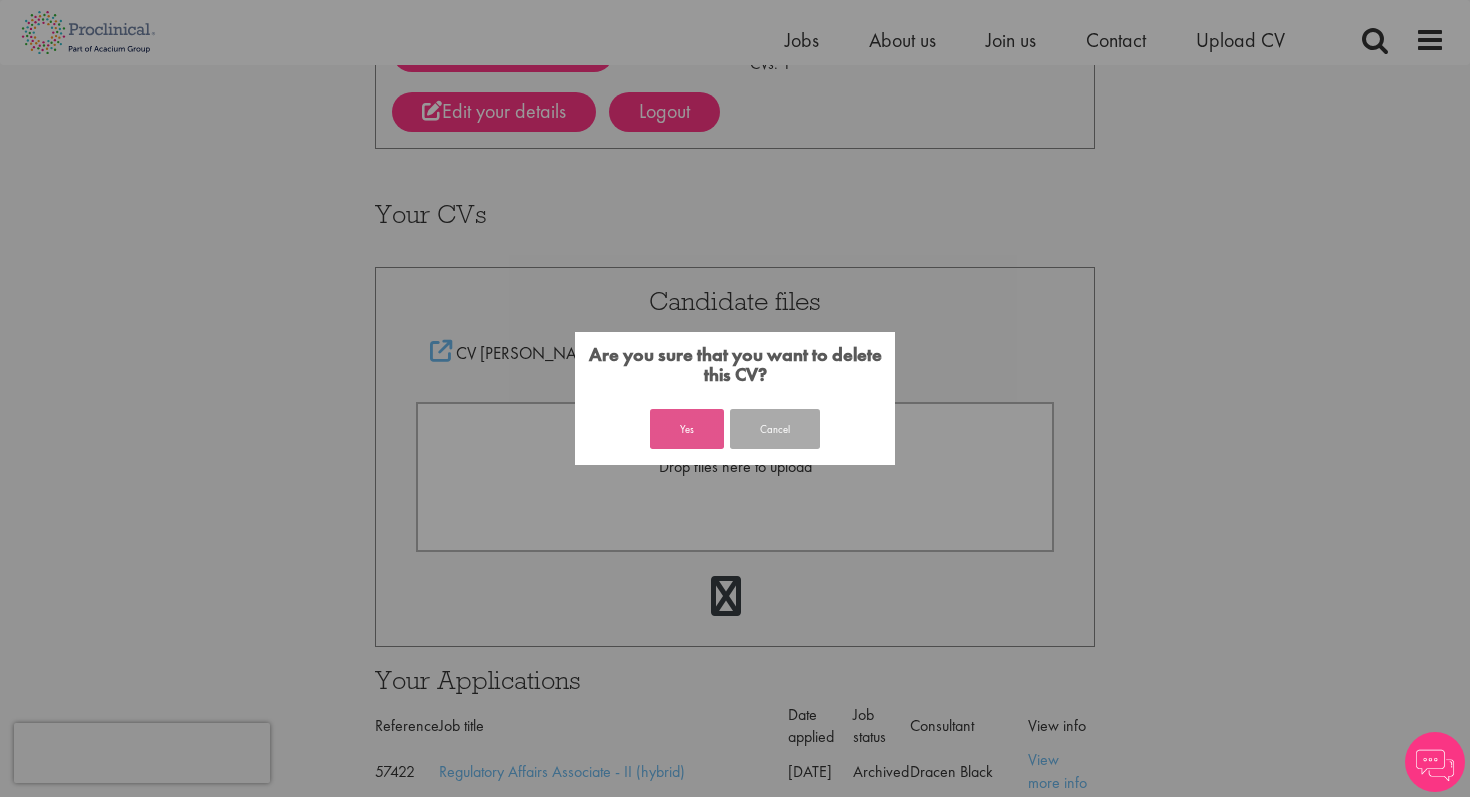 click on "Yes" at bounding box center [687, 429] 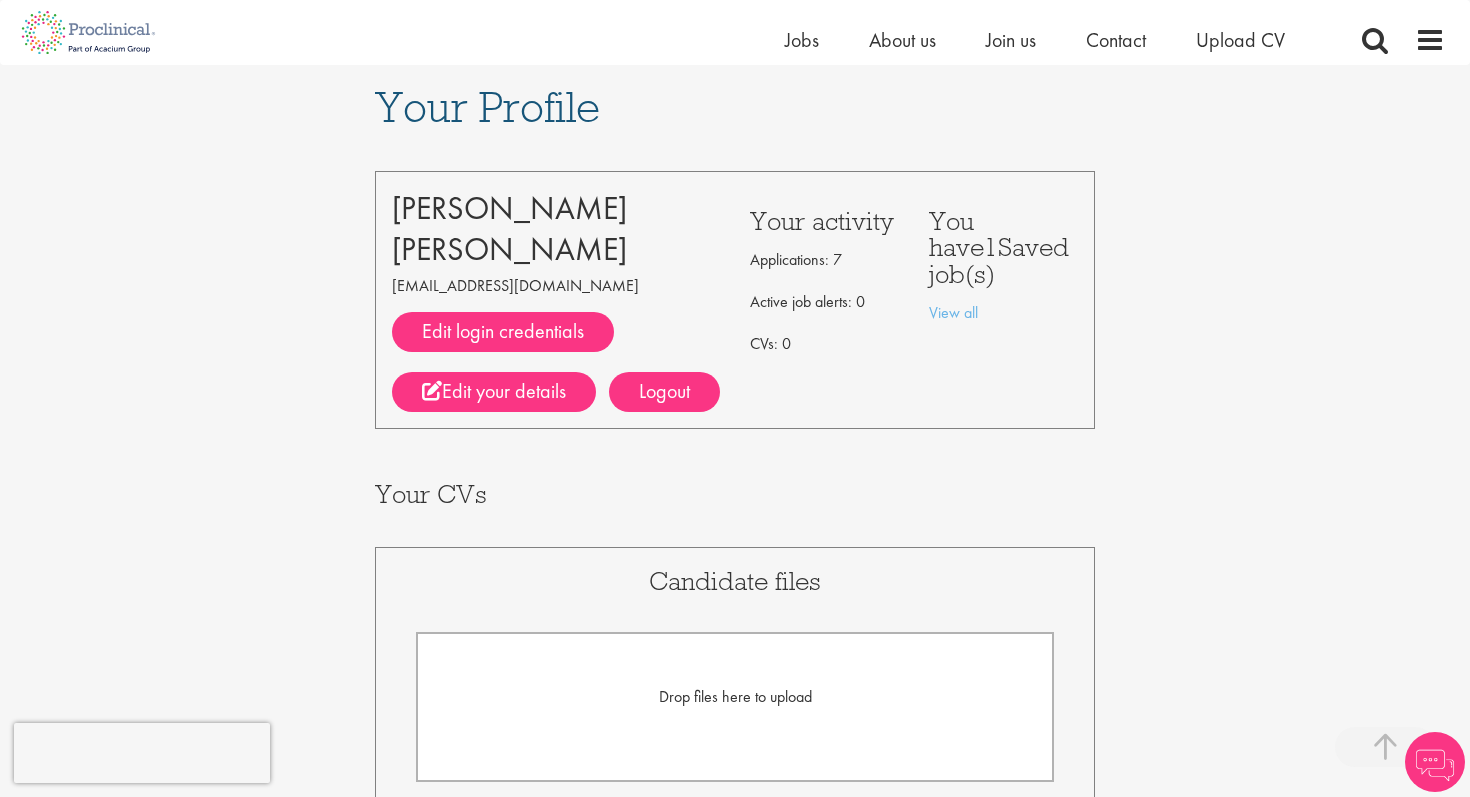 scroll, scrollTop: 525, scrollLeft: 0, axis: vertical 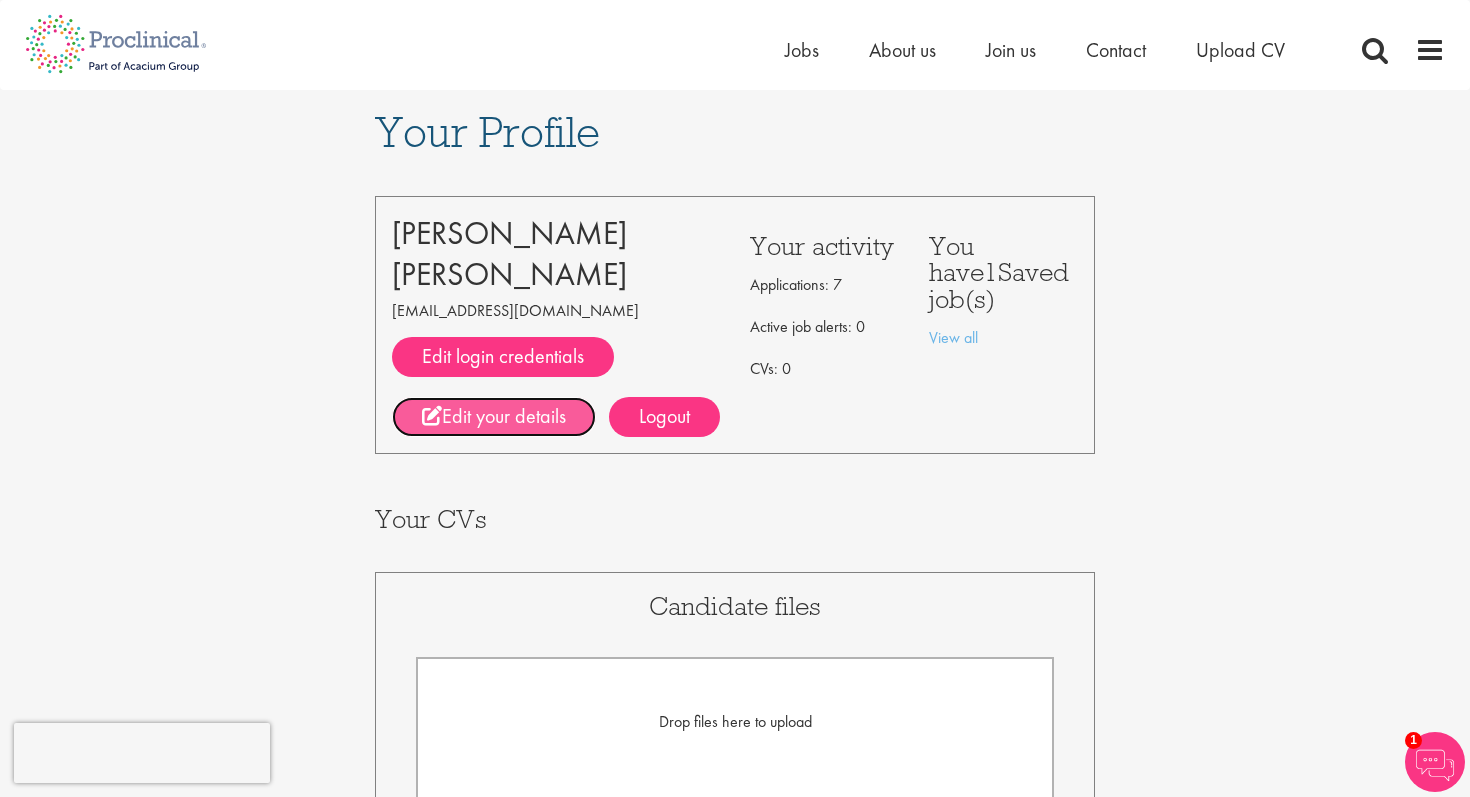 click on "Edit your details" at bounding box center (494, 417) 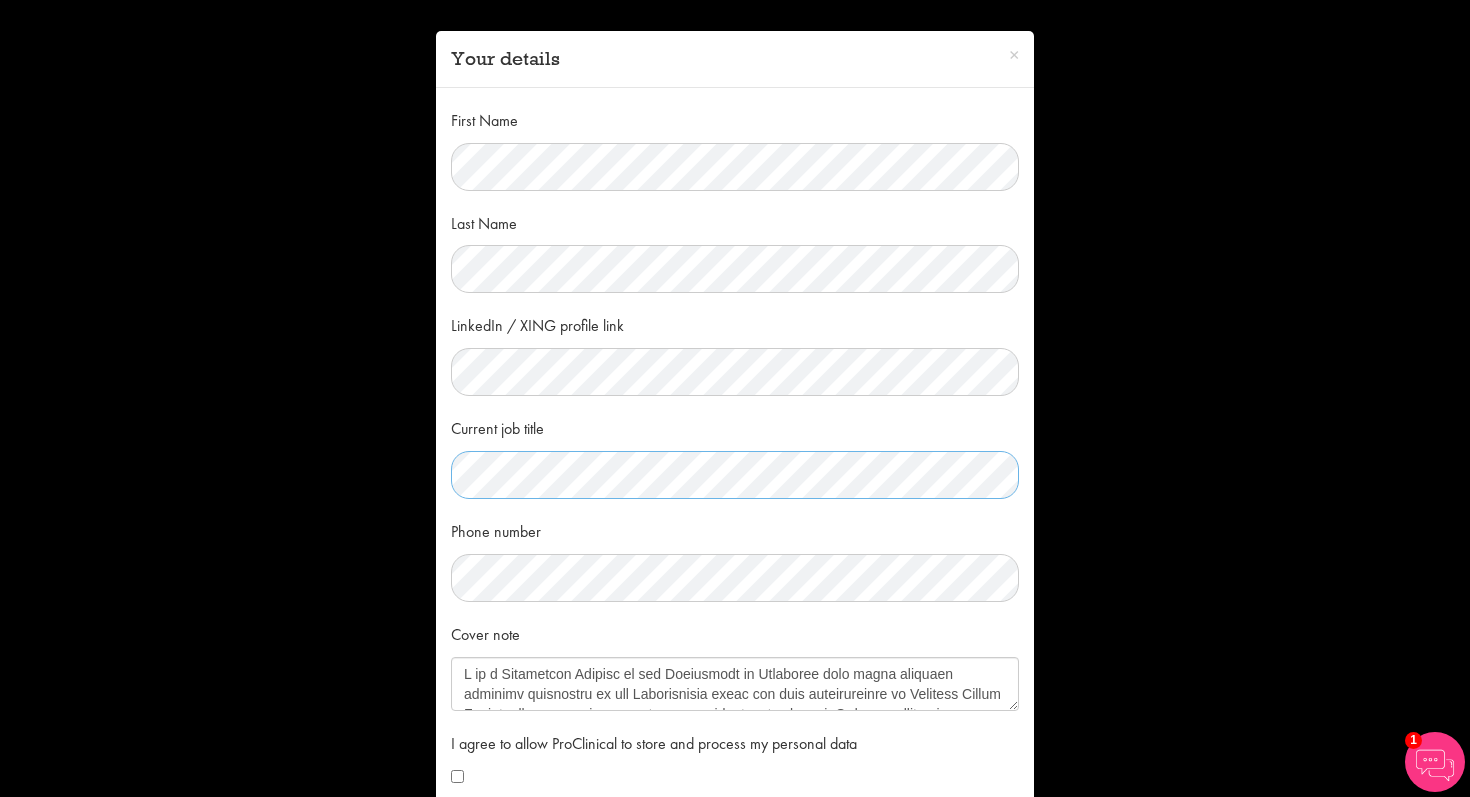 click on "×
Your details
First Name
Last Name
LinkedIn / XING profile link
Current job title
Phone number
Hidden visitor type
Cover note
Local File
Dropbox
Google Drive
I agree to allow ProClinical to store and process my personal data" at bounding box center [735, 398] 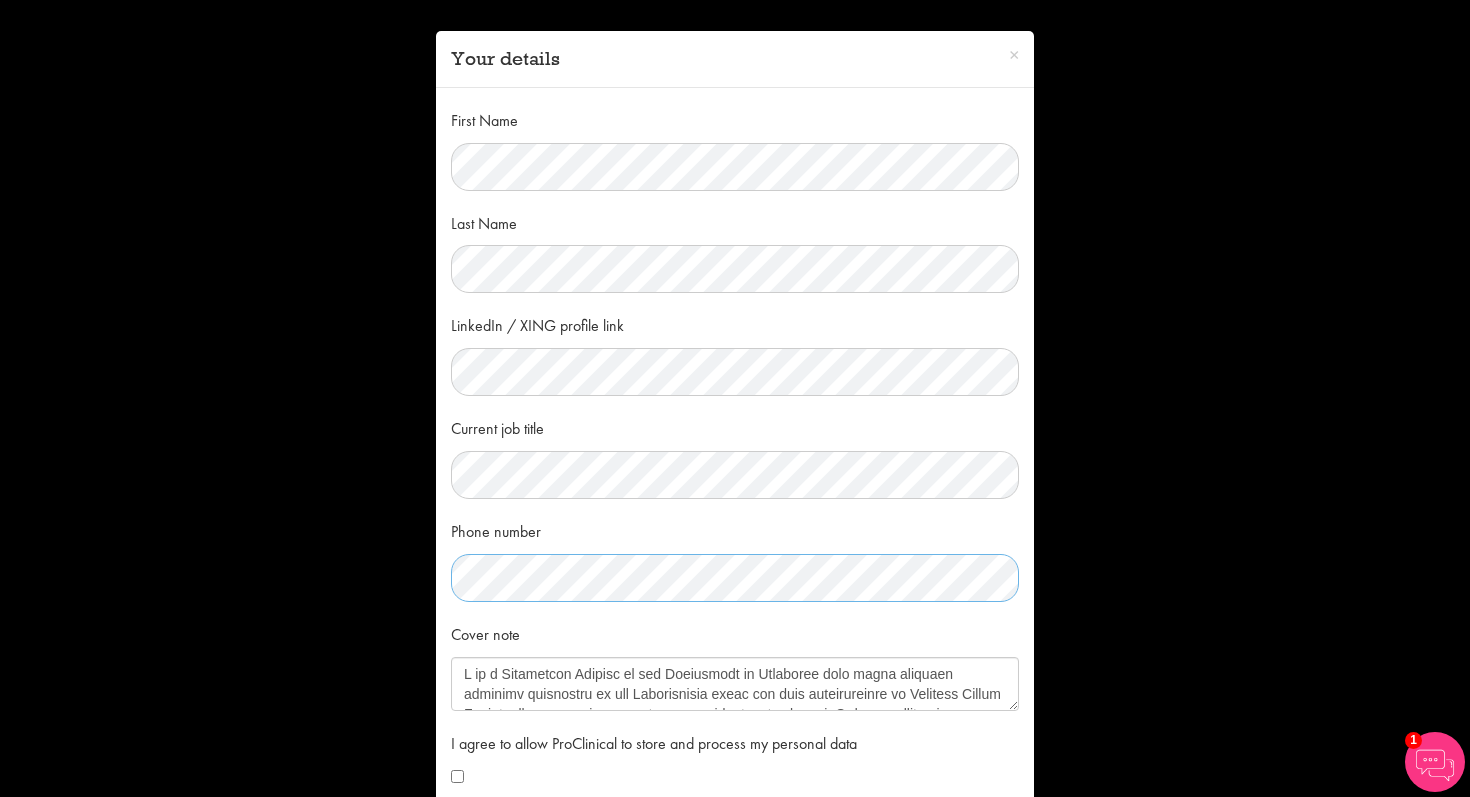 click on "×
Your details
First Name
Last Name
LinkedIn / XING profile link
Current job title
Phone number
Hidden visitor type
Cover note
Local File
Dropbox
Google Drive
I agree to allow ProClinical to store and process my personal data" at bounding box center (735, 398) 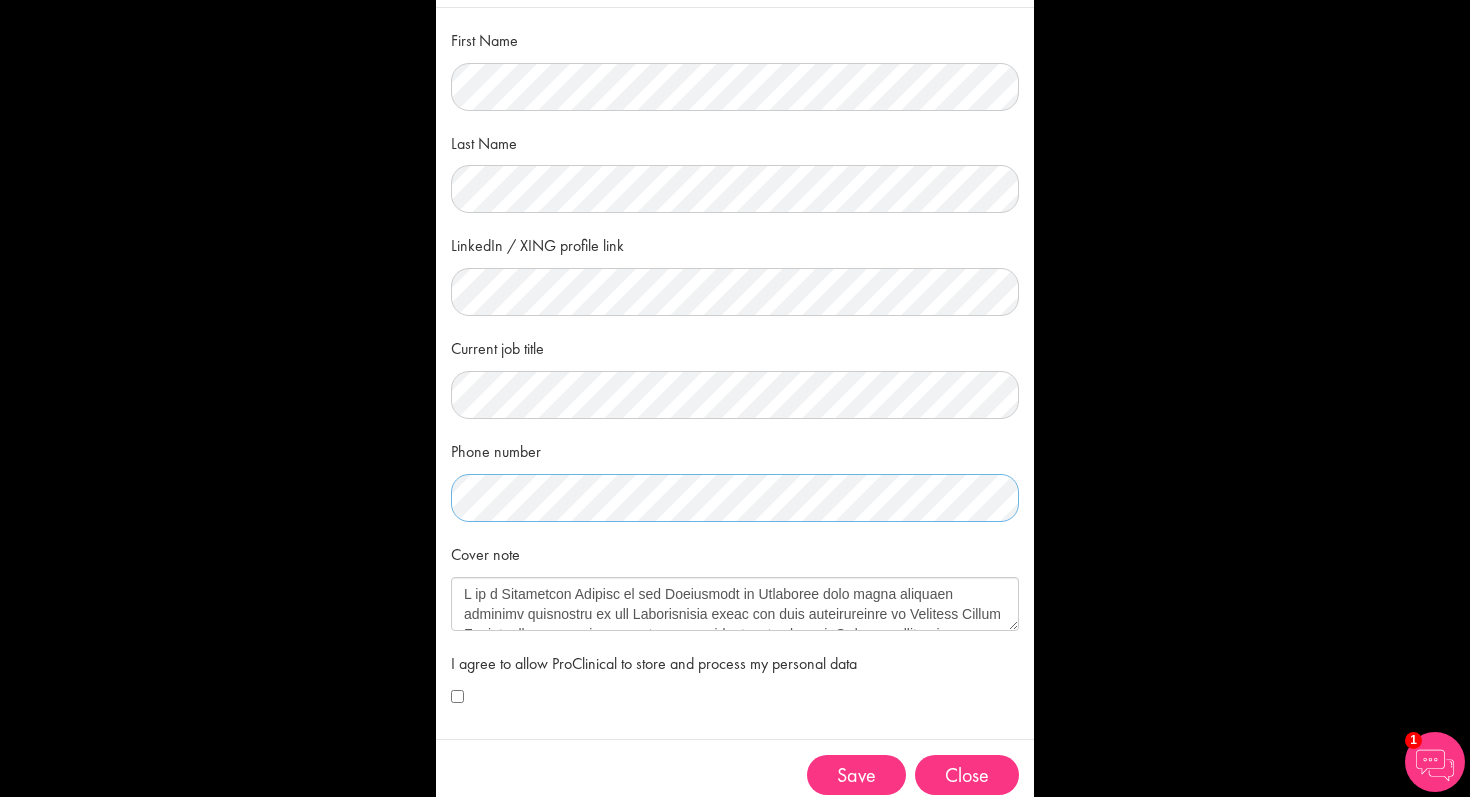 scroll, scrollTop: 91, scrollLeft: 0, axis: vertical 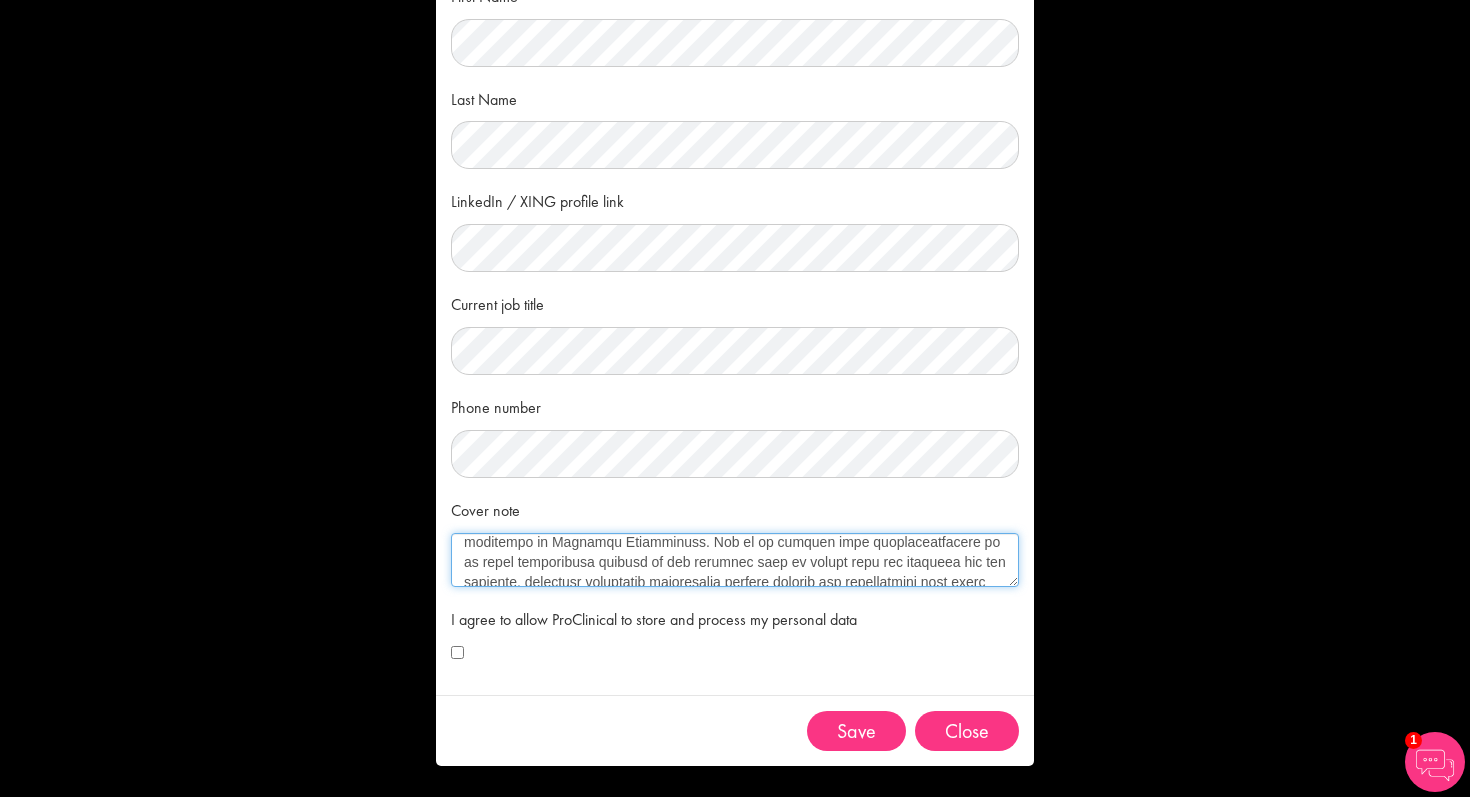 click on "Cover note" at bounding box center (735, 560) 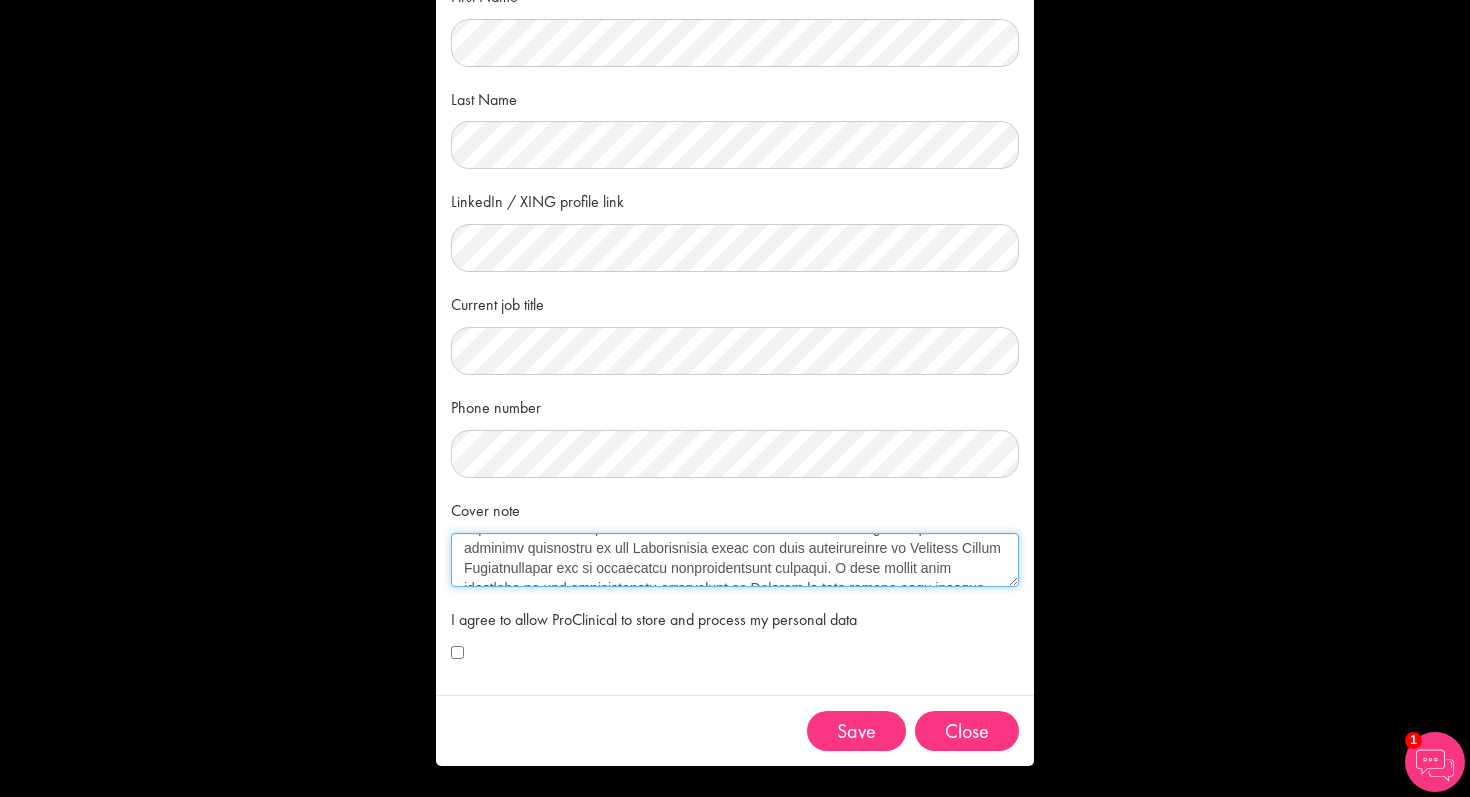 scroll, scrollTop: 0, scrollLeft: 0, axis: both 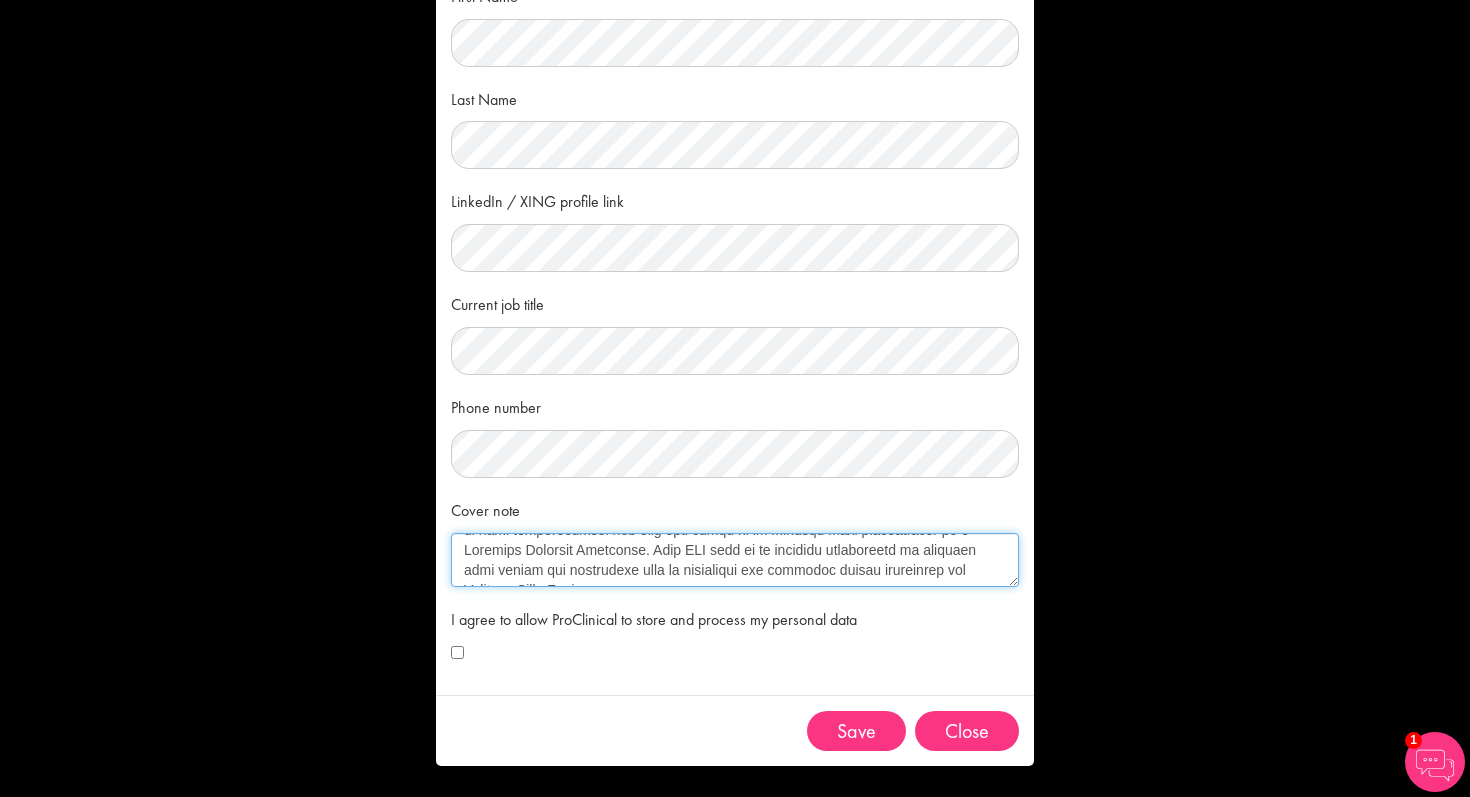 drag, startPoint x: 468, startPoint y: 550, endPoint x: 770, endPoint y: 599, distance: 305.94934 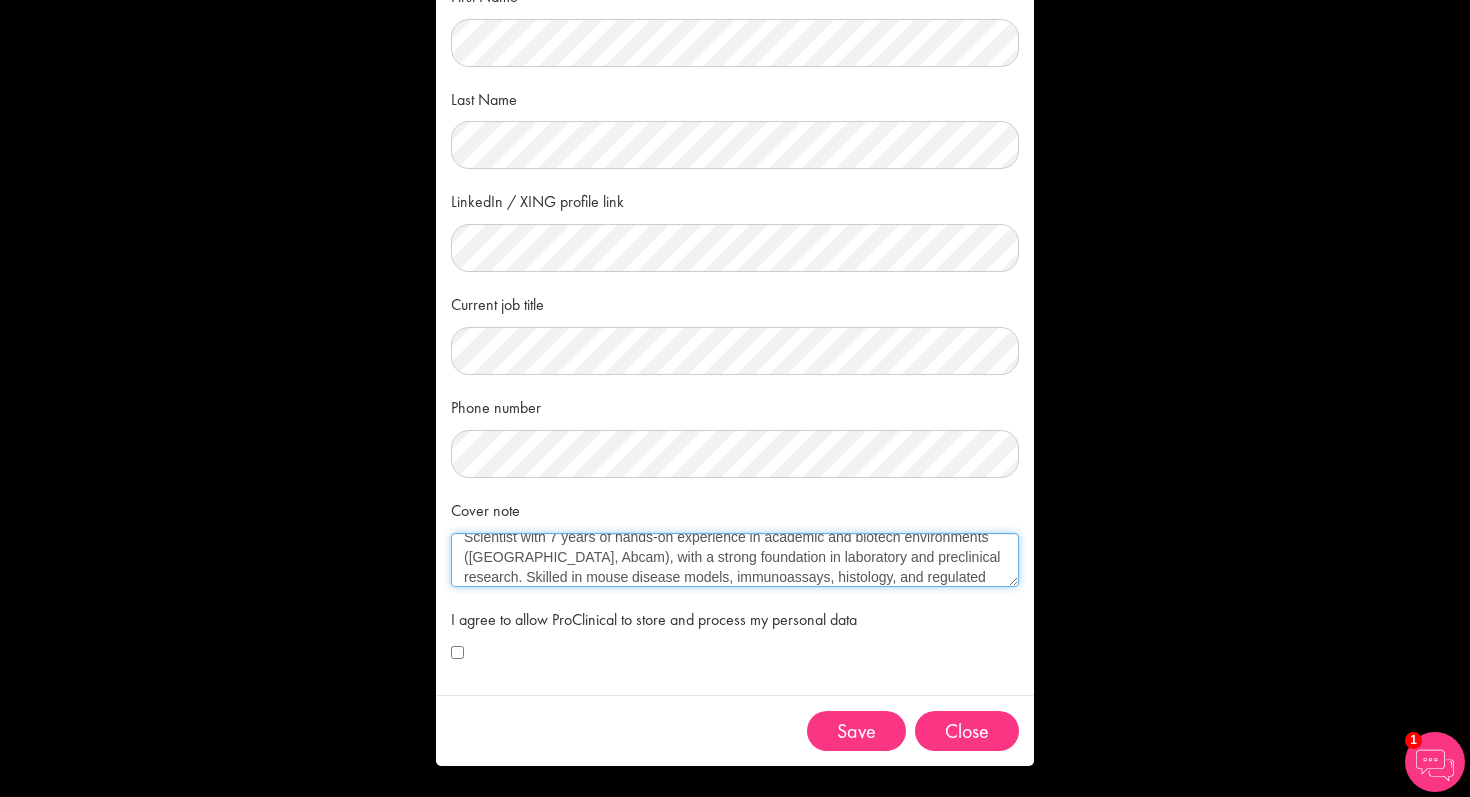 scroll, scrollTop: 0, scrollLeft: 0, axis: both 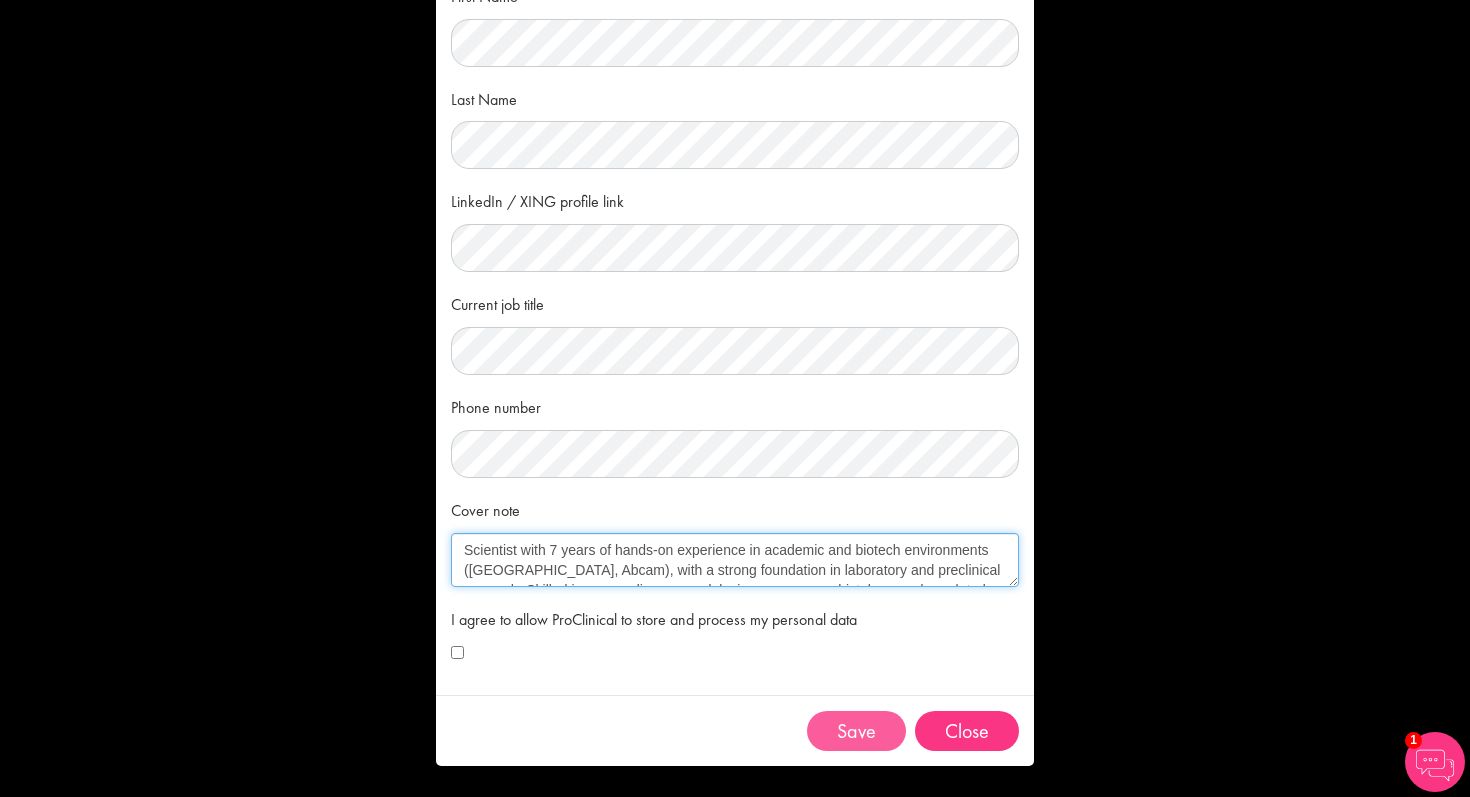 type on "Scientist with 7 years of hands-on experience in academic and biotech environments ([GEOGRAPHIC_DATA], Abcam), with a strong foundation in laboratory and preclinical research. Skilled in mouse disease models, immunoassays, histology, and regulated protocol management. I have supported global scientific teams and cross-functional collaboration across R&D settings. Now actively transitioning into the pharmaceutical industry, where I aim to apply my scientific expertise, stakeholder communication skills, and process-driven mindset to improve patient outcomes worldwide." 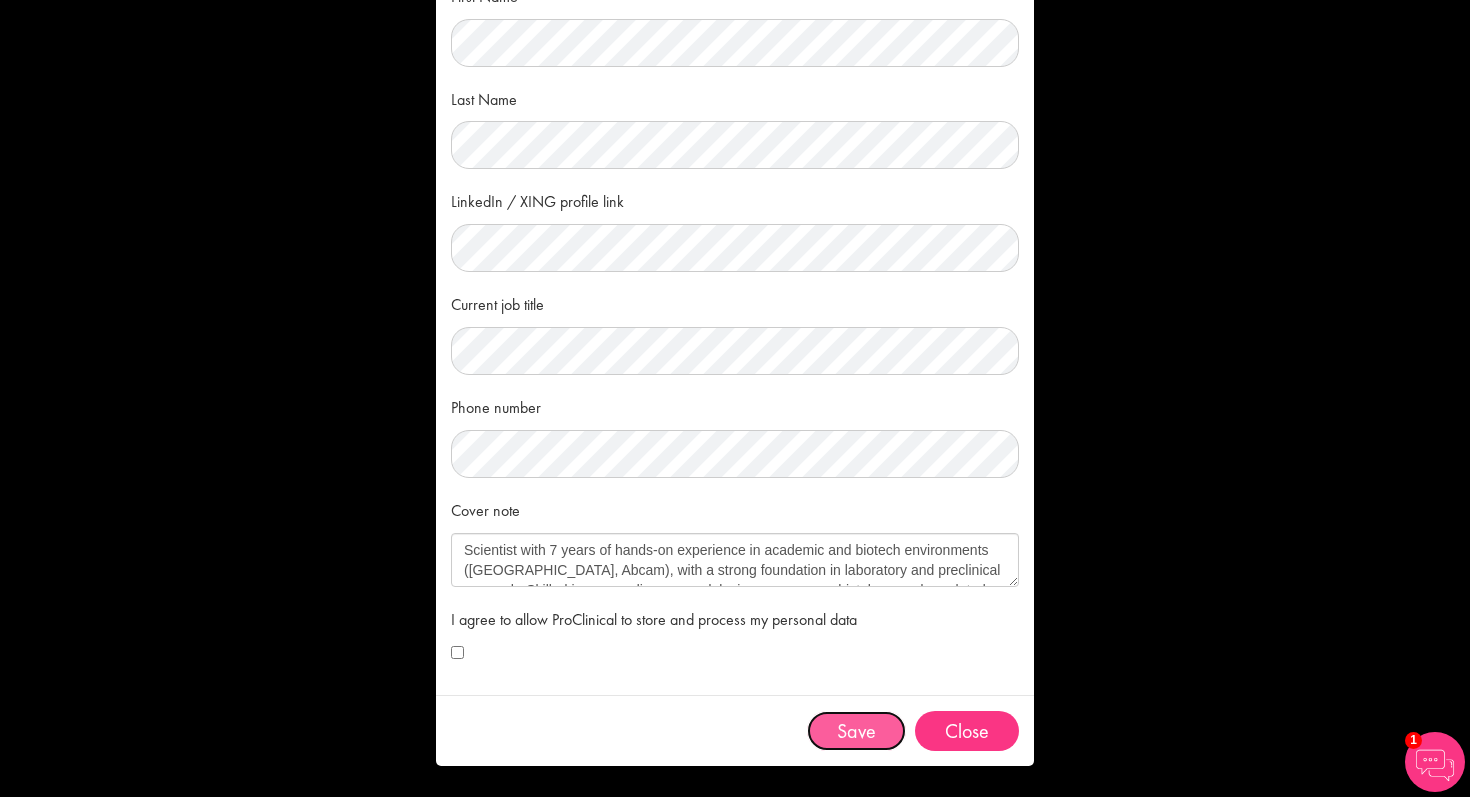 click on "Save" at bounding box center [856, 731] 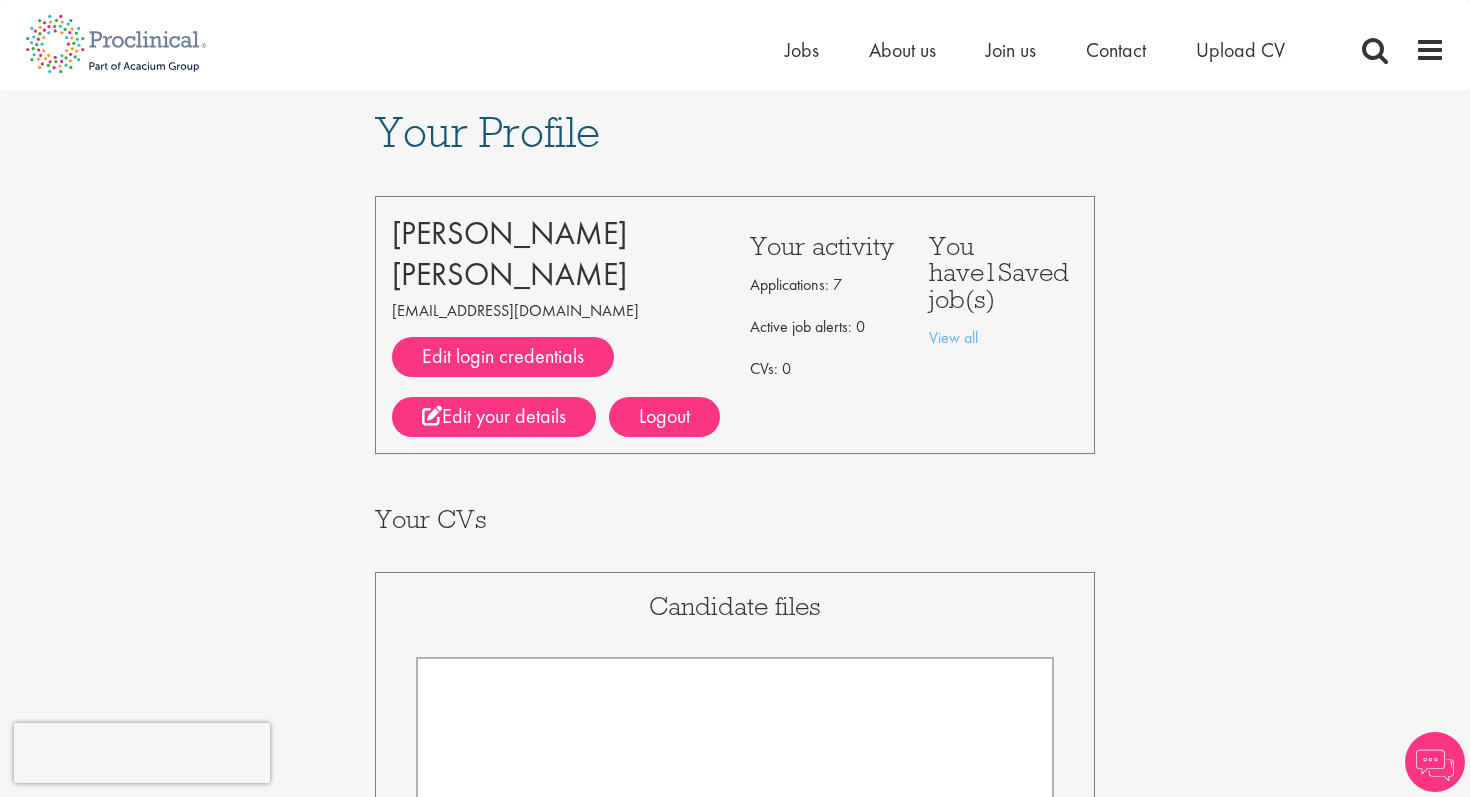 scroll, scrollTop: 0, scrollLeft: 0, axis: both 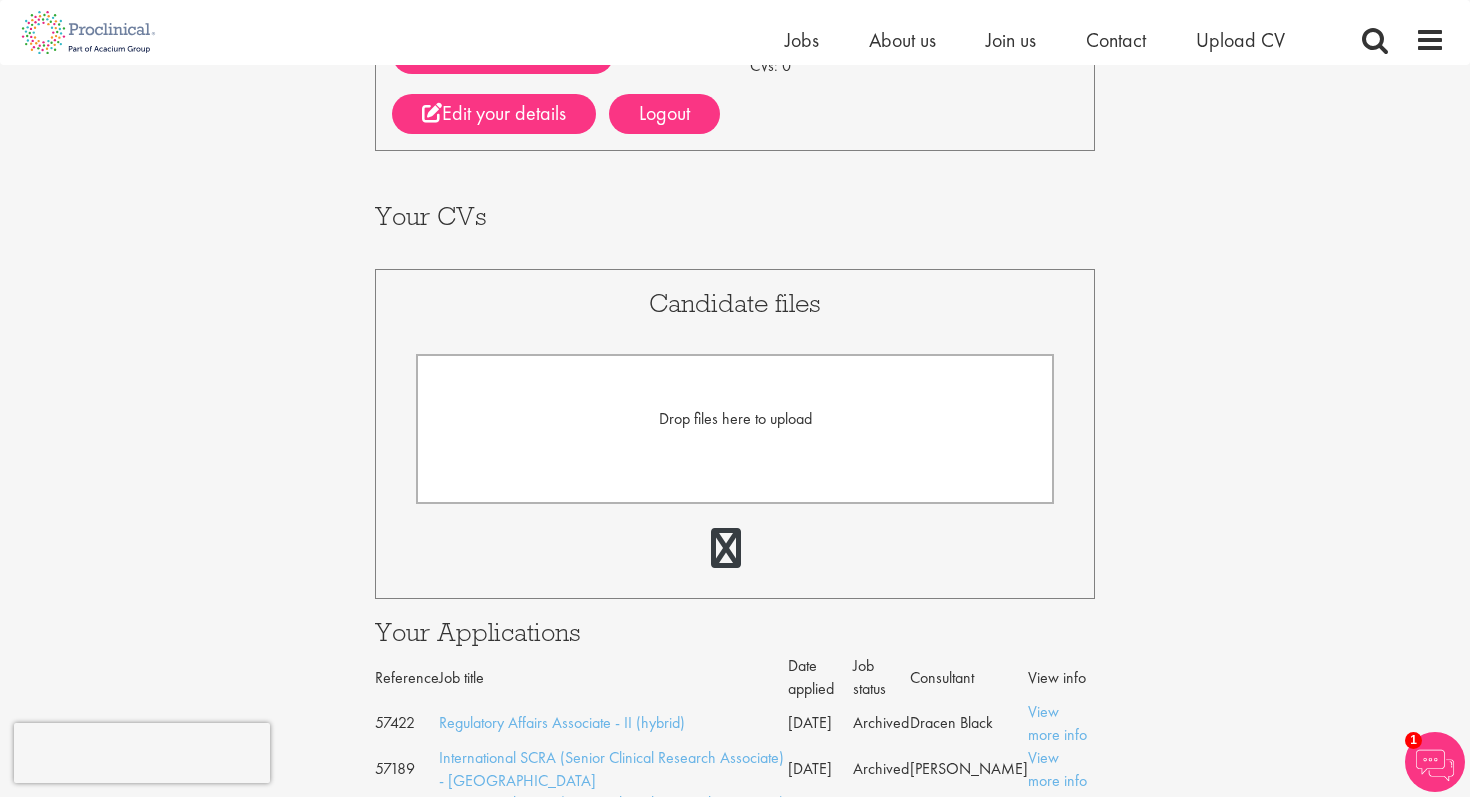 click on "Drop files here to upload" at bounding box center [735, 429] 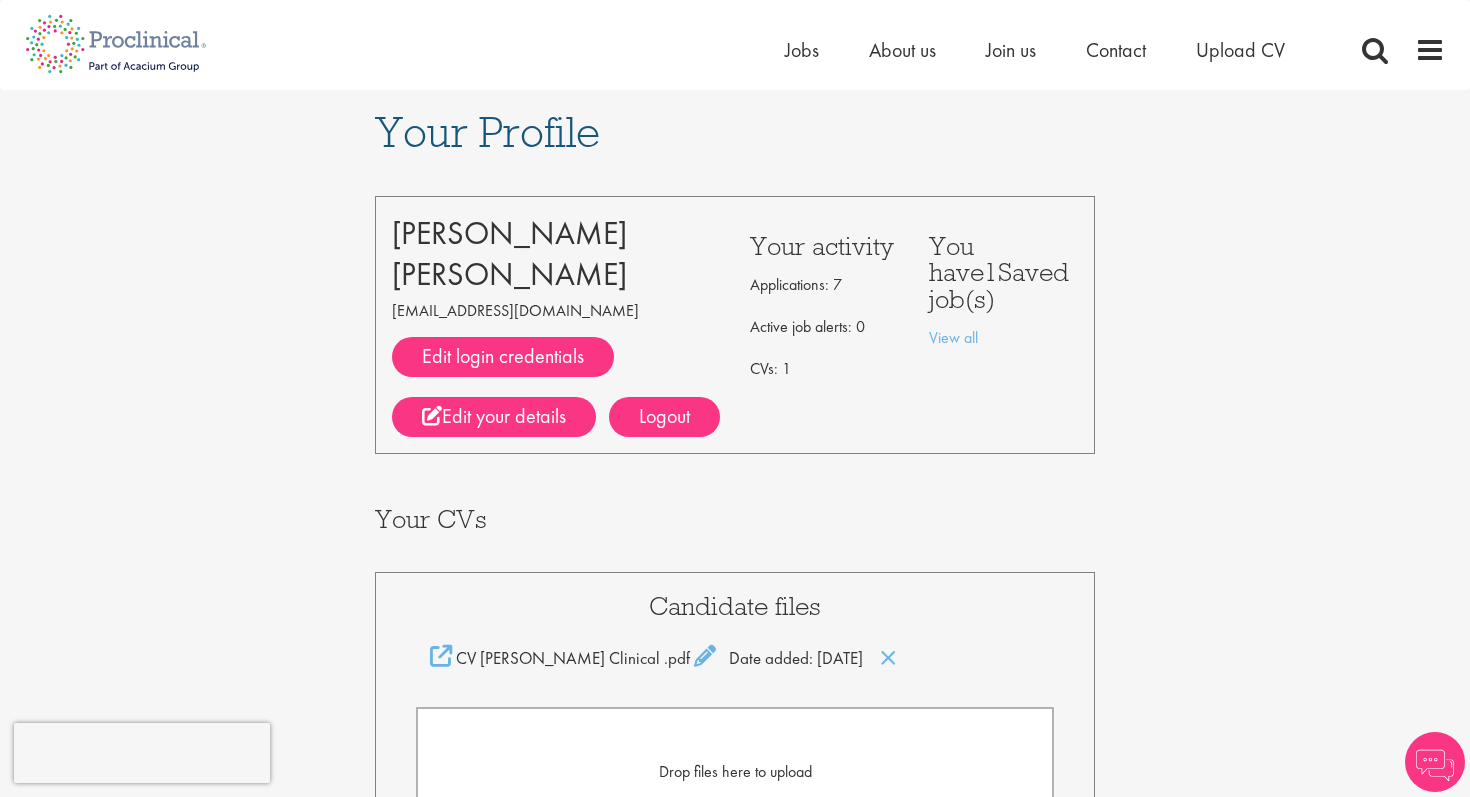 scroll, scrollTop: 0, scrollLeft: 0, axis: both 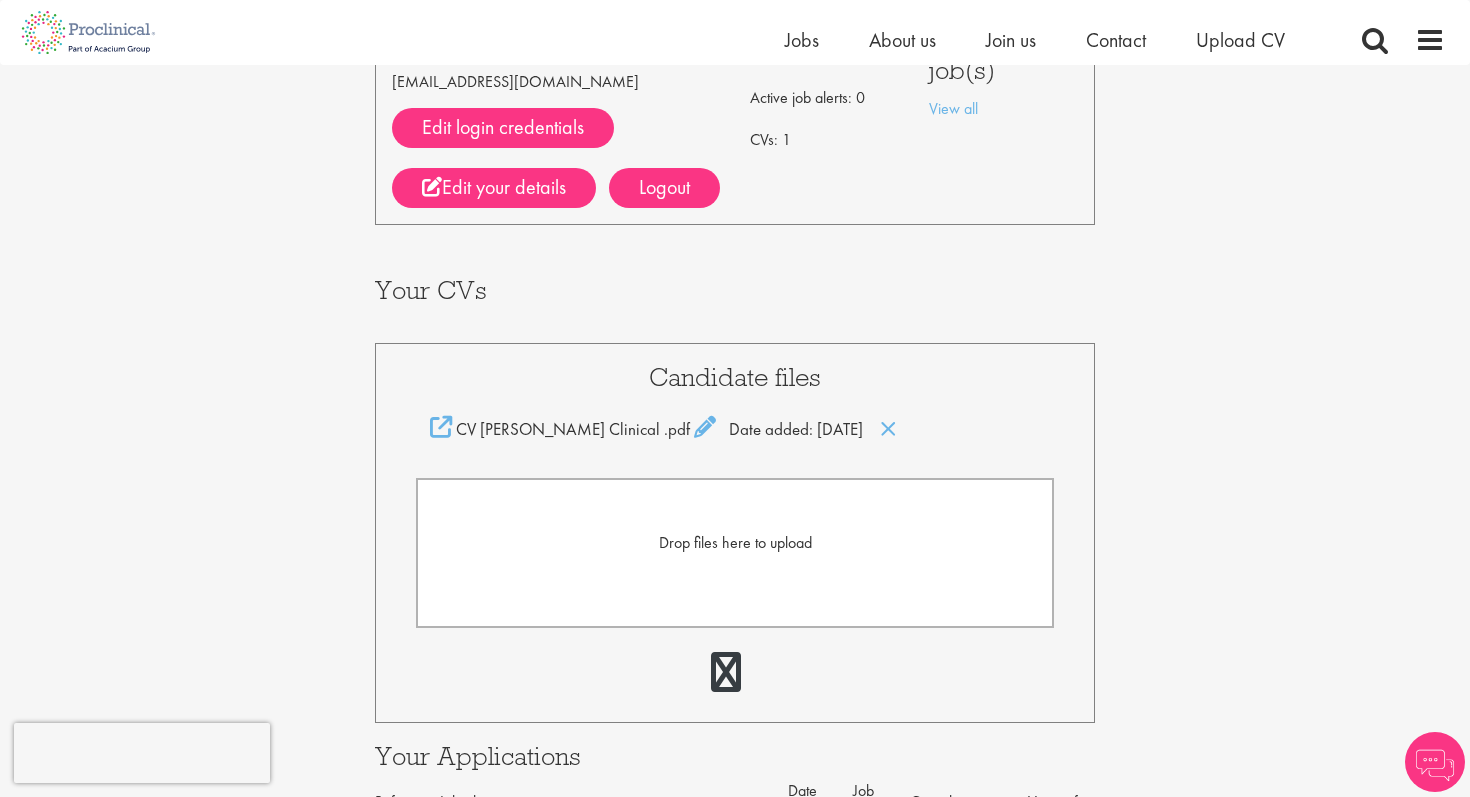 click on "Drop files here to upload" at bounding box center (735, 553) 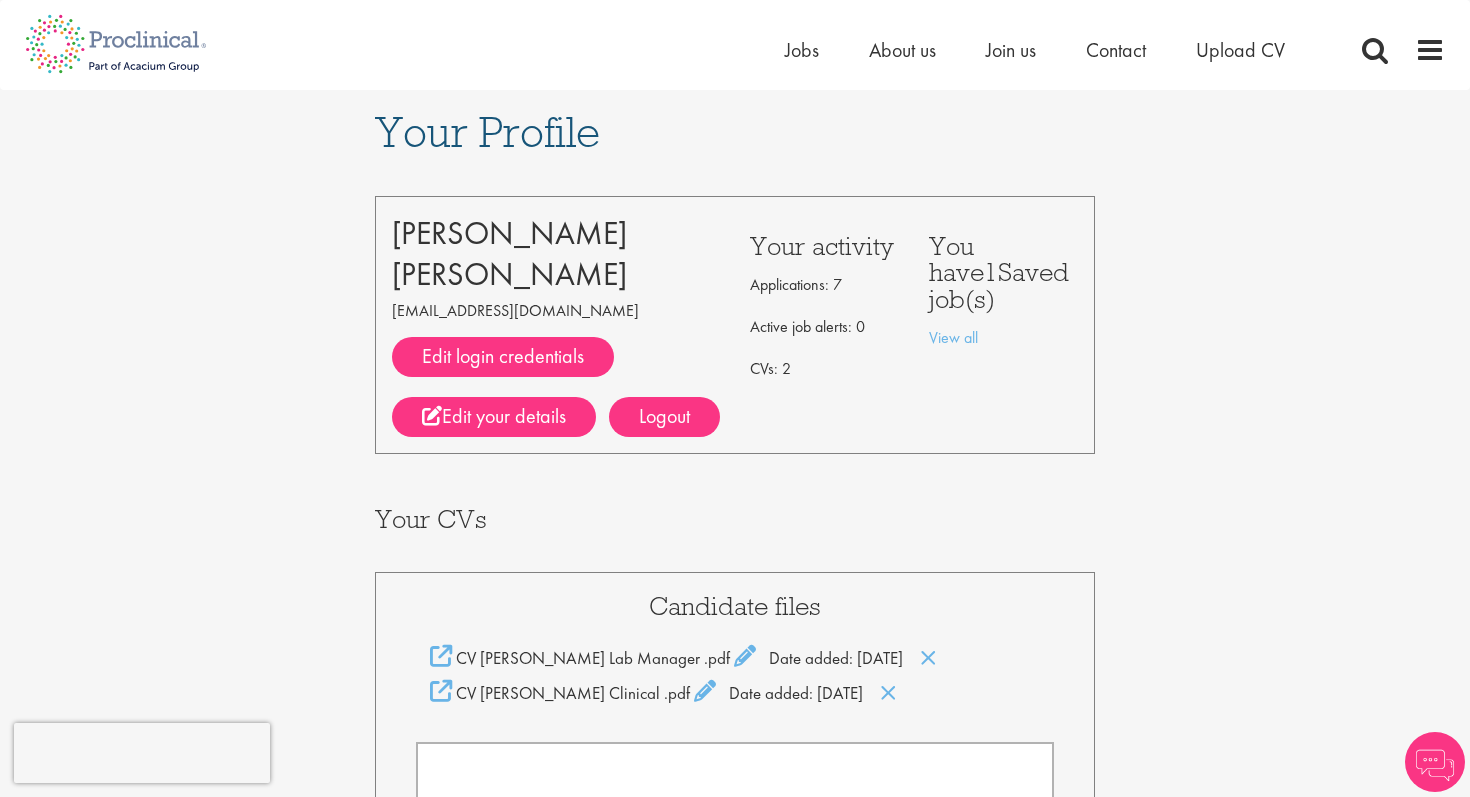 scroll, scrollTop: 0, scrollLeft: 0, axis: both 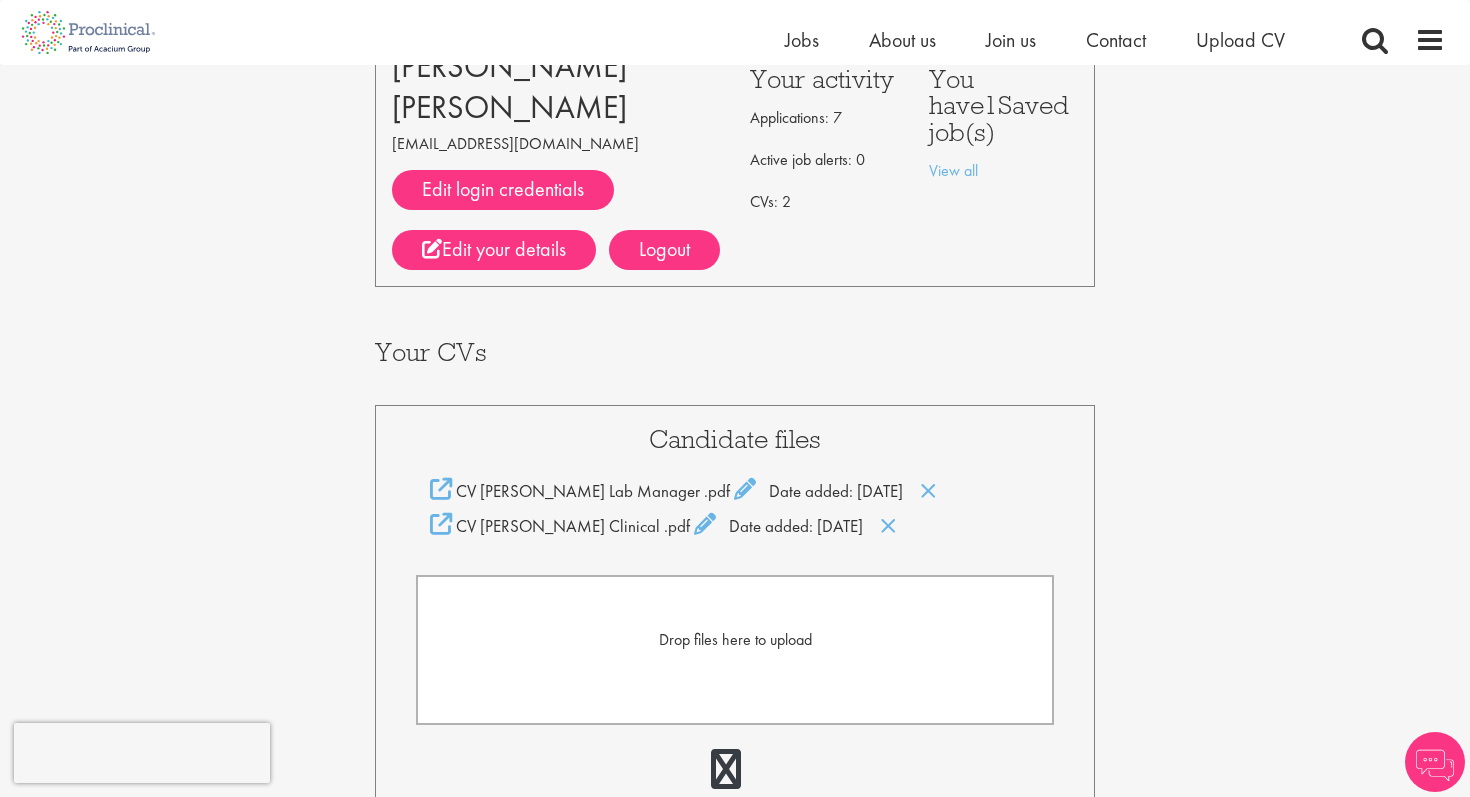 click on "Drop files here to upload" at bounding box center [735, 650] 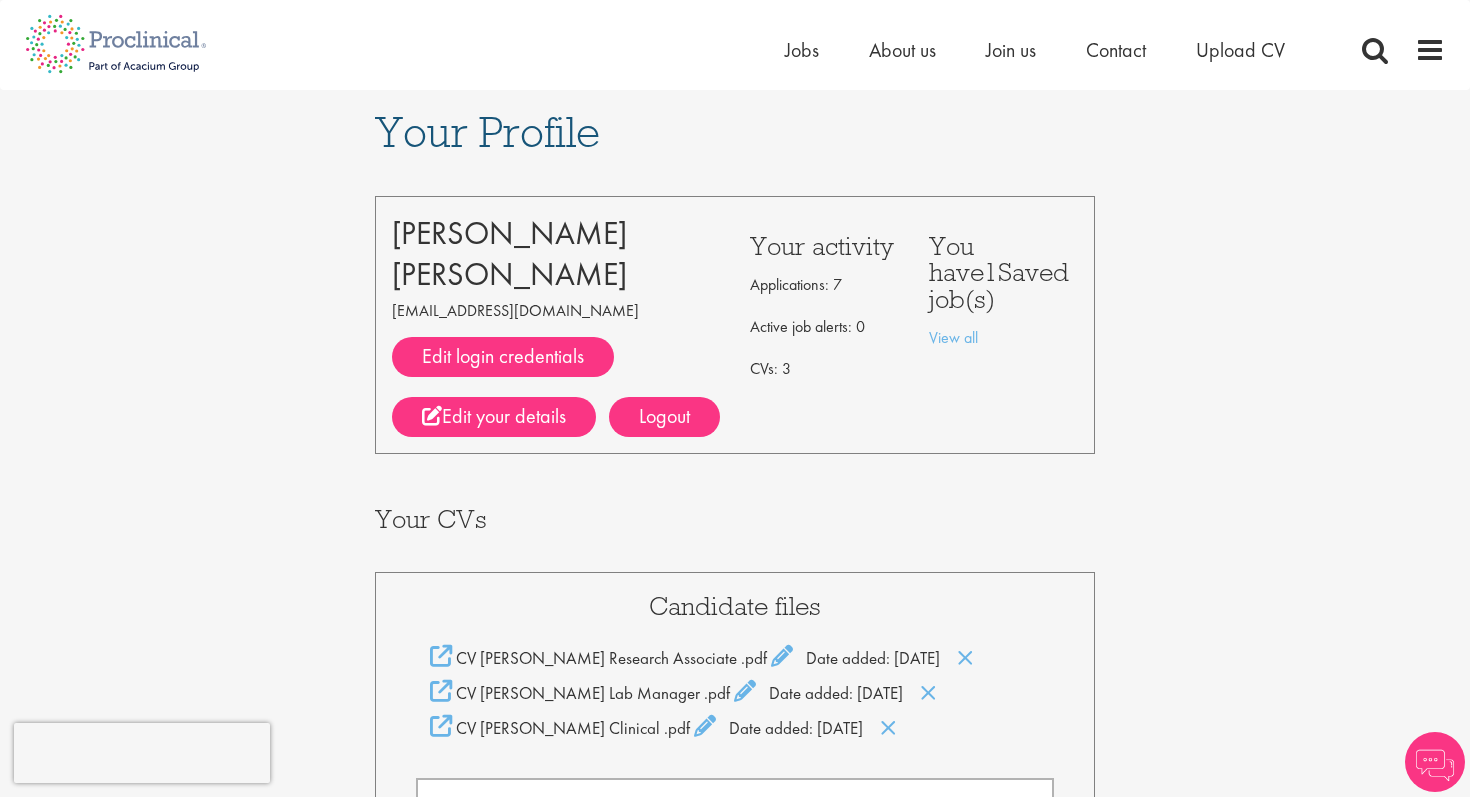 scroll, scrollTop: 0, scrollLeft: 0, axis: both 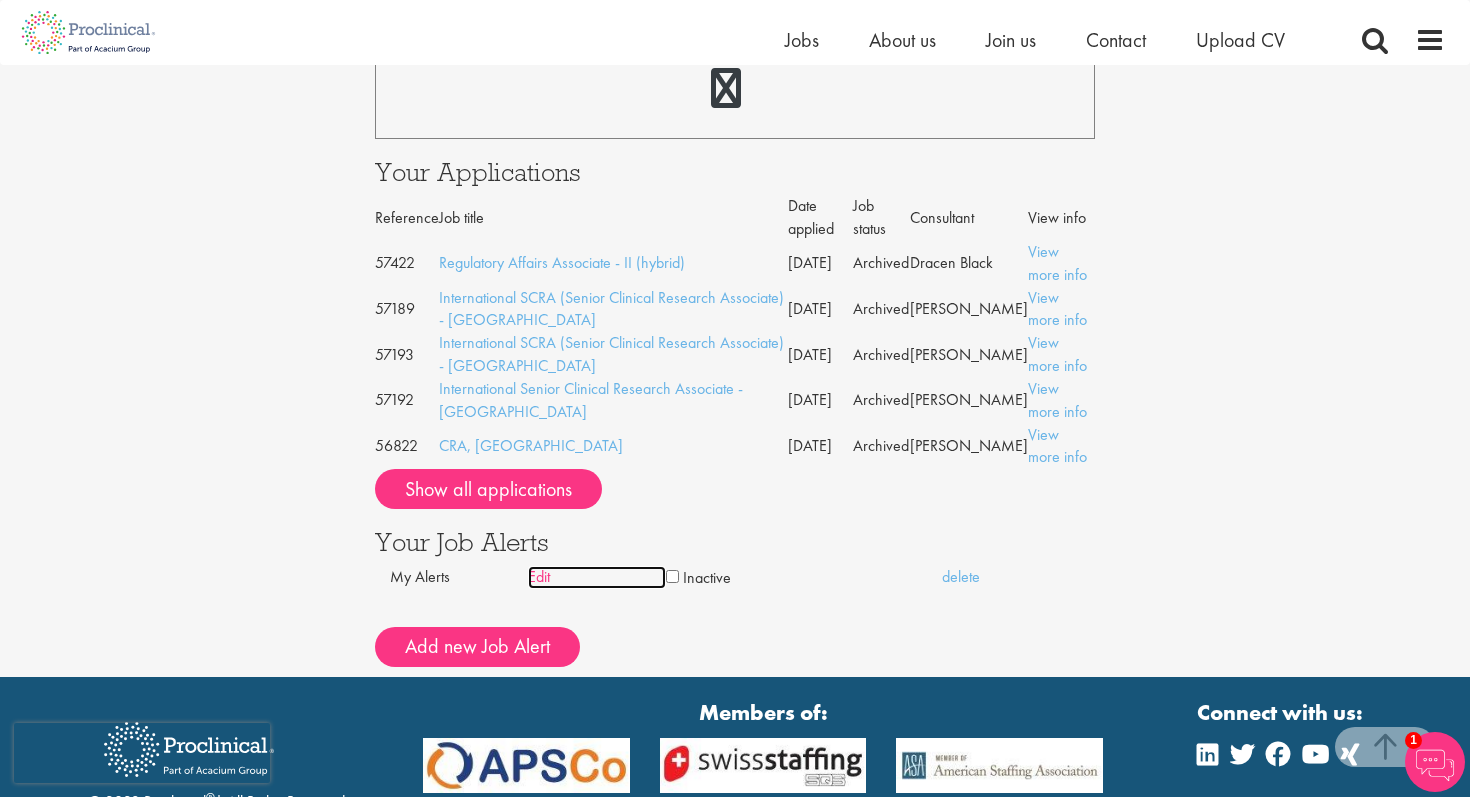 click on "Edit" at bounding box center (597, 577) 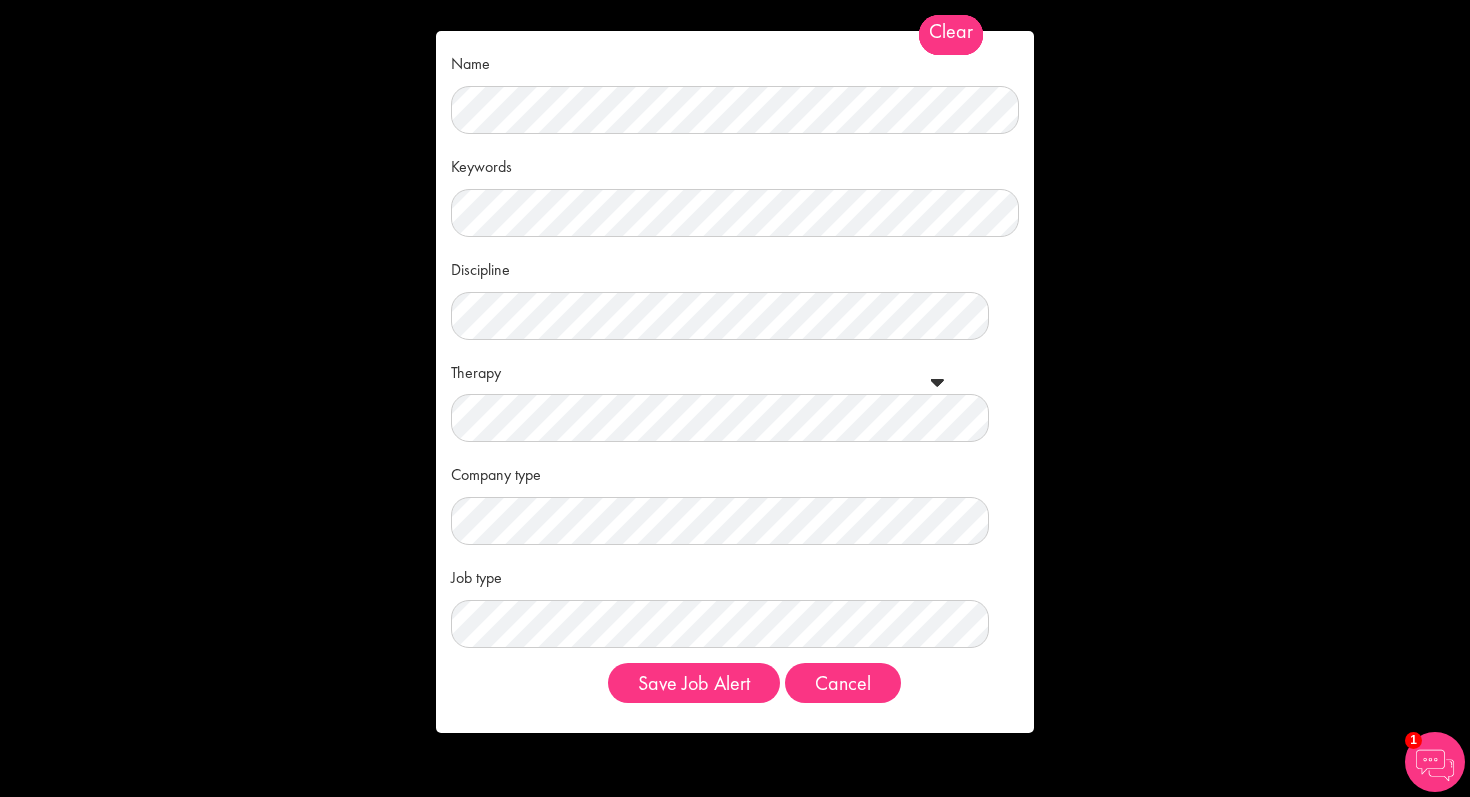 click on "Therapy
Clear
All Analgesics & Anaesthetics Animal Health Cardiovascular Dermatology Diabetes Gastroenterology Genito-Urinary, Obstentrics, Gynaecology Genomics Haematology HIV Immunology & Infectious diseases Metabolic & Endocrinology Neurology Oncology Orthopaedics Paediatrics / Geriatrics Respiratory Rheumatology Gene therapy Rare disease Immuno-oncology Ophthalmology" at bounding box center (735, 399) 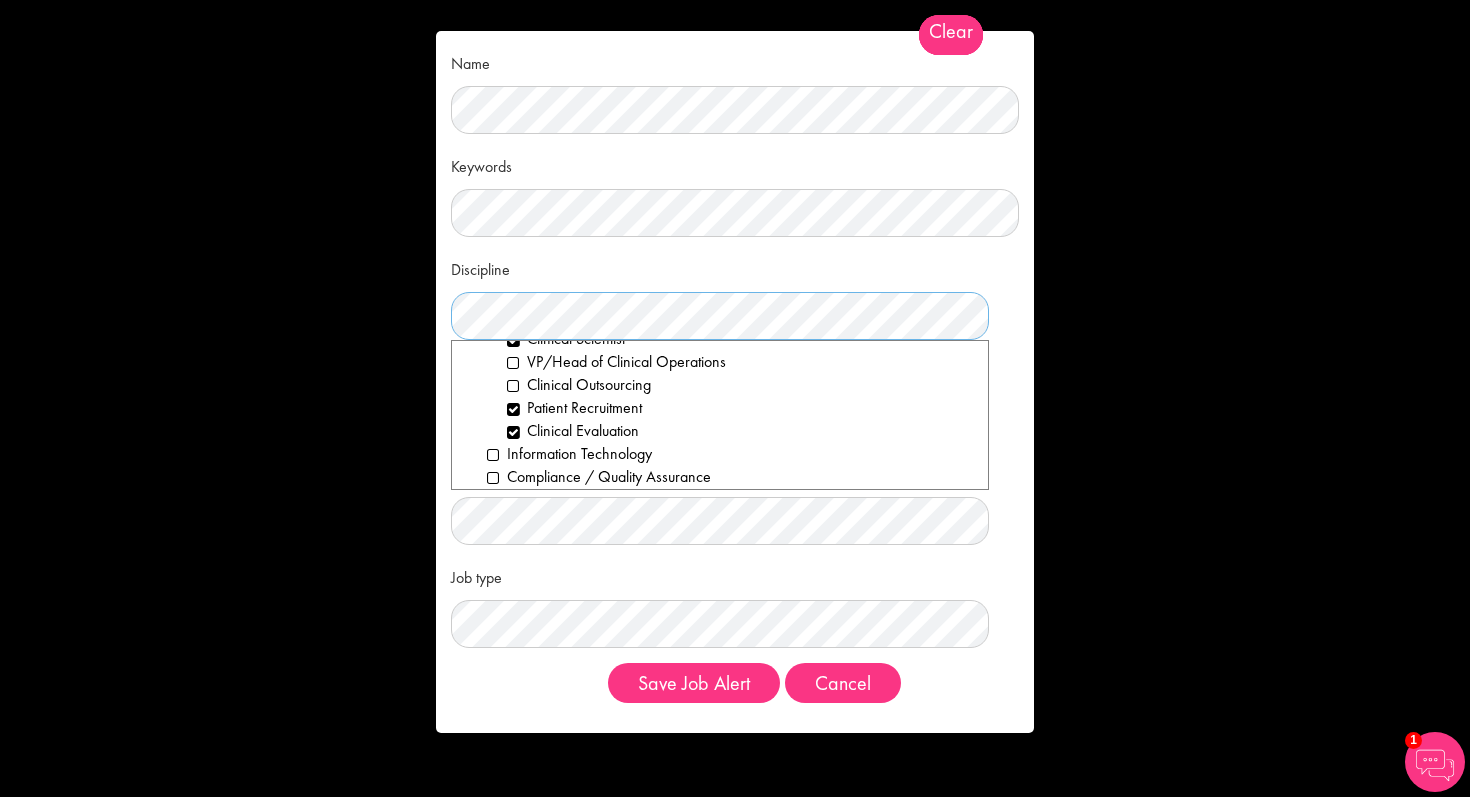 scroll, scrollTop: 621, scrollLeft: 0, axis: vertical 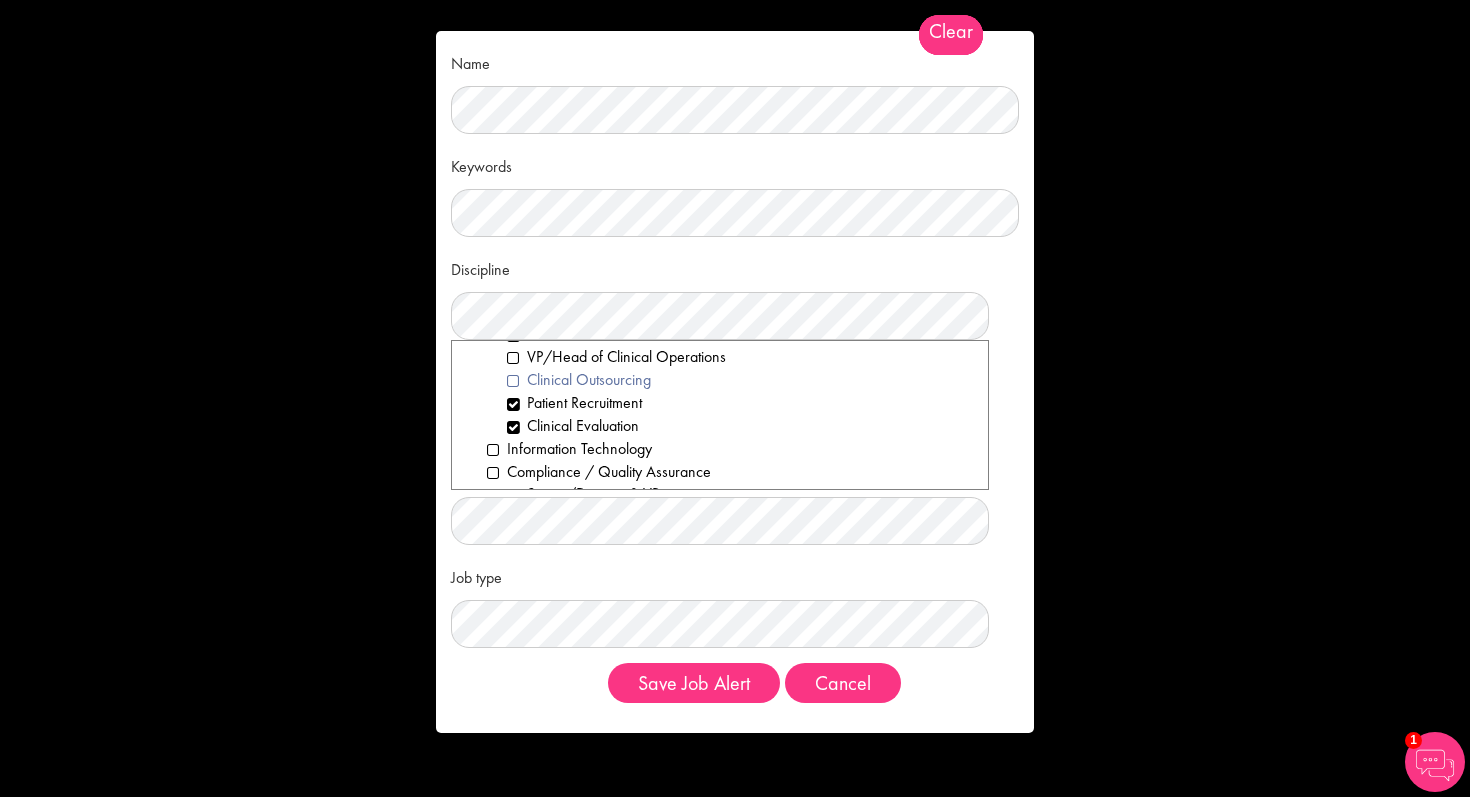 click on "Clinical Outsourcing" at bounding box center (740, 380) 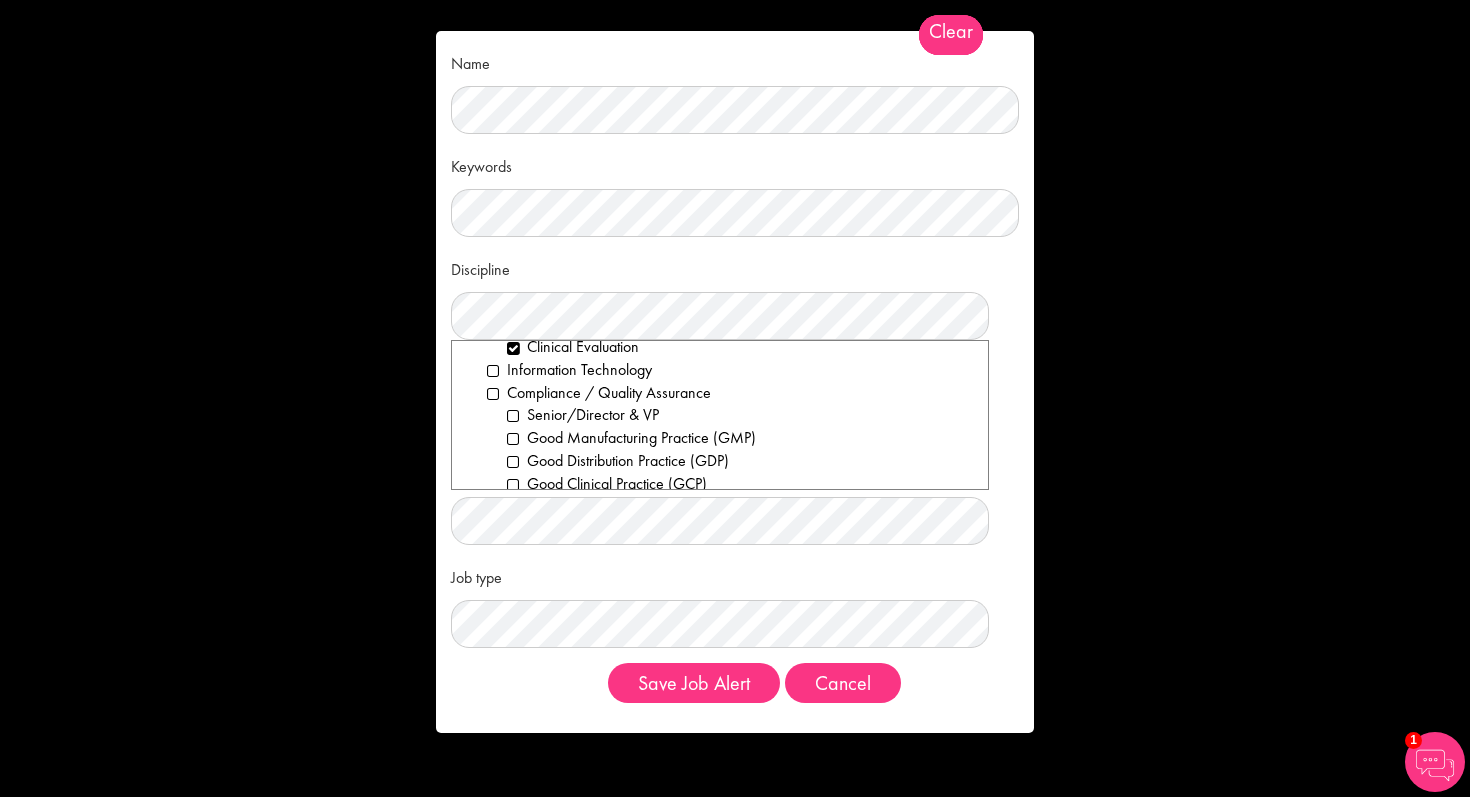 scroll, scrollTop: 712, scrollLeft: 0, axis: vertical 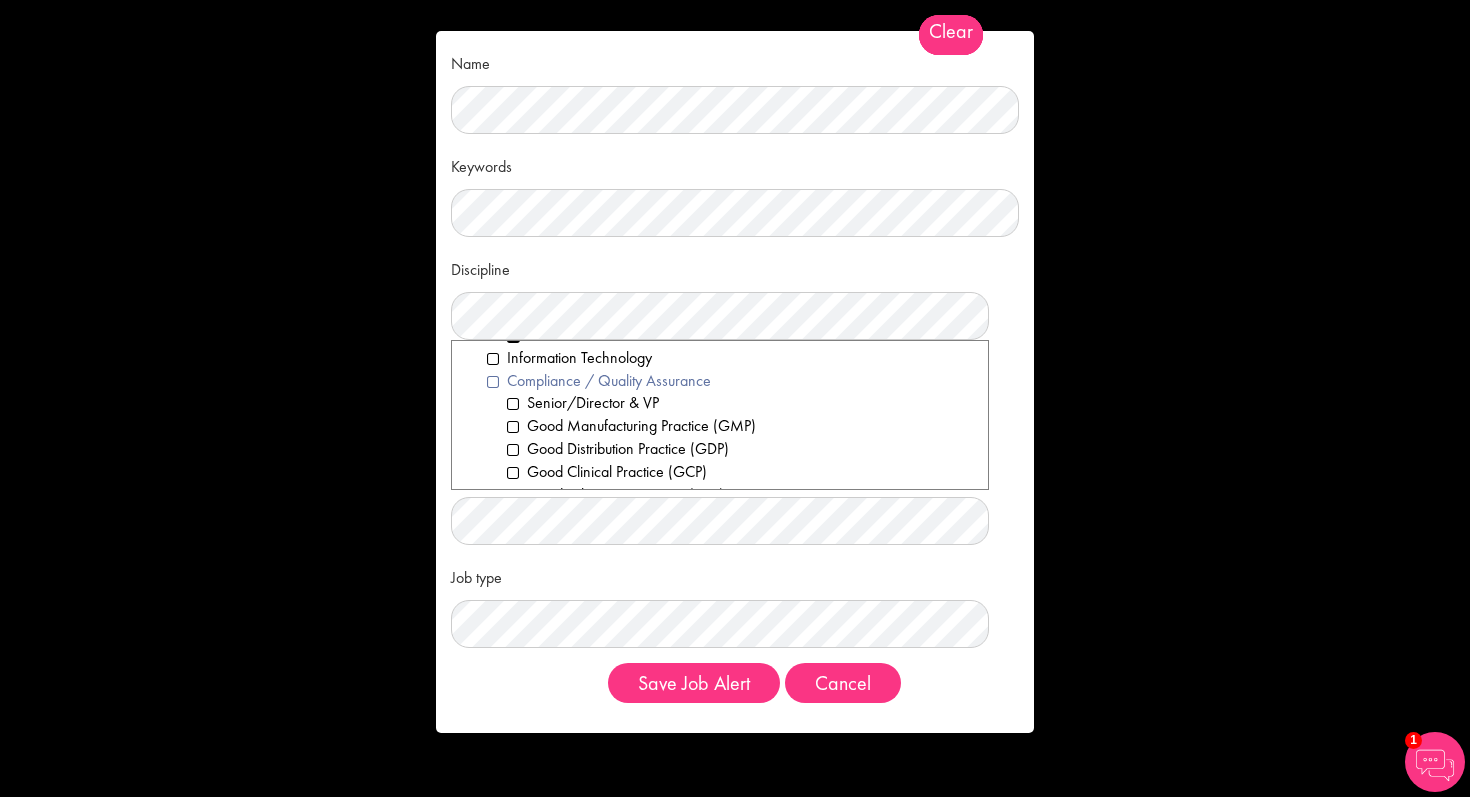 click on "Compliance / Quality Assurance" at bounding box center [730, 381] 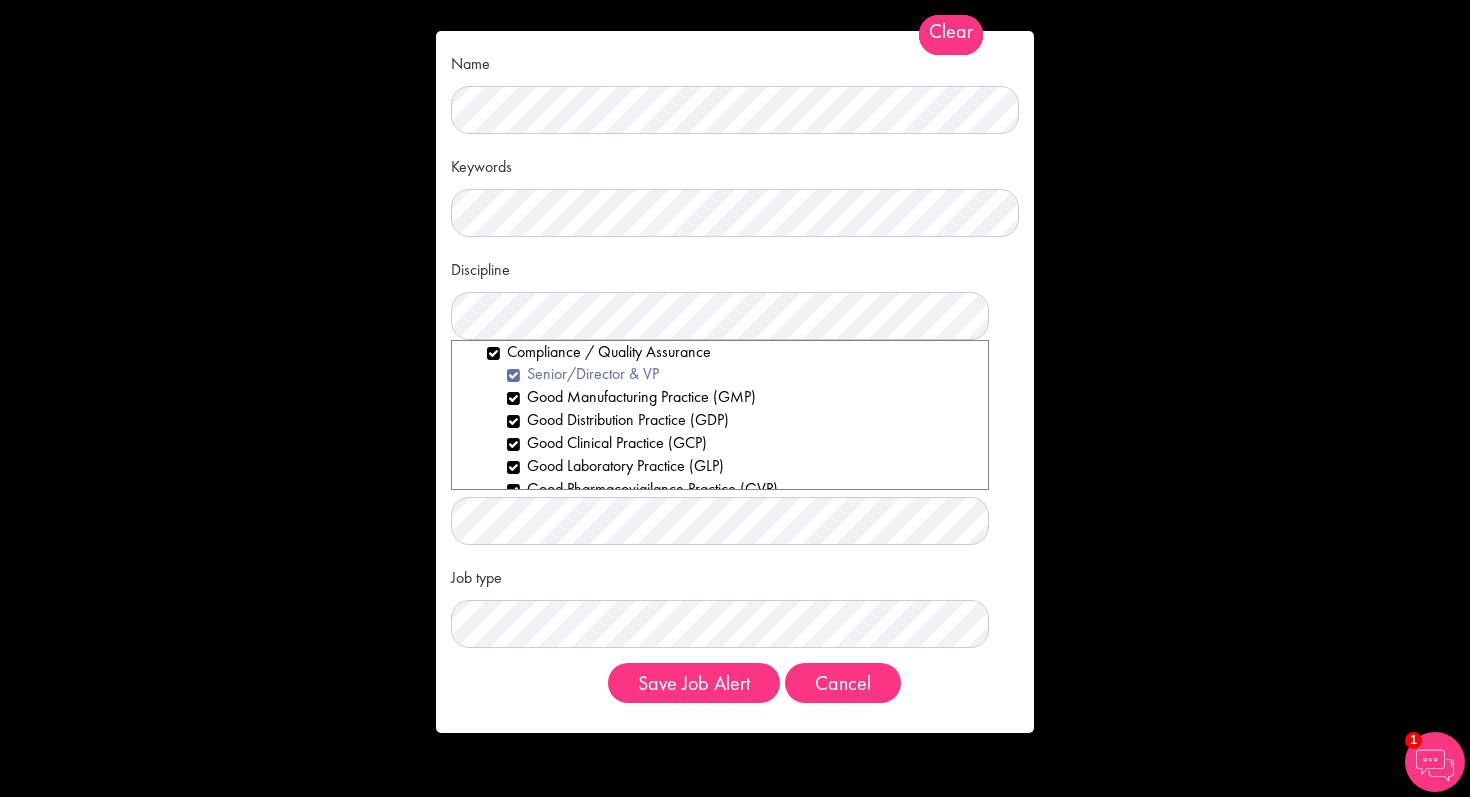 scroll, scrollTop: 742, scrollLeft: 0, axis: vertical 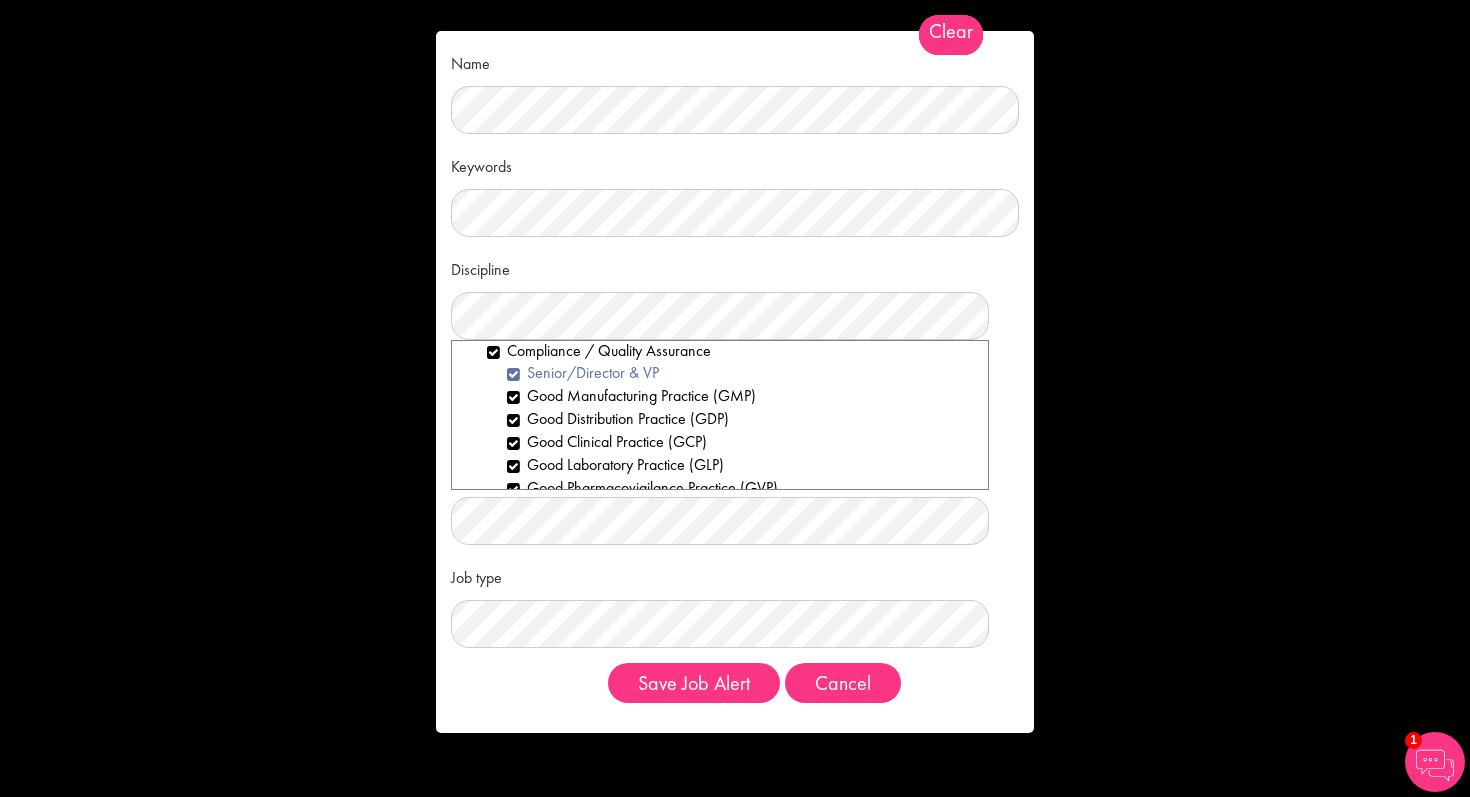 click on "Senior/Director & VP" at bounding box center (740, 373) 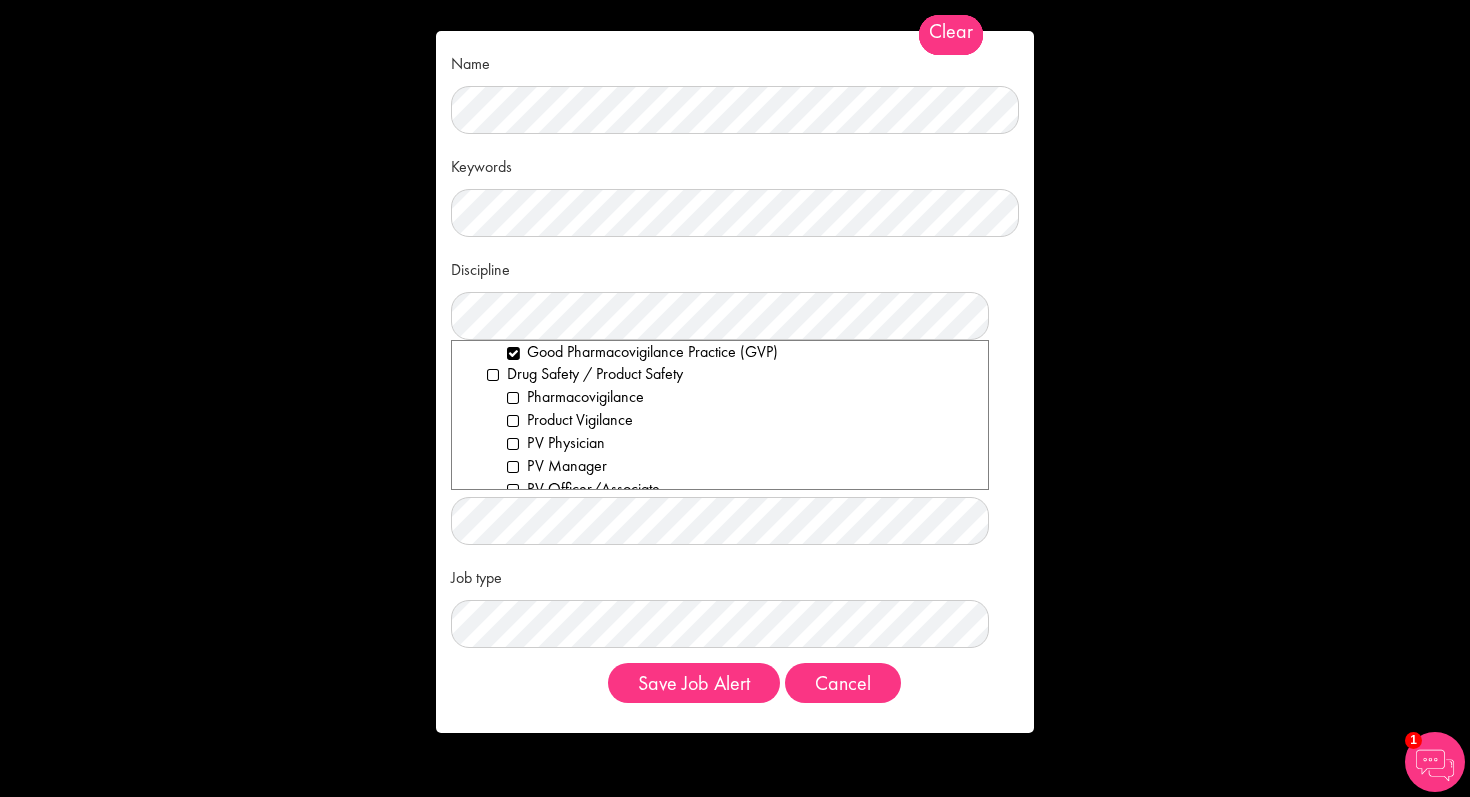 scroll, scrollTop: 889, scrollLeft: 0, axis: vertical 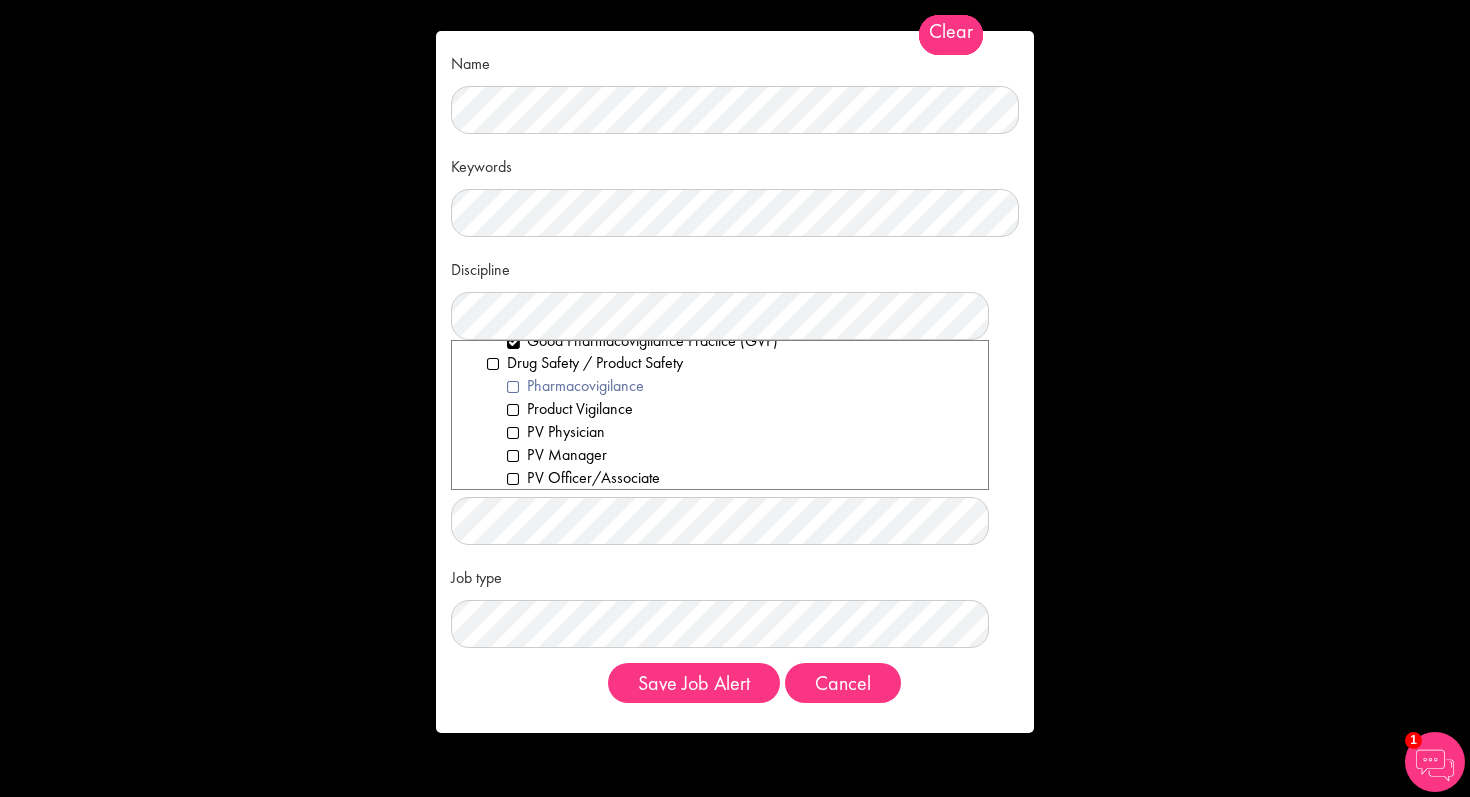 click on "Pharmacovigilance" at bounding box center (740, 386) 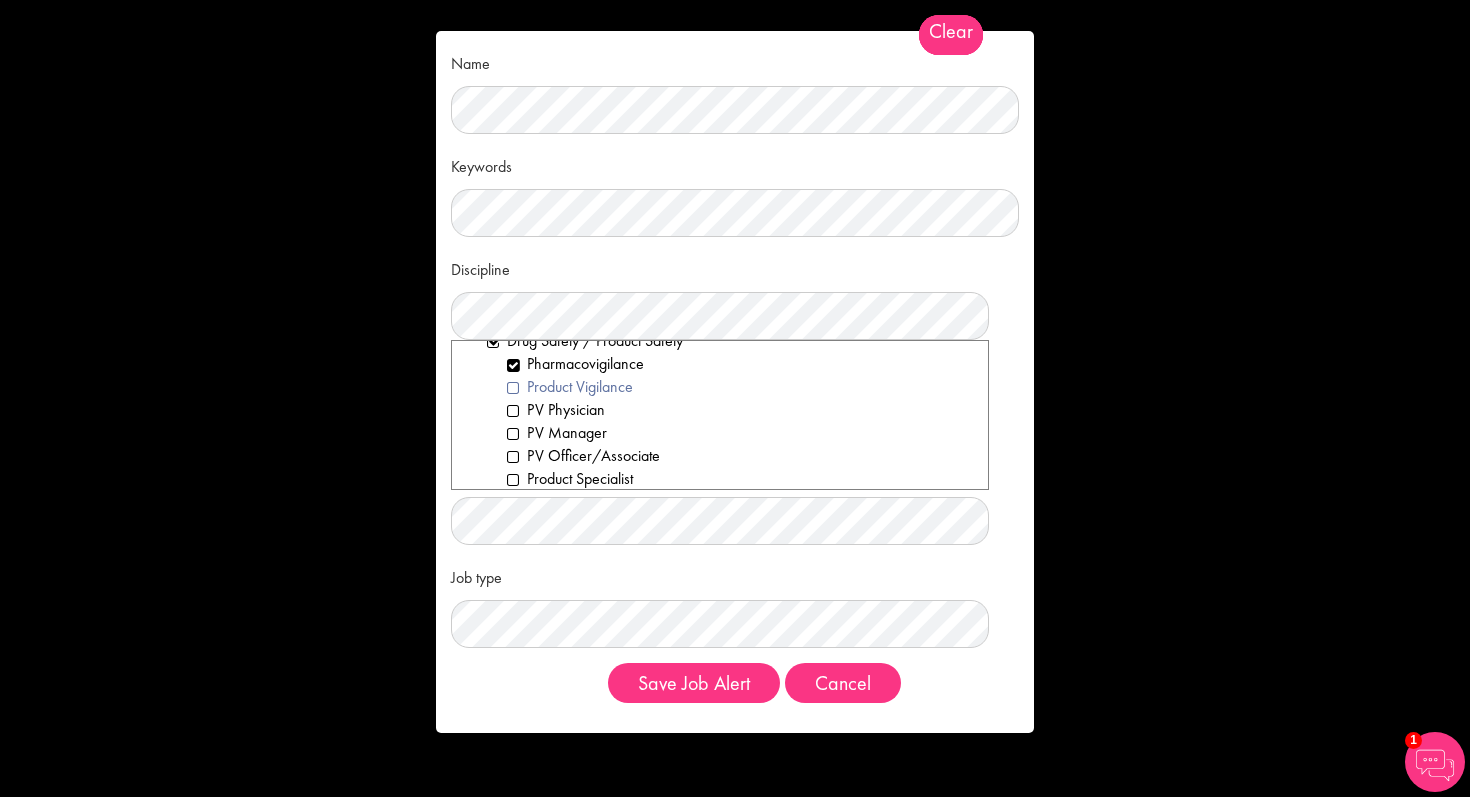 scroll, scrollTop: 912, scrollLeft: 0, axis: vertical 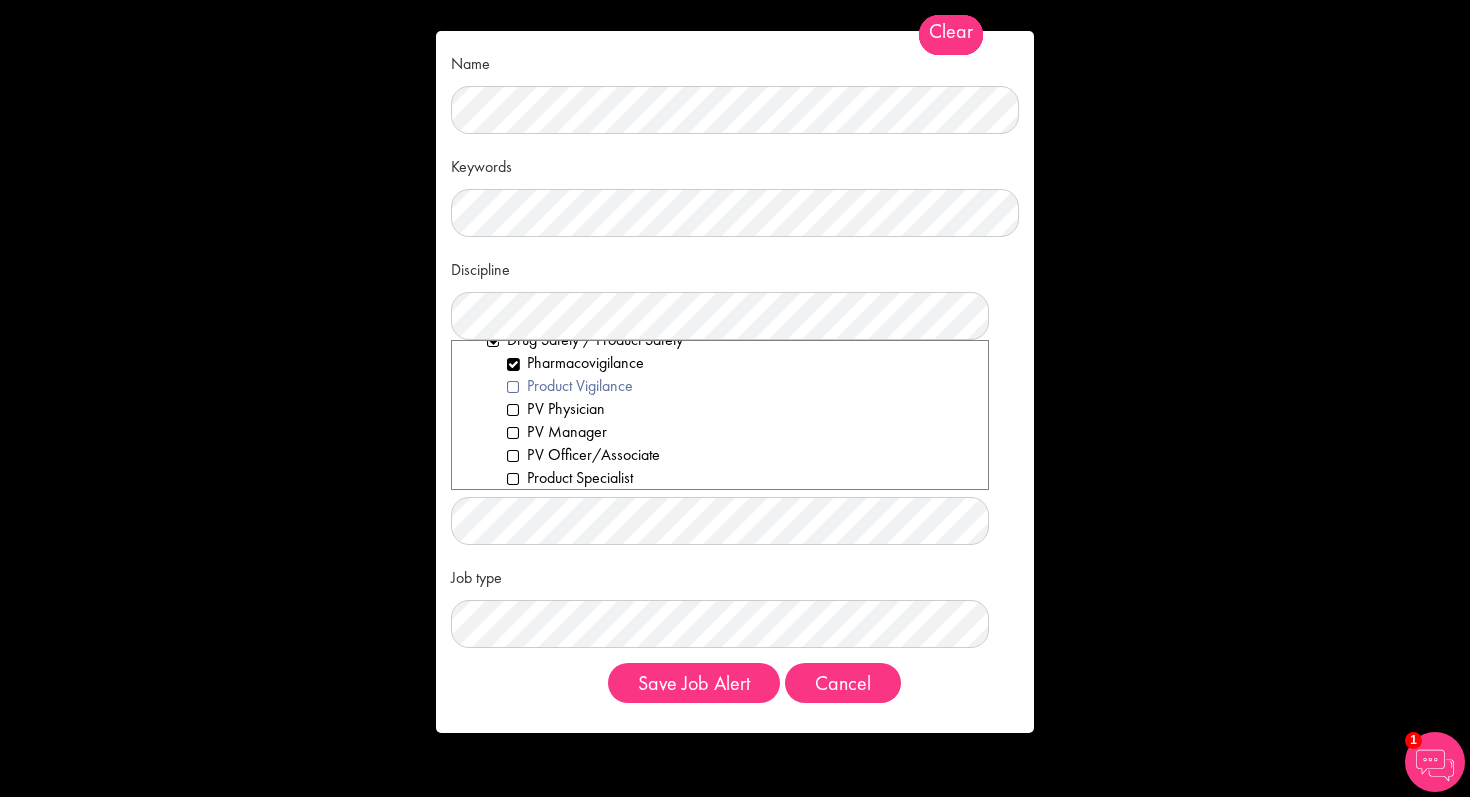click on "Product Vigilance" at bounding box center (740, 386) 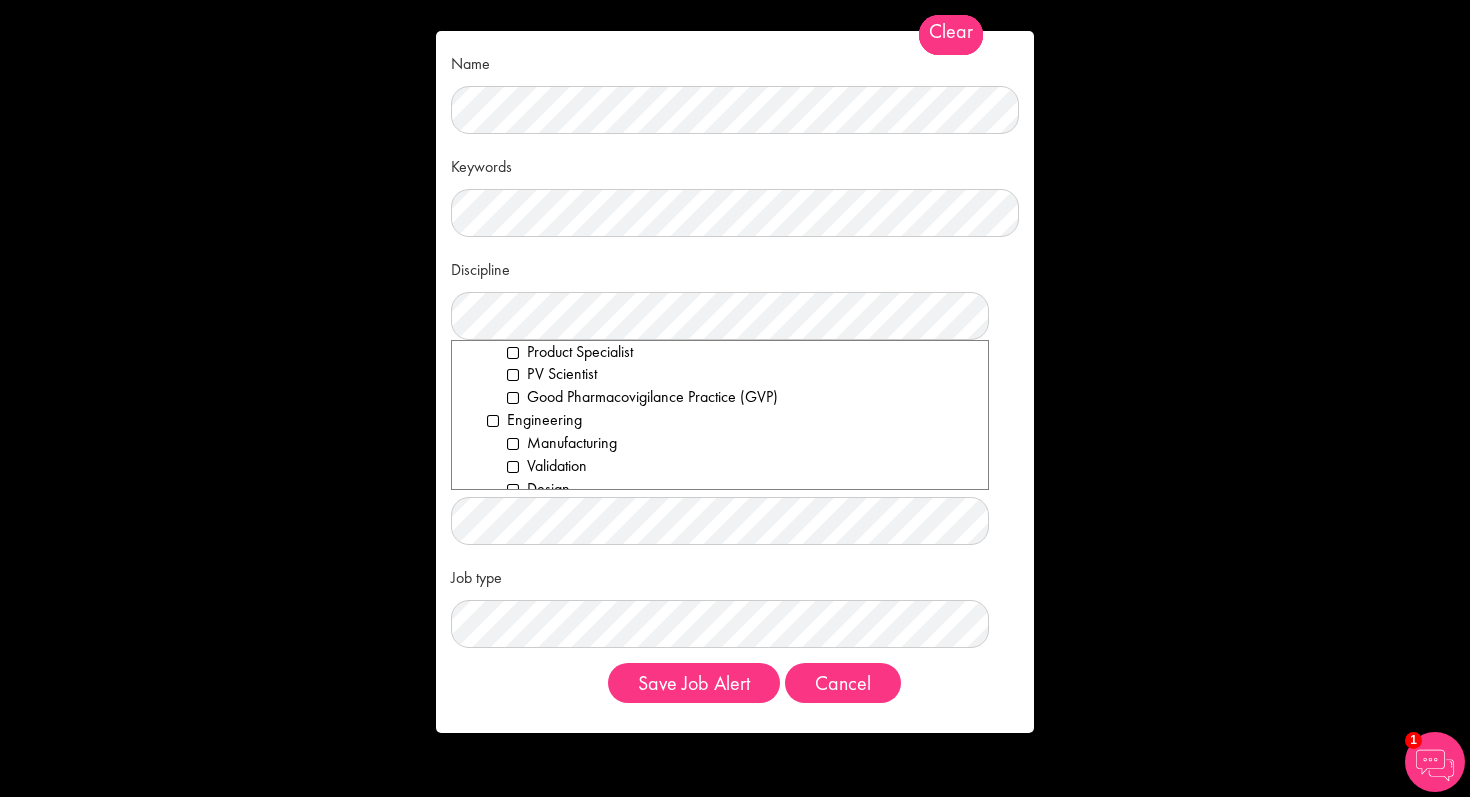 scroll, scrollTop: 1043, scrollLeft: 0, axis: vertical 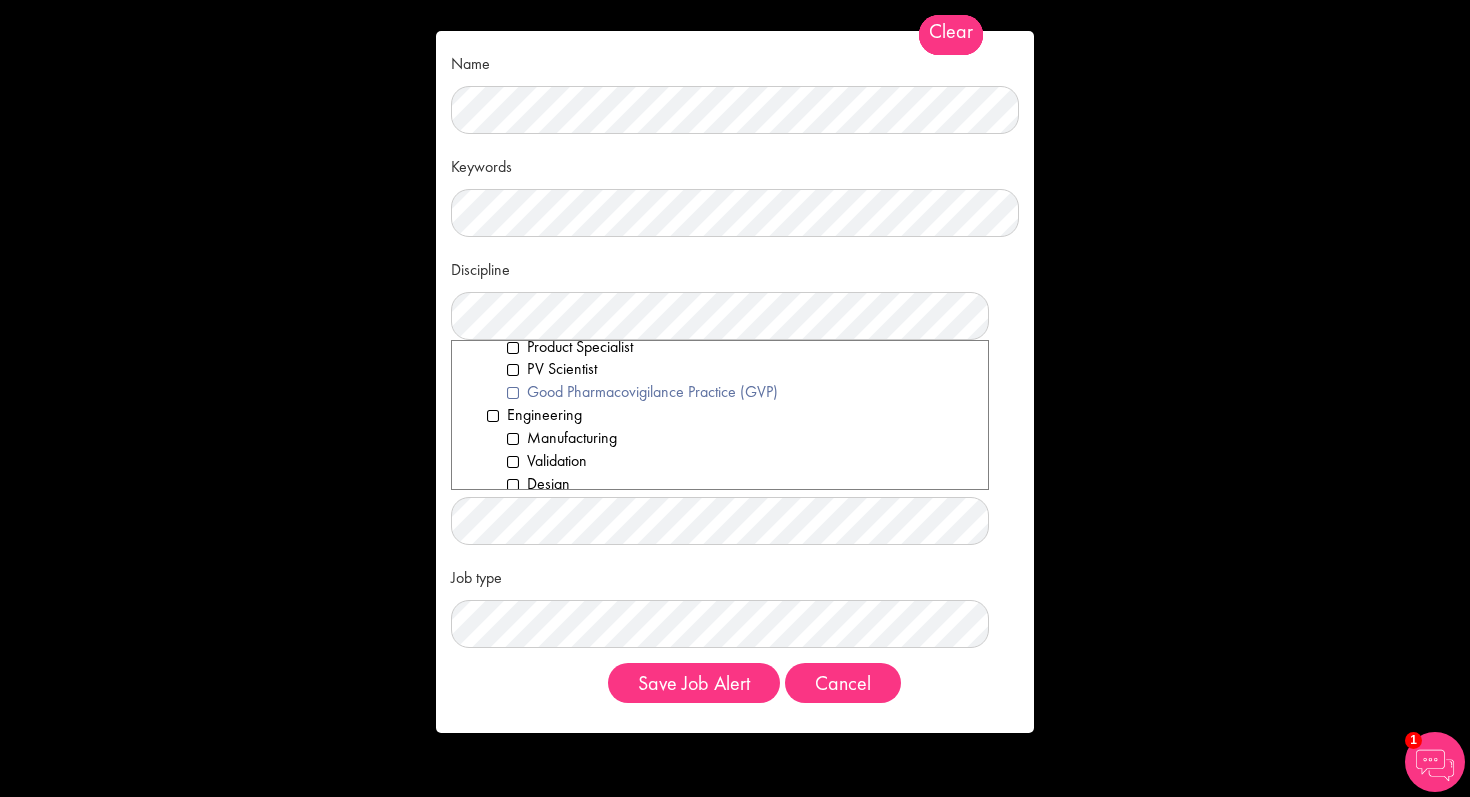 click on "Good Pharmacovigilance Practice (GVP)" at bounding box center [740, 392] 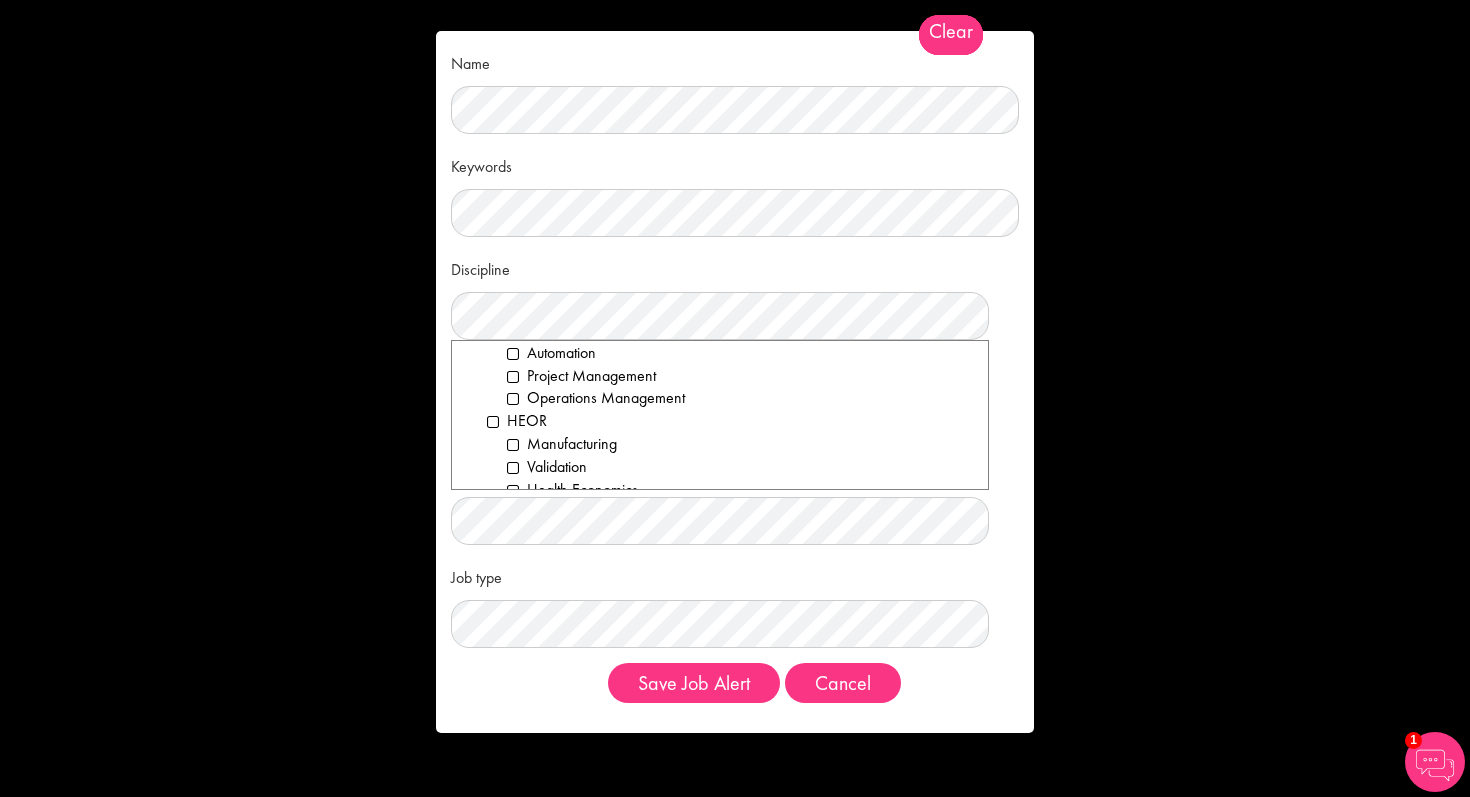 scroll, scrollTop: 1286, scrollLeft: 0, axis: vertical 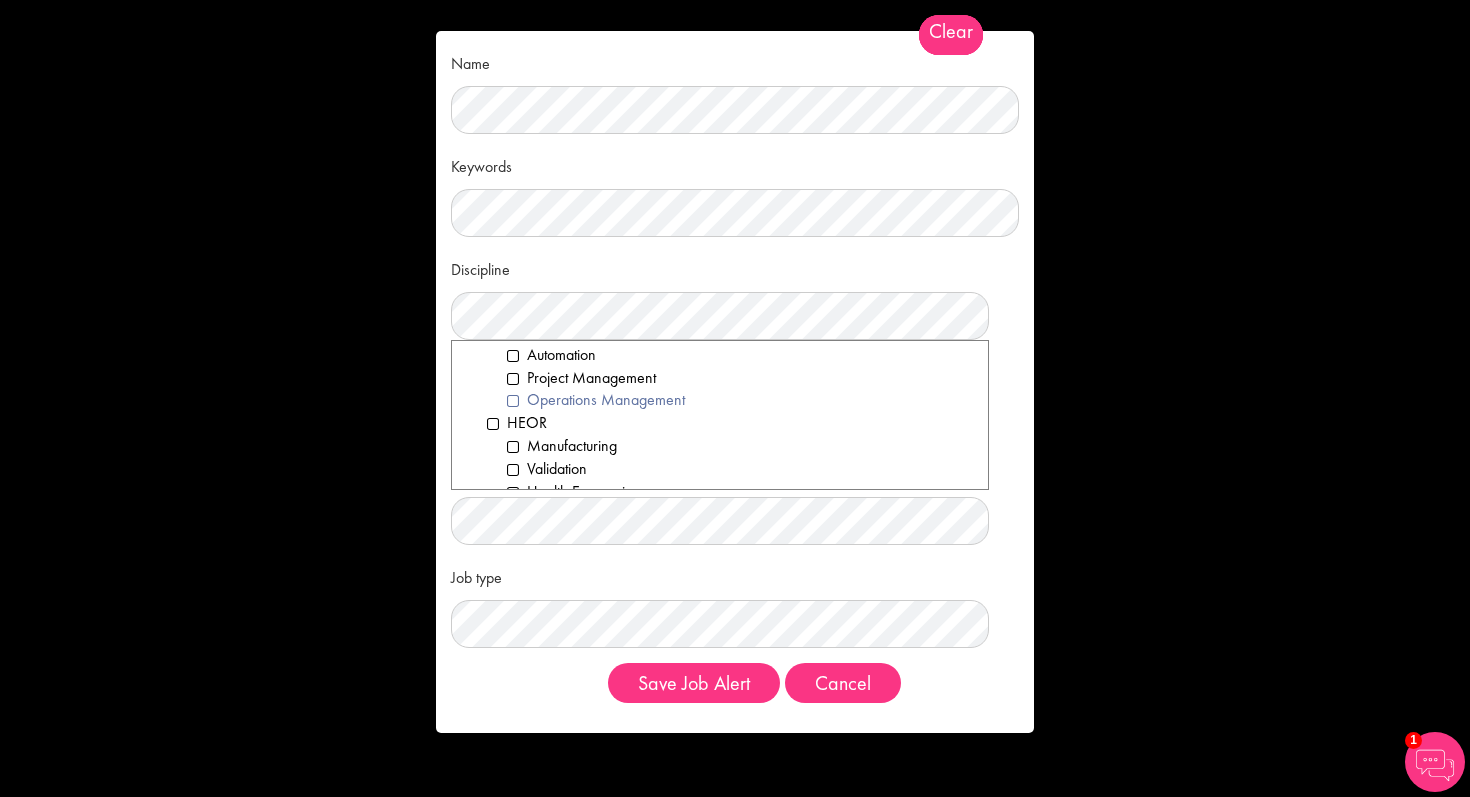 click on "Operations Management" at bounding box center [740, 400] 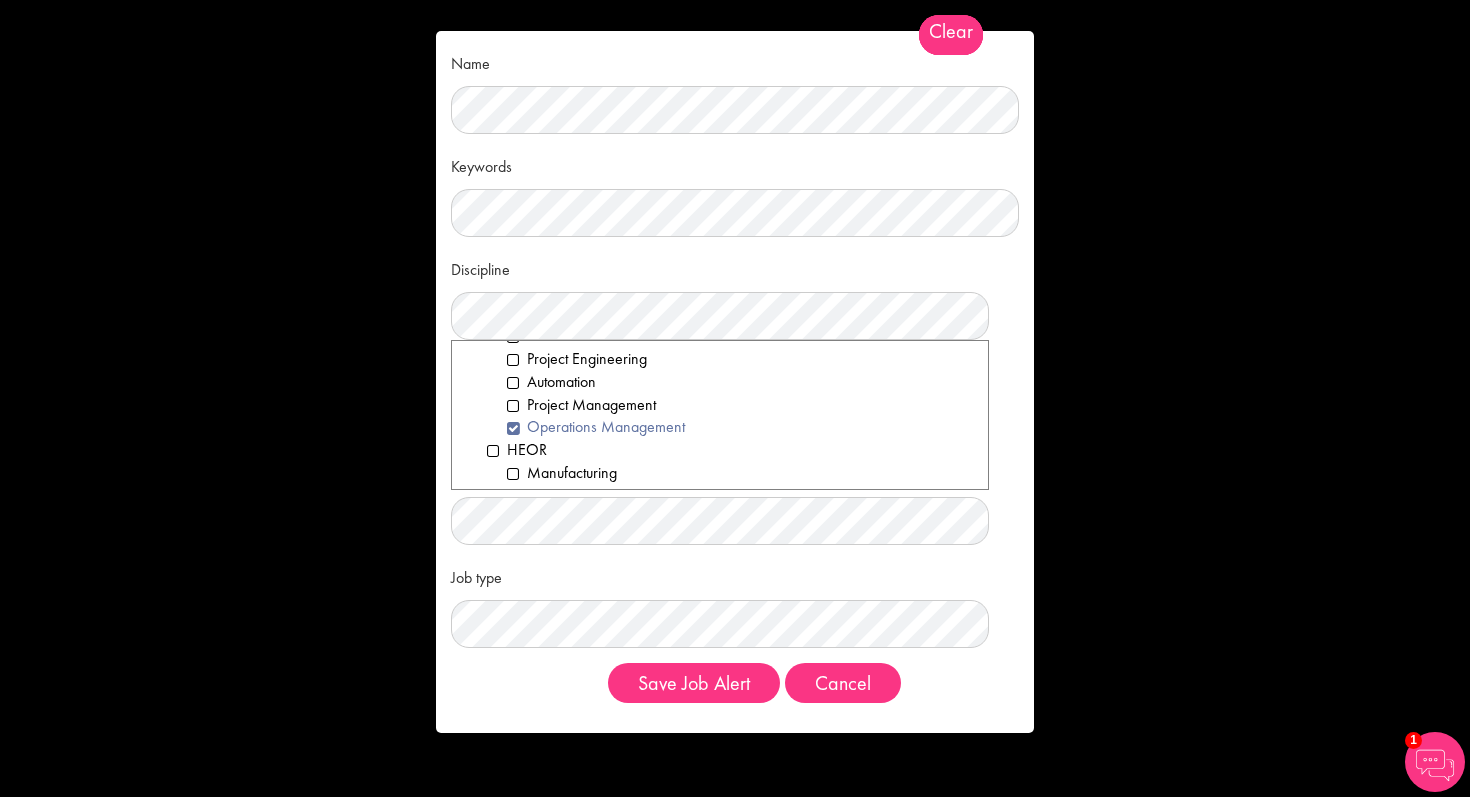 scroll, scrollTop: 1260, scrollLeft: 0, axis: vertical 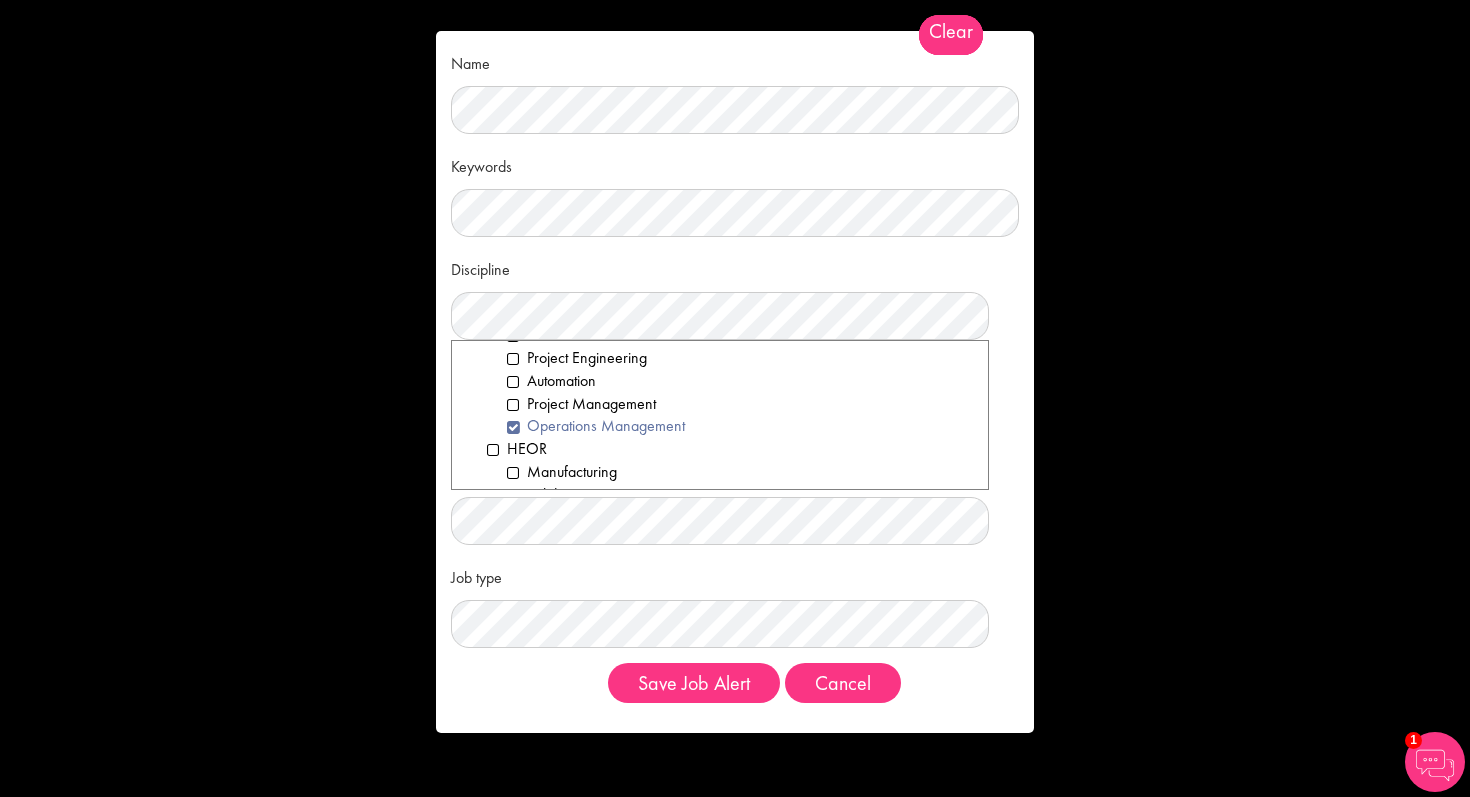 click on "Operations Management" at bounding box center (740, 426) 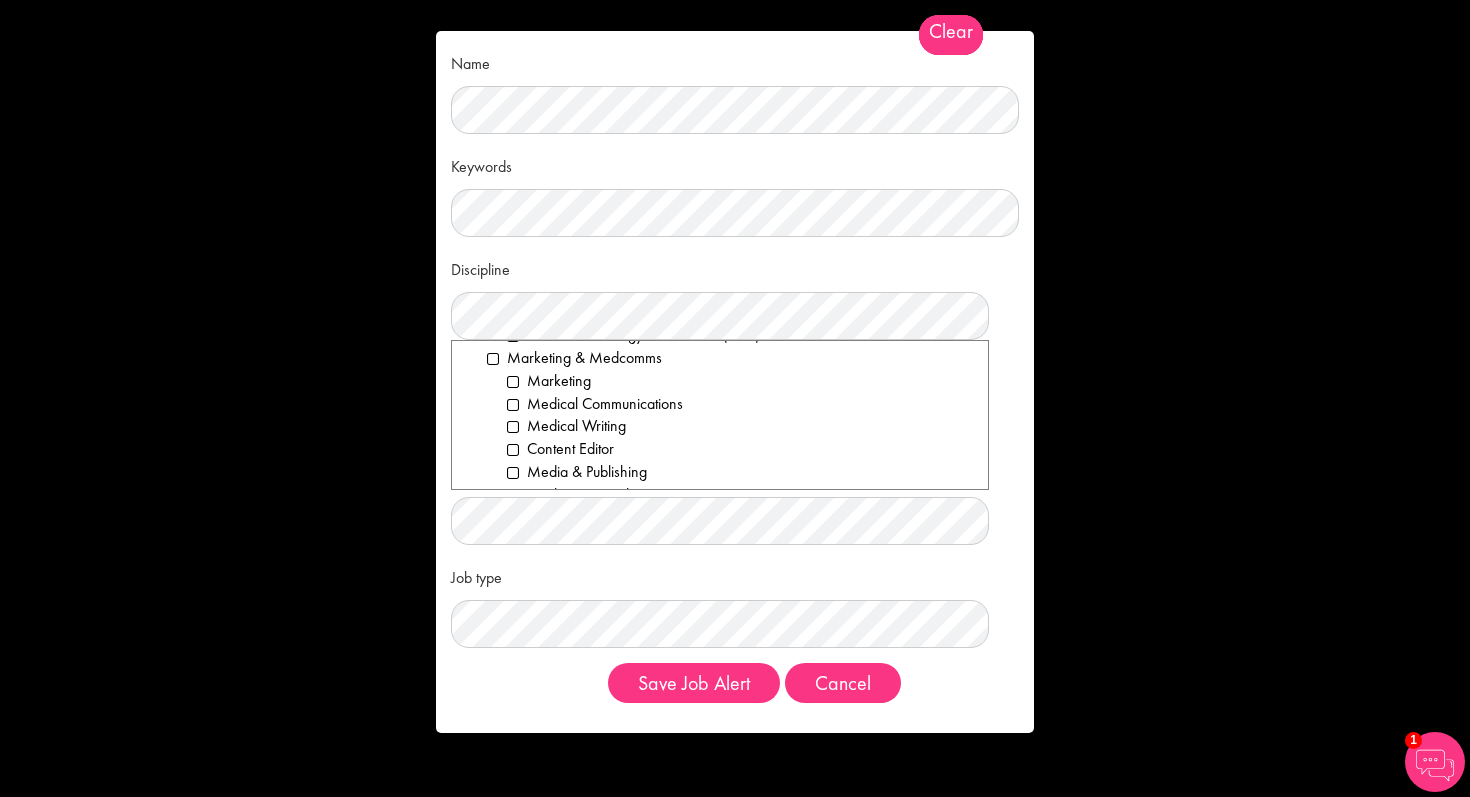 scroll, scrollTop: 1562, scrollLeft: 0, axis: vertical 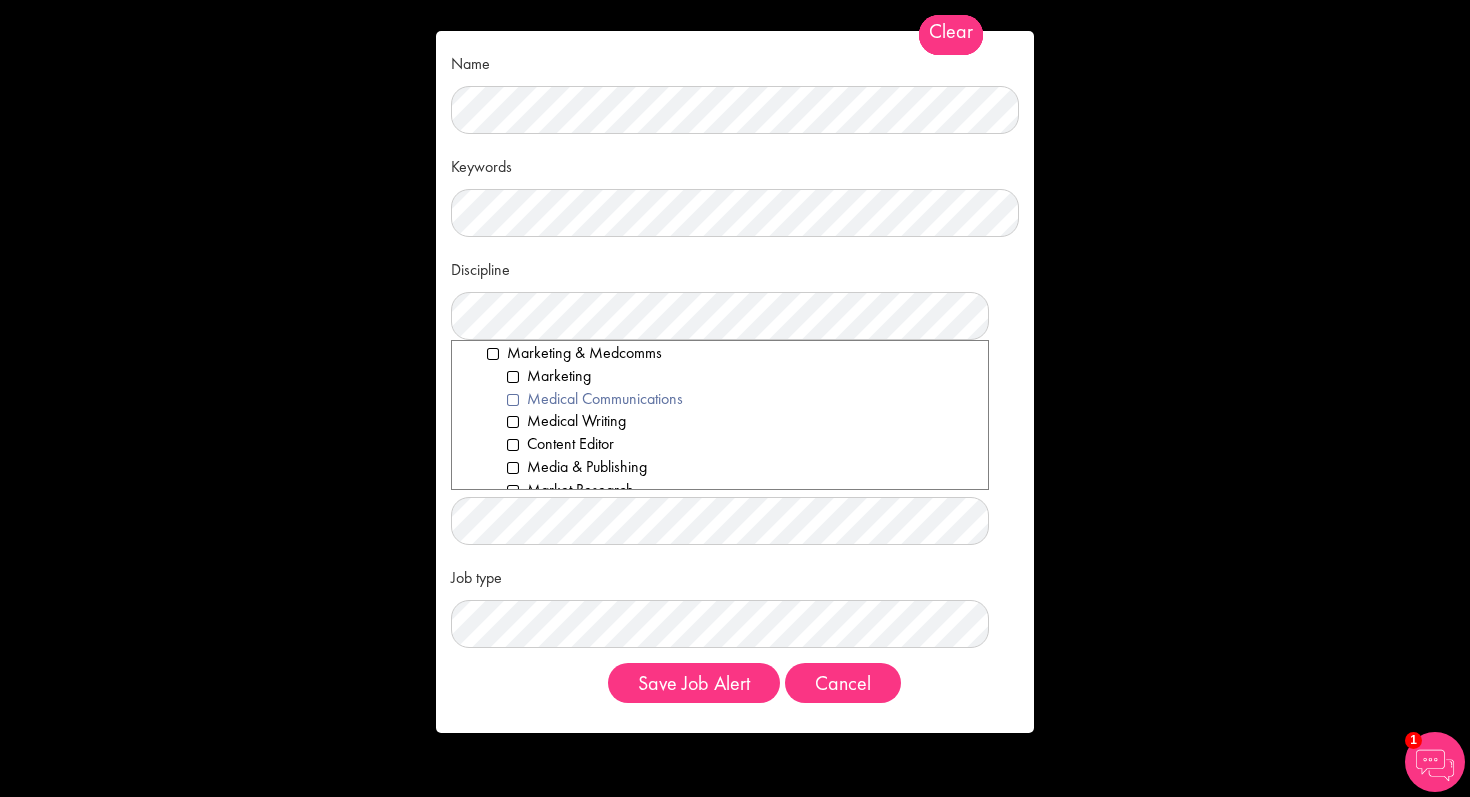 click on "Medical Communications" at bounding box center [740, 399] 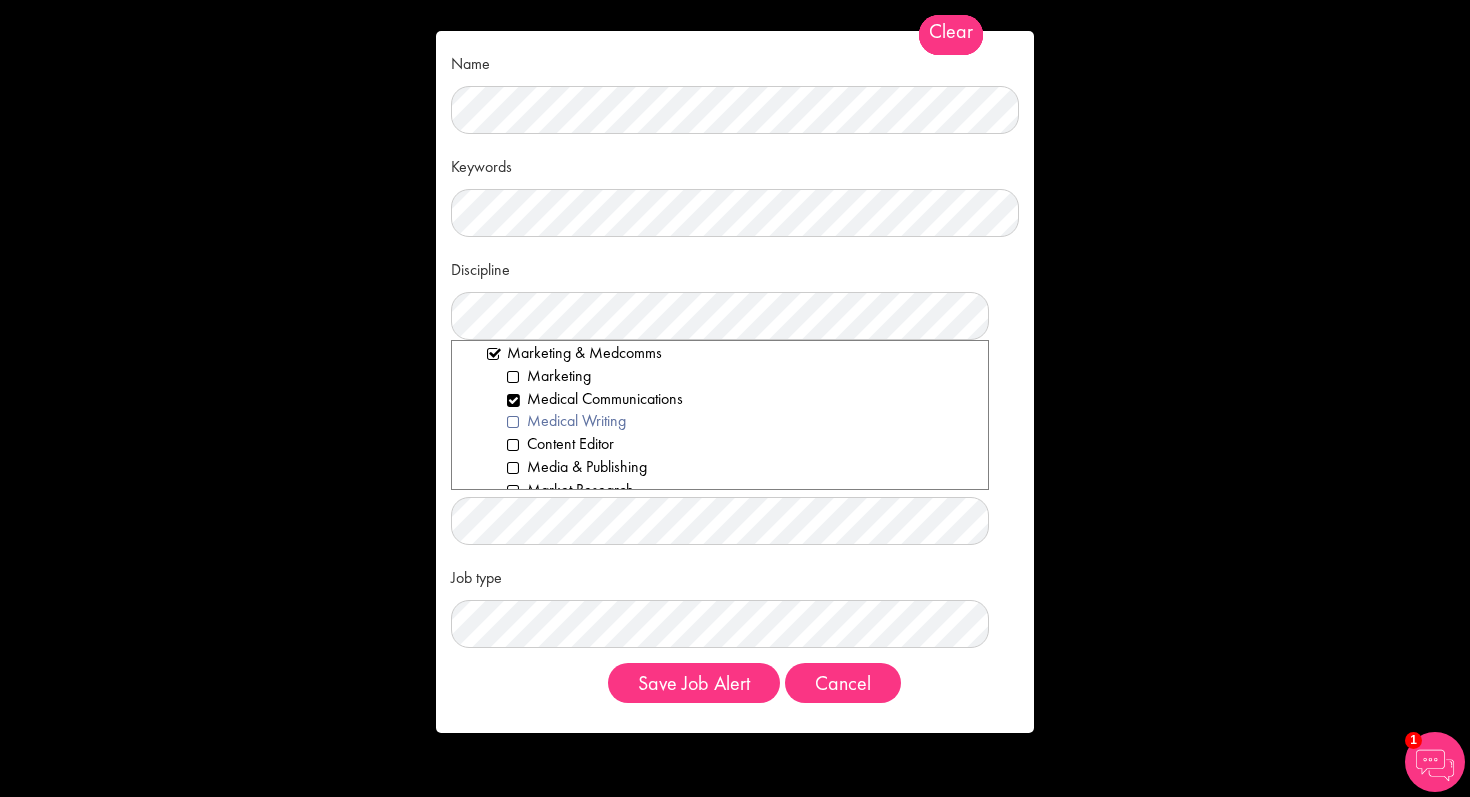 click on "Medical Writing" at bounding box center (740, 421) 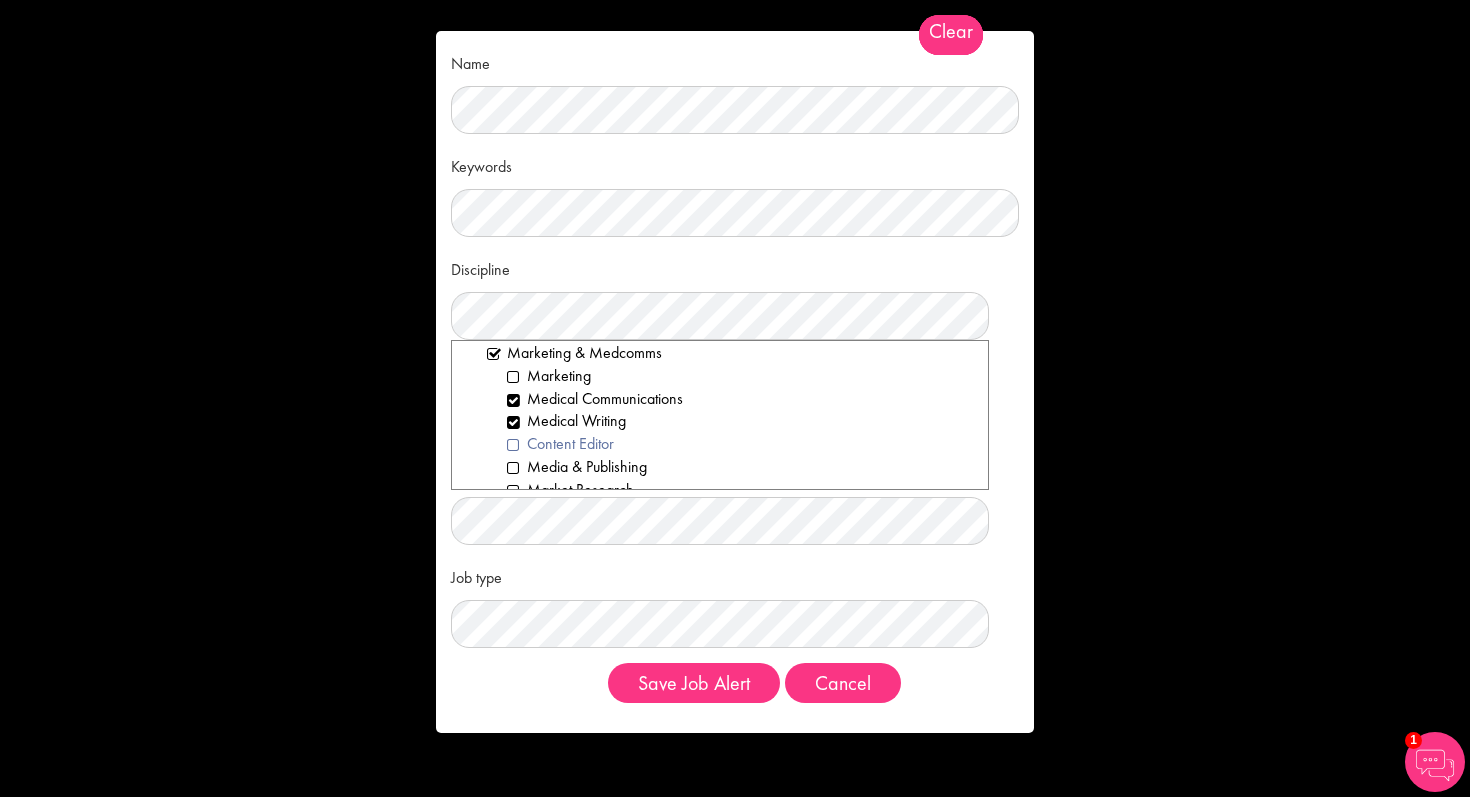 scroll, scrollTop: 1588, scrollLeft: 0, axis: vertical 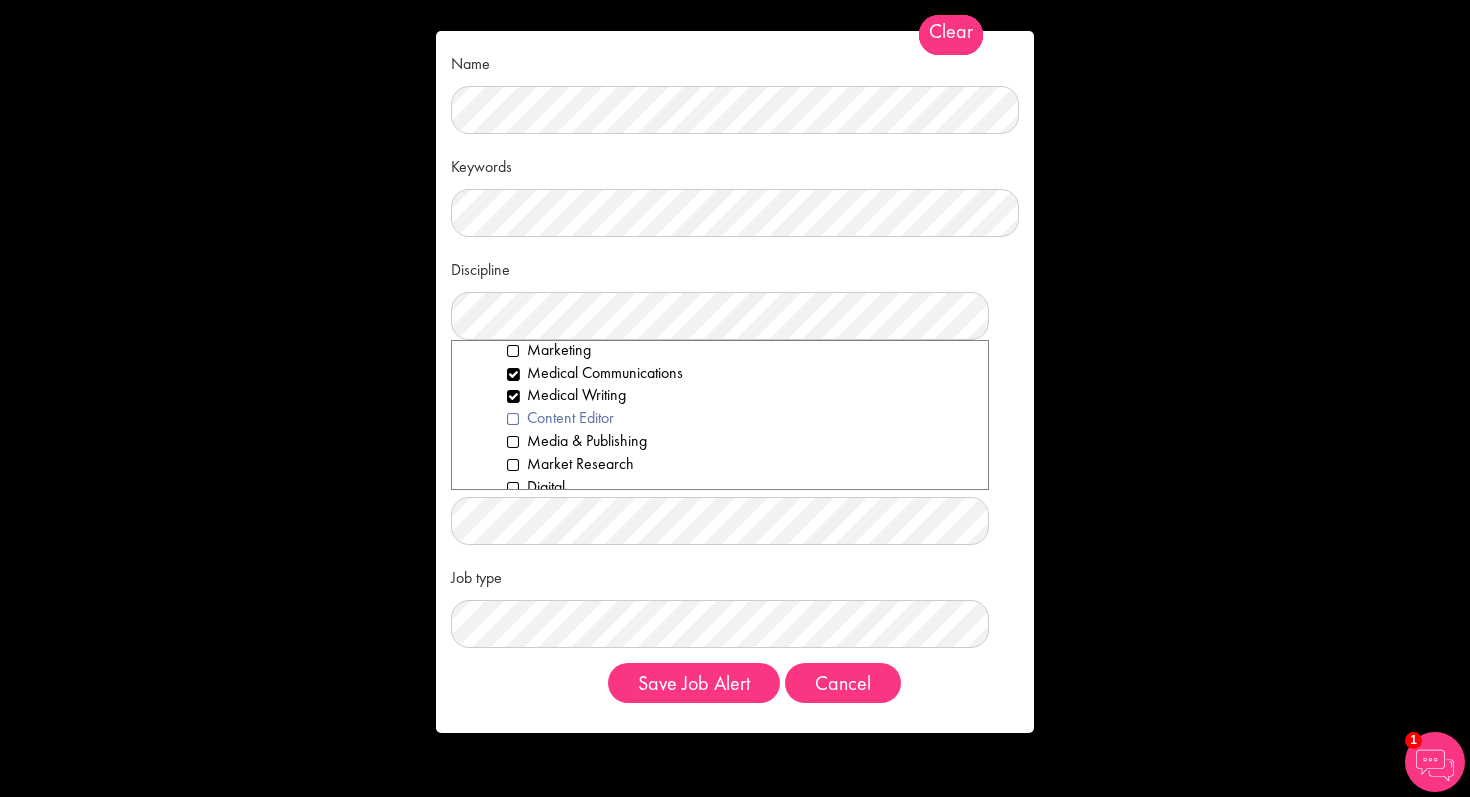 click on "Content Editor" at bounding box center [740, 418] 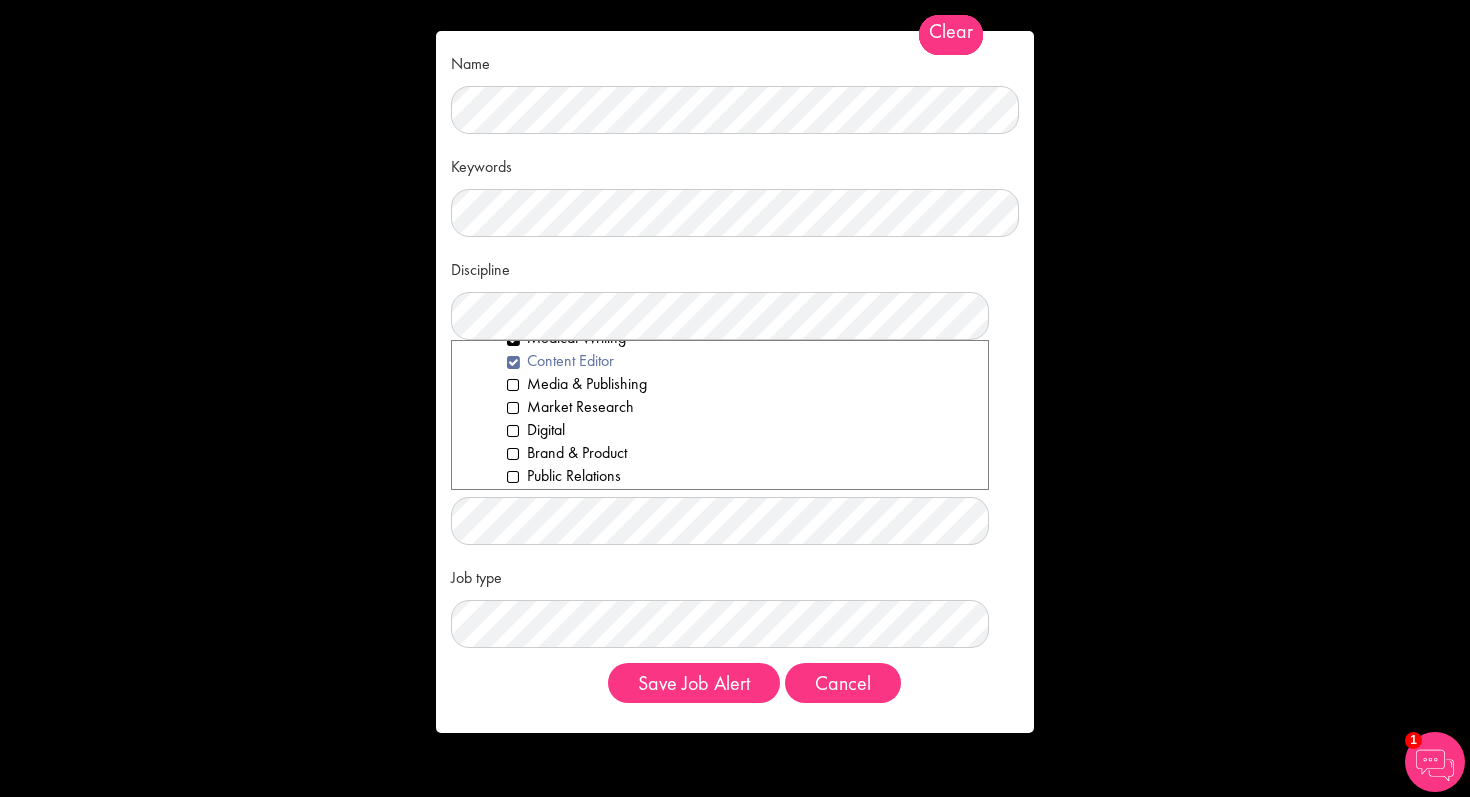 scroll, scrollTop: 1646, scrollLeft: 0, axis: vertical 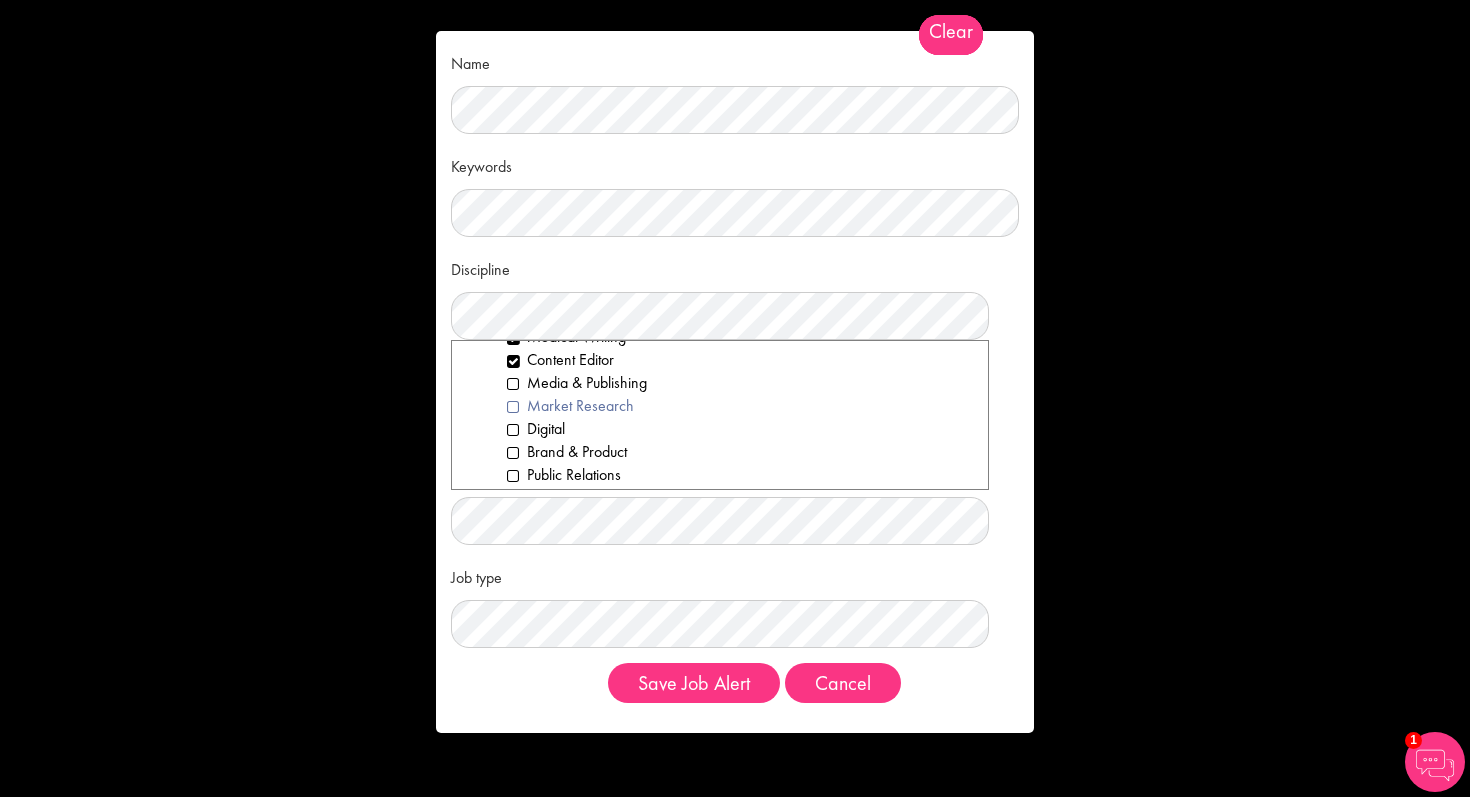 click on "Market Research" at bounding box center [740, 406] 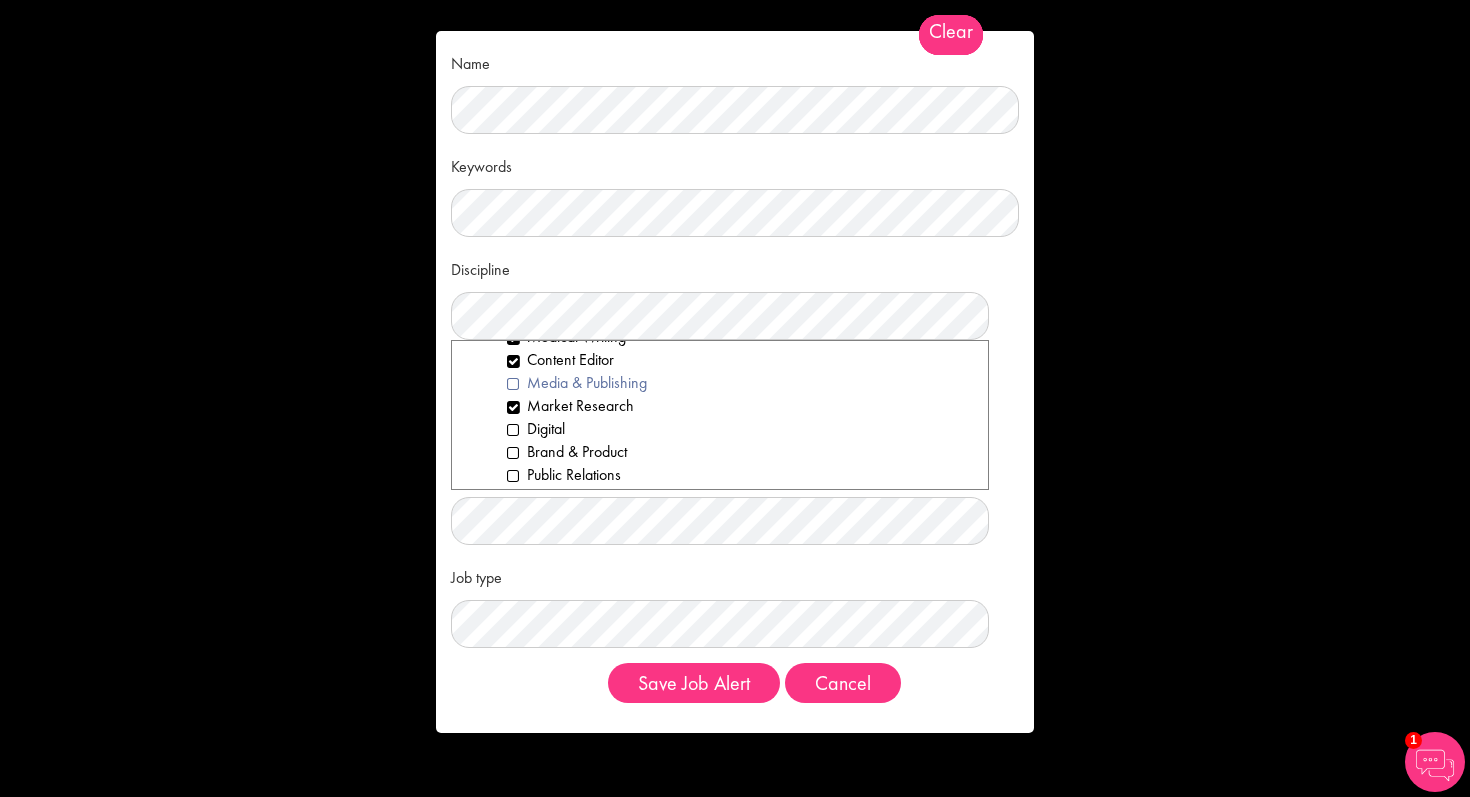 click on "Media & Publishing" at bounding box center [740, 383] 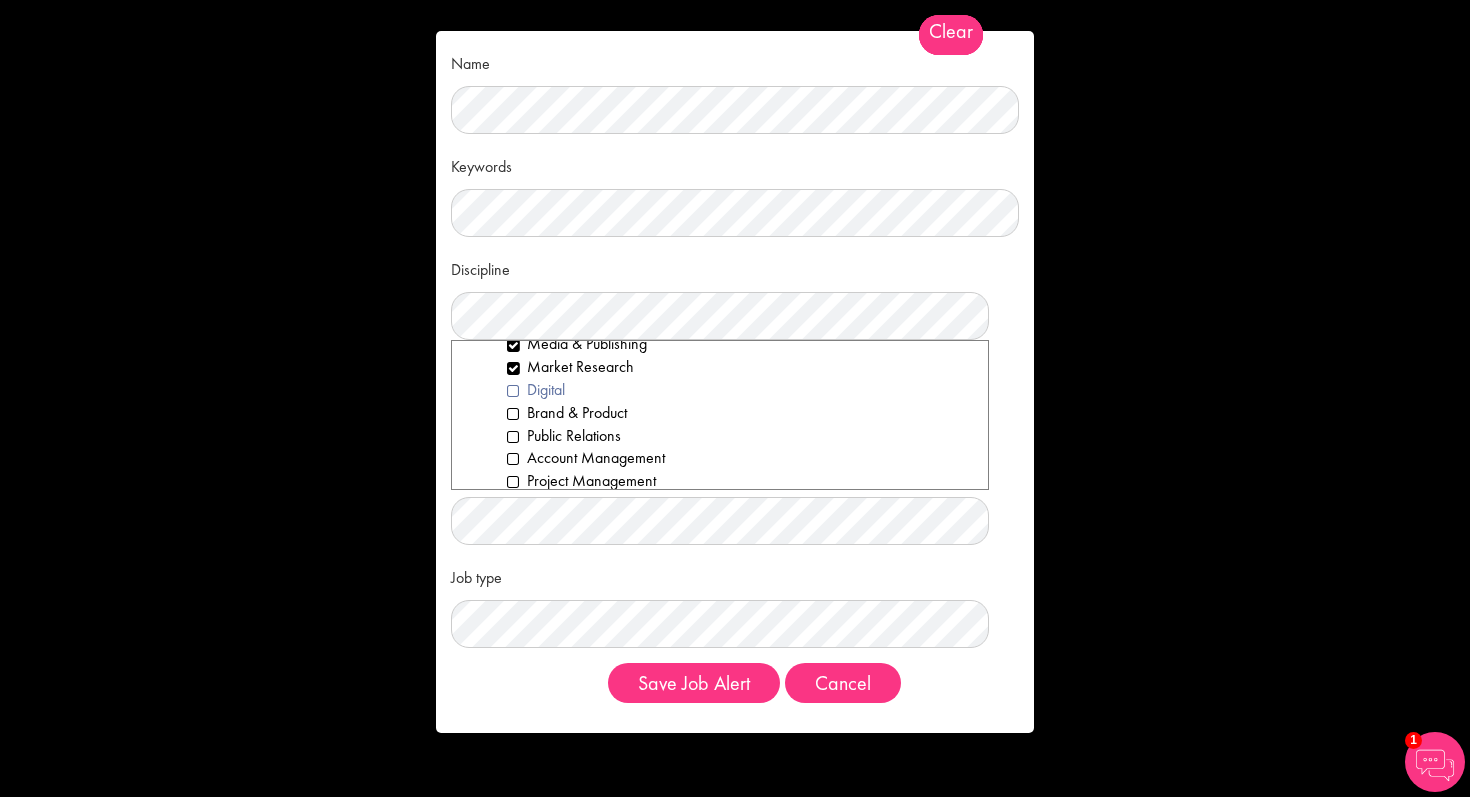 scroll, scrollTop: 1691, scrollLeft: 0, axis: vertical 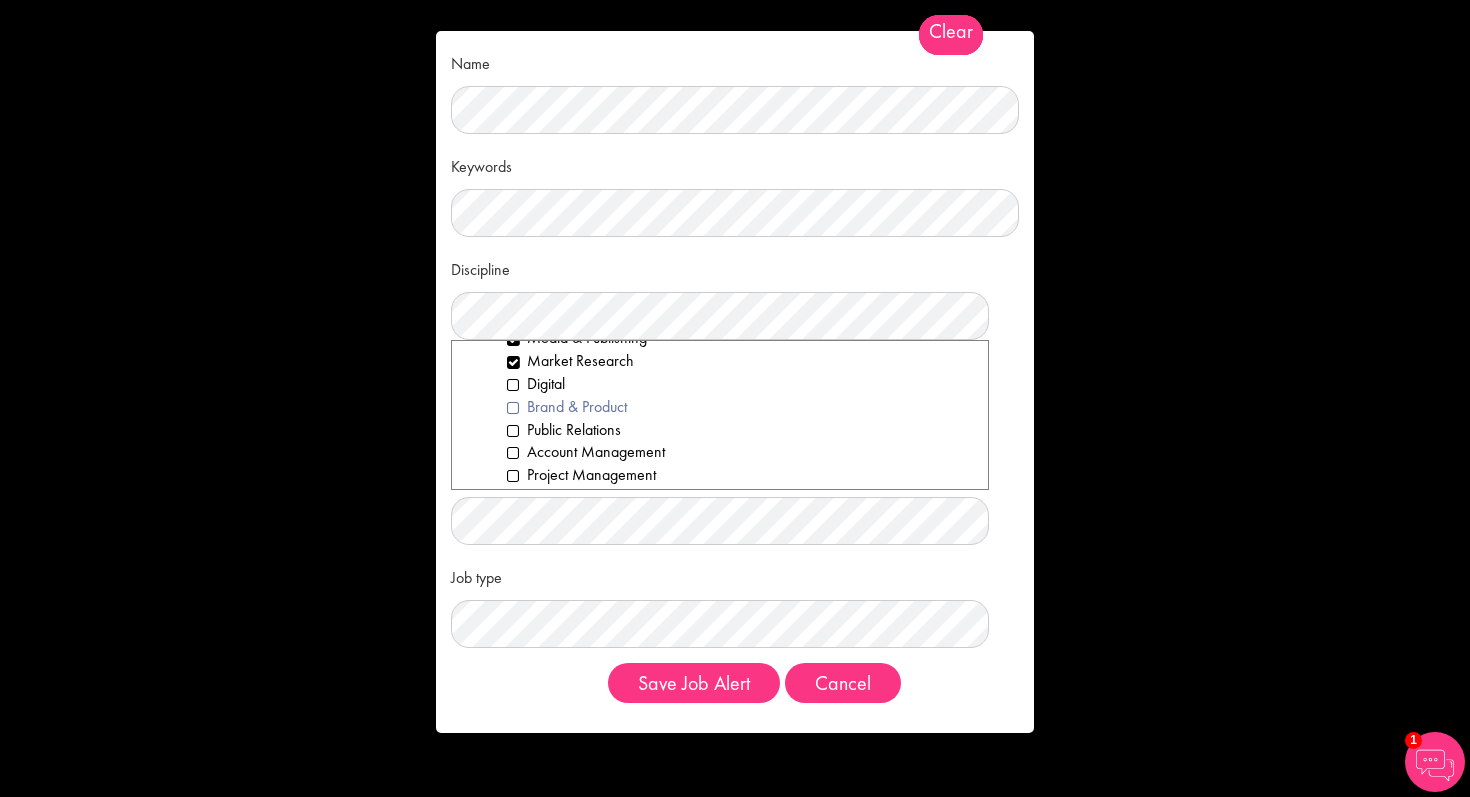 click on "Brand & Product" at bounding box center (740, 407) 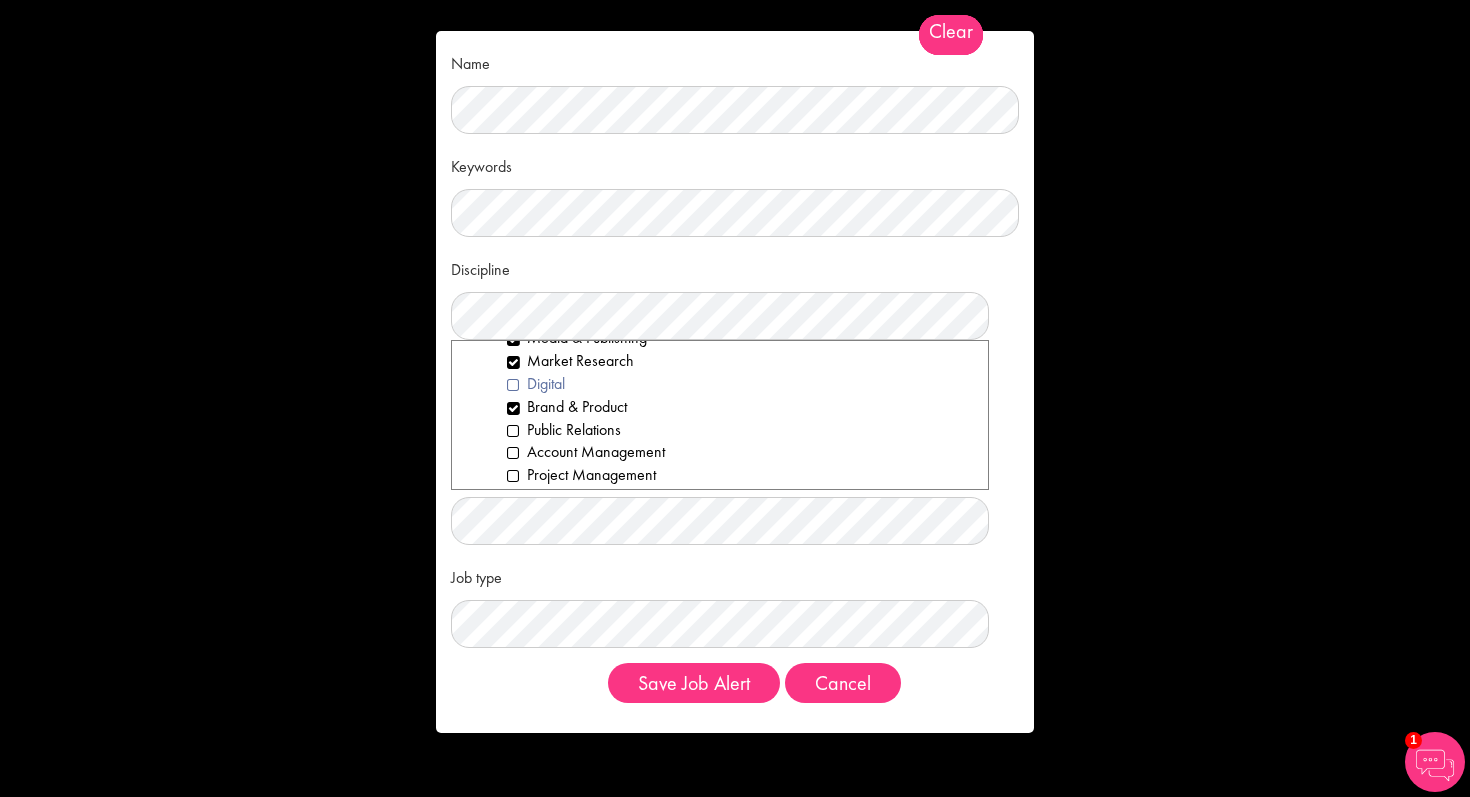 click on "Digital" at bounding box center (740, 384) 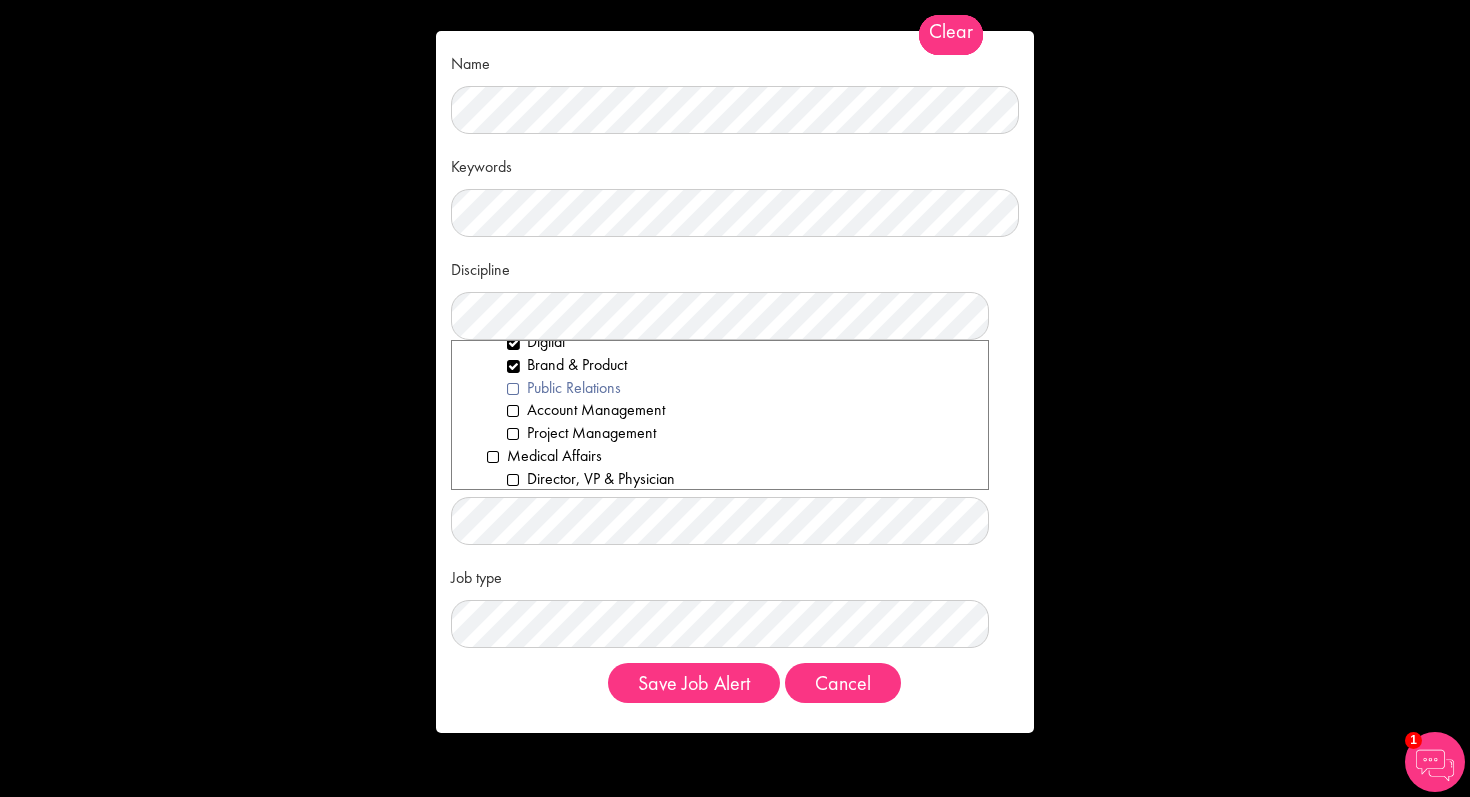 scroll, scrollTop: 1738, scrollLeft: 0, axis: vertical 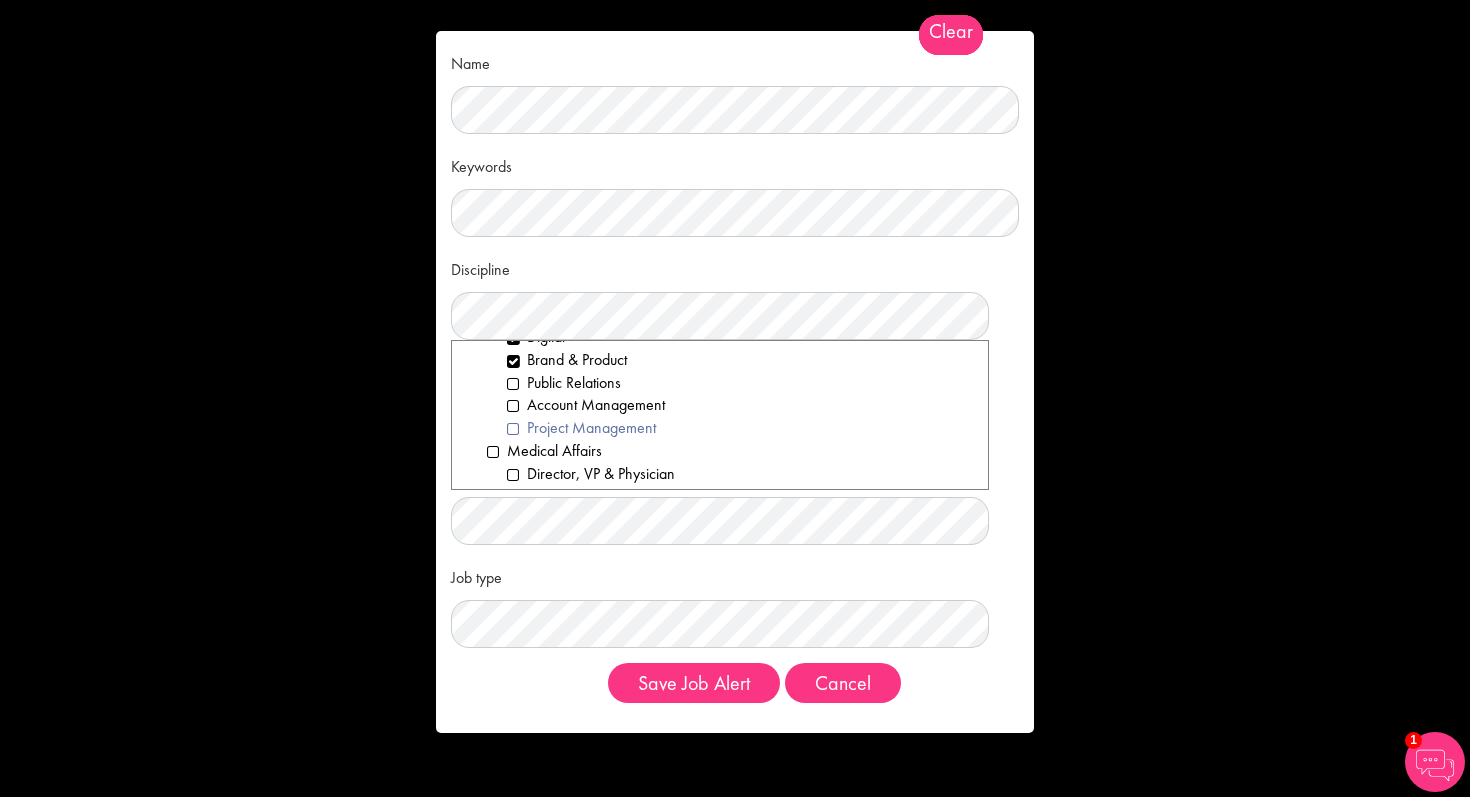 click on "Project Management" at bounding box center (740, 428) 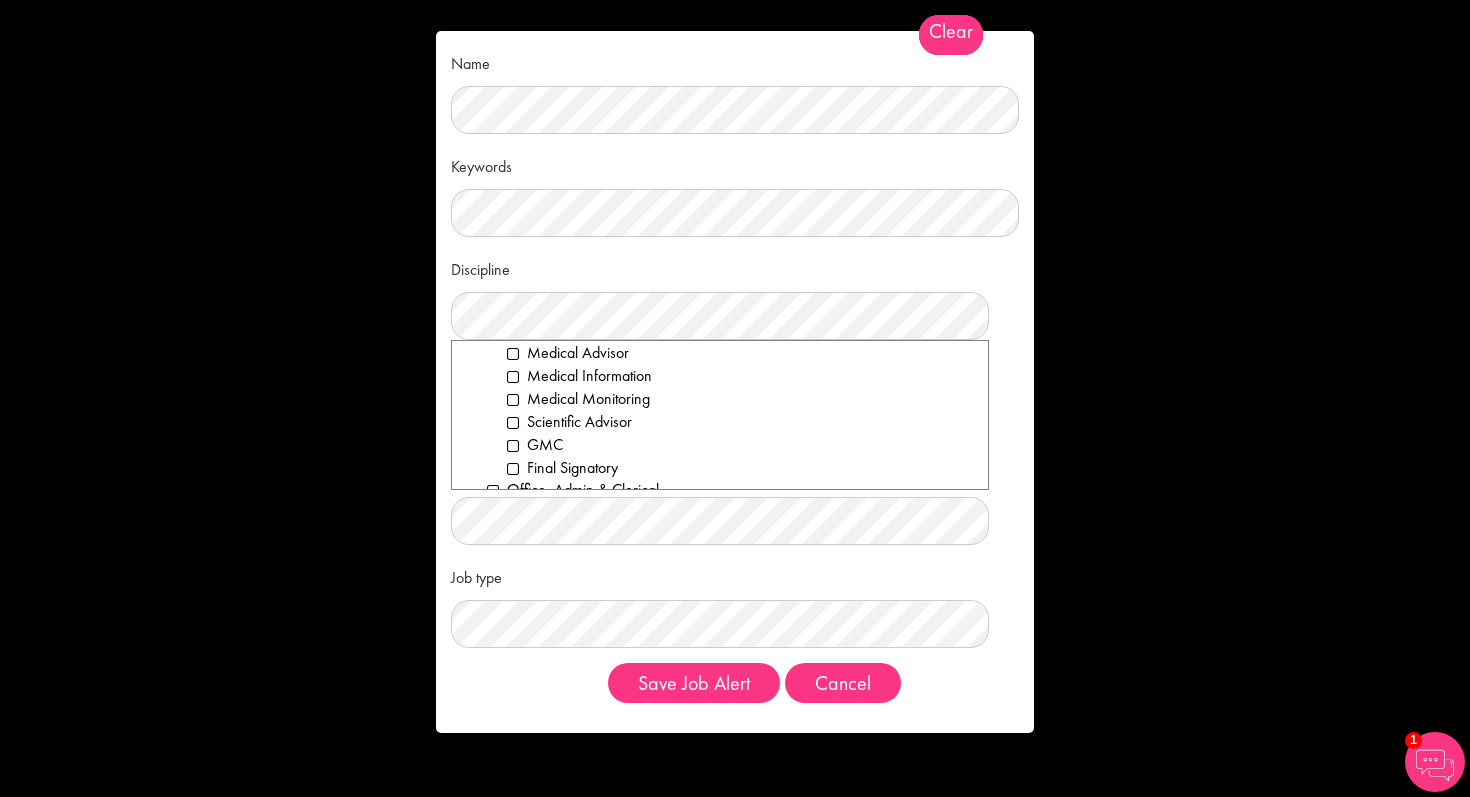 scroll, scrollTop: 1930, scrollLeft: 0, axis: vertical 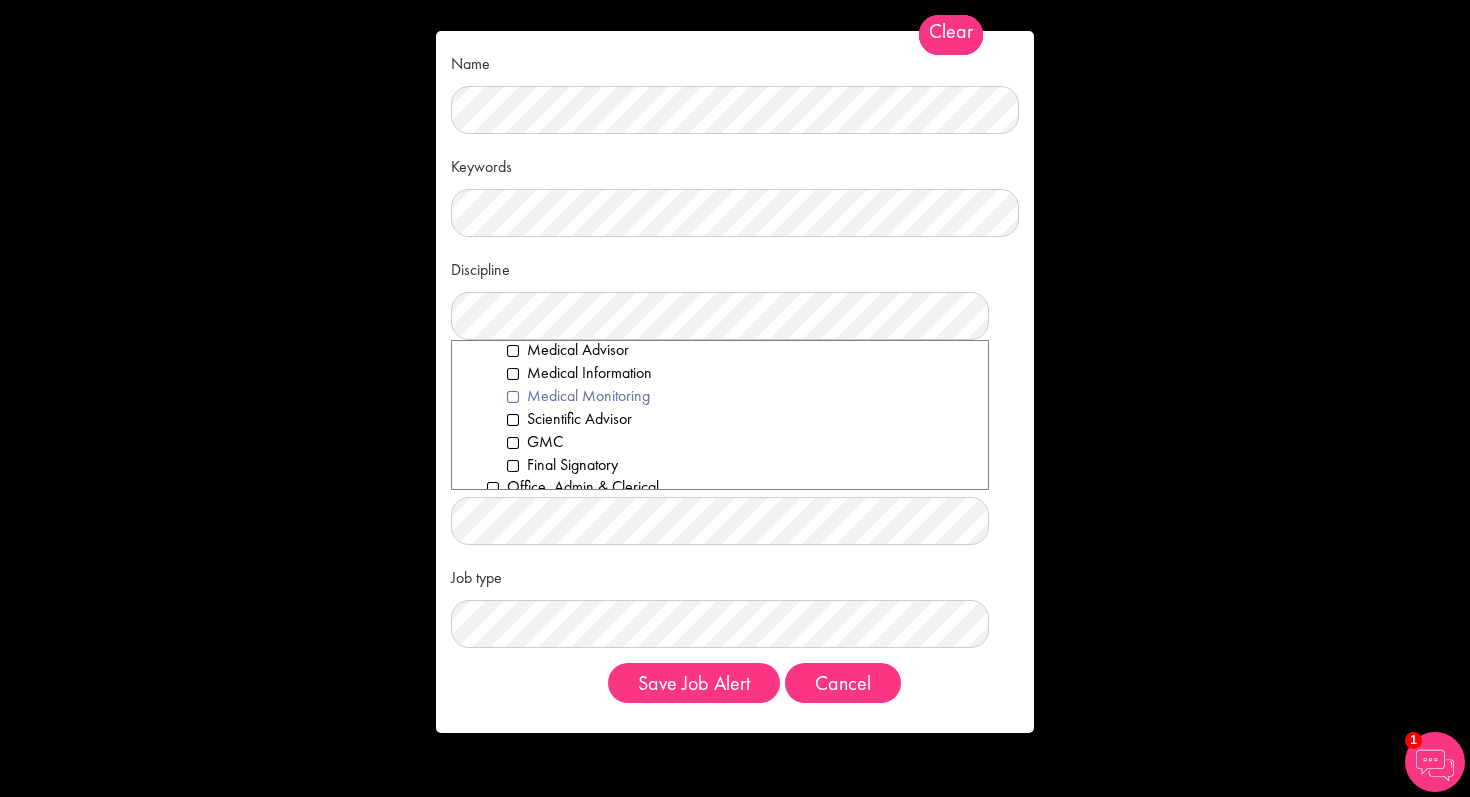 click on "Medical Monitoring" at bounding box center [740, 396] 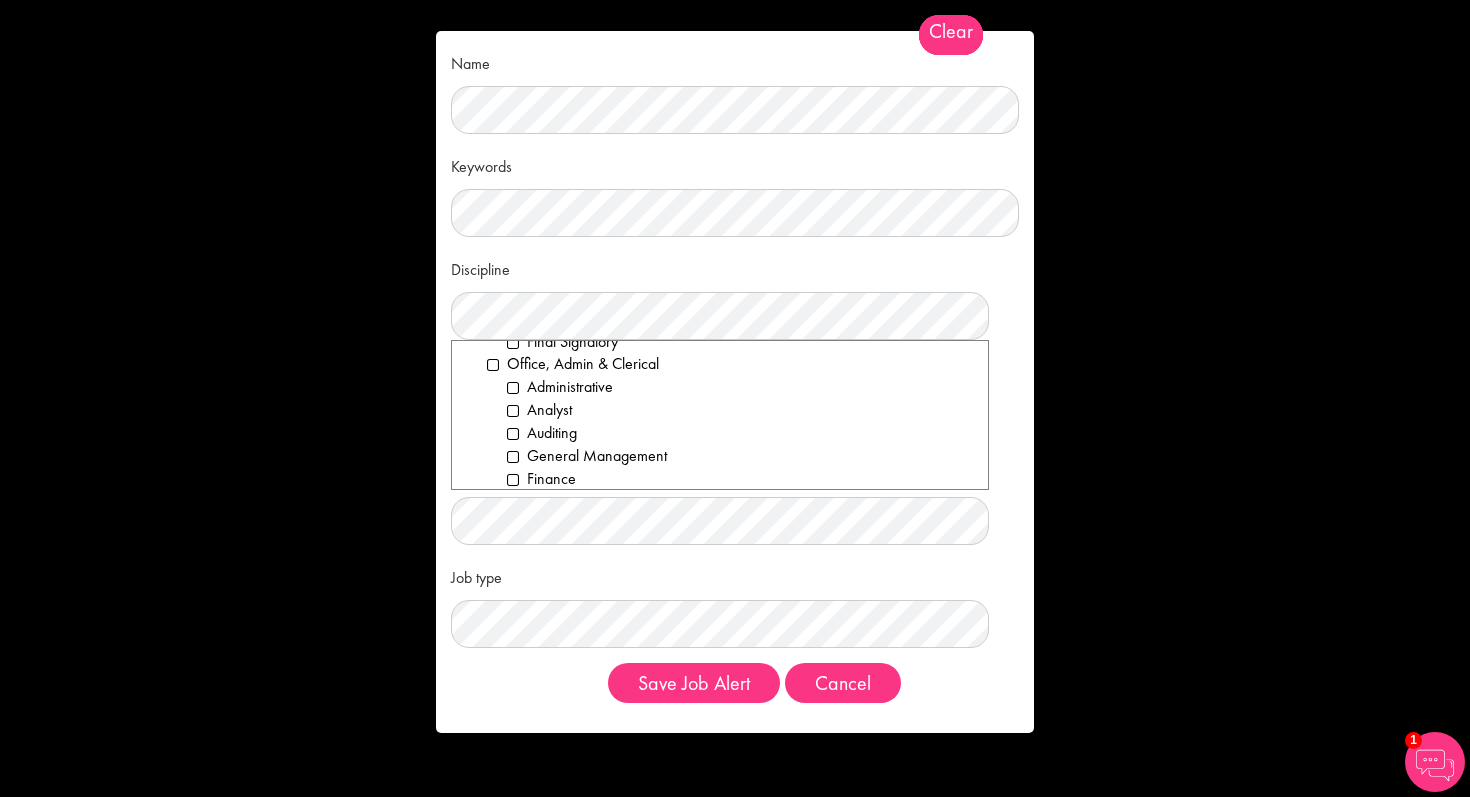 scroll, scrollTop: 2056, scrollLeft: 0, axis: vertical 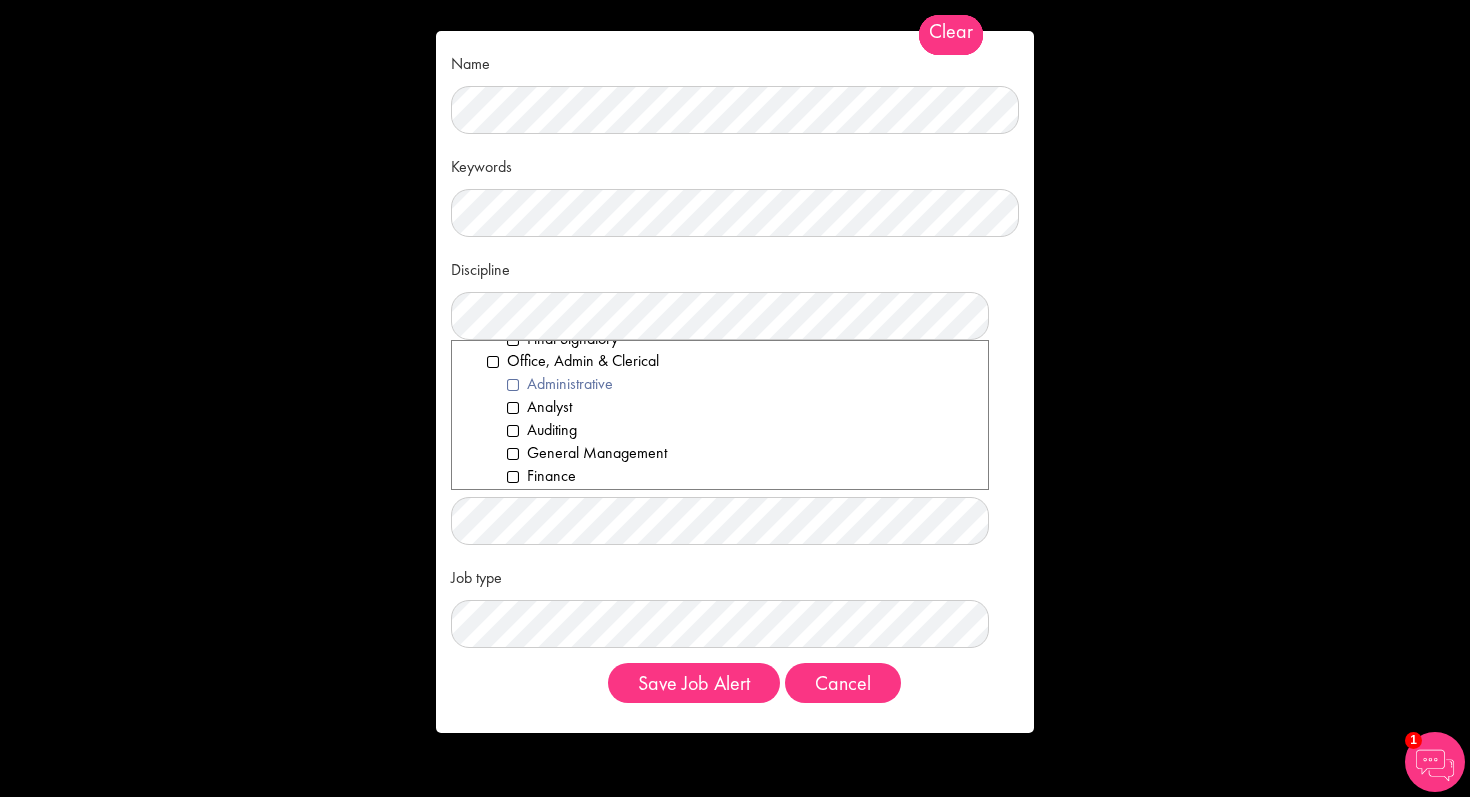 click on "Administrative" at bounding box center [740, 384] 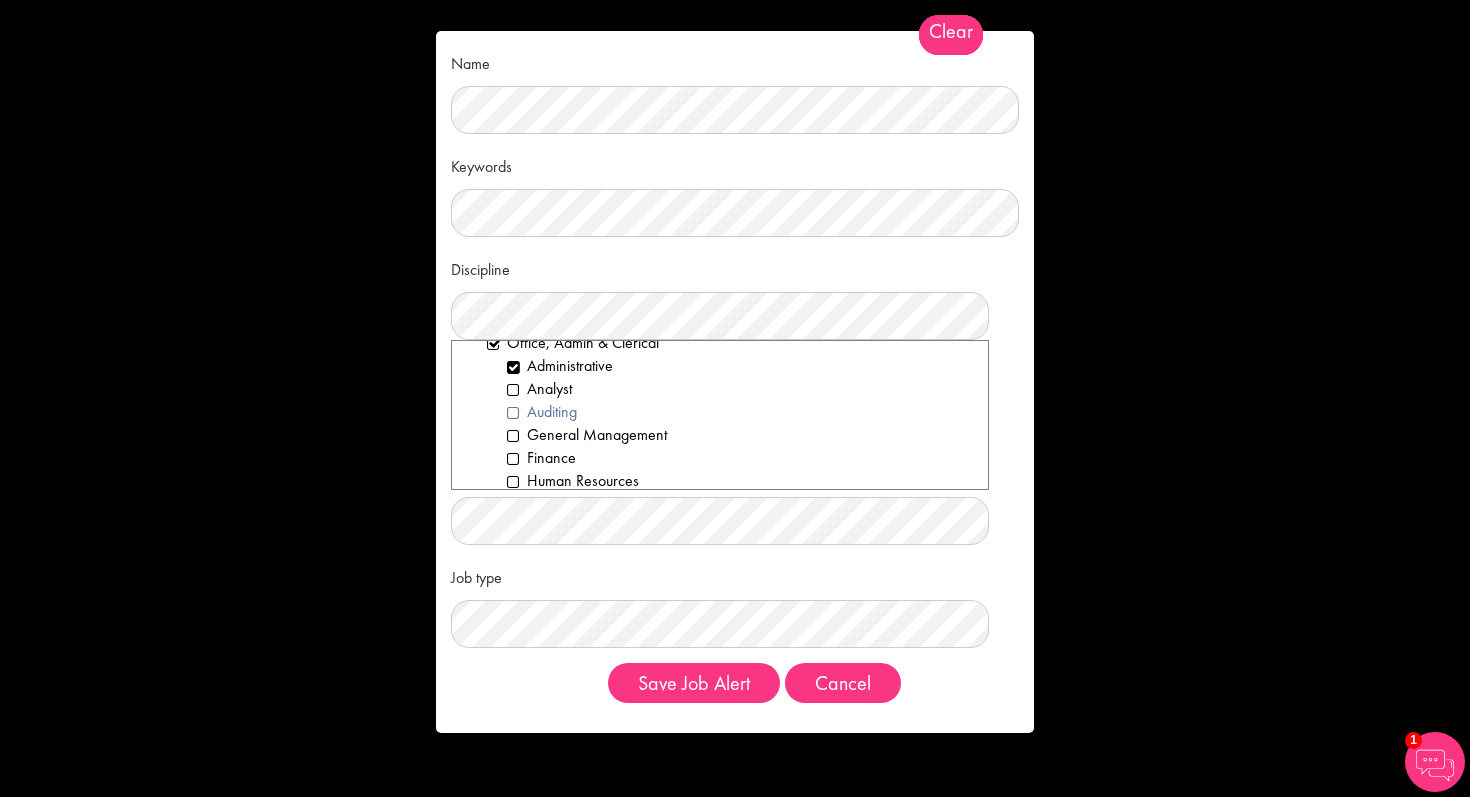 scroll, scrollTop: 2081, scrollLeft: 0, axis: vertical 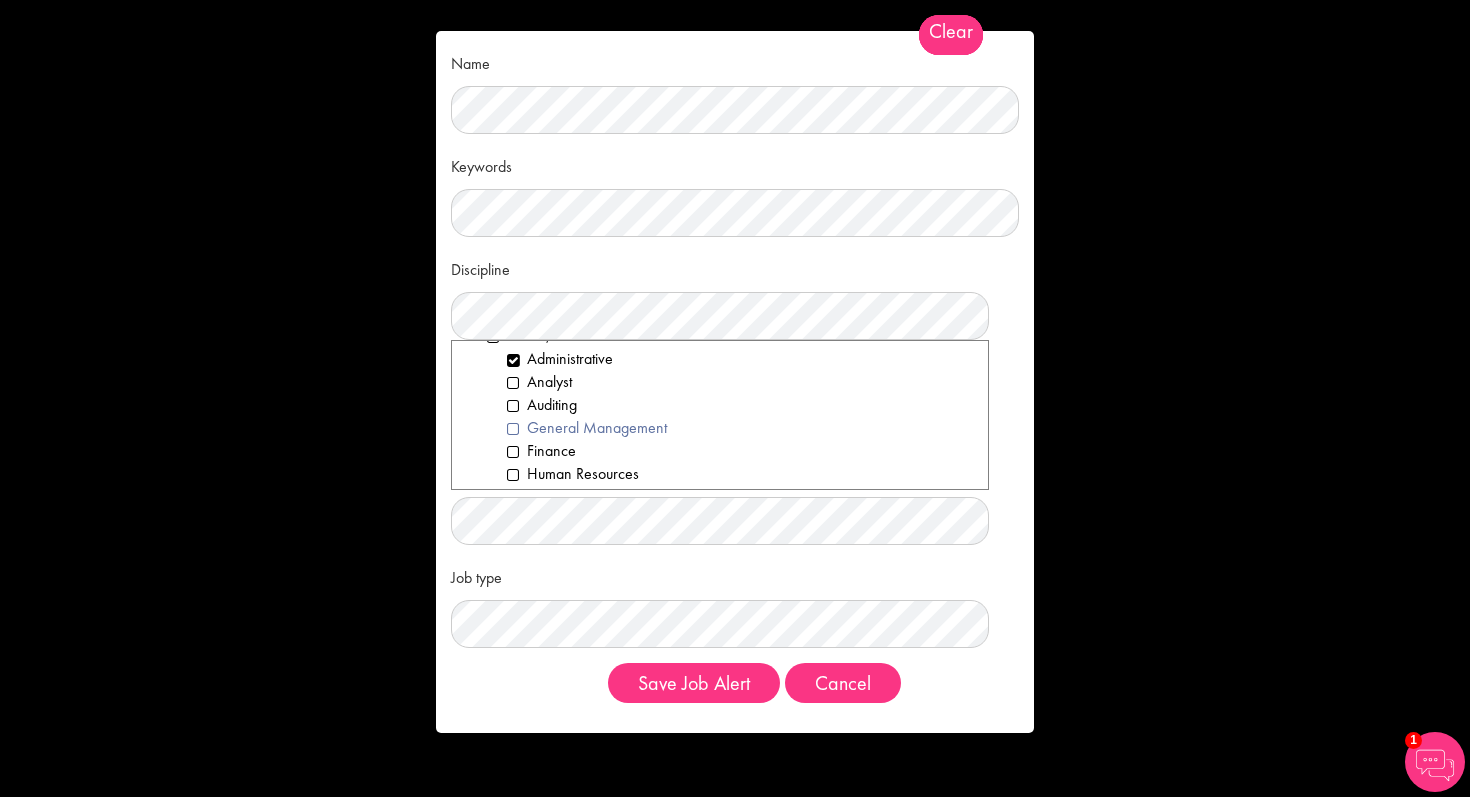 click on "General Management" at bounding box center [740, 428] 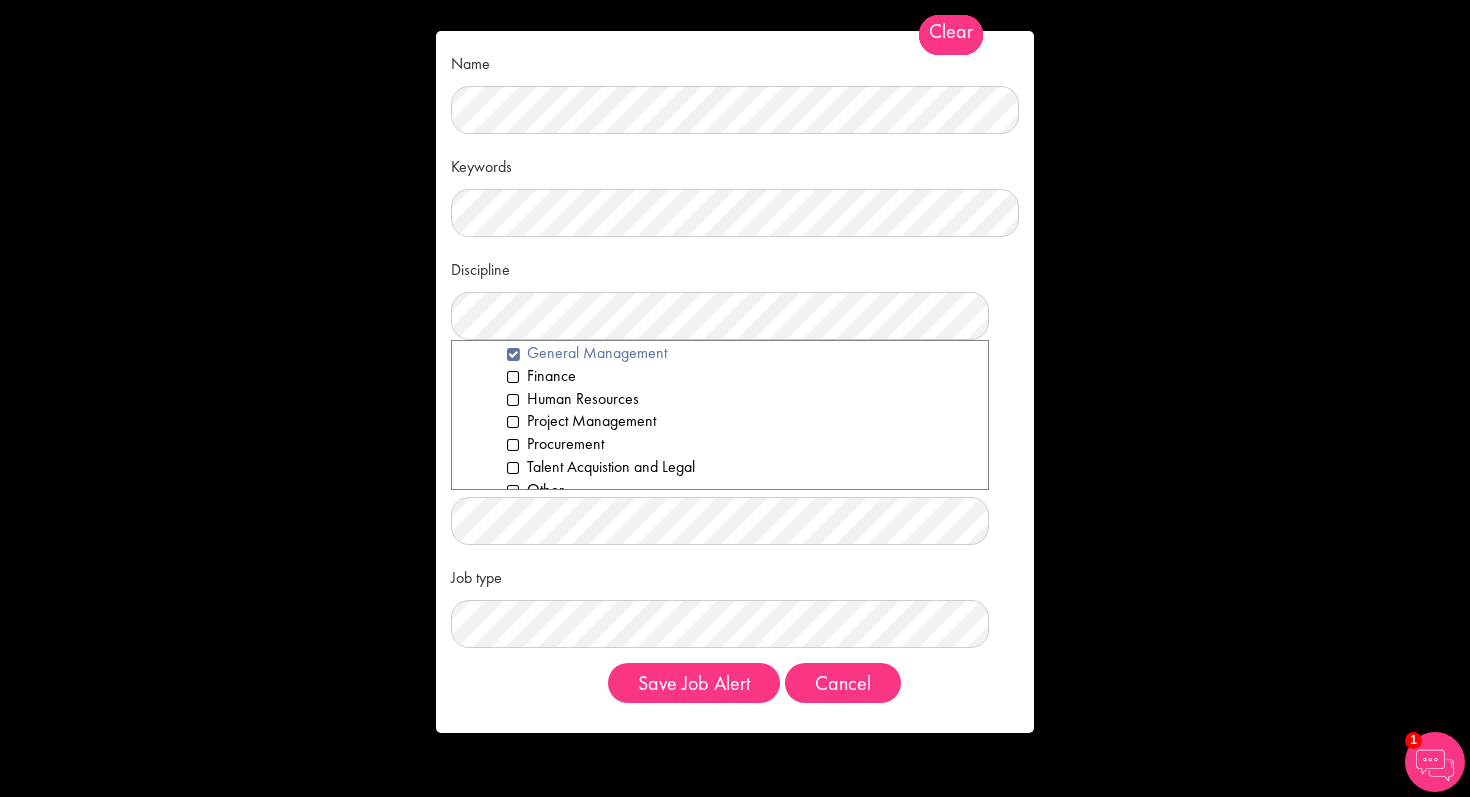 scroll, scrollTop: 2170, scrollLeft: 0, axis: vertical 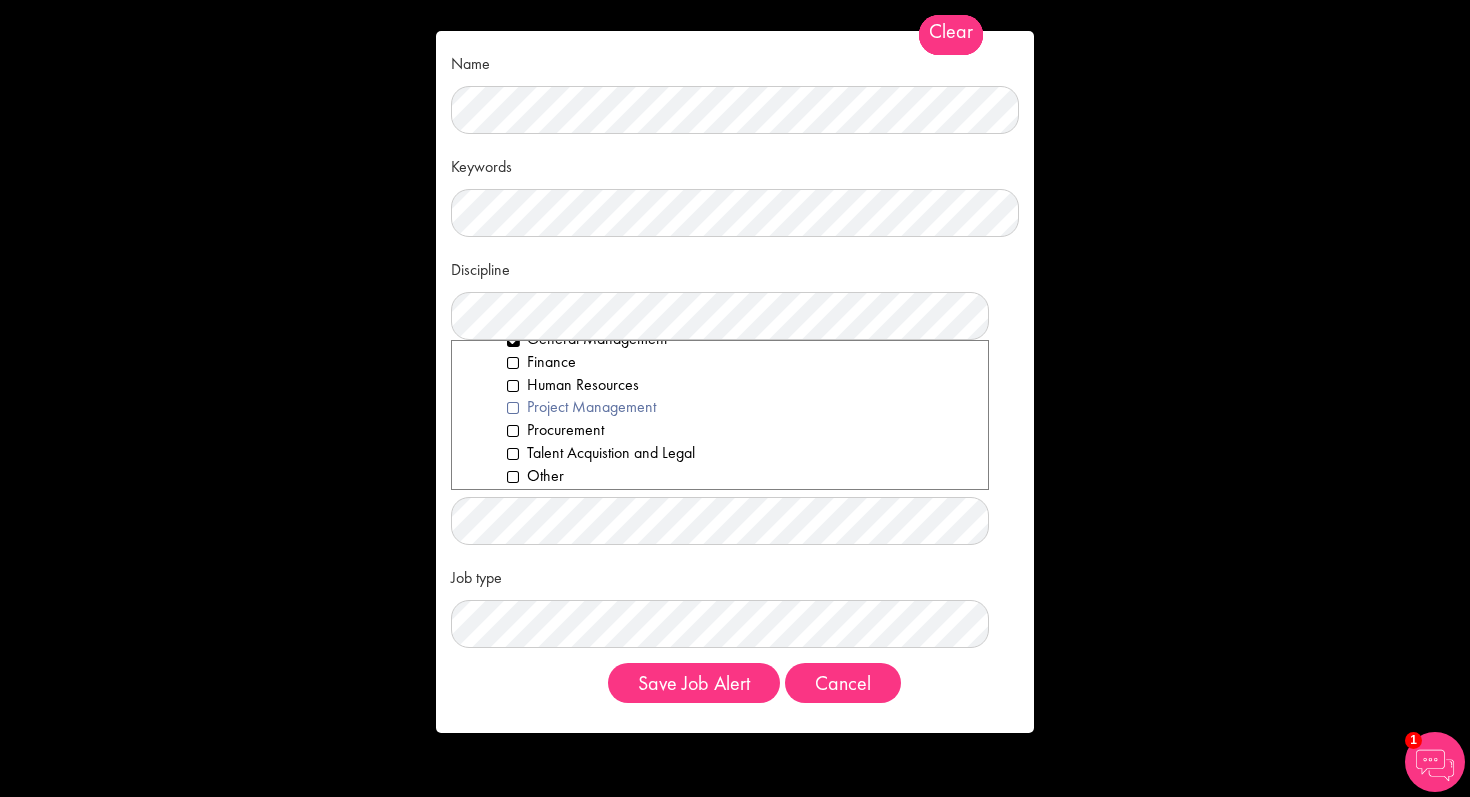 click on "Project Management" at bounding box center [740, 407] 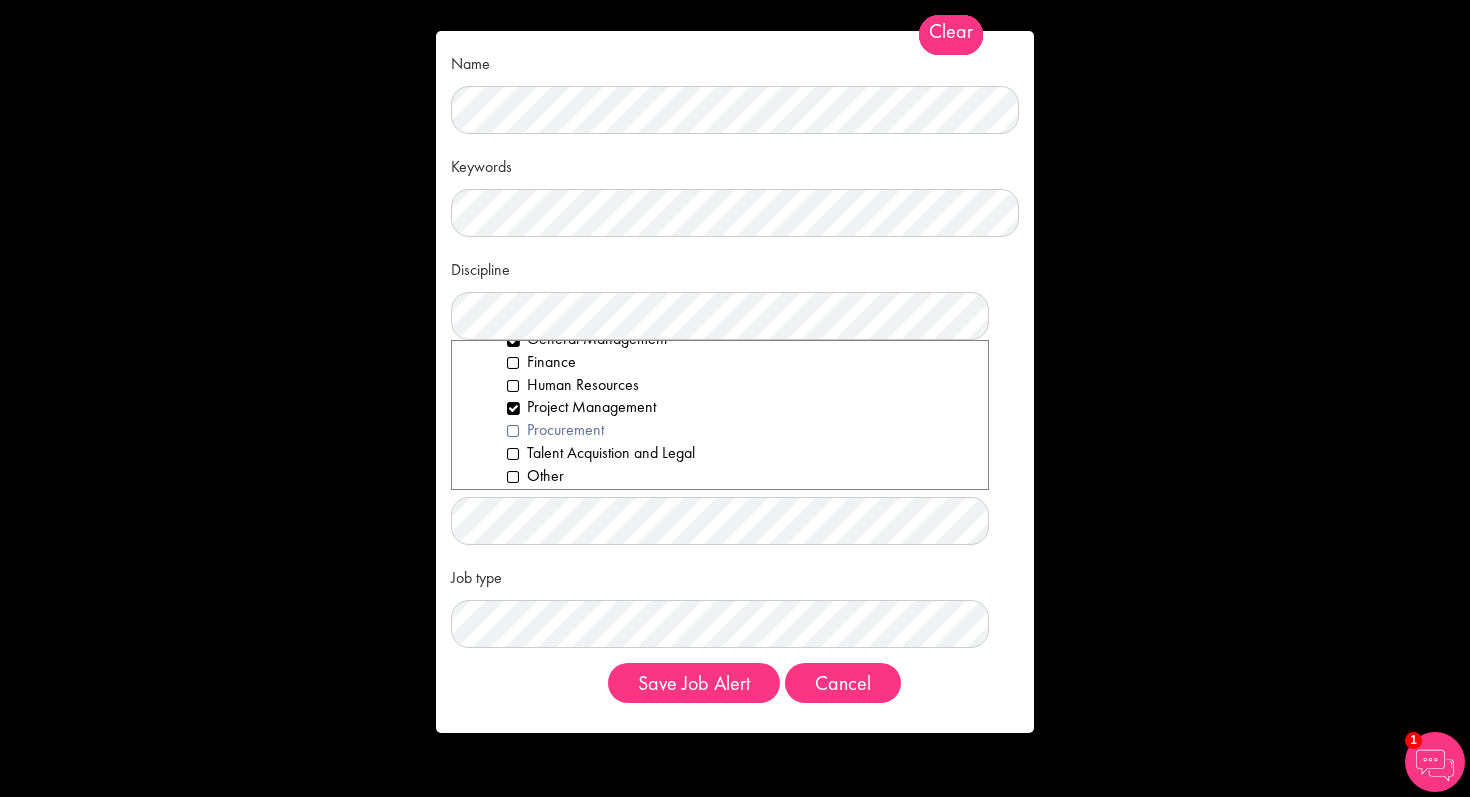 click on "Procurement" at bounding box center (740, 430) 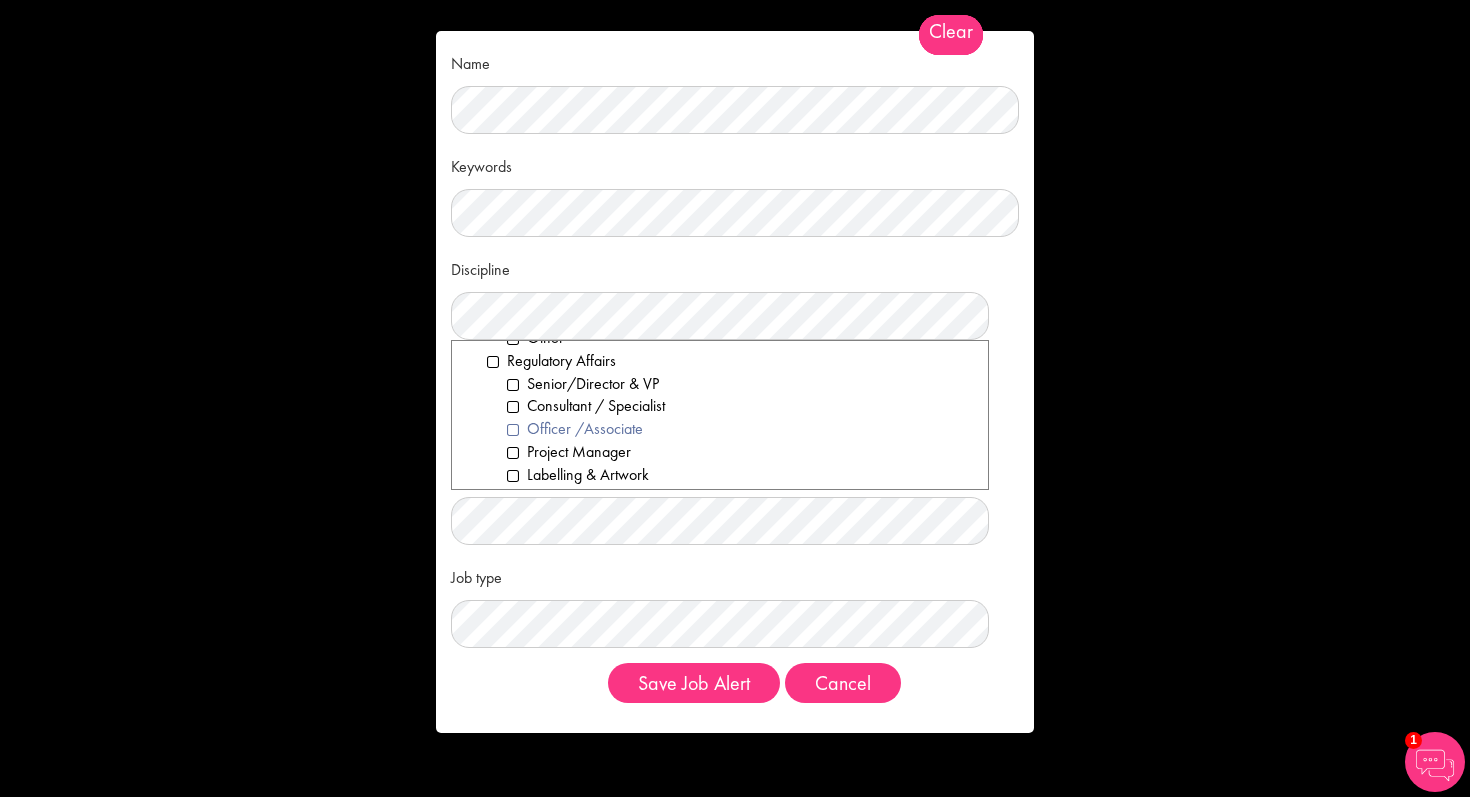 scroll, scrollTop: 2328, scrollLeft: 0, axis: vertical 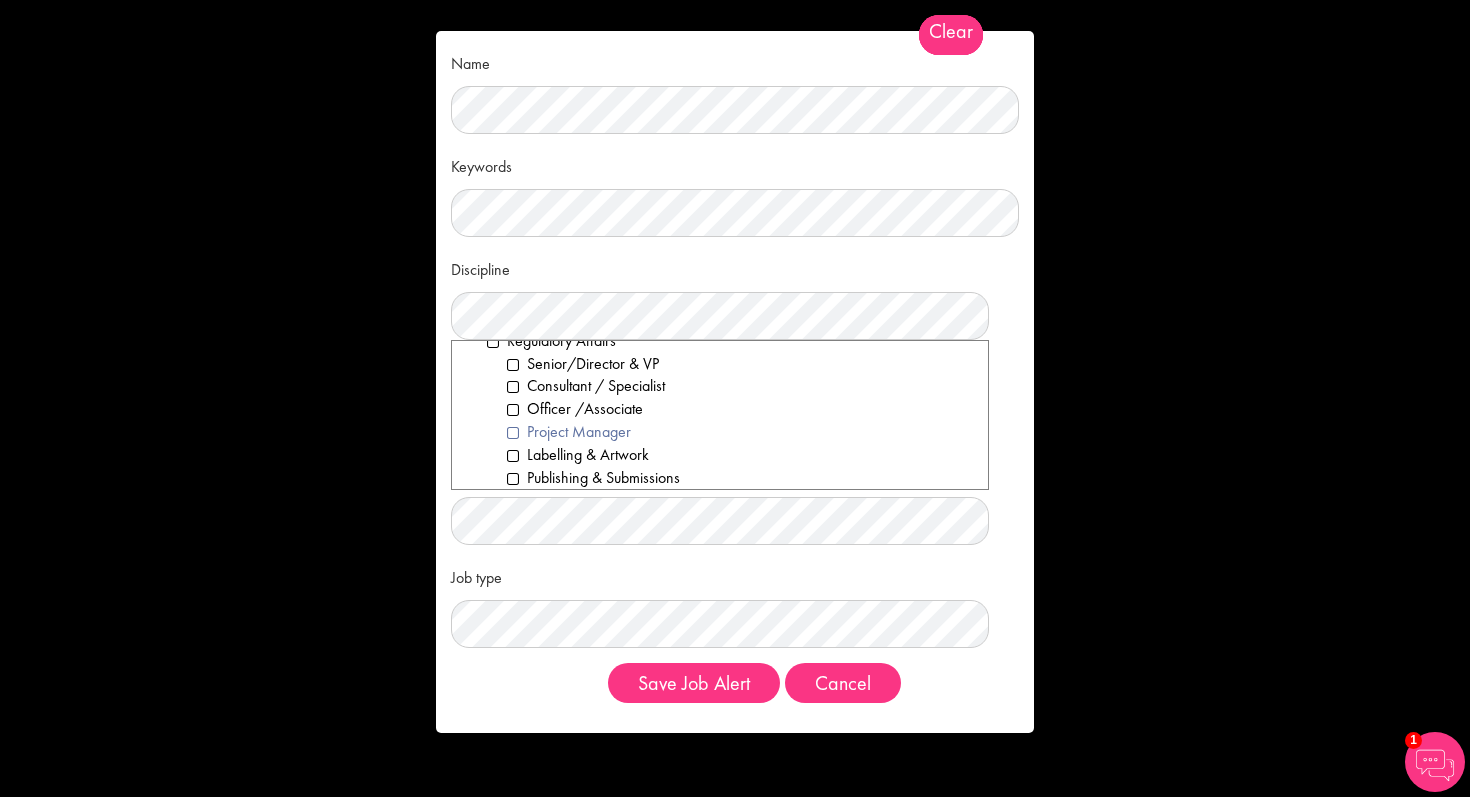 click on "Project Manager" at bounding box center [740, 432] 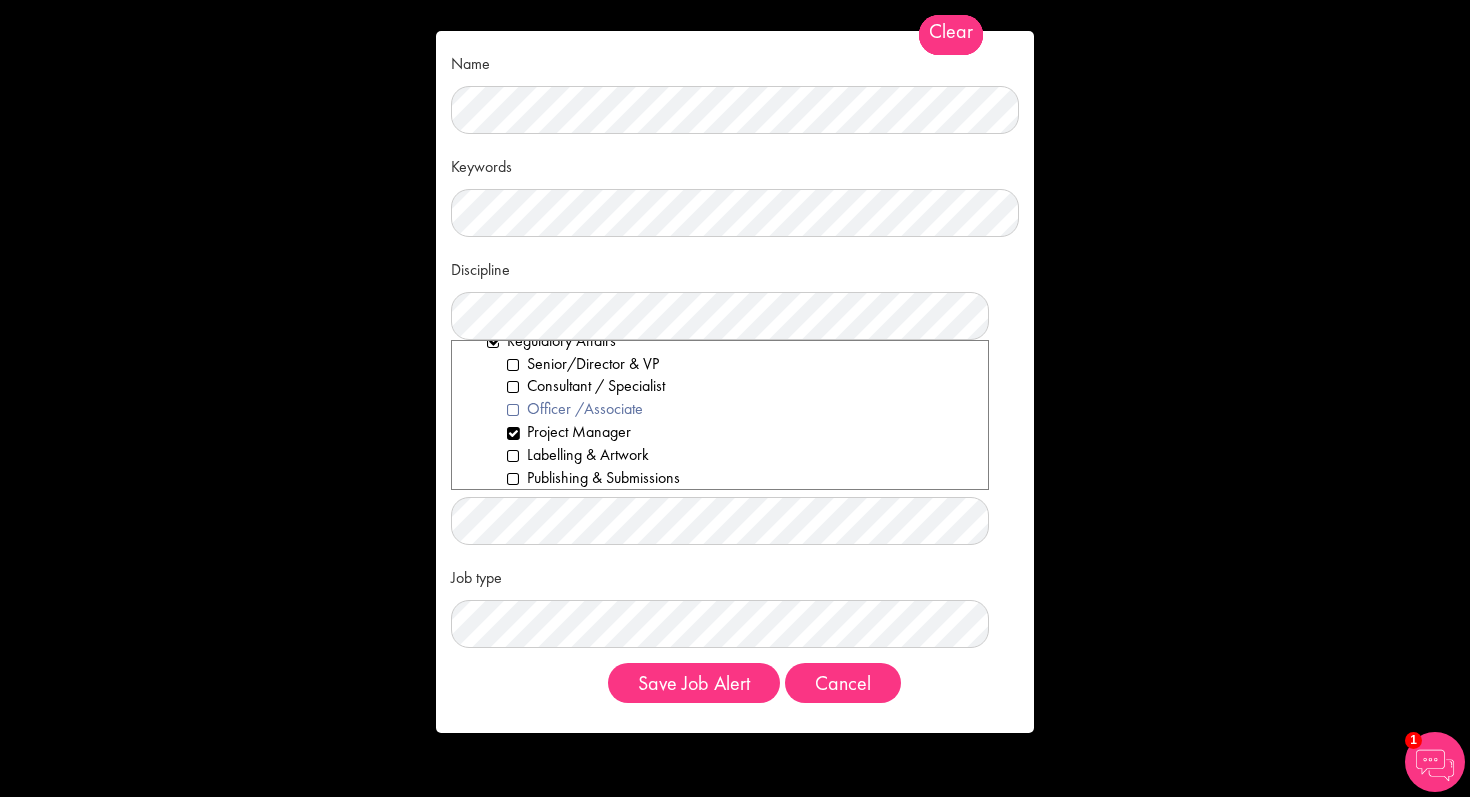 click on "Officer /Associate" at bounding box center [740, 409] 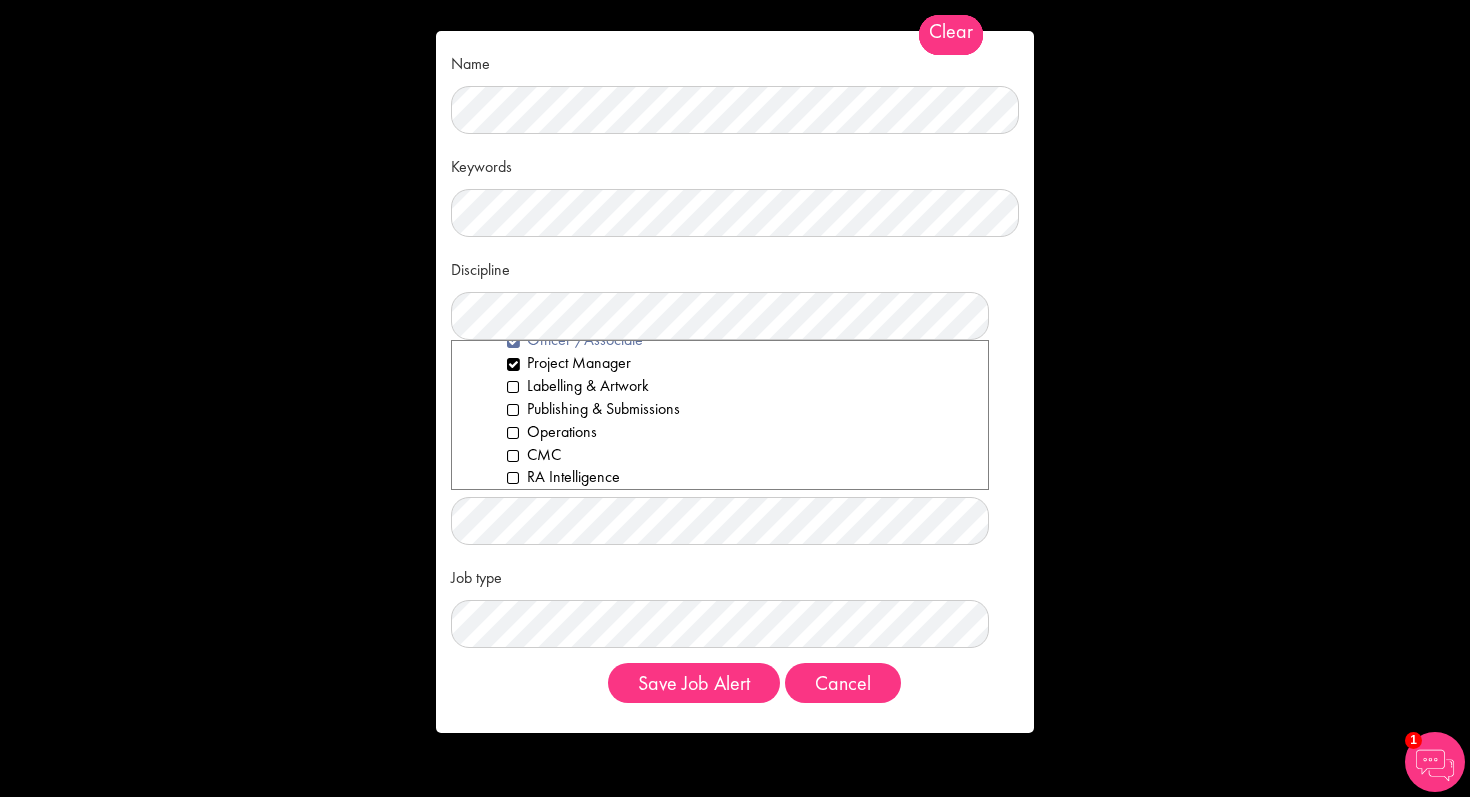 scroll, scrollTop: 2394, scrollLeft: 0, axis: vertical 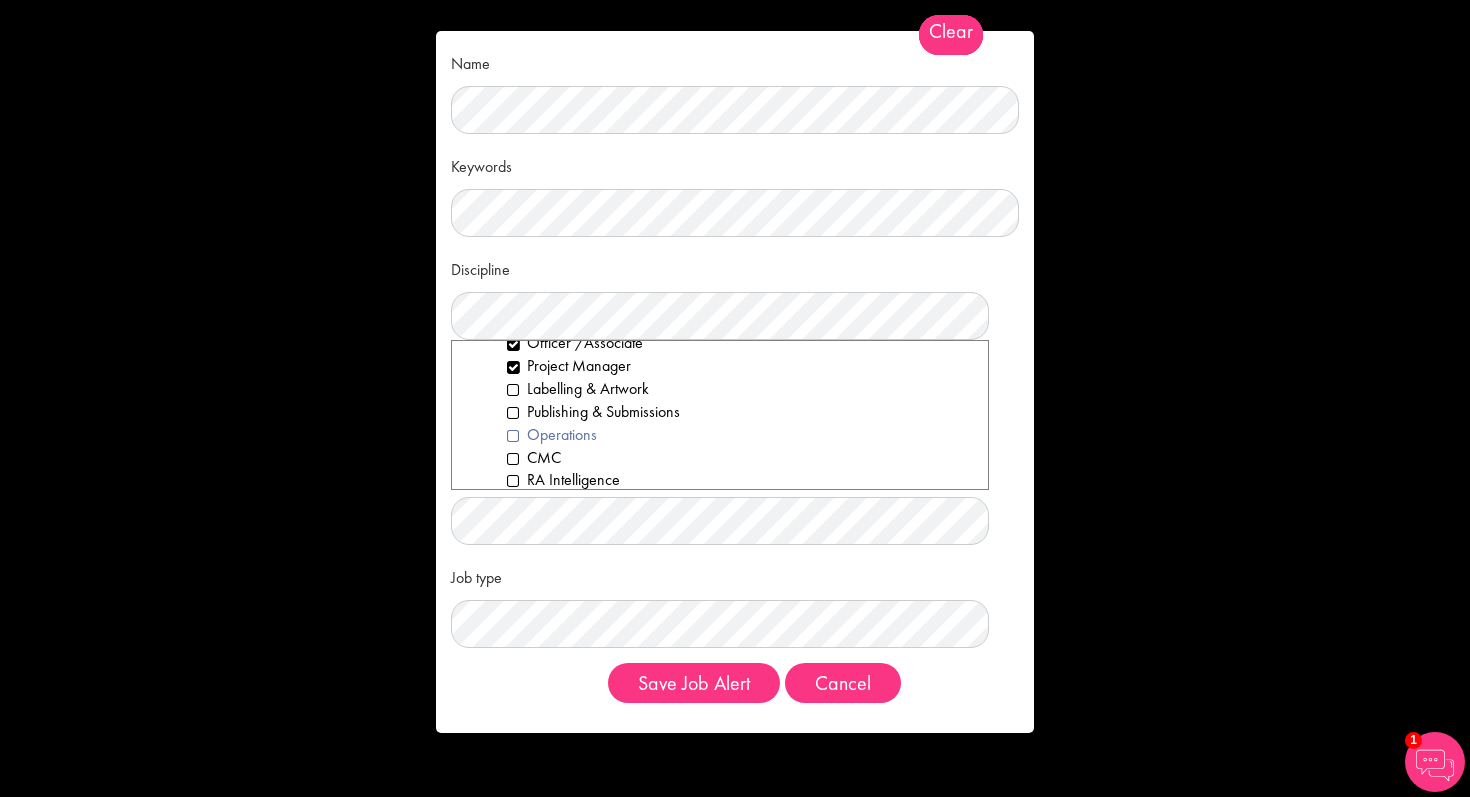 click on "Operations" at bounding box center (740, 435) 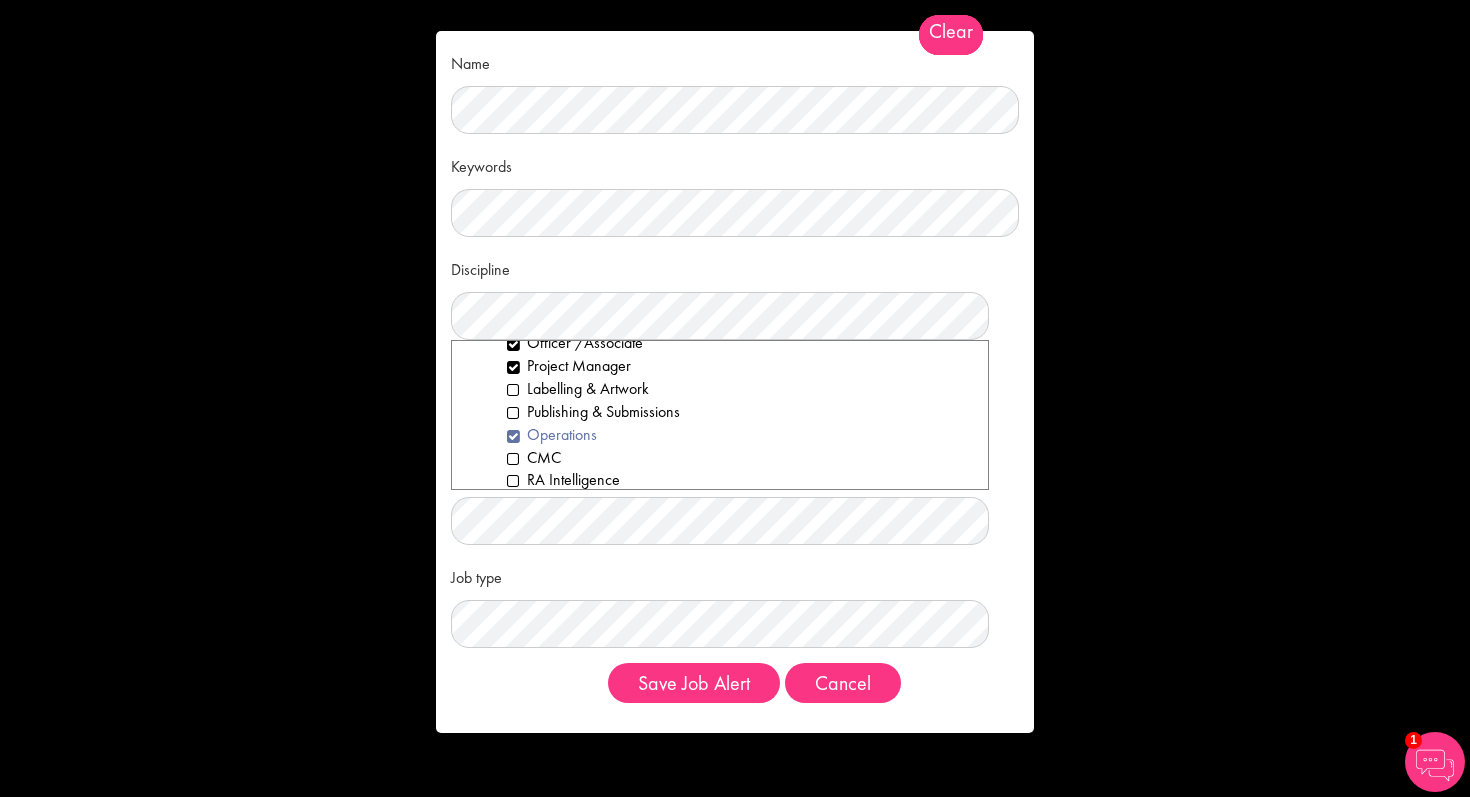 scroll, scrollTop: 2404, scrollLeft: 0, axis: vertical 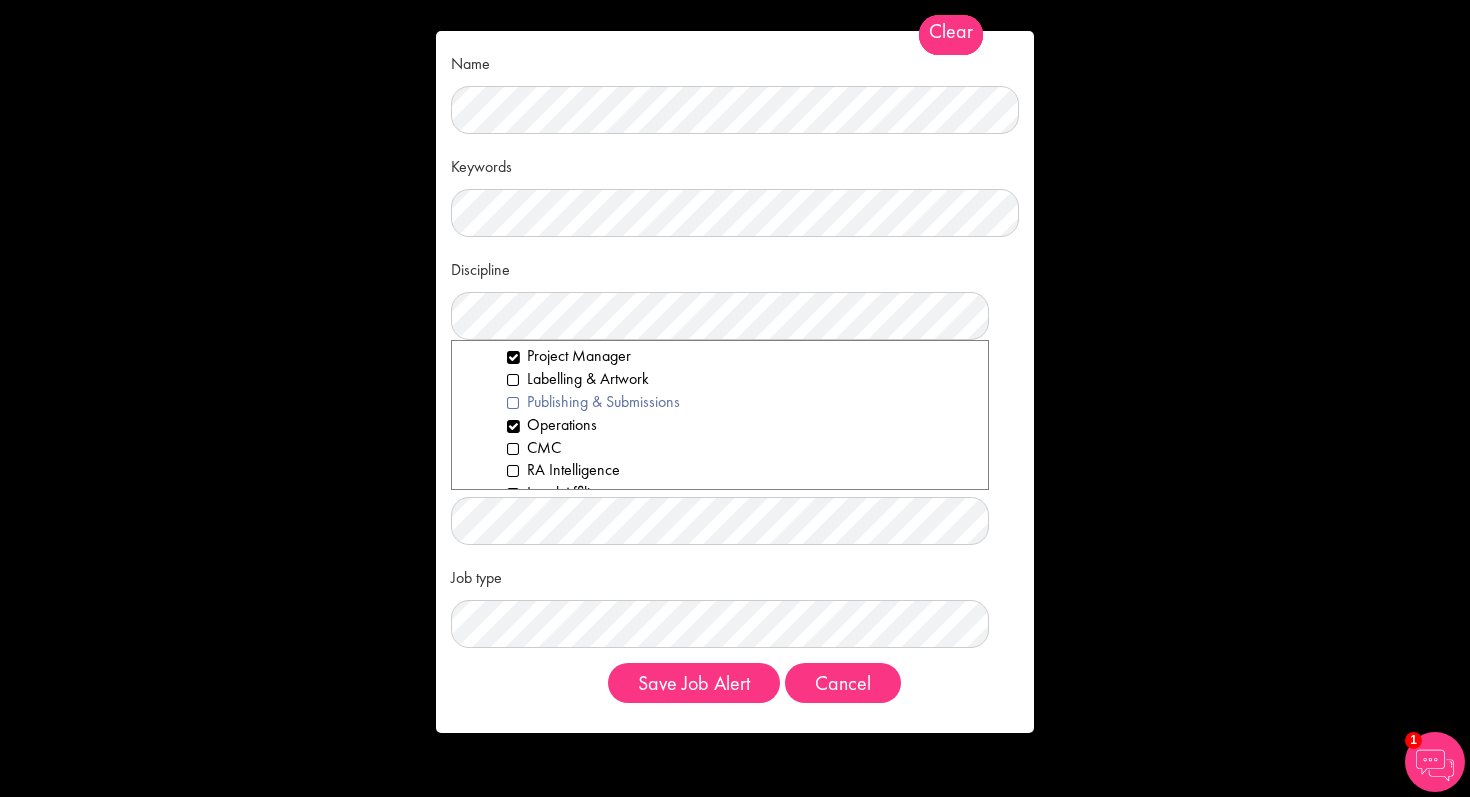 click on "Publishing & Submissions" at bounding box center [740, 402] 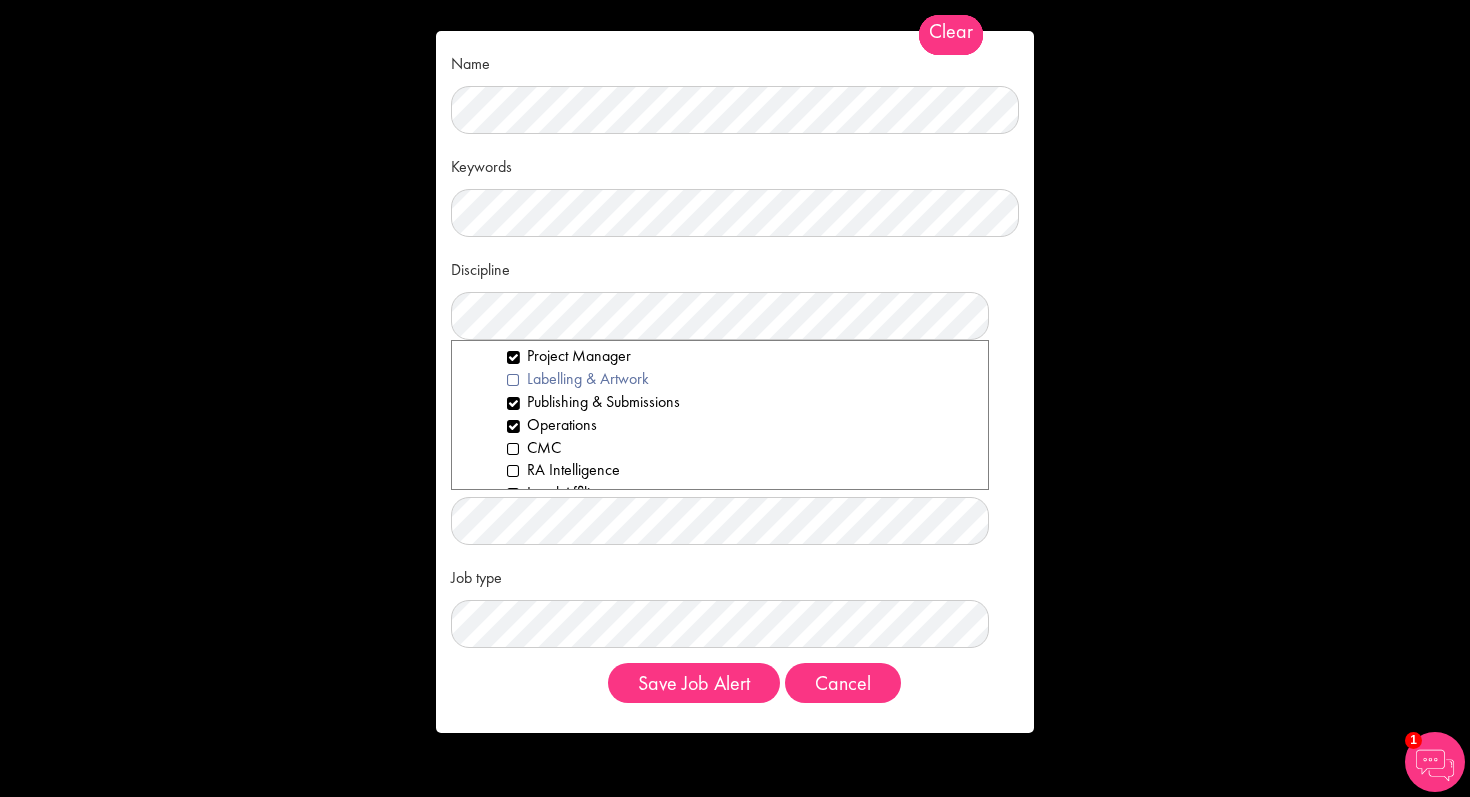 click on "Labelling & Artwork" at bounding box center [740, 379] 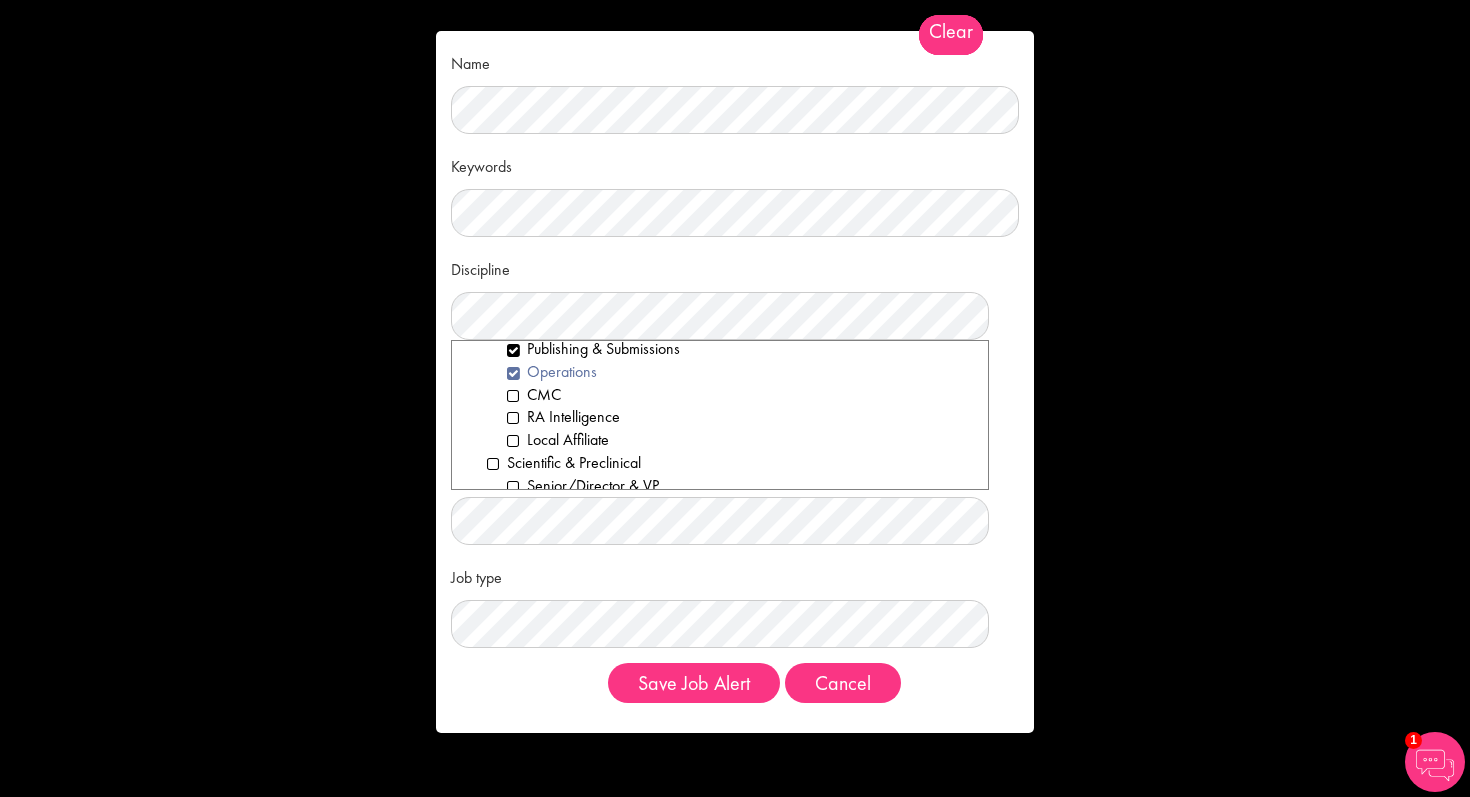 scroll, scrollTop: 2462, scrollLeft: 0, axis: vertical 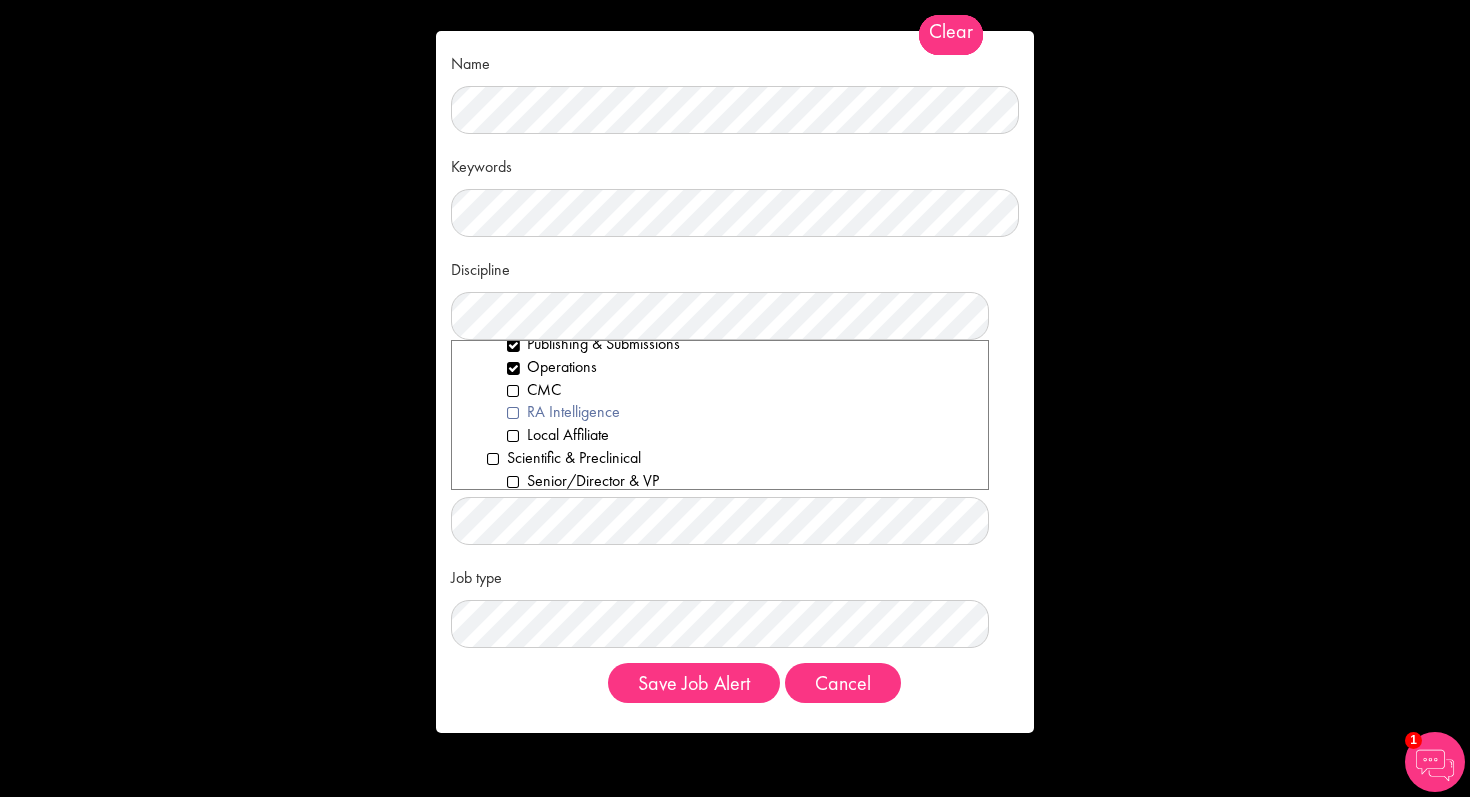 click on "RA Intelligence" at bounding box center (740, 412) 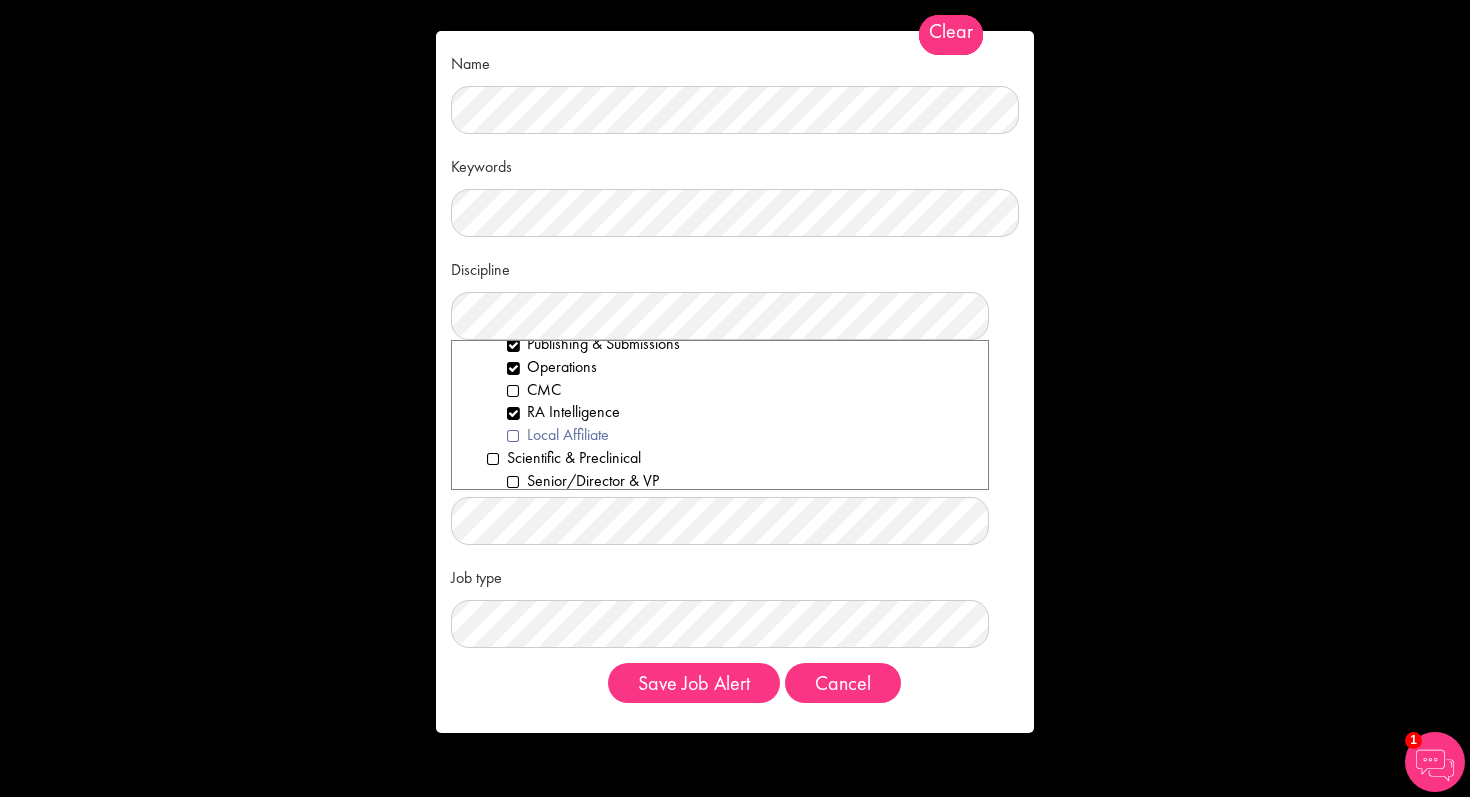 click on "Local Affiliate" at bounding box center (740, 435) 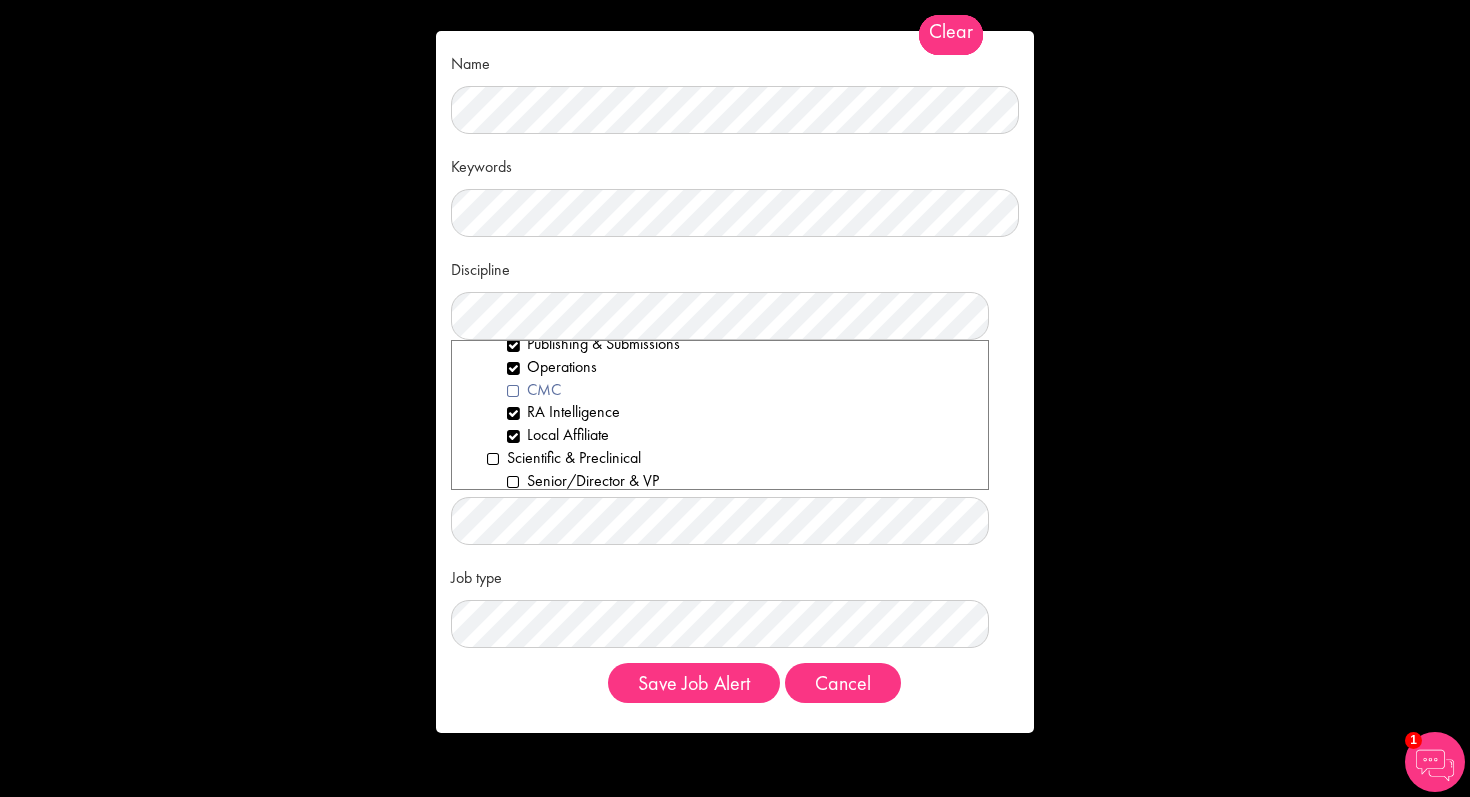 click on "CMC" at bounding box center [740, 390] 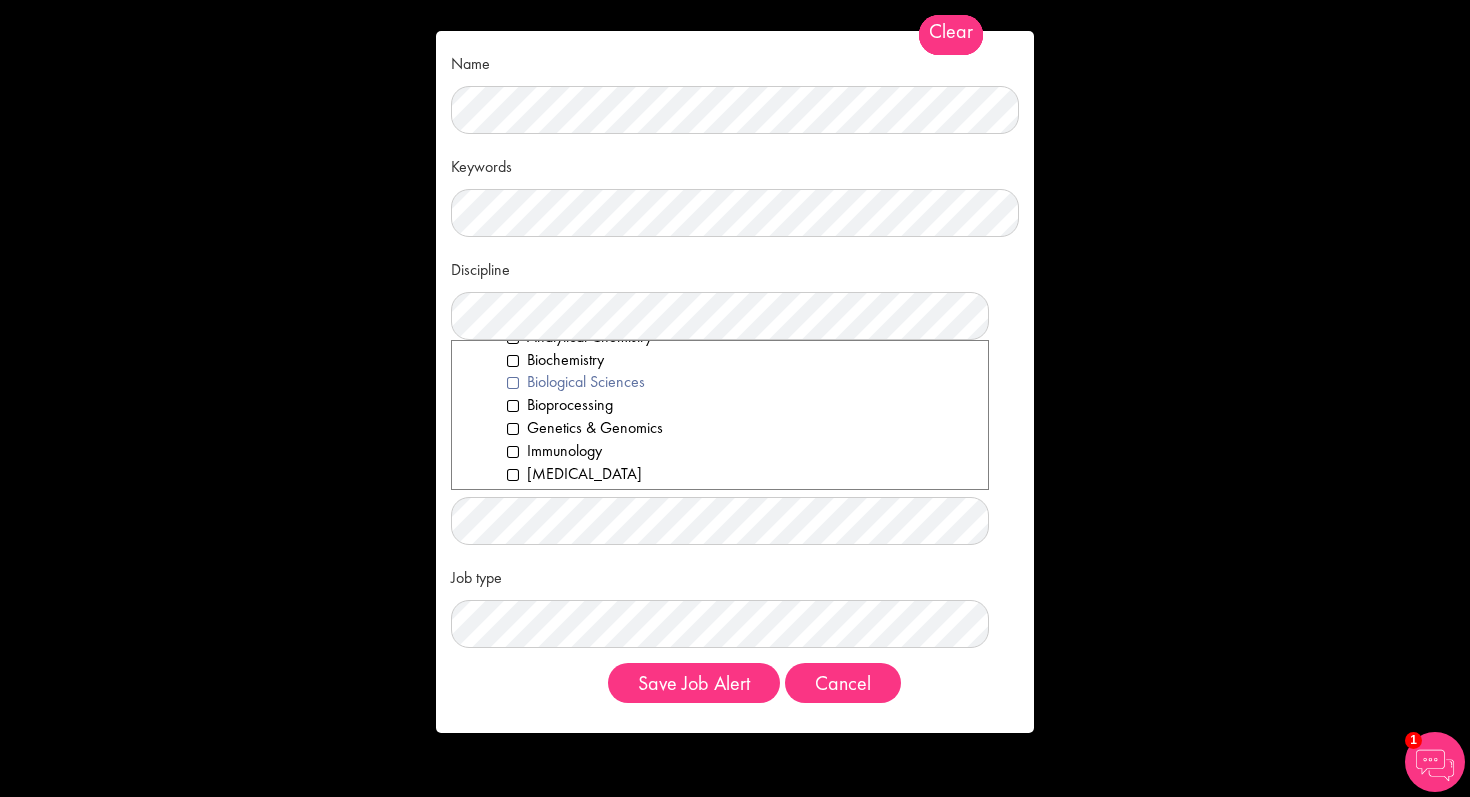 scroll, scrollTop: 2634, scrollLeft: 0, axis: vertical 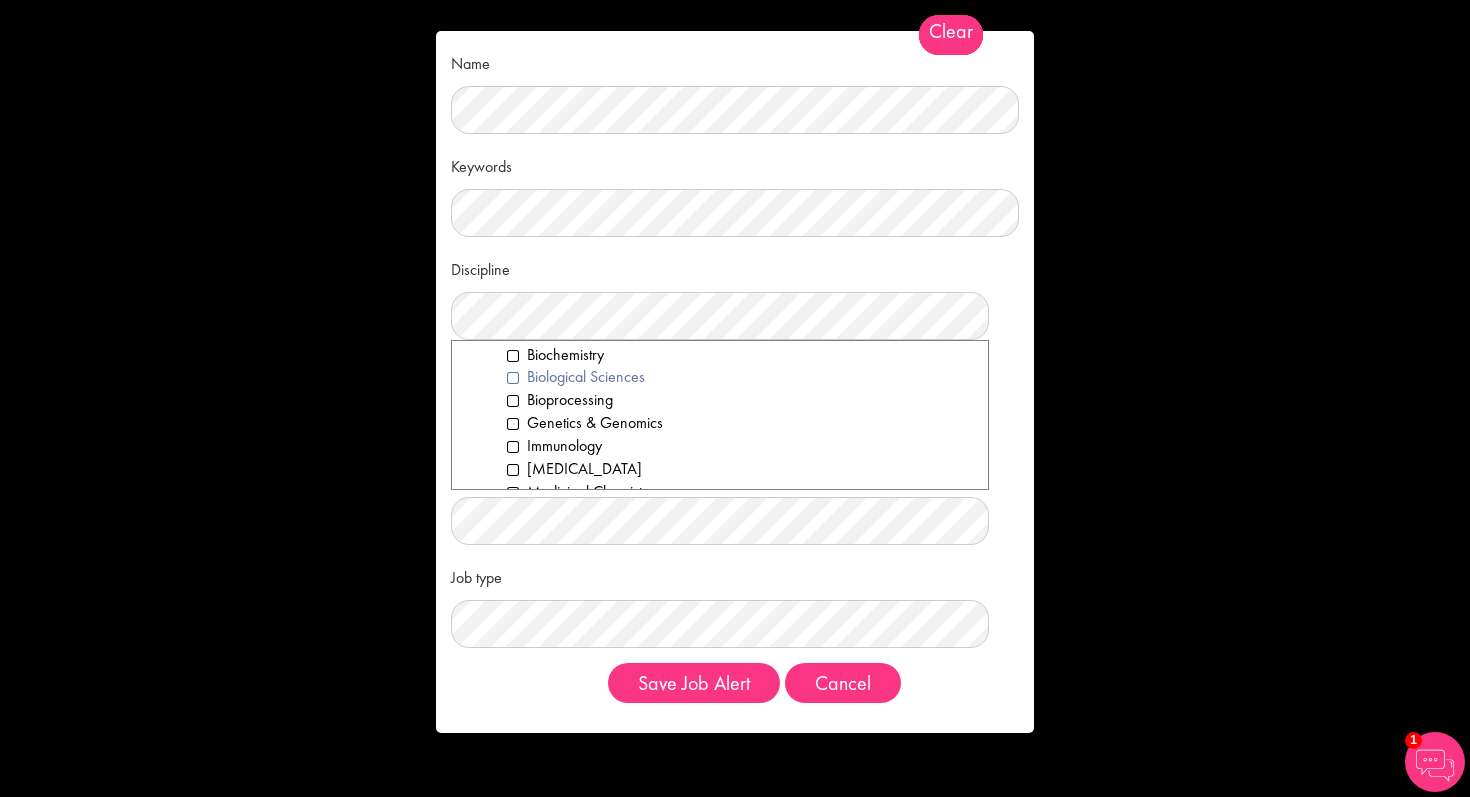 click on "Biological Sciences" at bounding box center (740, 377) 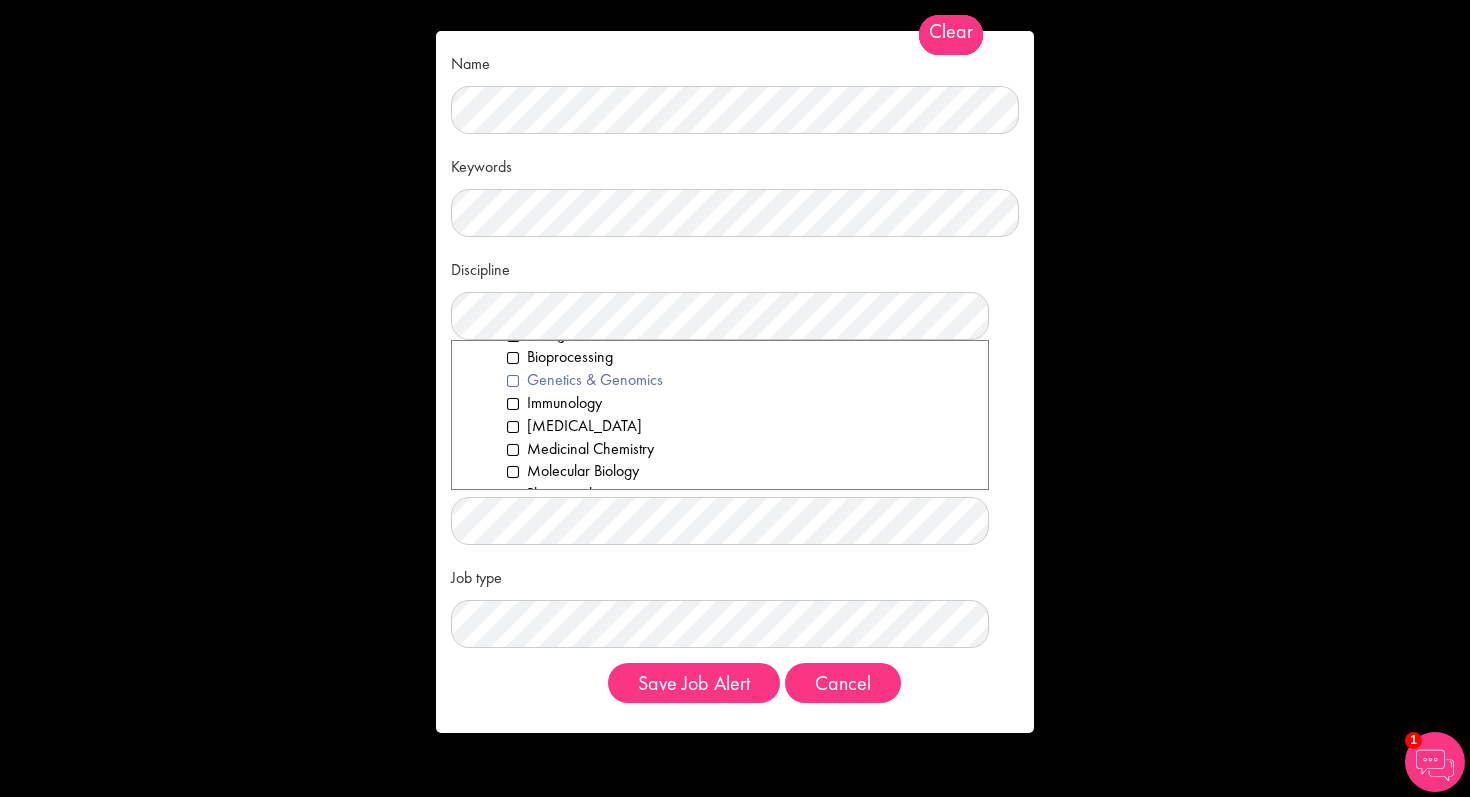 scroll, scrollTop: 2681, scrollLeft: 0, axis: vertical 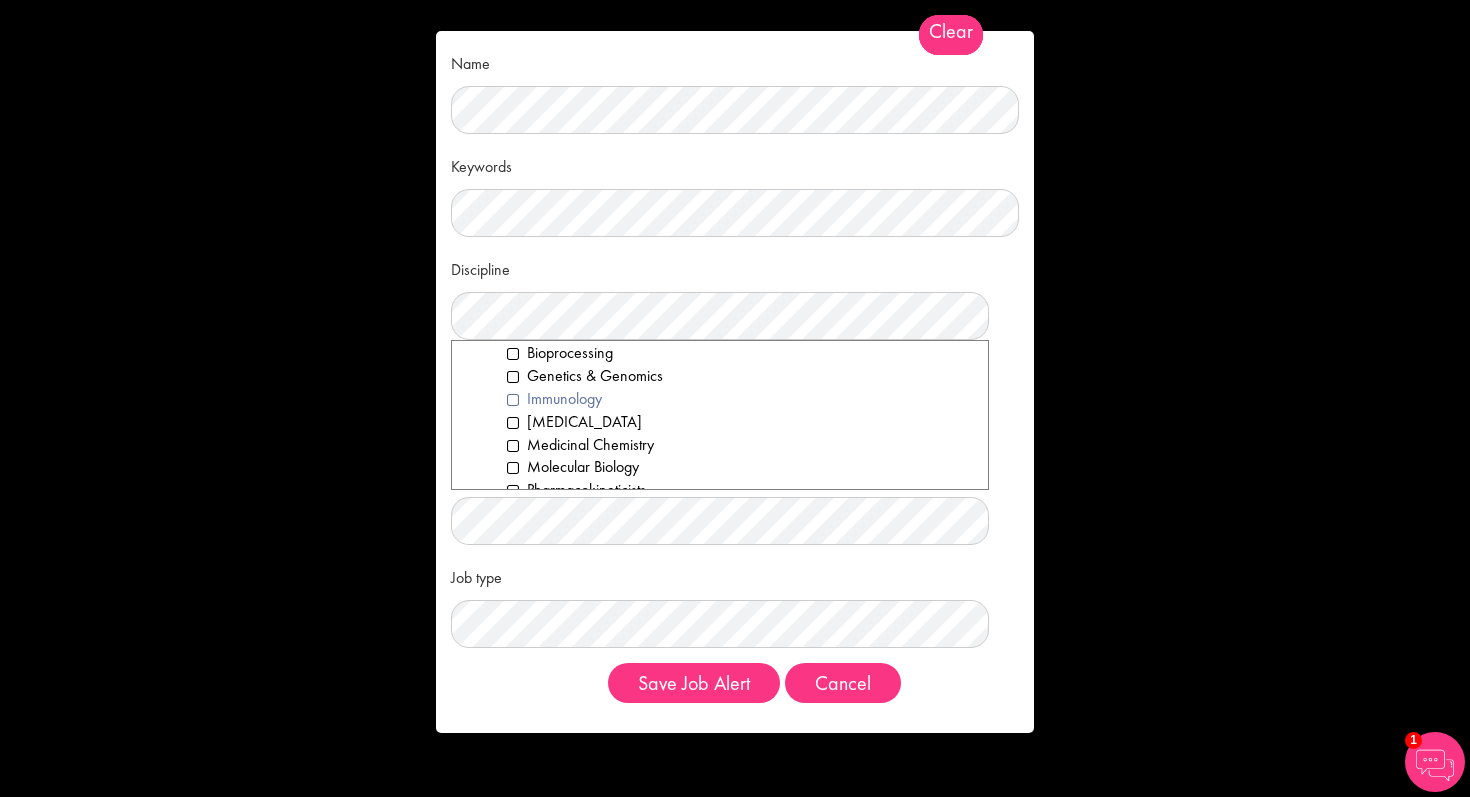 click on "Immunology" at bounding box center (740, 399) 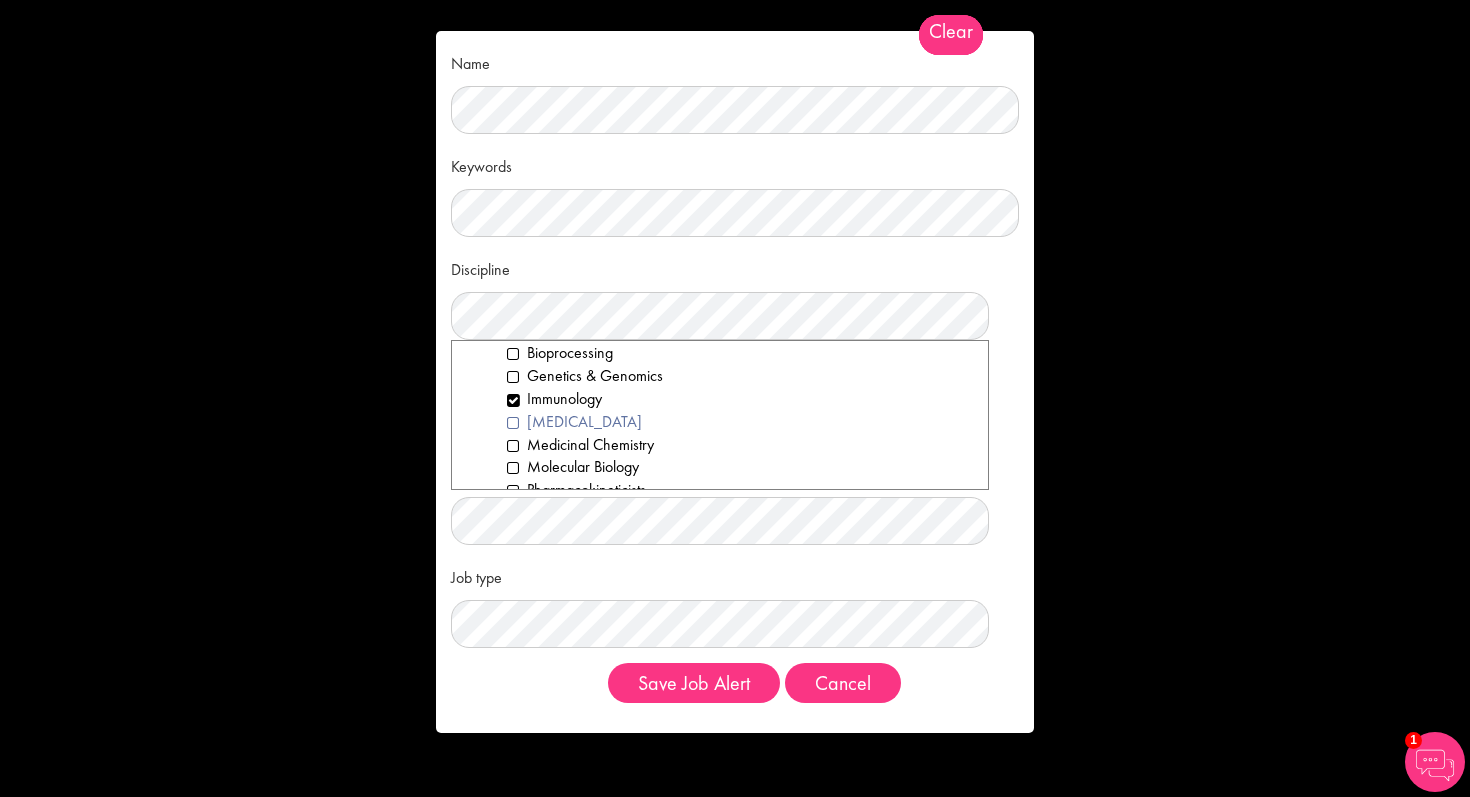 click on "[MEDICAL_DATA]" at bounding box center (740, 422) 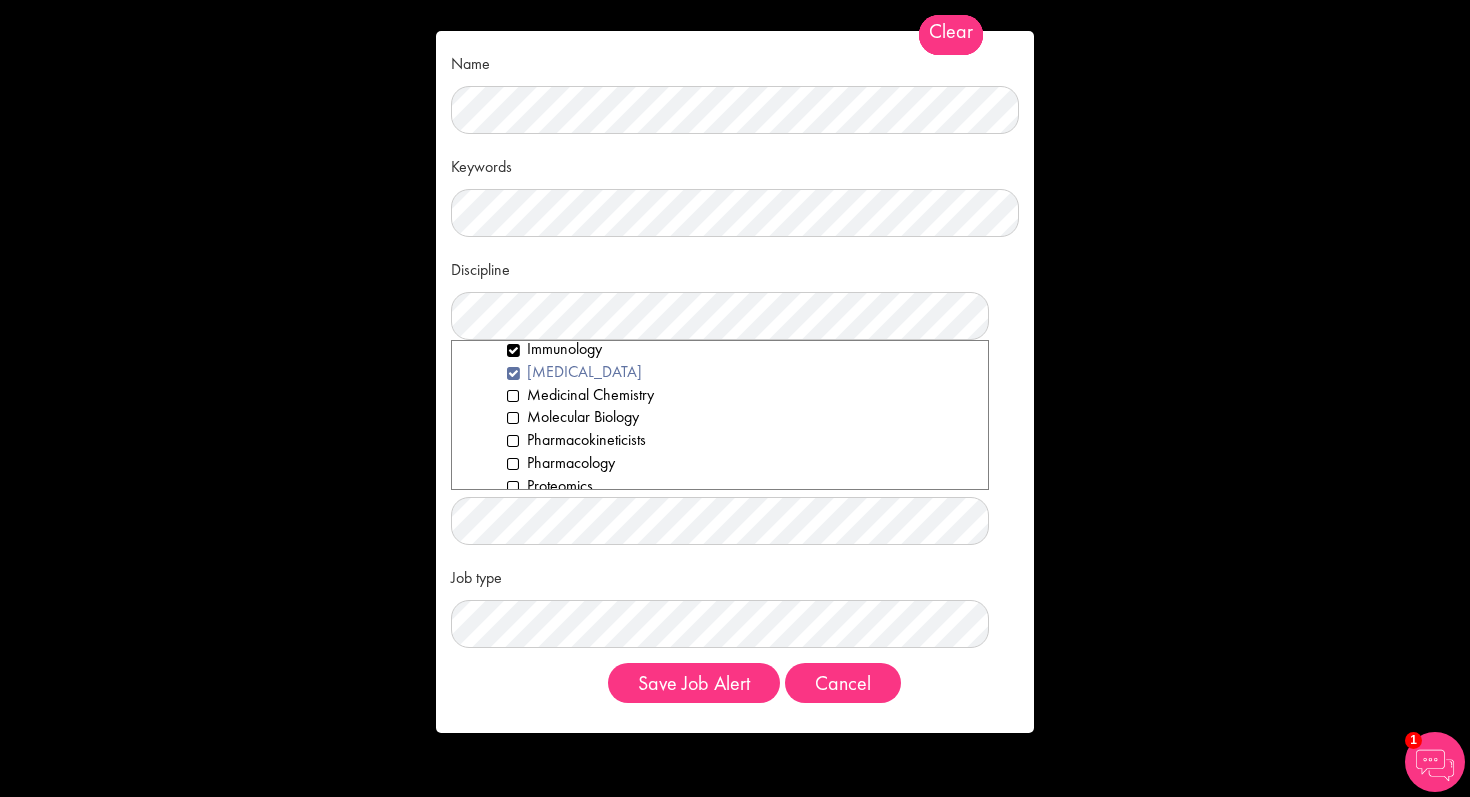 scroll, scrollTop: 2741, scrollLeft: 0, axis: vertical 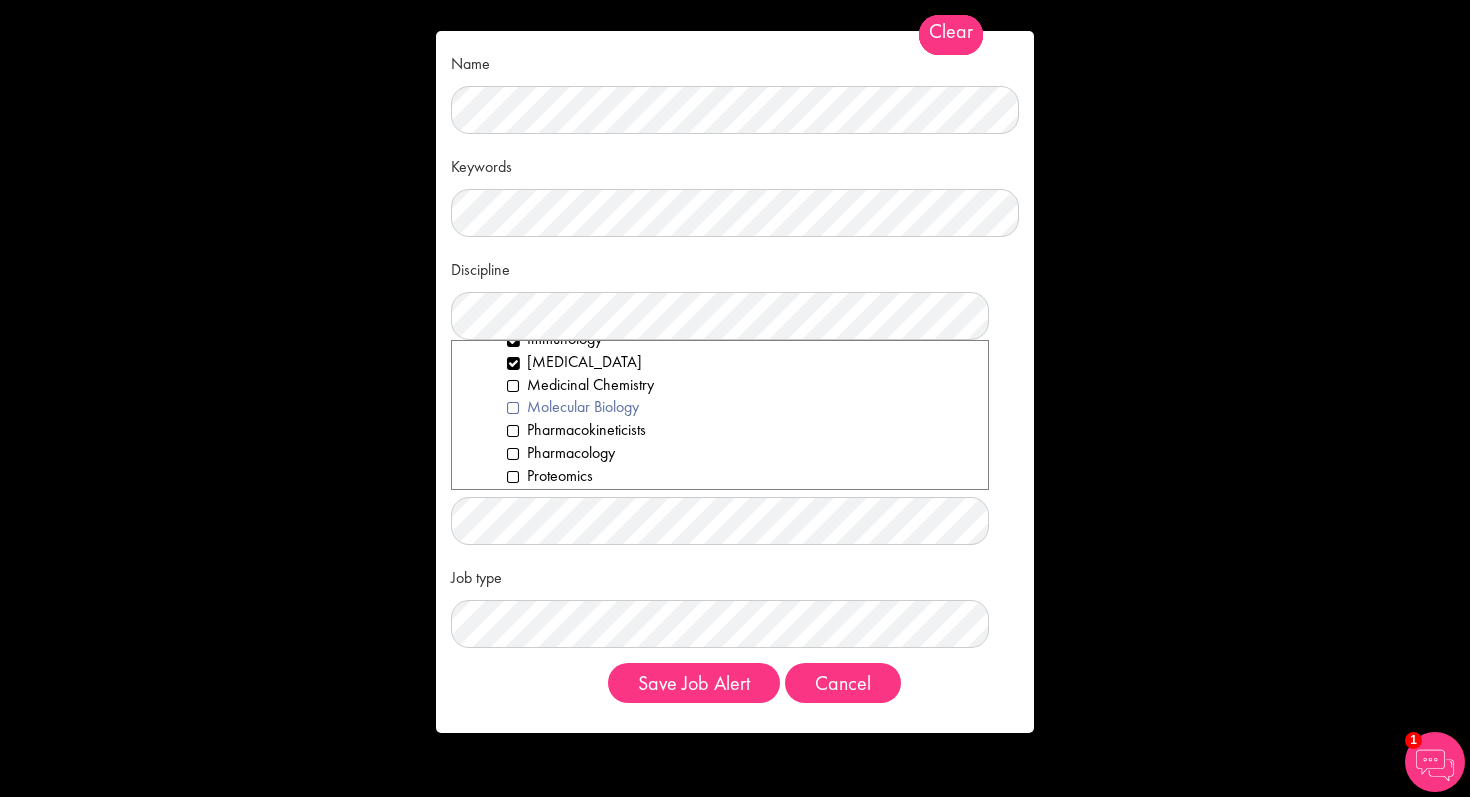 click on "Molecular Biology" at bounding box center [740, 407] 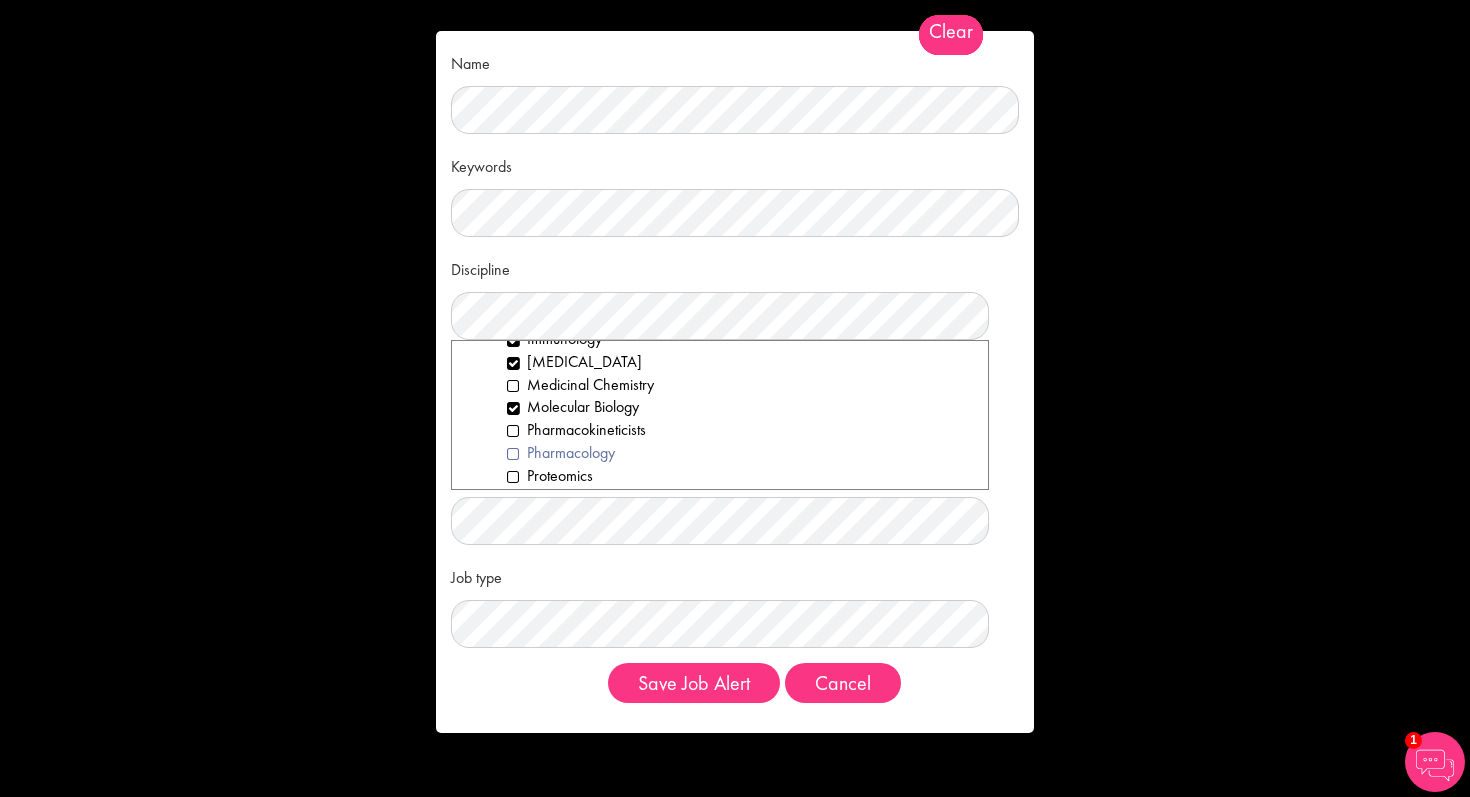 click on "Pharmacology" at bounding box center (740, 453) 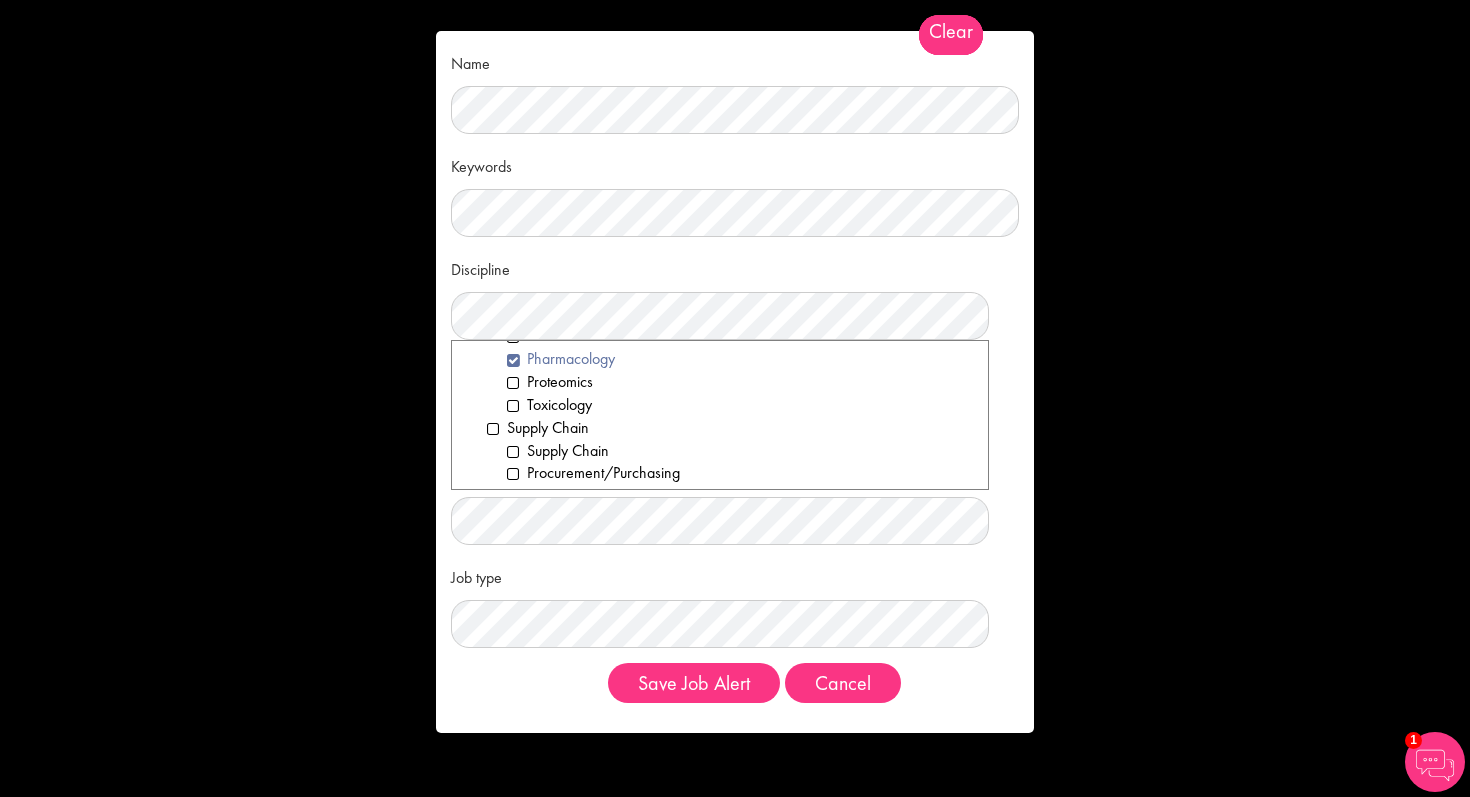 scroll, scrollTop: 2837, scrollLeft: 0, axis: vertical 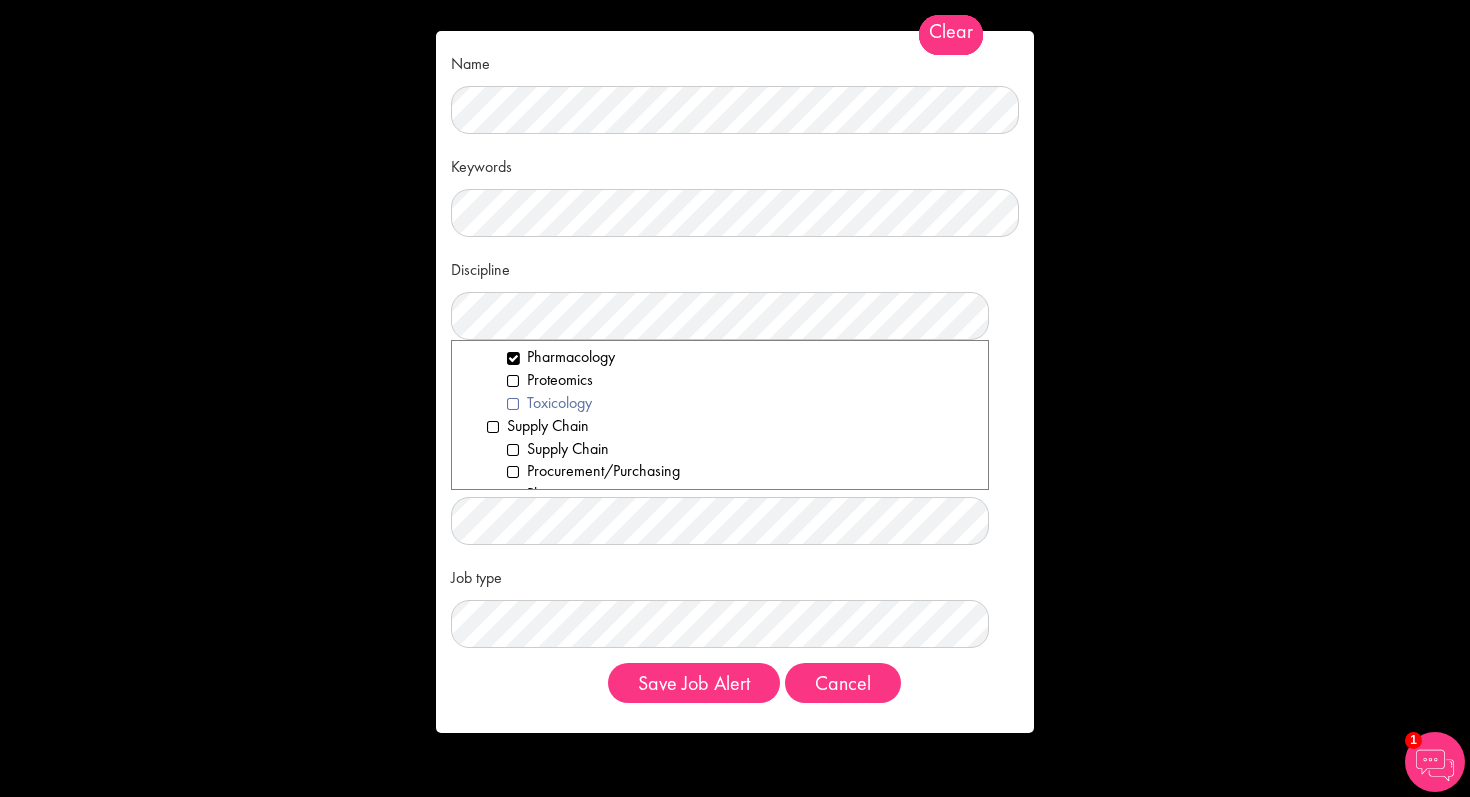 click on "Toxicology" at bounding box center [740, 403] 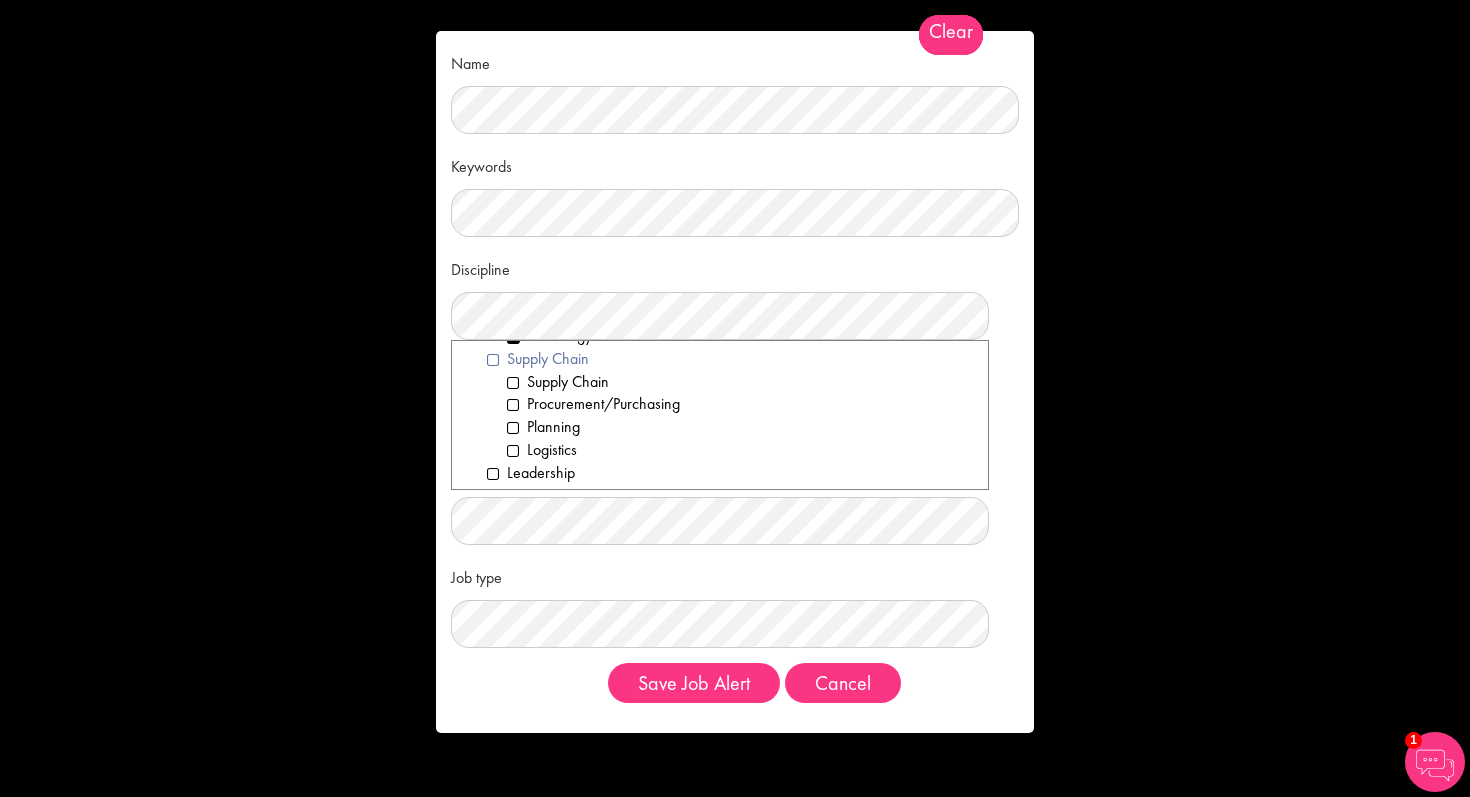 scroll, scrollTop: 2911, scrollLeft: 0, axis: vertical 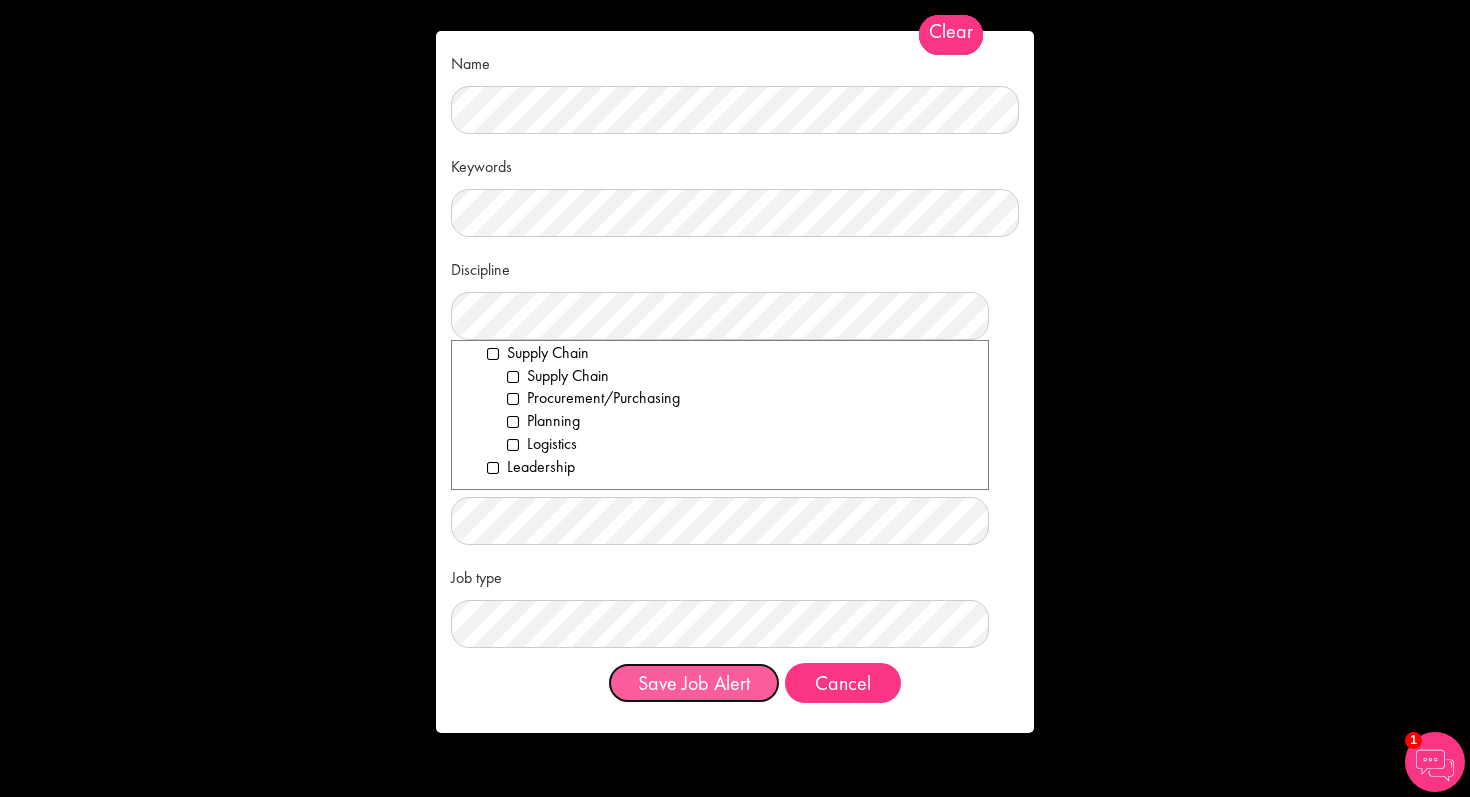 click on "Save Job Alert" at bounding box center (694, 683) 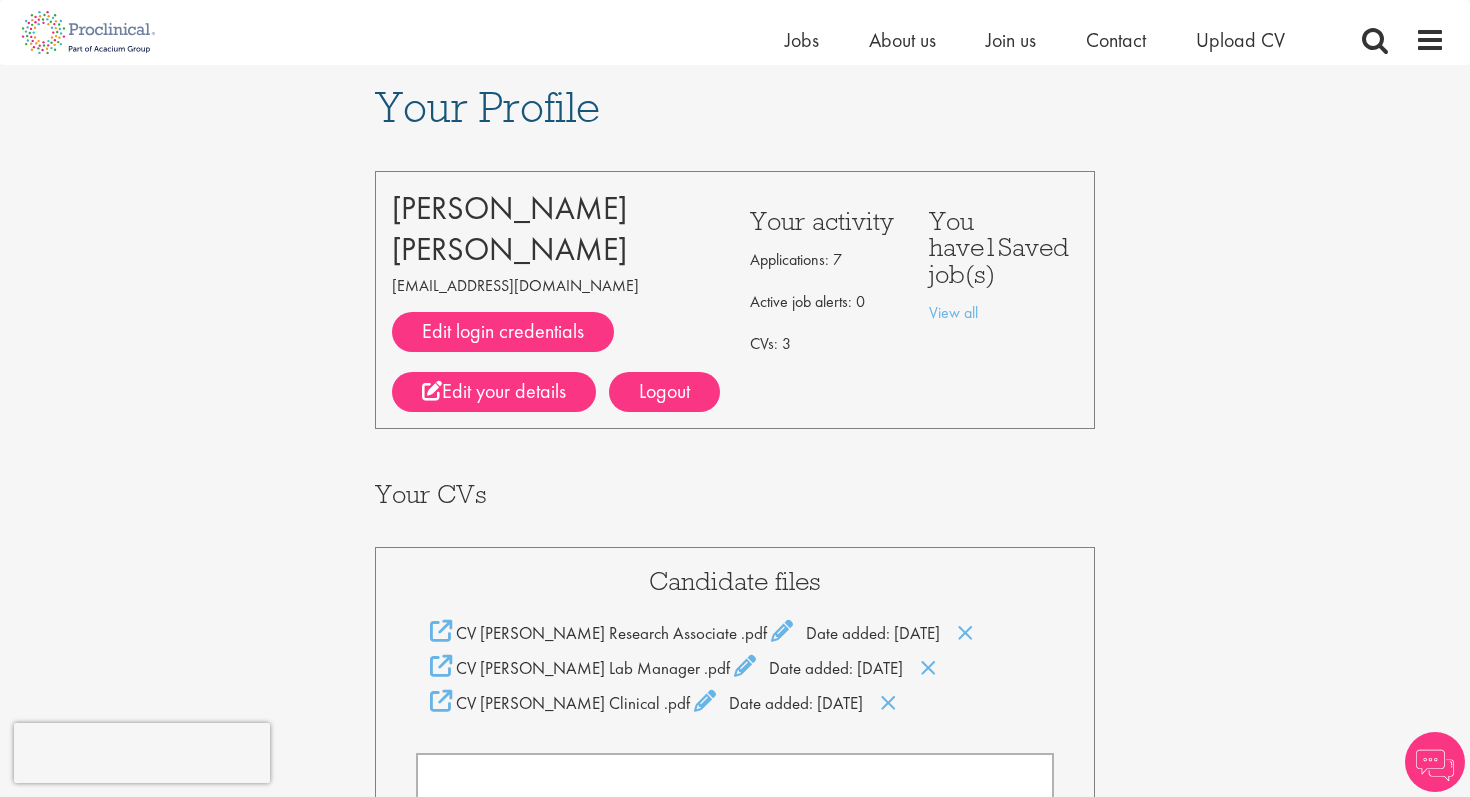 scroll, scrollTop: 884, scrollLeft: 0, axis: vertical 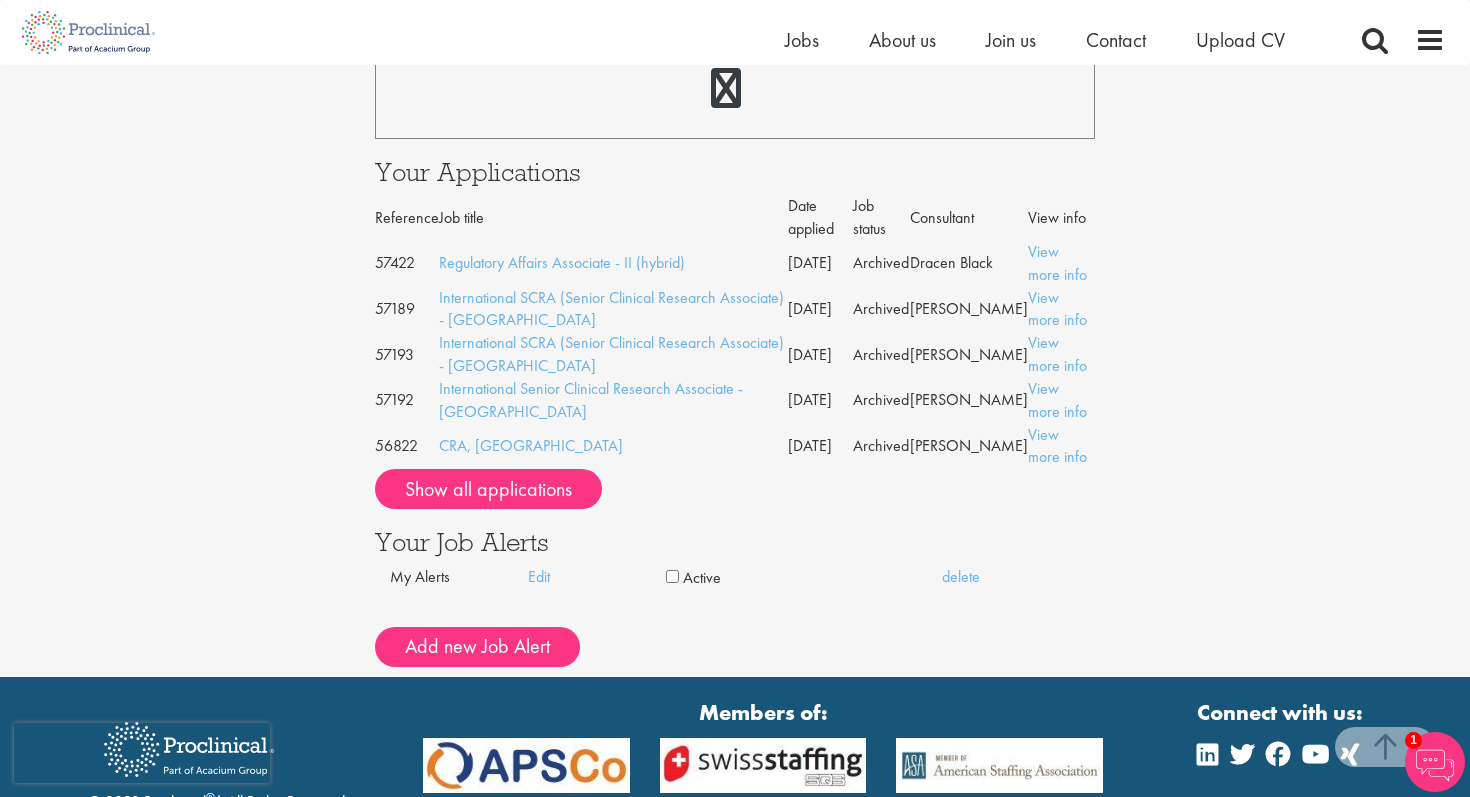 click on "My Alerts
Edit
Active
delete
Name
Keywords
Discipline
Clear
All Computer Science Data Science  Recruitment Consultant Biometrics Analysis Statistics Data Management Informatics Programming Business Development Partnering Investments" at bounding box center (735, 596) 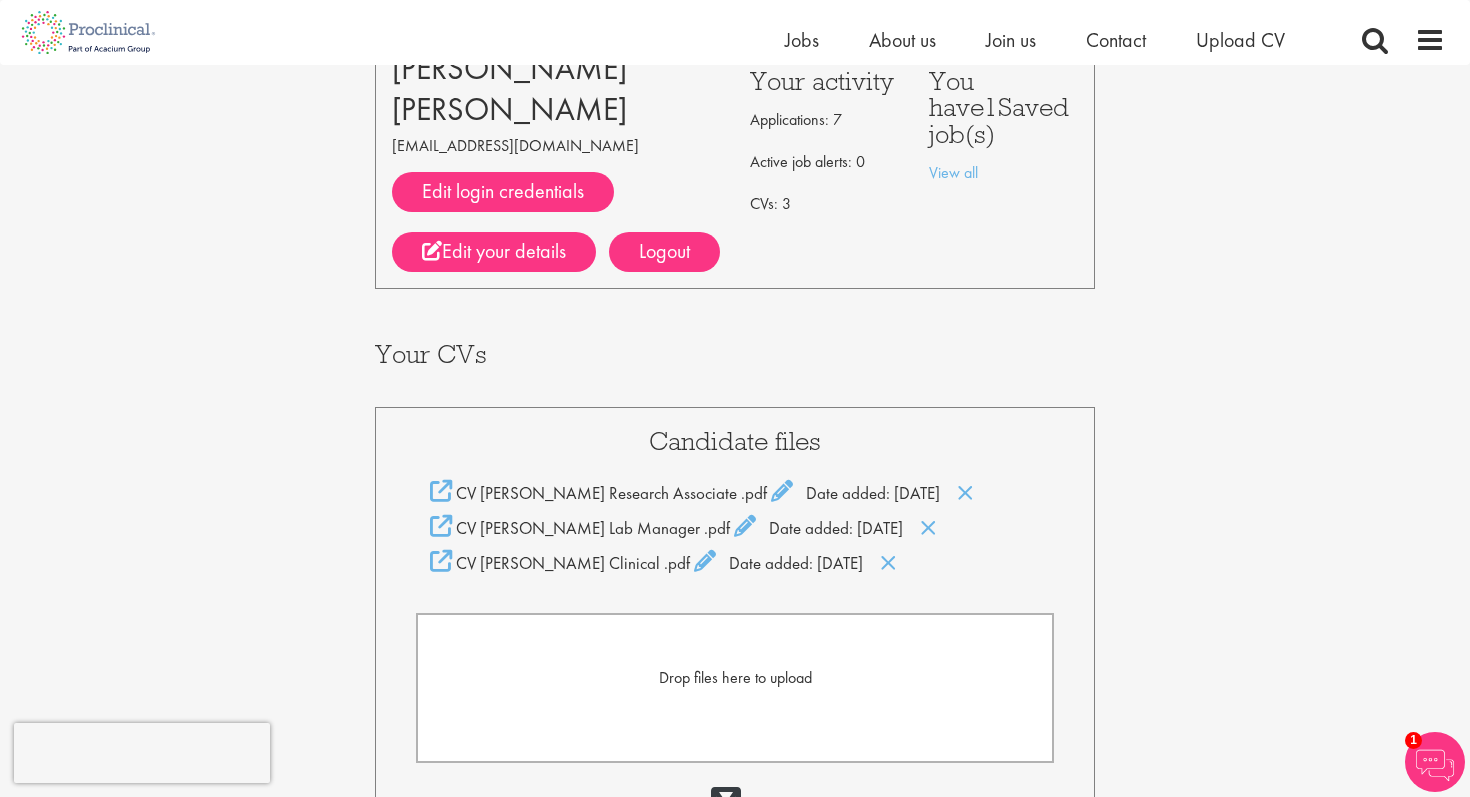scroll, scrollTop: 0, scrollLeft: 0, axis: both 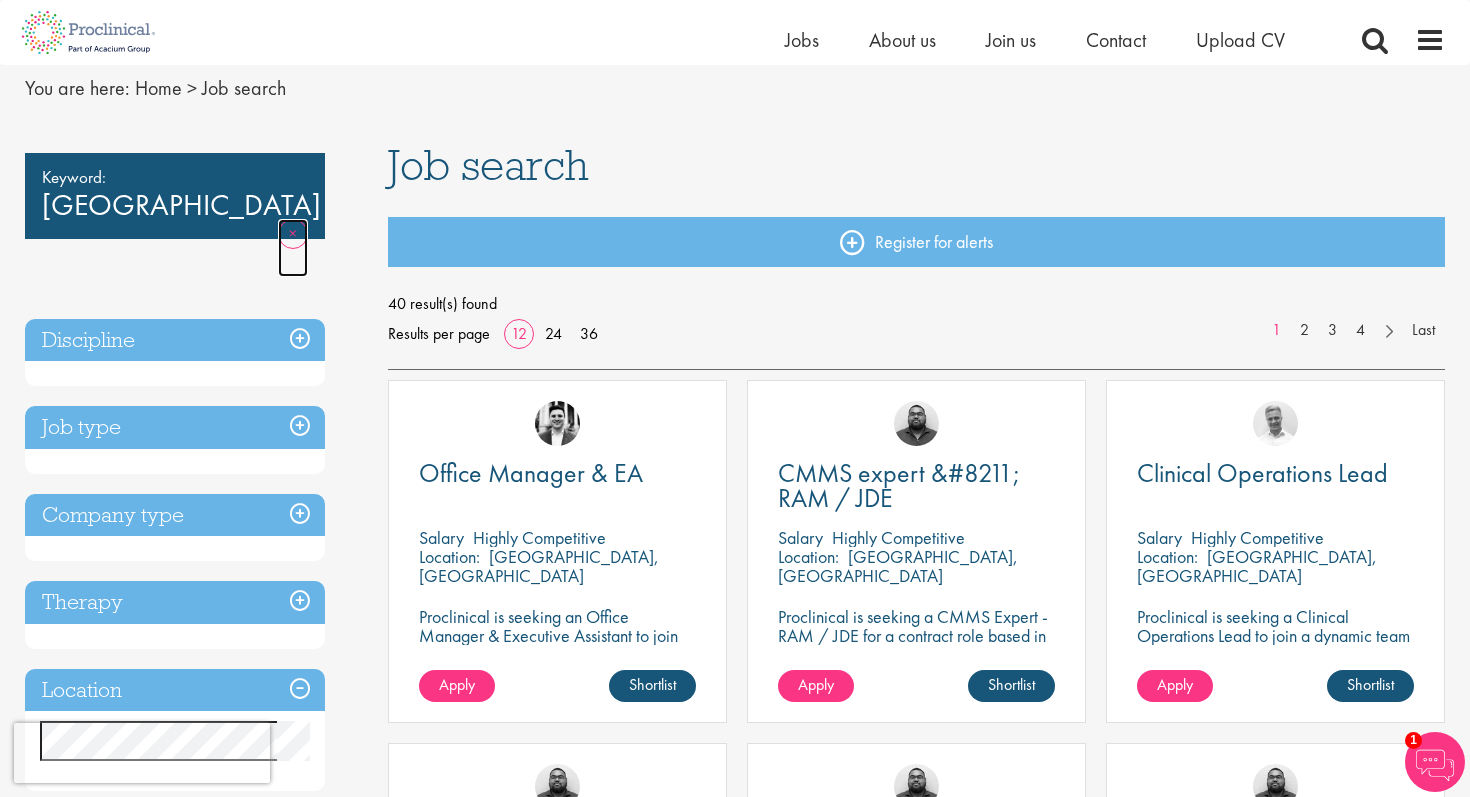 click on "Remove" at bounding box center [293, 248] 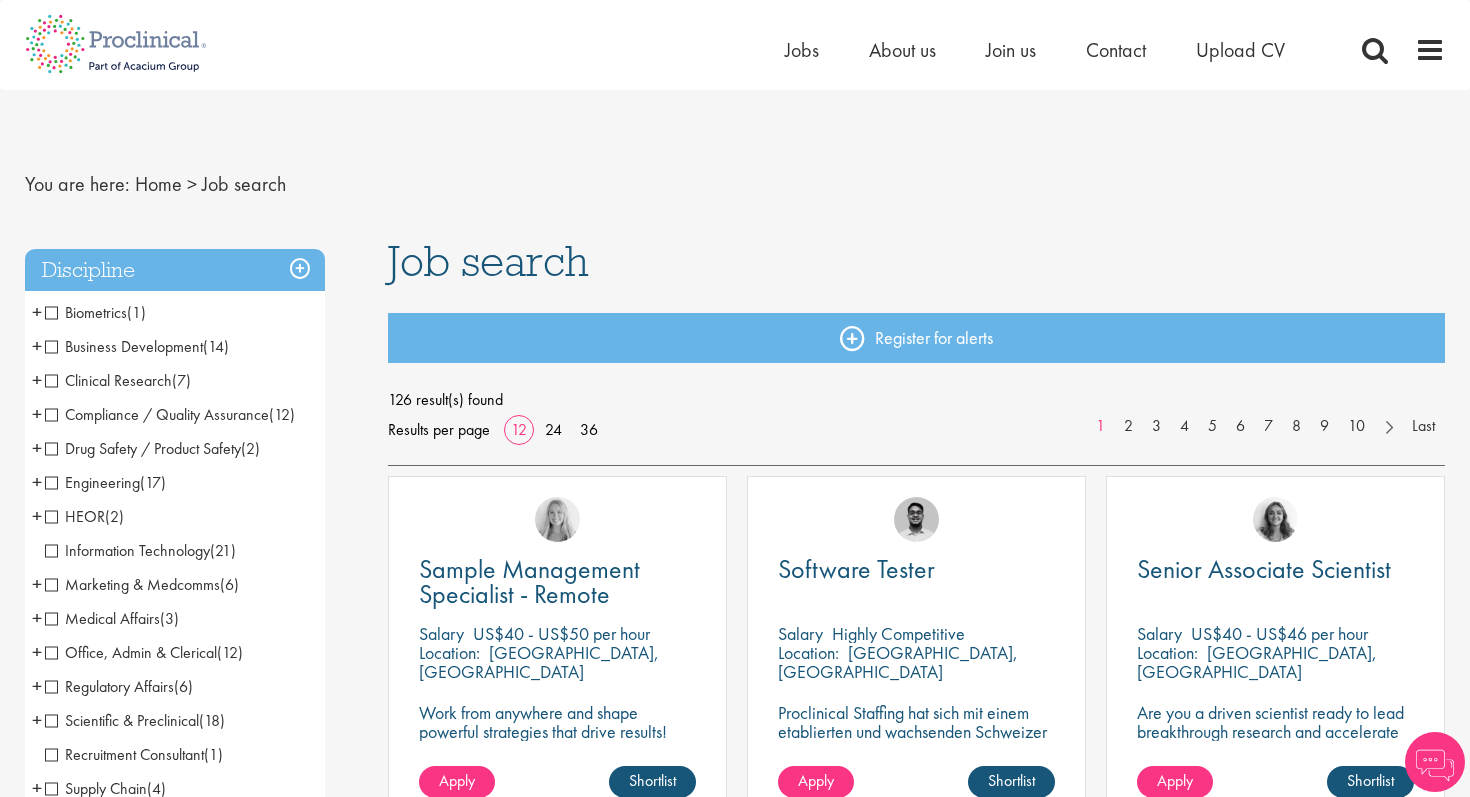 scroll, scrollTop: 0, scrollLeft: 0, axis: both 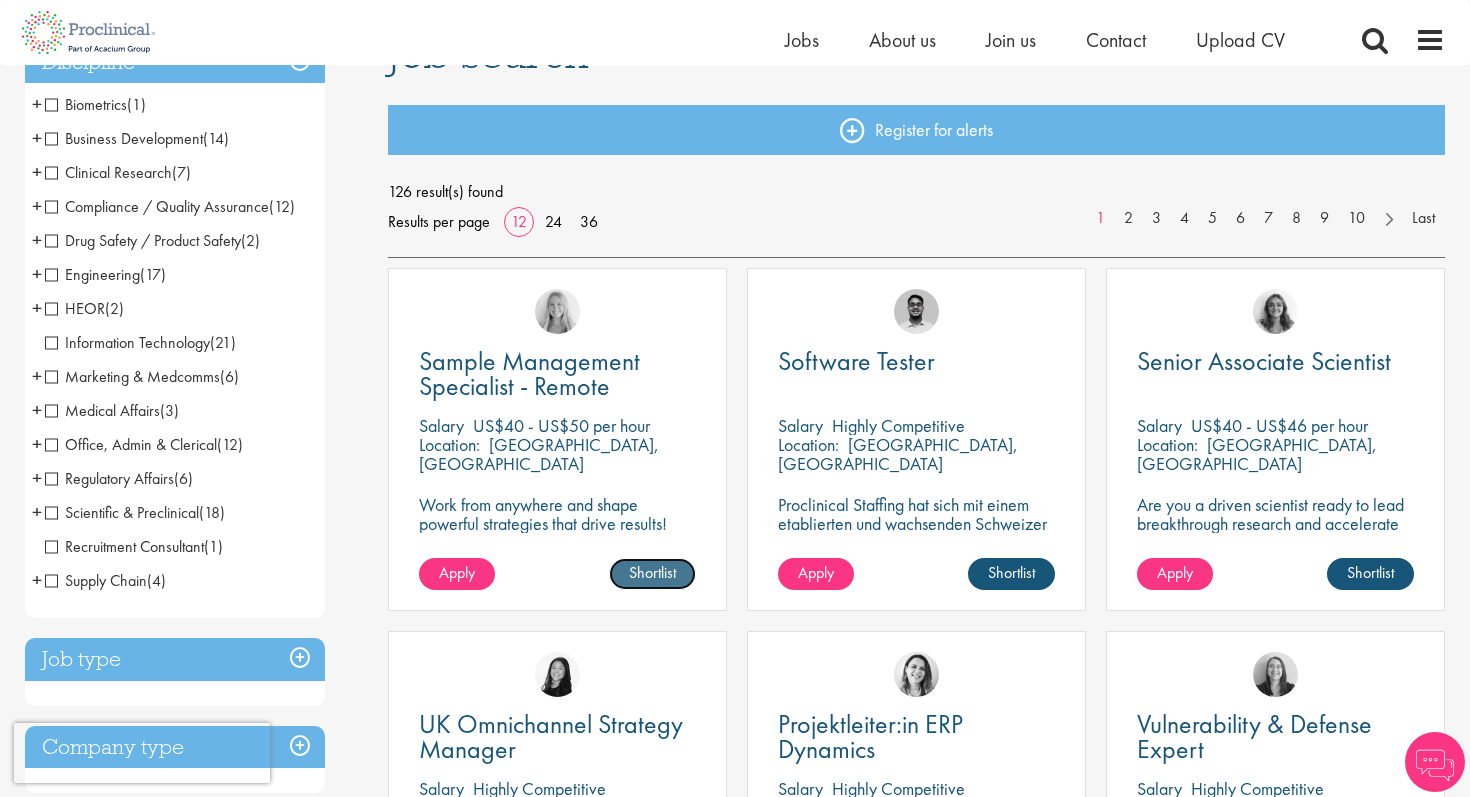click on "Shortlist" at bounding box center [652, 574] 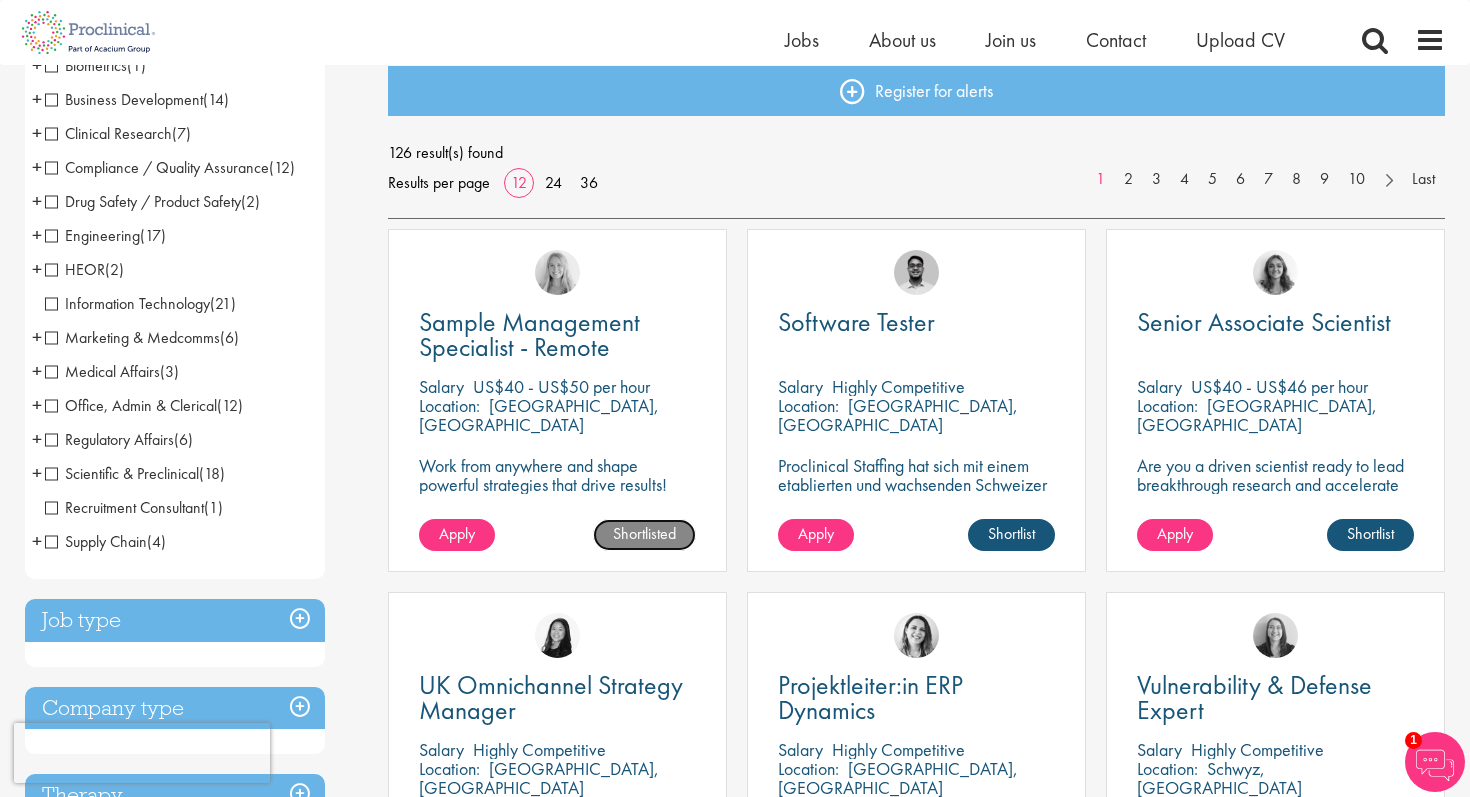 scroll, scrollTop: 0, scrollLeft: 0, axis: both 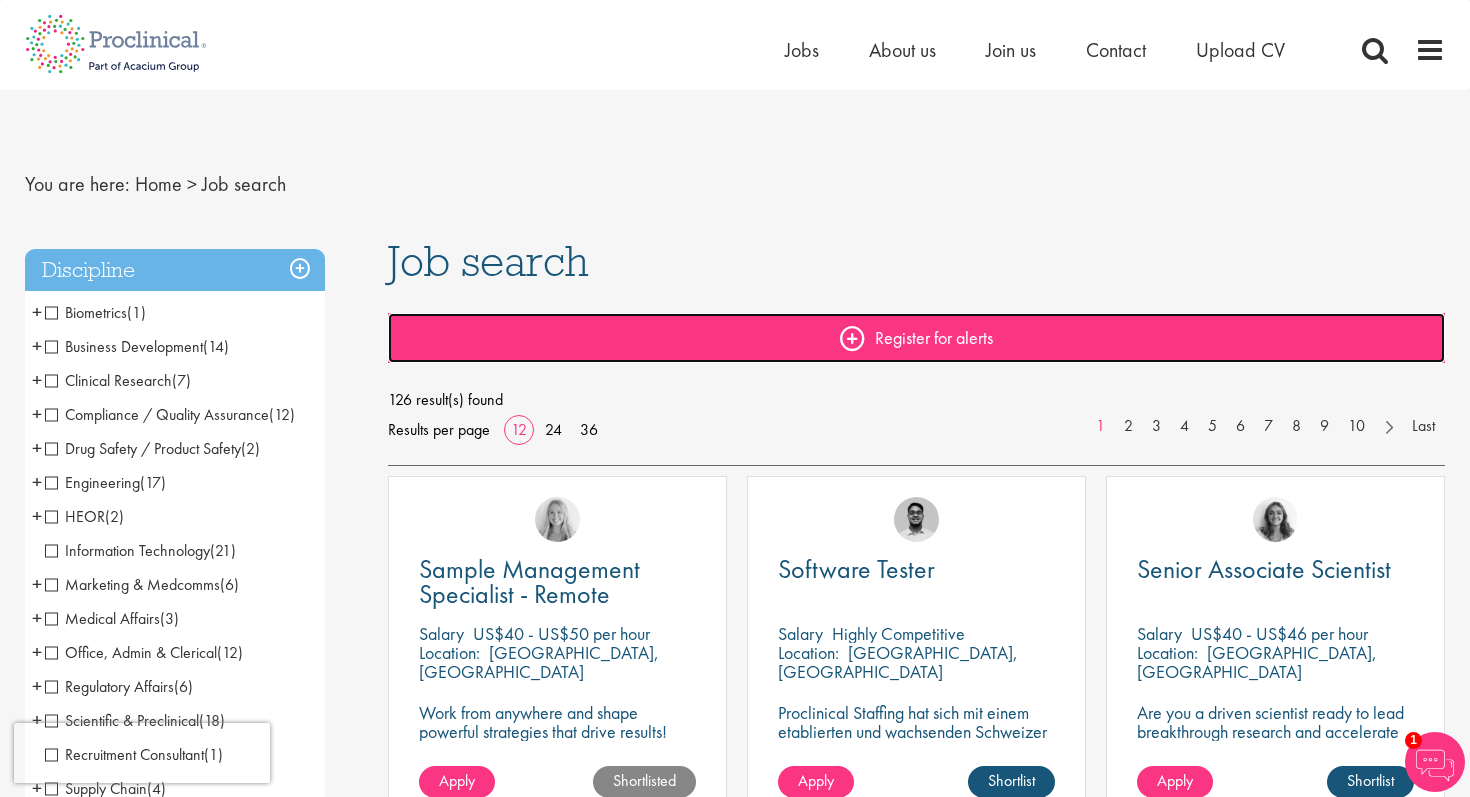 click on "Register for alerts" at bounding box center (917, 338) 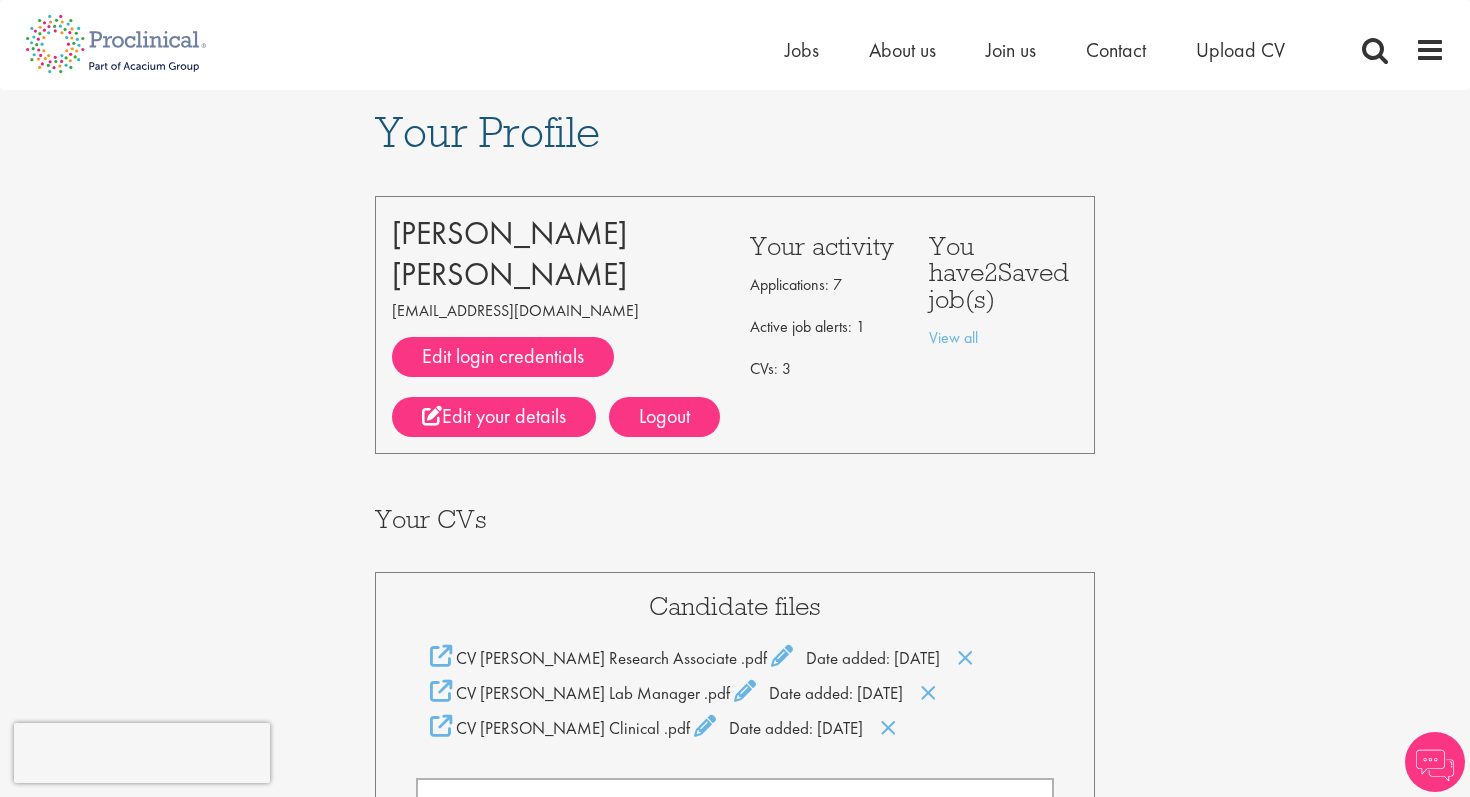 scroll, scrollTop: 0, scrollLeft: 0, axis: both 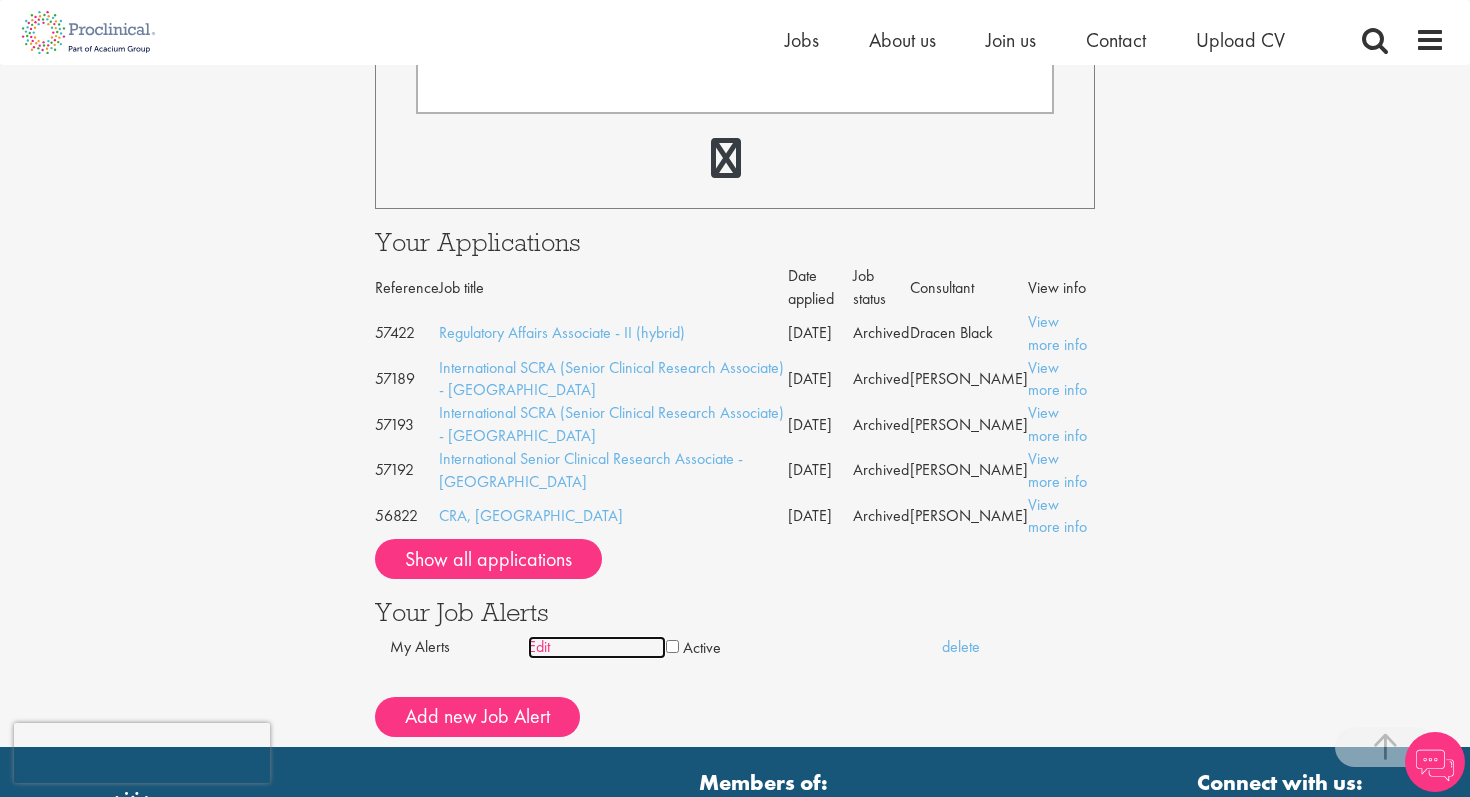 click on "Edit" at bounding box center (597, 647) 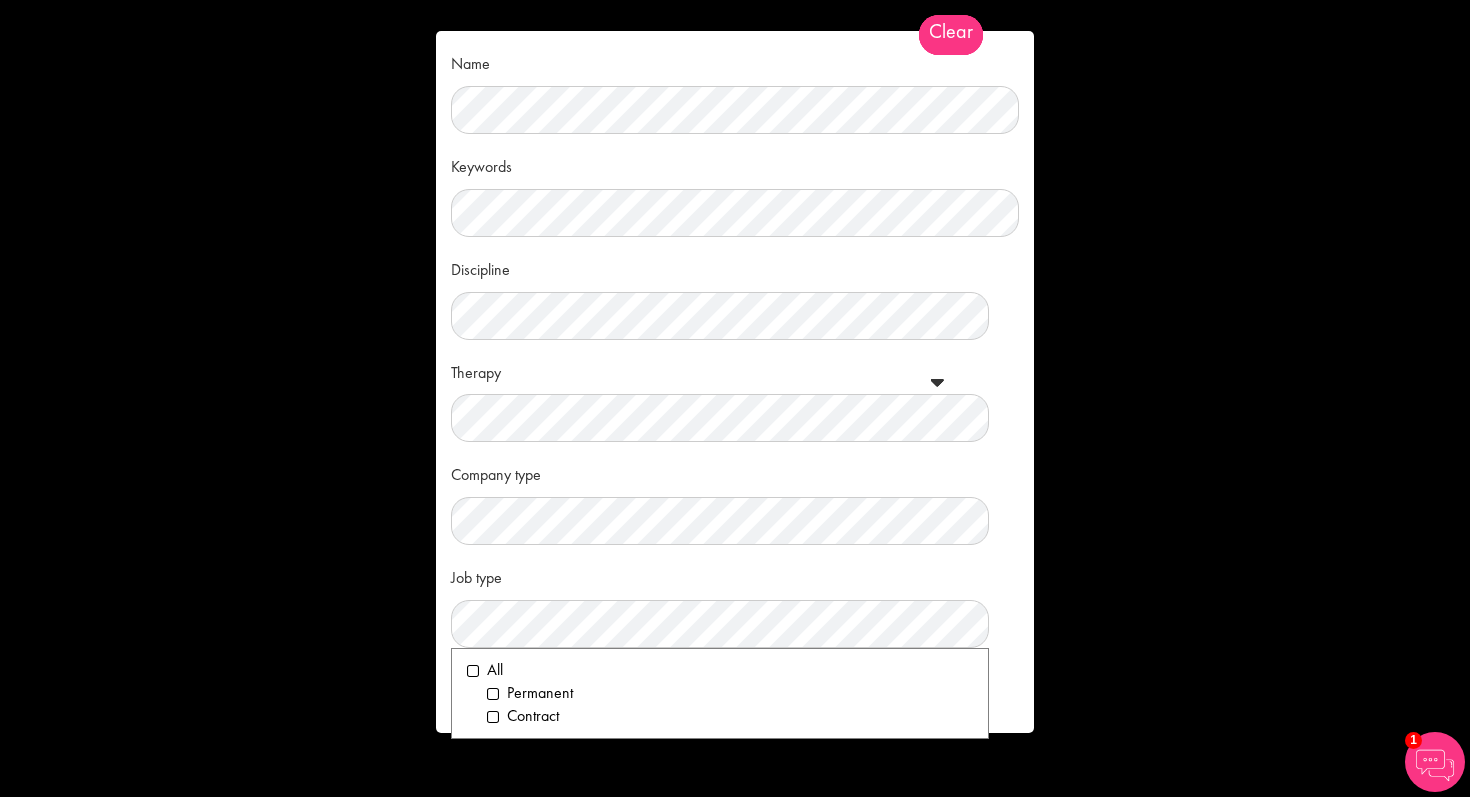 click on "Job type
Clear
All Permanent Contract" at bounding box center [735, 604] 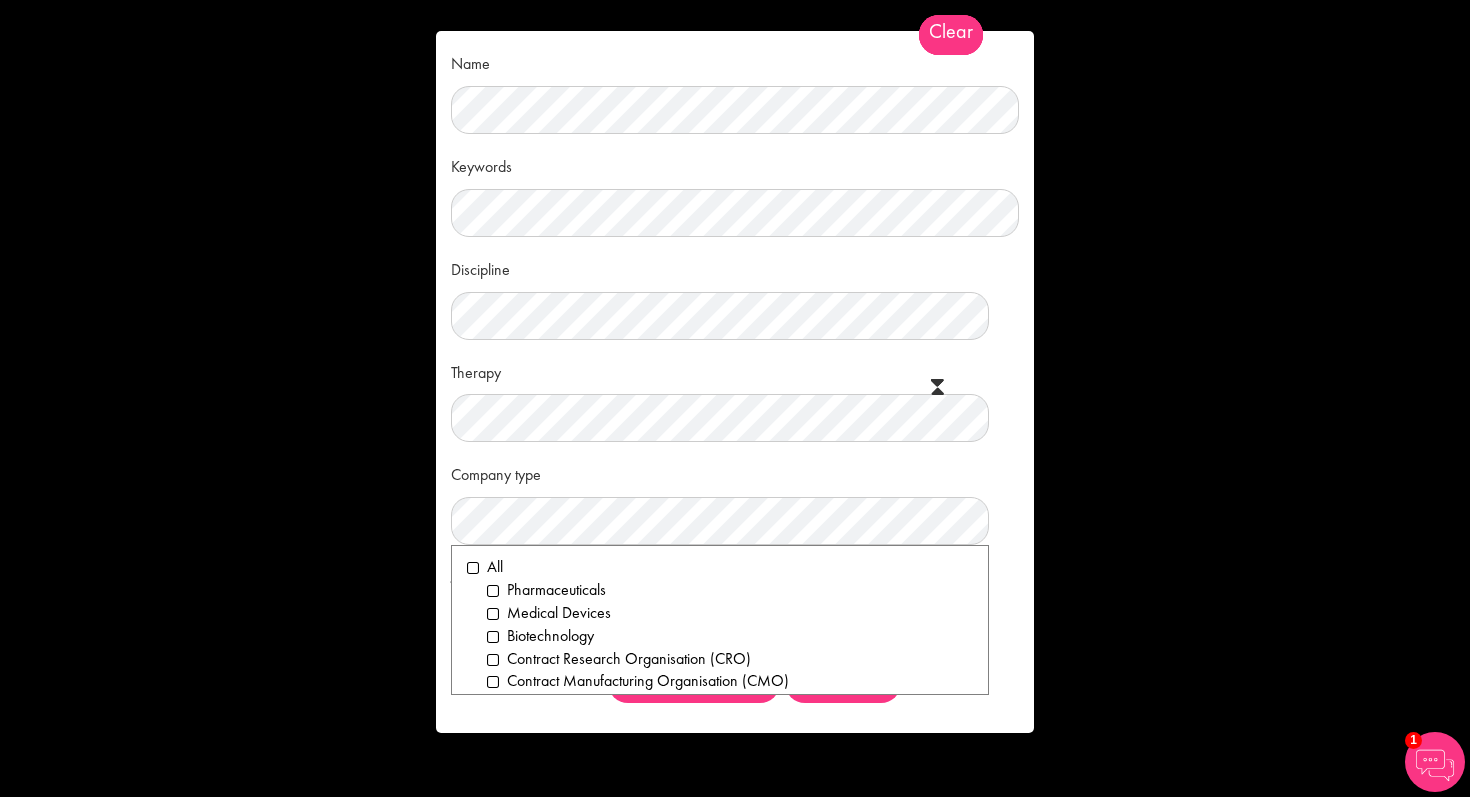 click on "Company type
Clear
All Pharmaceuticals Medical Devices Biotechnology Contract Research Organisation (CRO) Contract Manufacturing Organisation (CMO) Health Care Veterinary Consultancy Health IT/Data Research Institute Distribution/logistics/storage Digital Health Food Production Cosmetics Other Leadership" at bounding box center [735, 501] 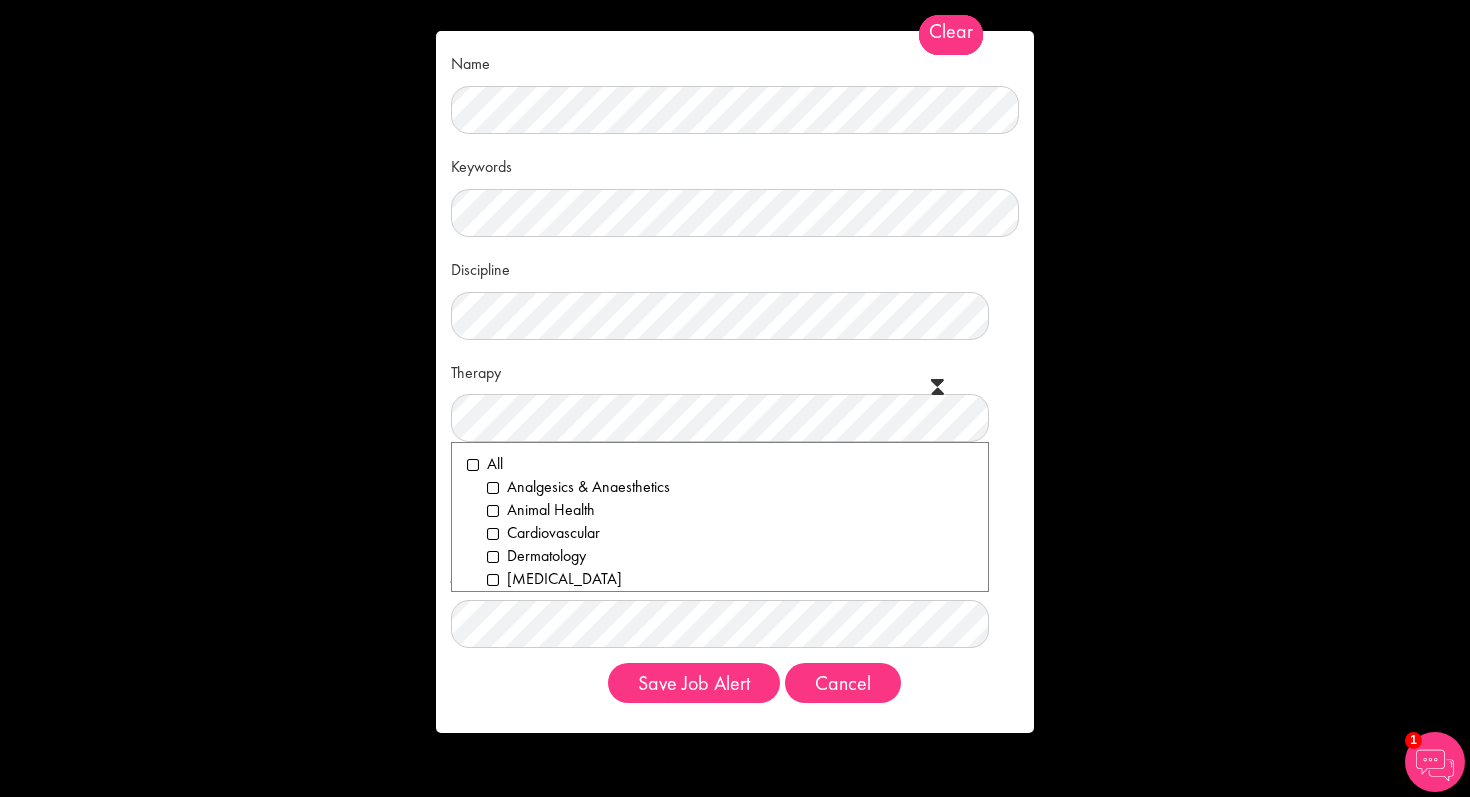 click on "Therapy
Clear
All Analgesics & Anaesthetics Animal Health Cardiovascular Dermatology [MEDICAL_DATA] Gastroenterology Genito-Urinary, Obstentrics, Gynaecology Genomics Haematology HIV Immunology & [MEDICAL_DATA] Metabolic & Endocrinology Neurology Oncology Orthopaedics Paediatrics / [MEDICAL_DATA] Respiratory Rheumatology [MEDICAL_DATA] Rare disease Immuno-oncology Ophthalmology" at bounding box center (735, 399) 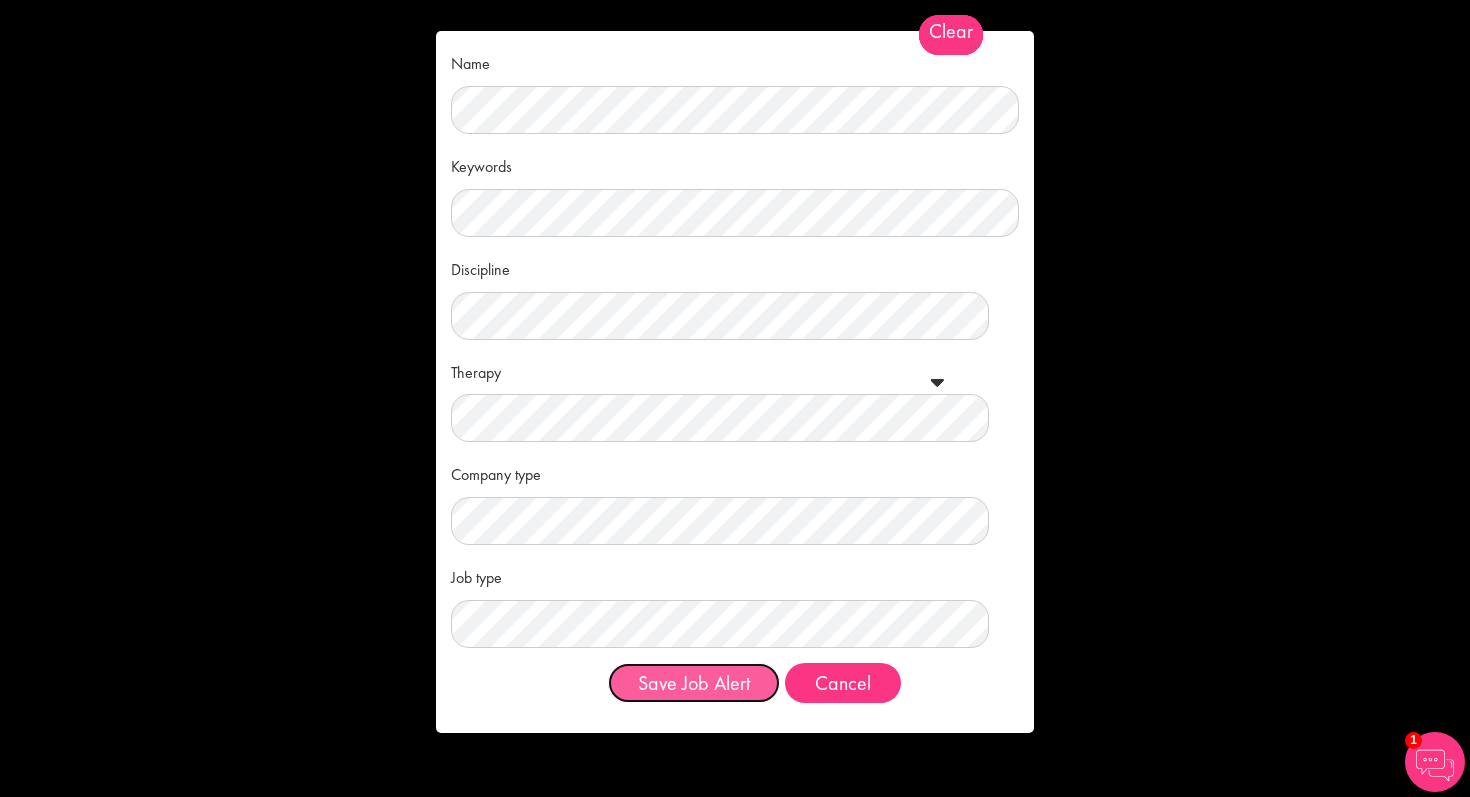 click on "Save Job Alert" at bounding box center (694, 683) 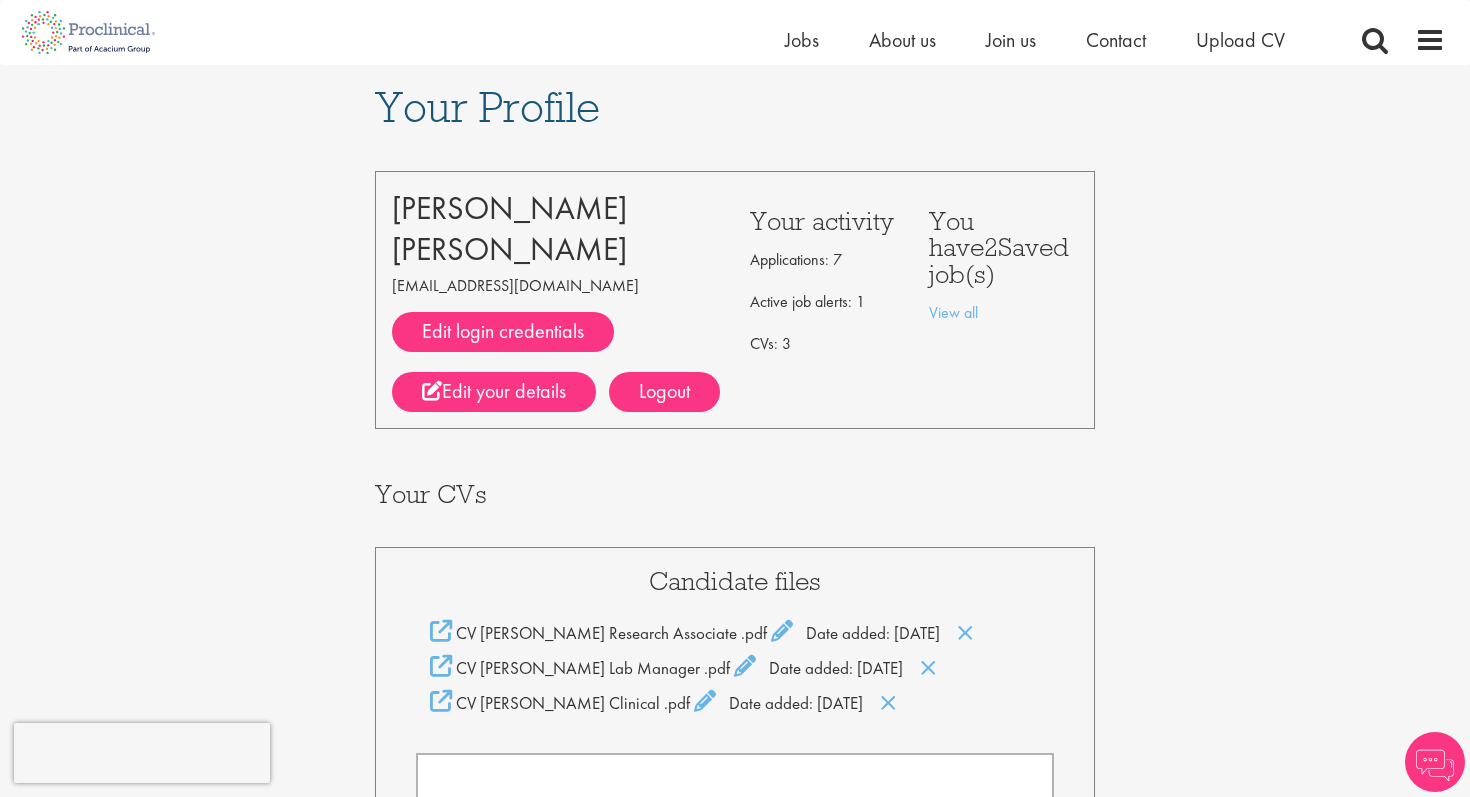 scroll, scrollTop: 789, scrollLeft: 0, axis: vertical 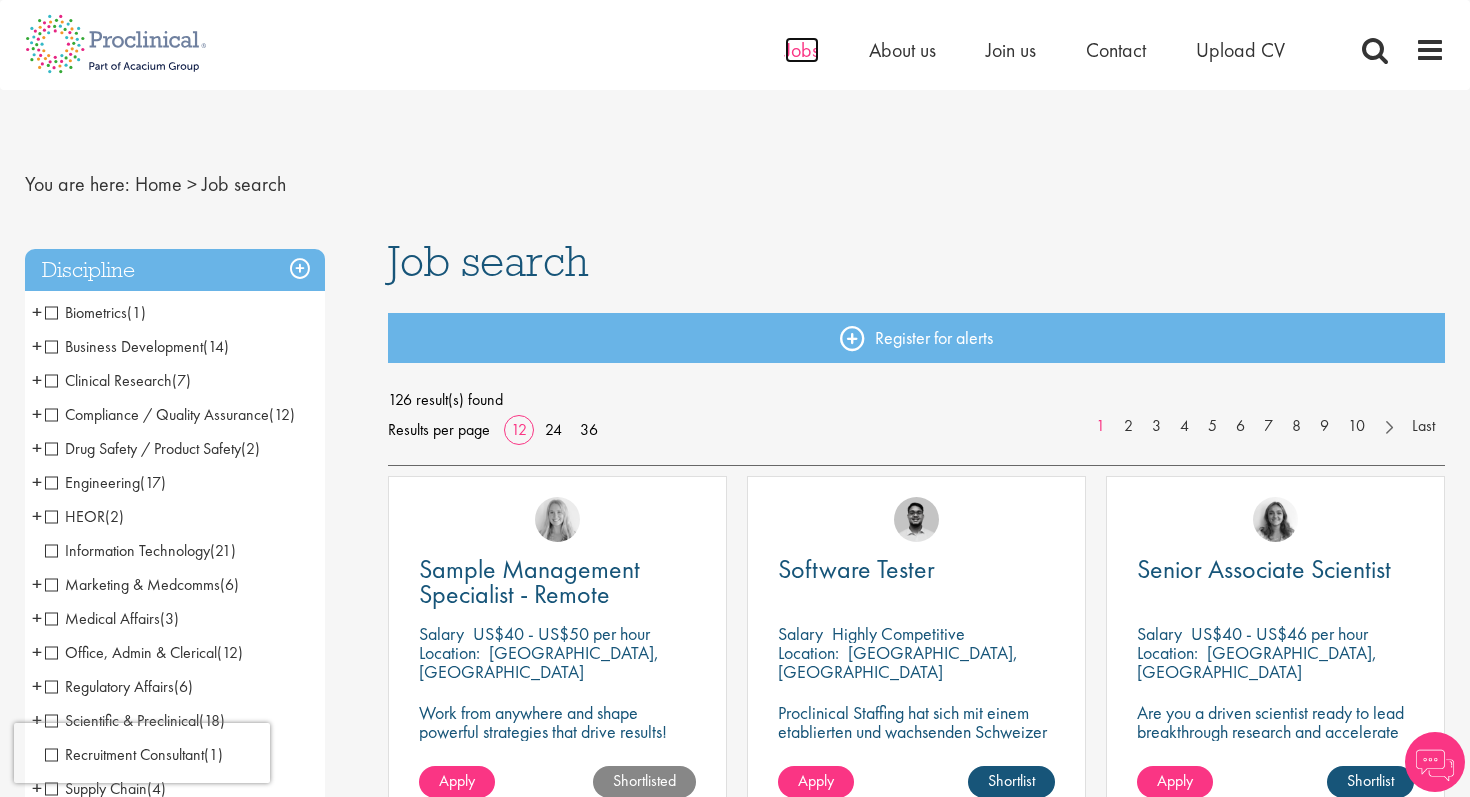 click on "Jobs" at bounding box center [802, 50] 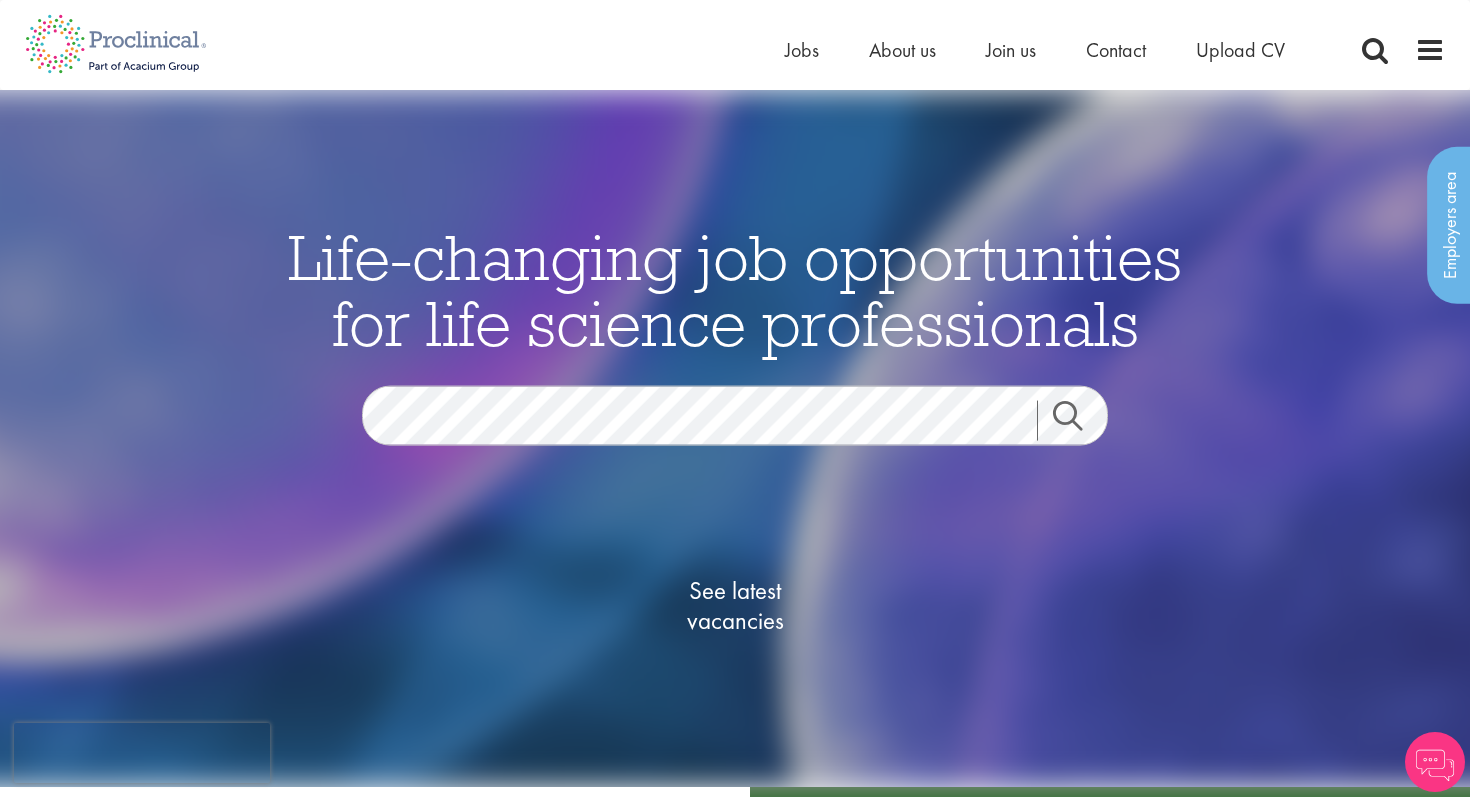 scroll, scrollTop: 0, scrollLeft: 0, axis: both 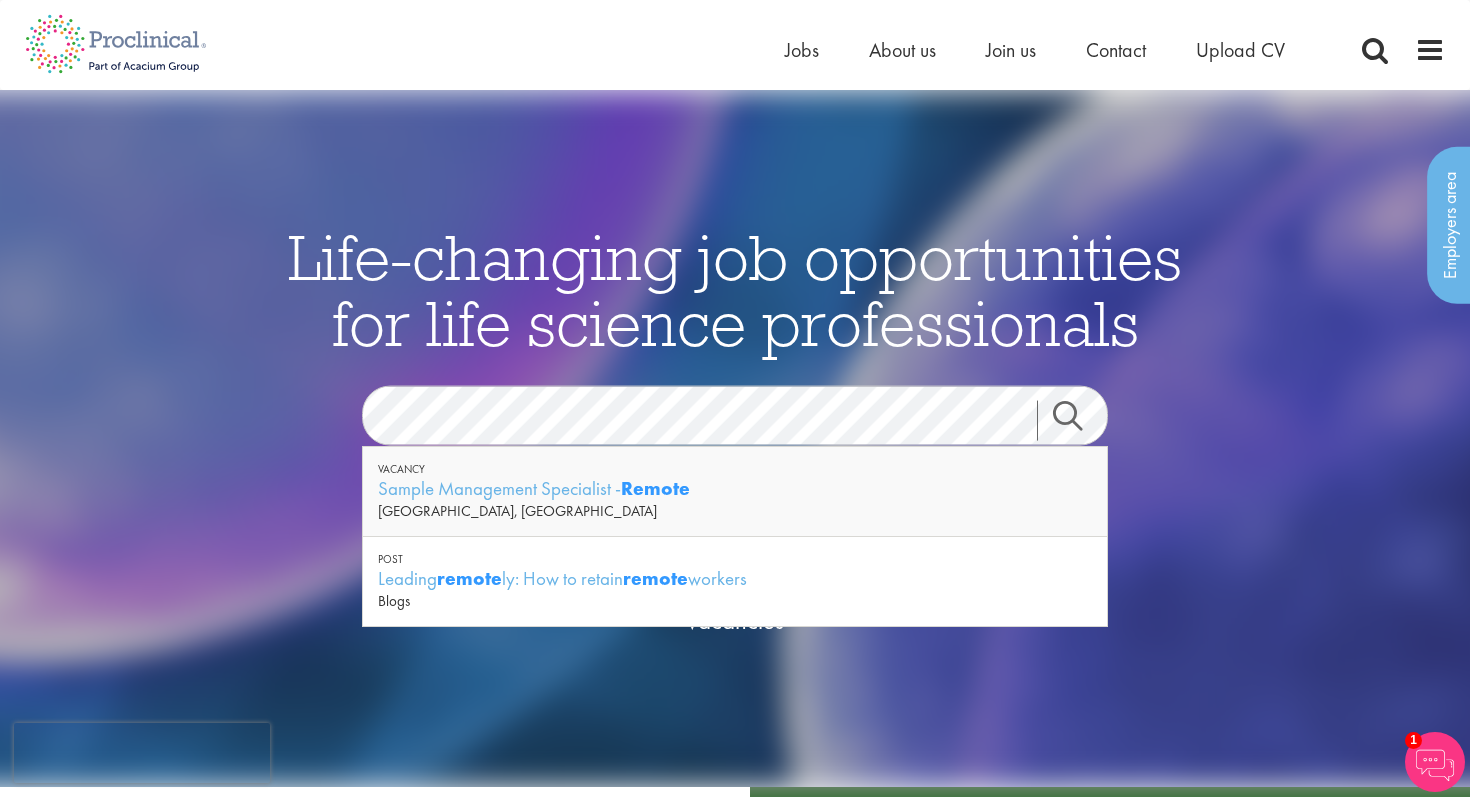 click on "Life-changing job opportunities for life science professionals
Jobs
Search
See latest  vacancies" at bounding box center (735, 473) 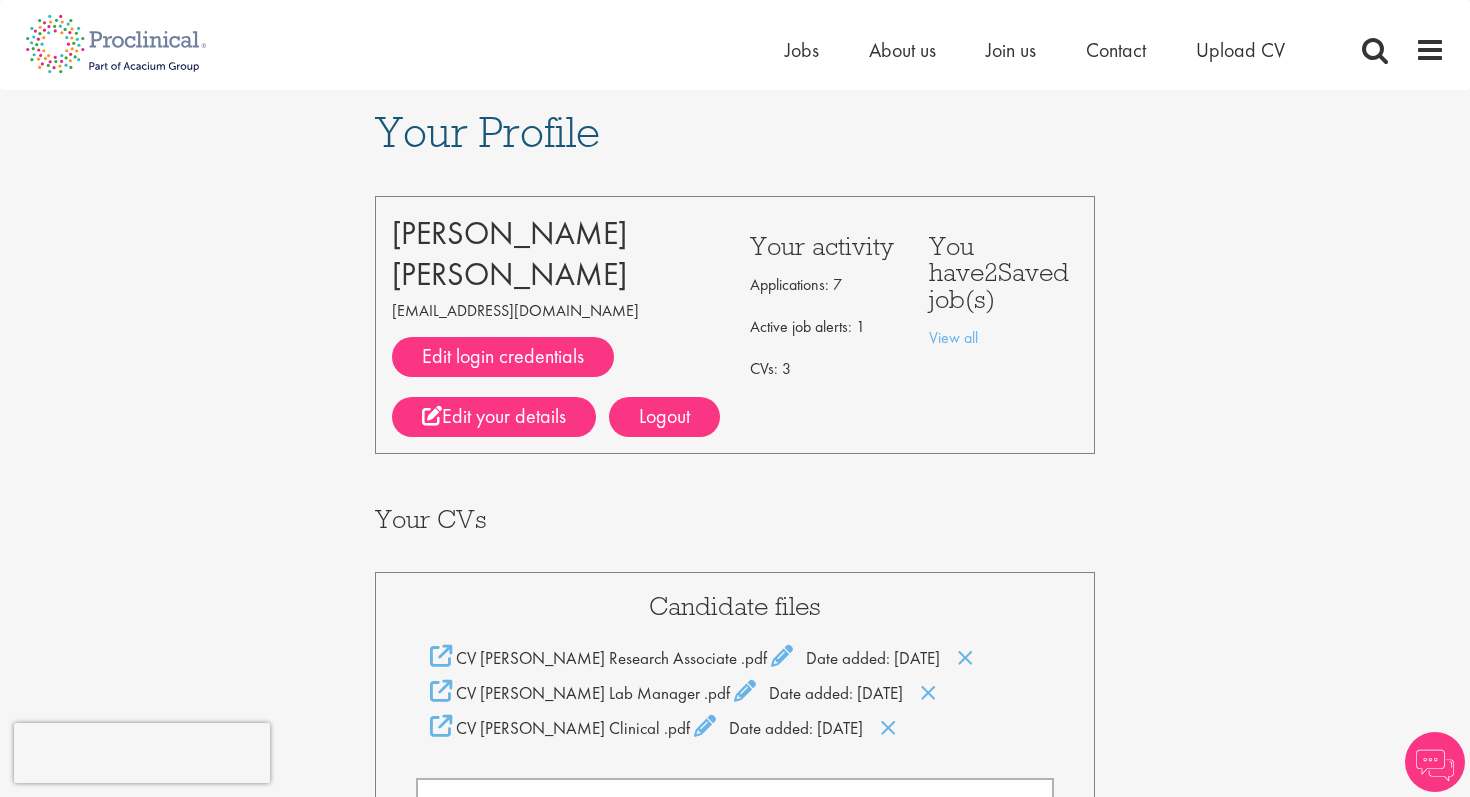 scroll, scrollTop: 0, scrollLeft: 0, axis: both 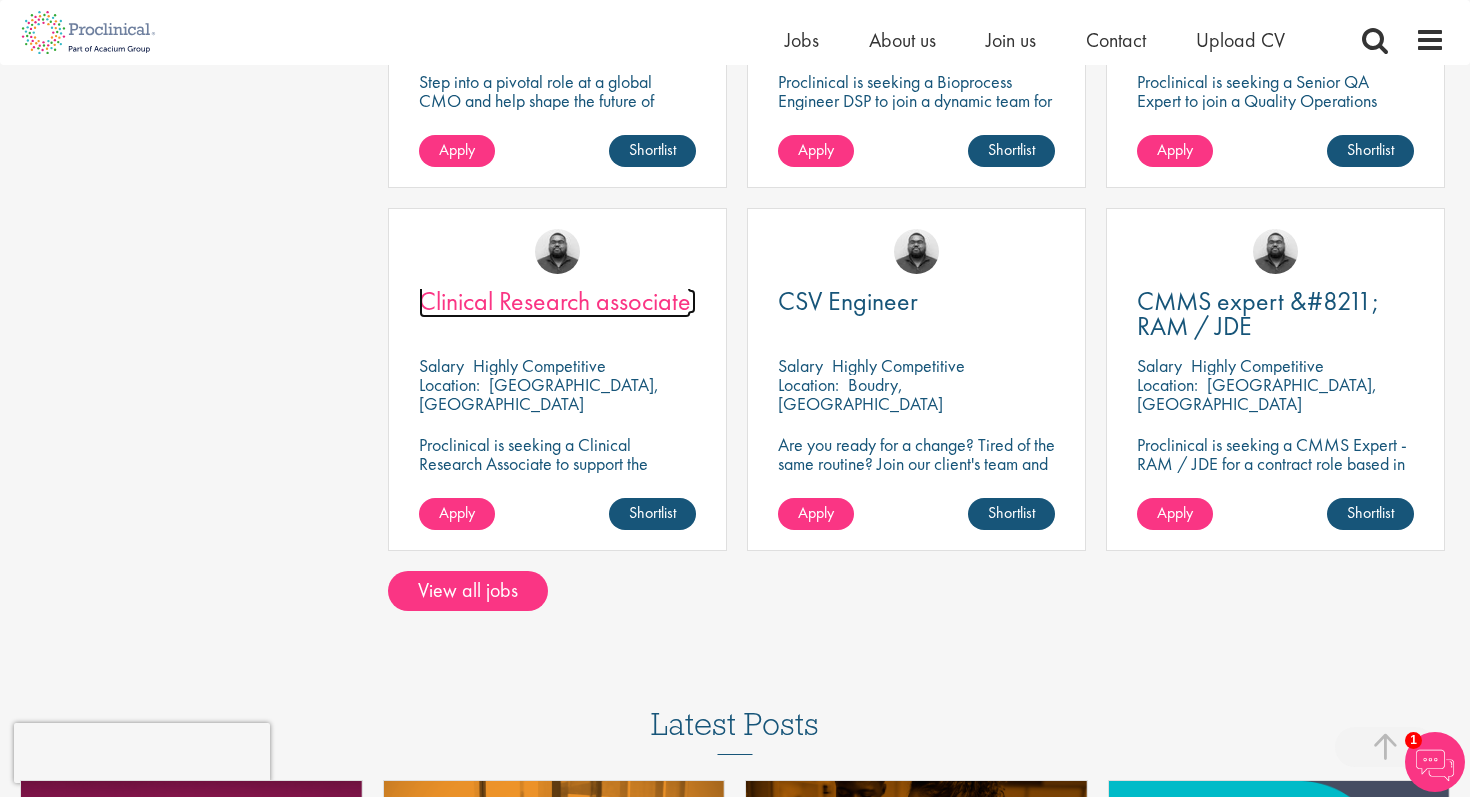 click on "Clinical Research associate" at bounding box center (555, 301) 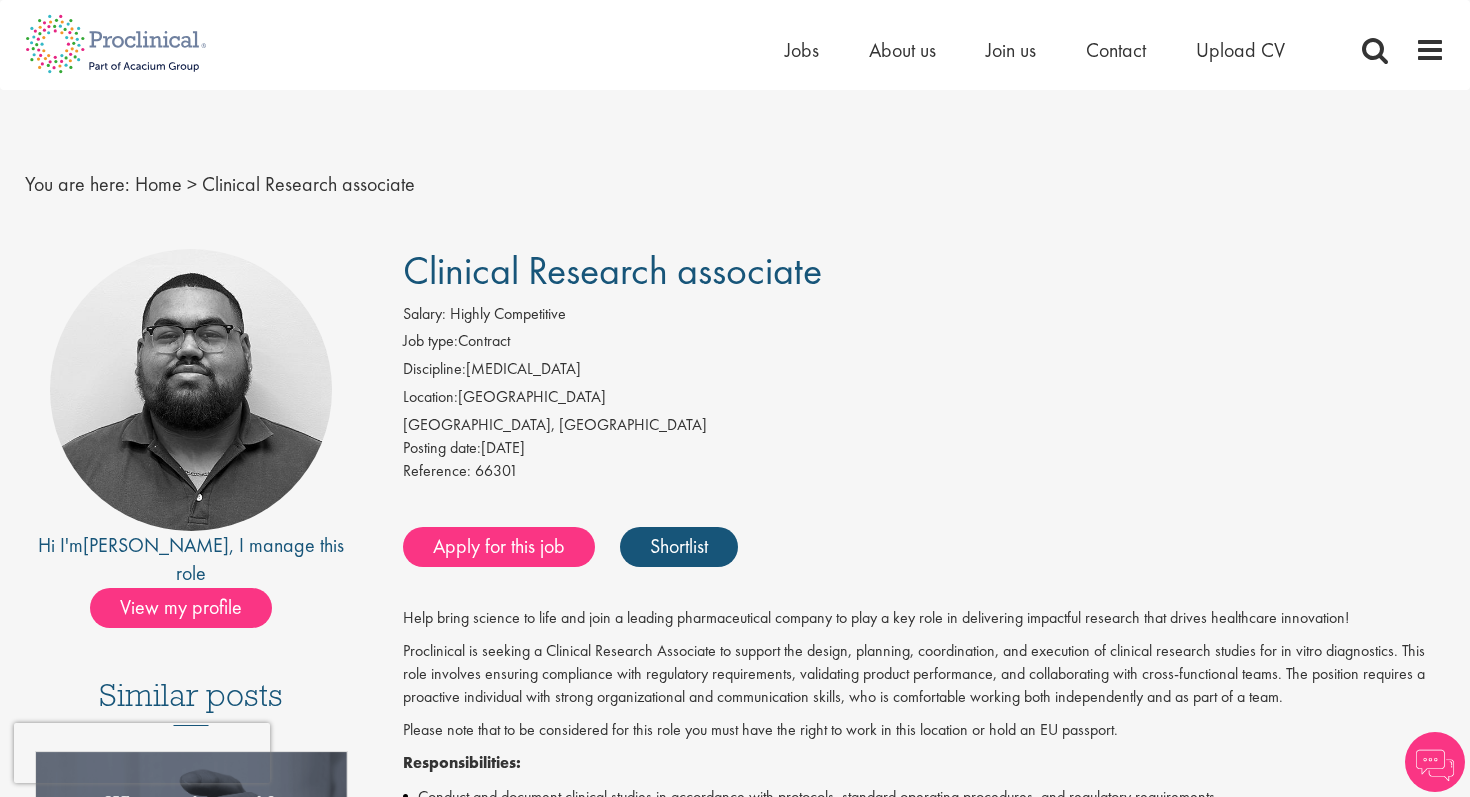 scroll, scrollTop: 0, scrollLeft: 0, axis: both 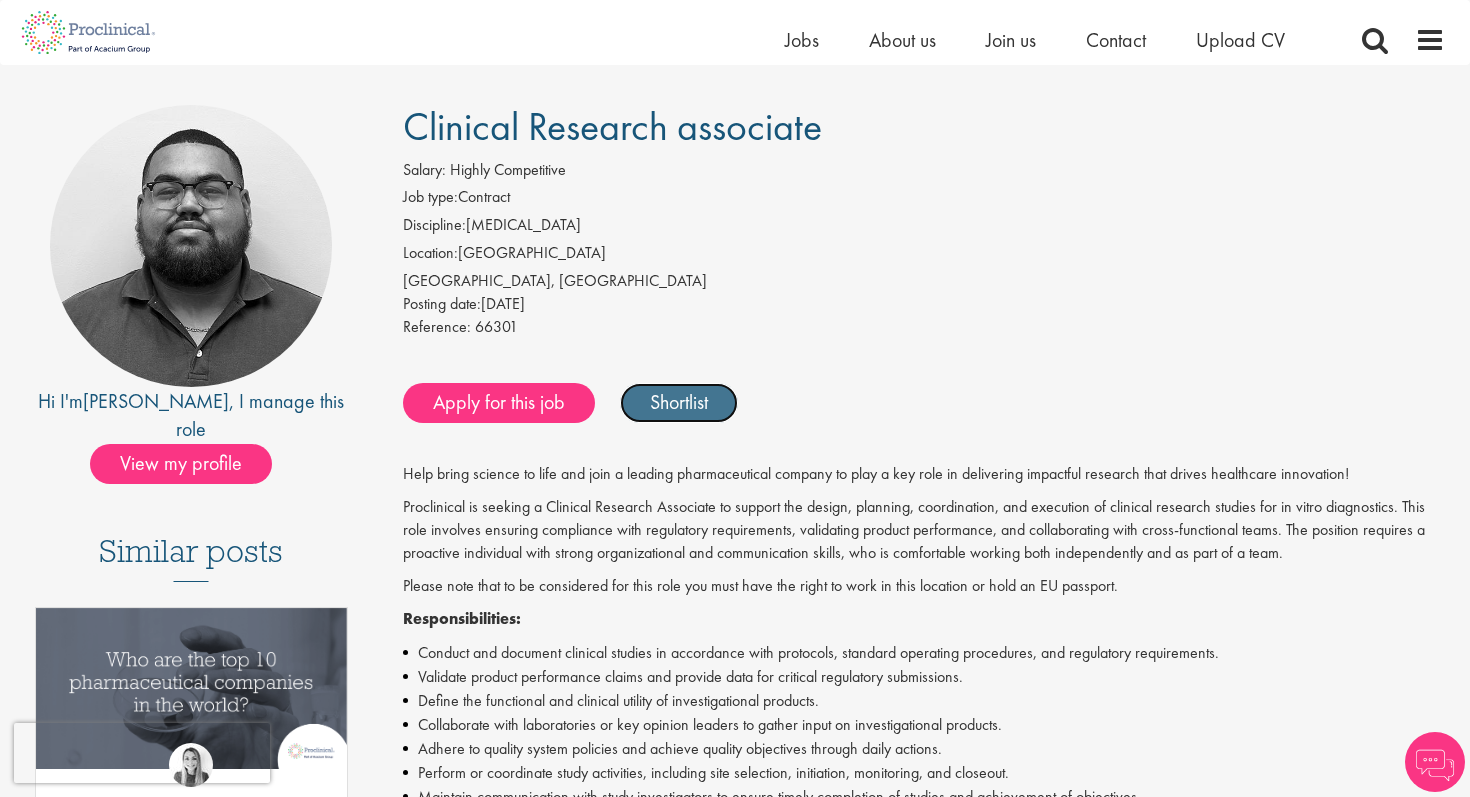 click on "Shortlist" at bounding box center [679, 403] 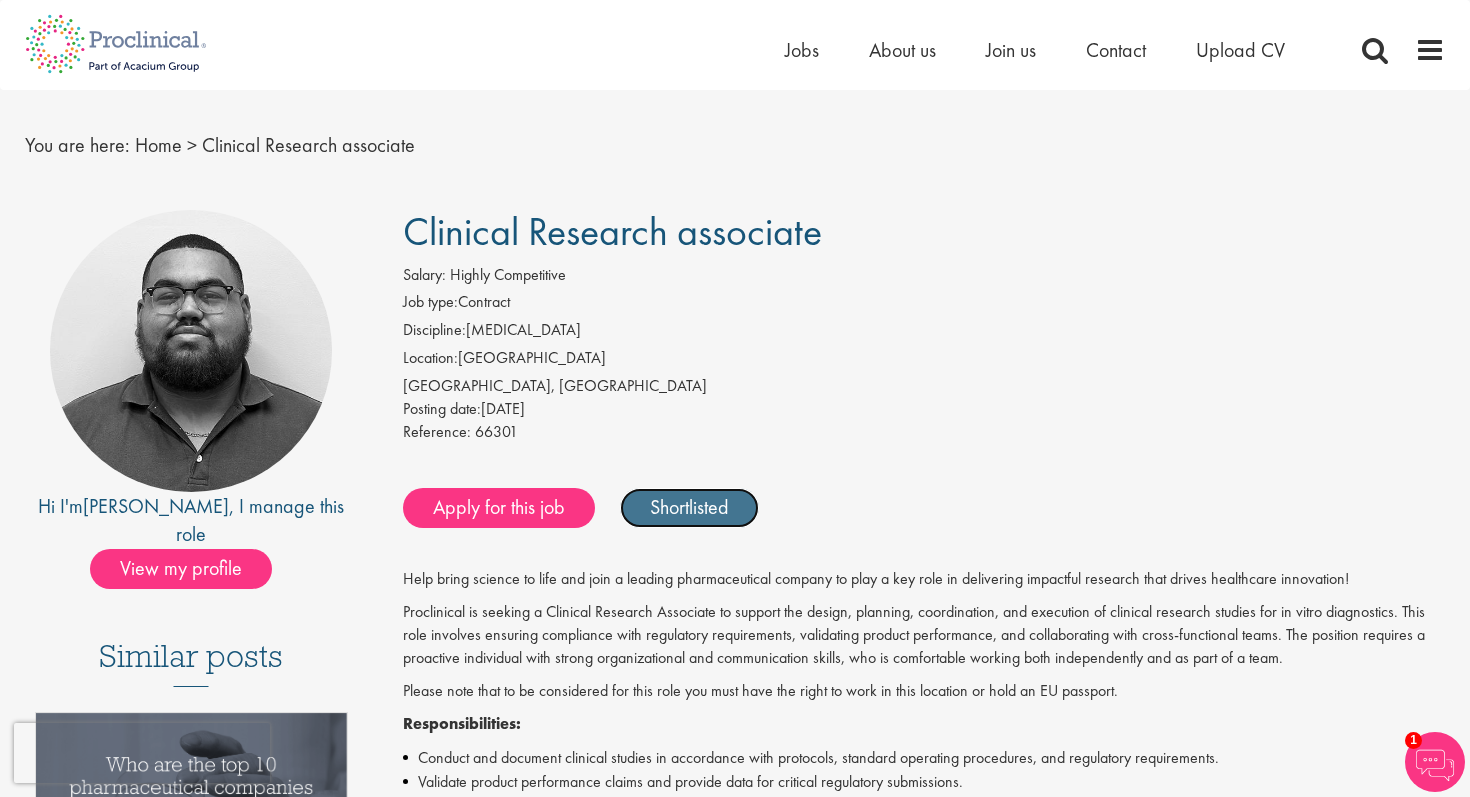 scroll, scrollTop: 0, scrollLeft: 0, axis: both 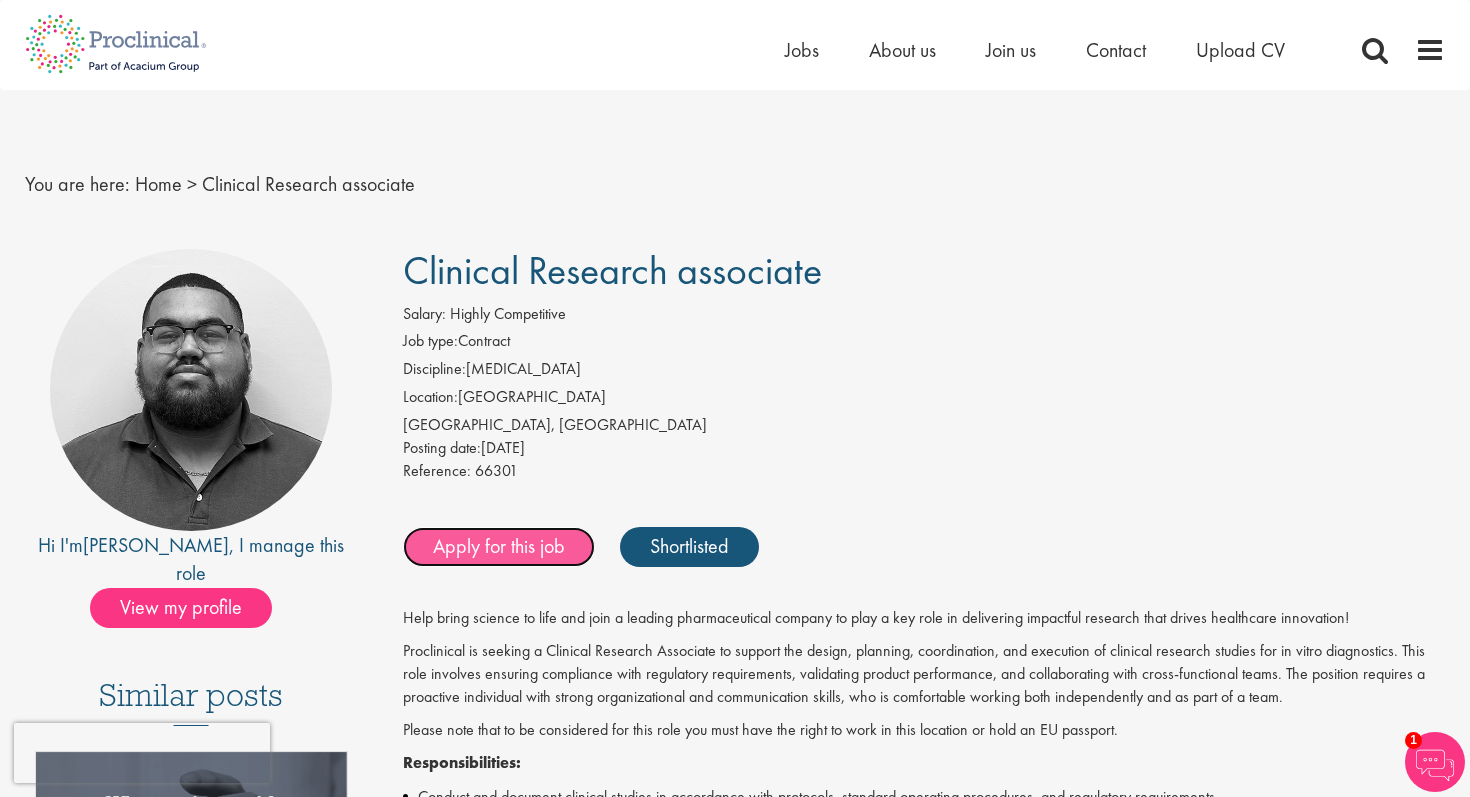 click on "Apply for this job" at bounding box center (499, 547) 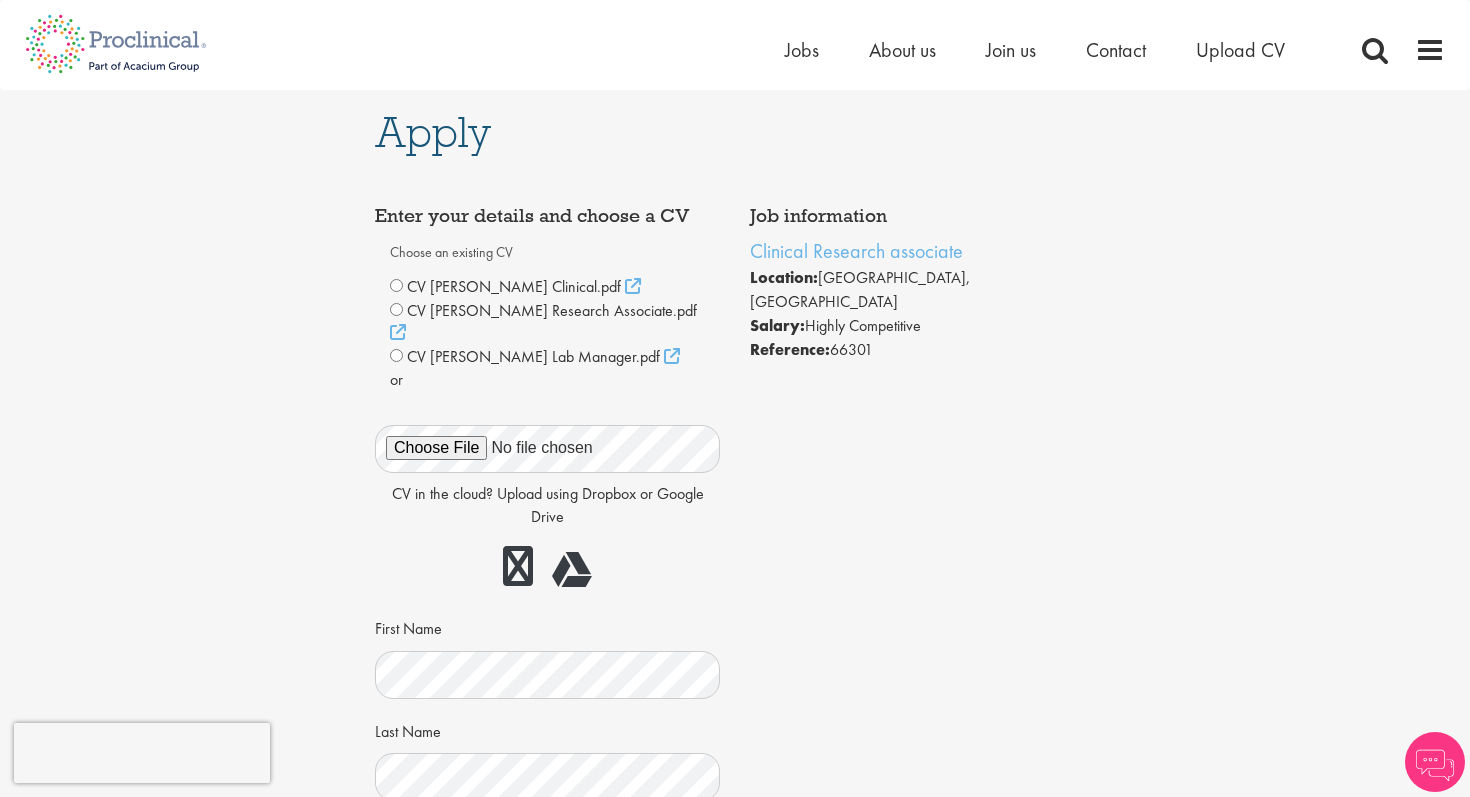 scroll, scrollTop: 0, scrollLeft: 0, axis: both 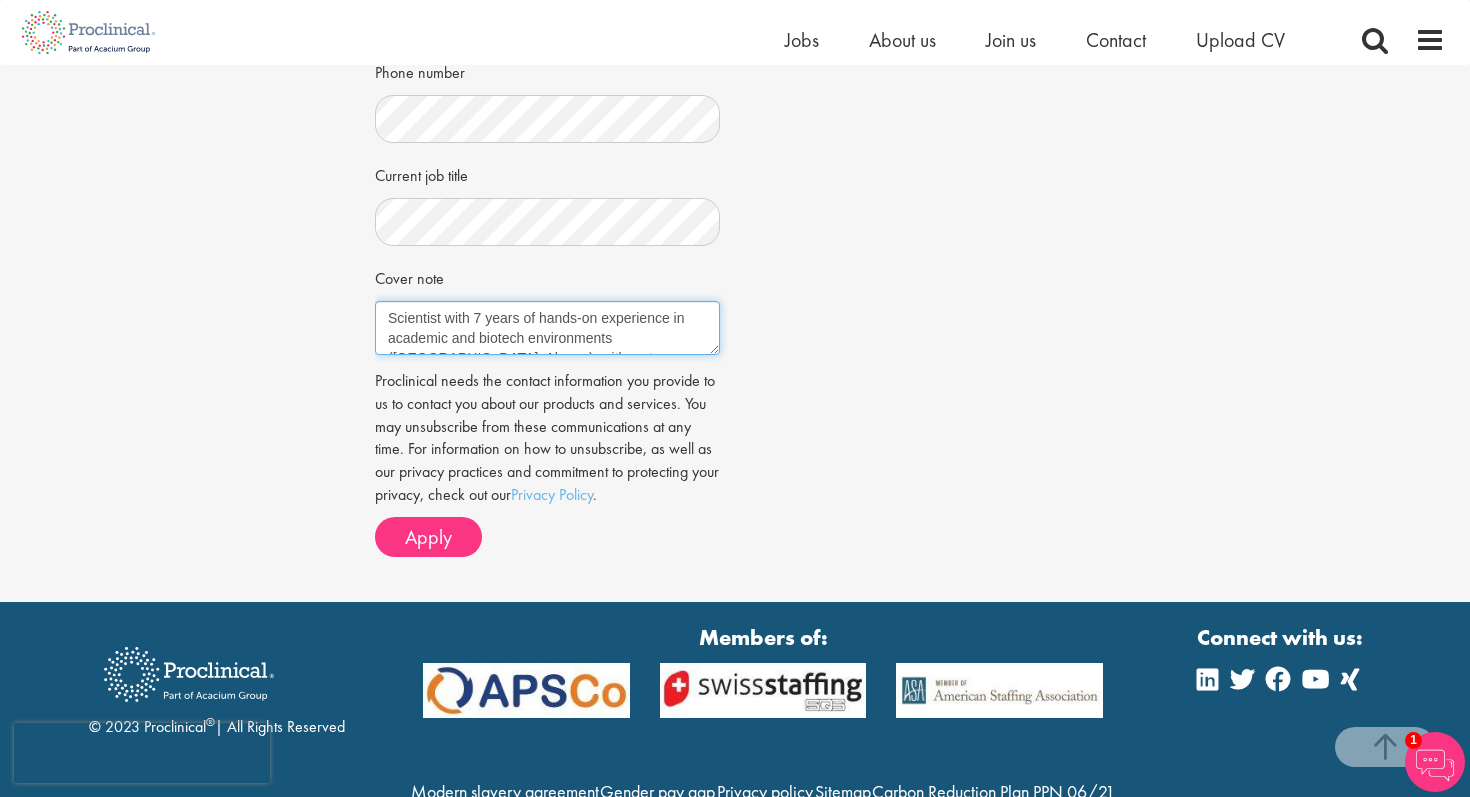 click on "Scientist with 7 years of hands-on experience in academic and biotech environments (University of Cambridge, Abcam), with a strong foundation in laboratory and preclinical research. Skilled in mouse disease models, immunoassays, histology, and regulated protocol management. I have supported global scientific teams and cross-functional collaboration across R&D settings. Now actively transitioning into the pharmaceutical industry, where I aim to apply my scientific expertise, stakeholder communication skills, and process-driven mindset to improve patient outcomes worldwide." at bounding box center (547, 328) 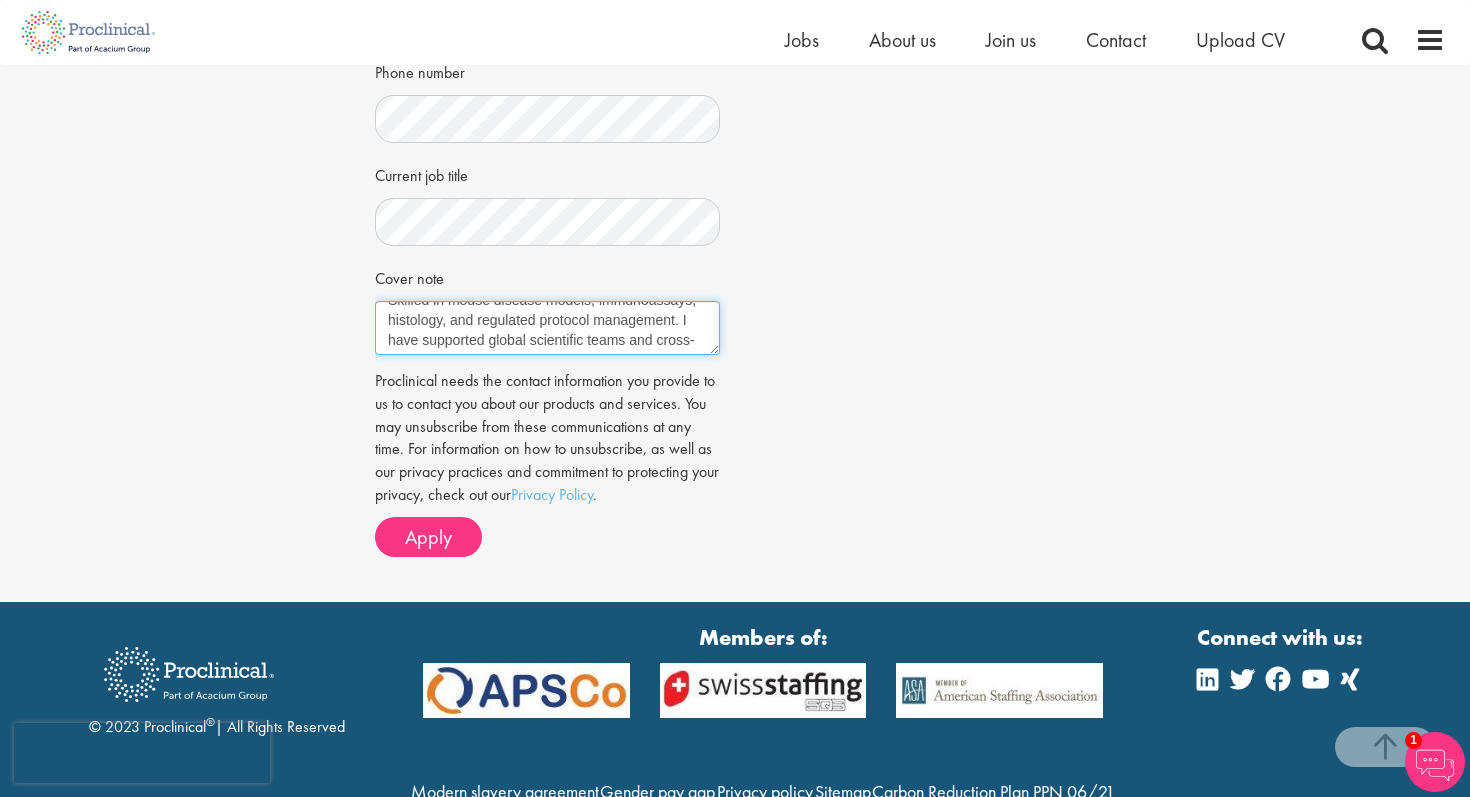 scroll, scrollTop: 220, scrollLeft: 0, axis: vertical 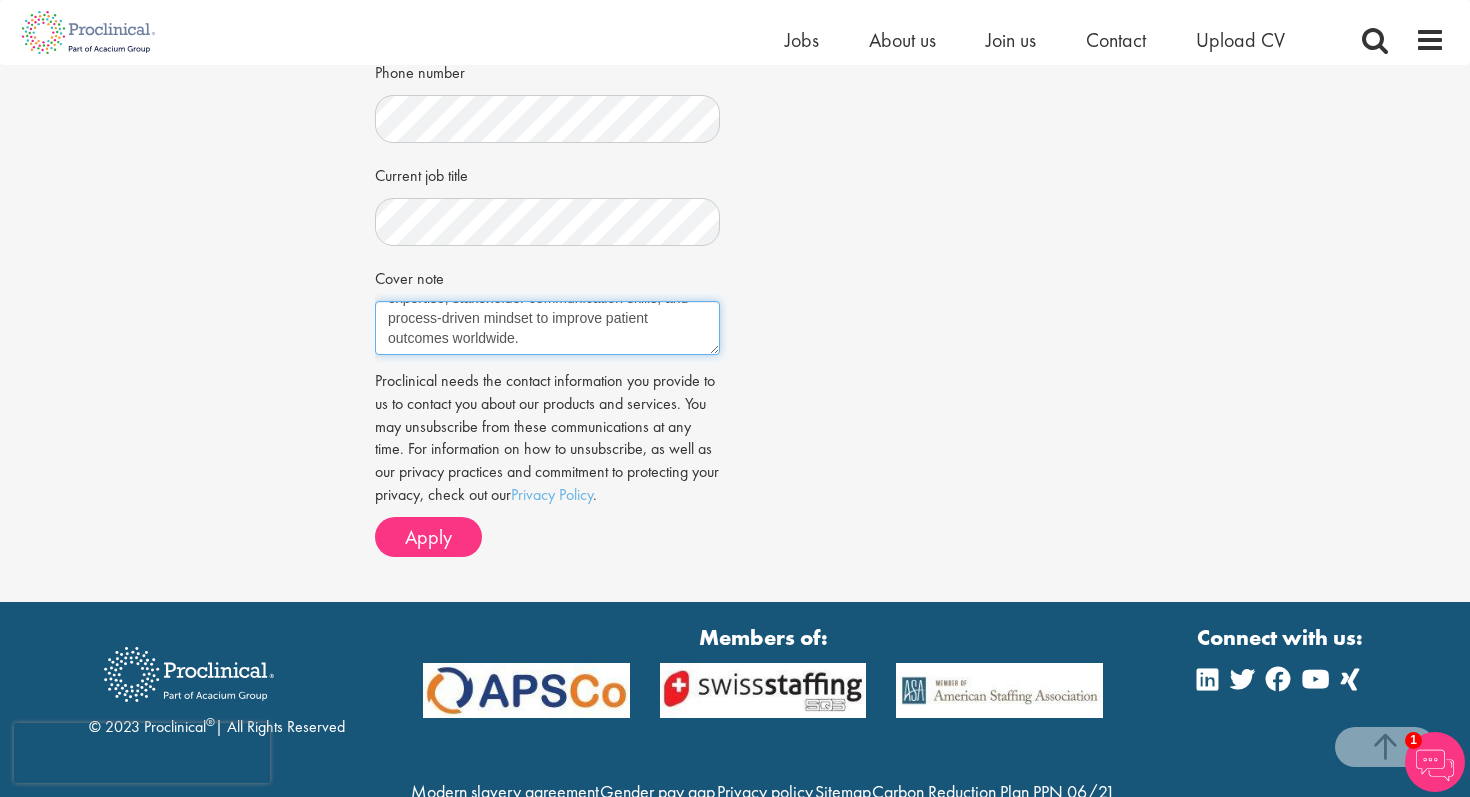 drag, startPoint x: 388, startPoint y: 292, endPoint x: 651, endPoint y: 343, distance: 267.89923 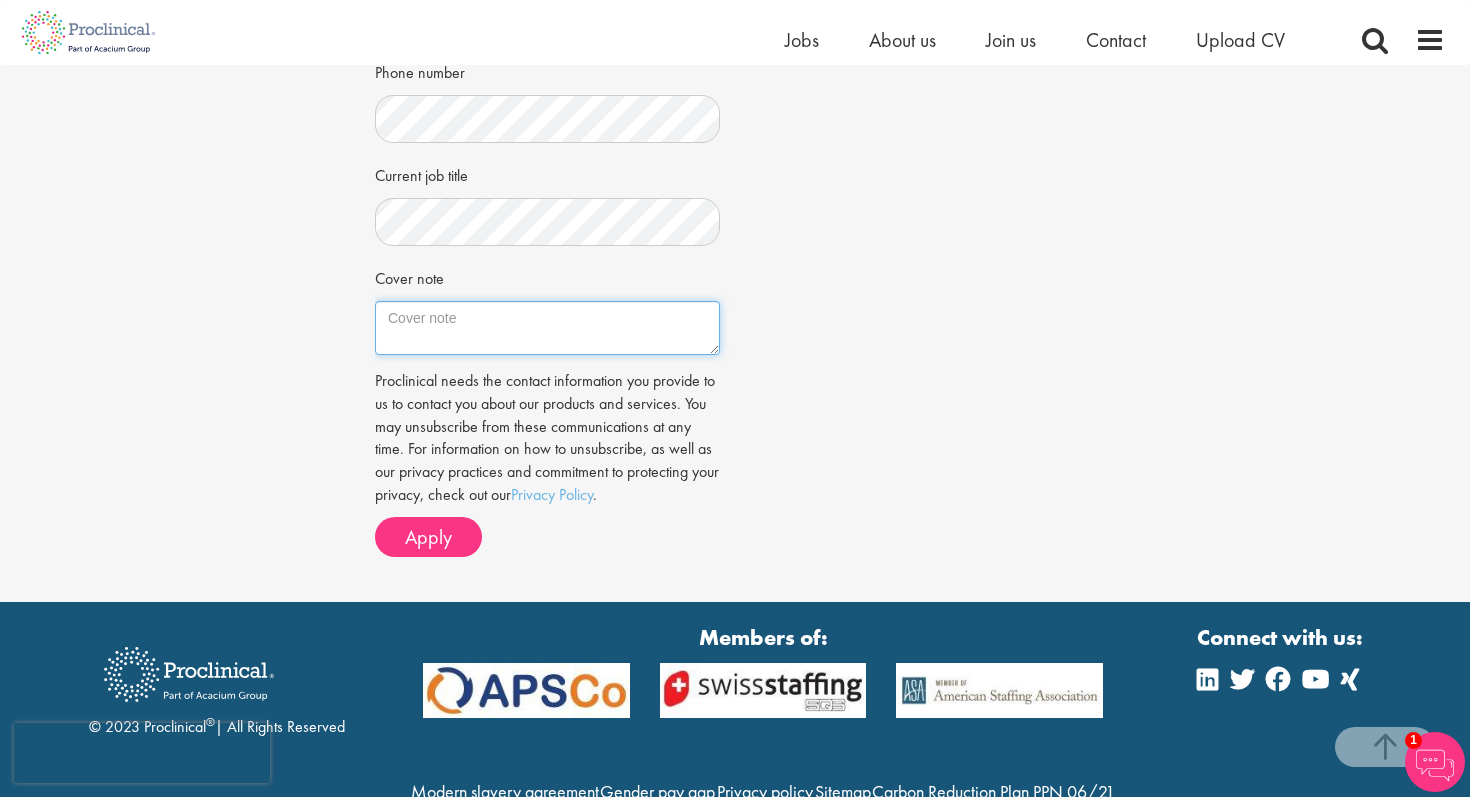 scroll, scrollTop: 0, scrollLeft: 0, axis: both 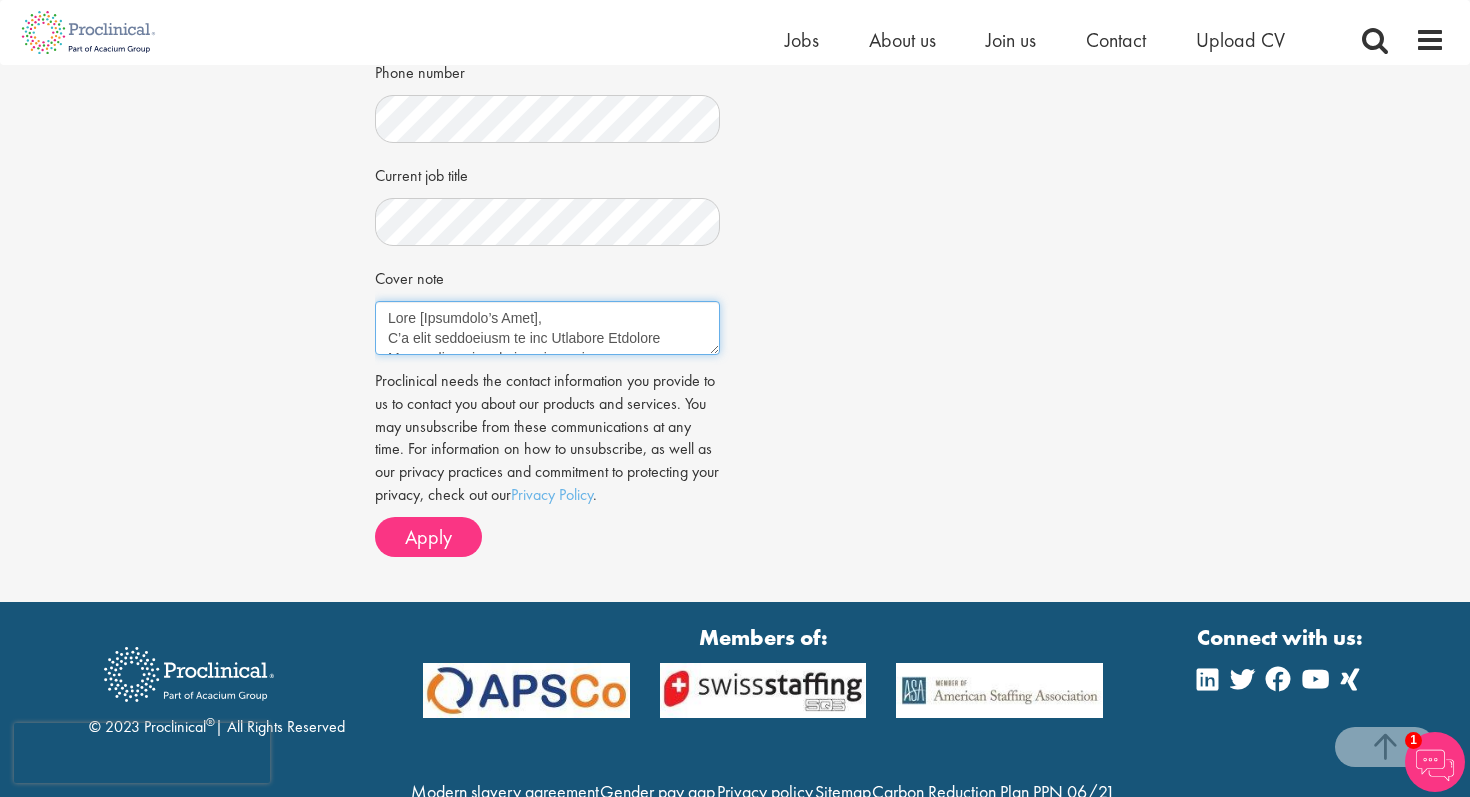 click on "Scientist with 7 years of hands-on experience in academic and biotech environments (University of Cambridge, Abcam), with a strong foundation in laboratory and preclinical research. Skilled in mouse disease models, immunoassays, histology, and regulated protocol management. I have supported global scientific teams and cross-functional collaboration across R&D settings. Now actively transitioning into the pharmaceutical industry, where I aim to apply my scientific expertise, stakeholder communication skills, and process-driven mindset to improve patient outcomes worldwide." at bounding box center [547, 328] 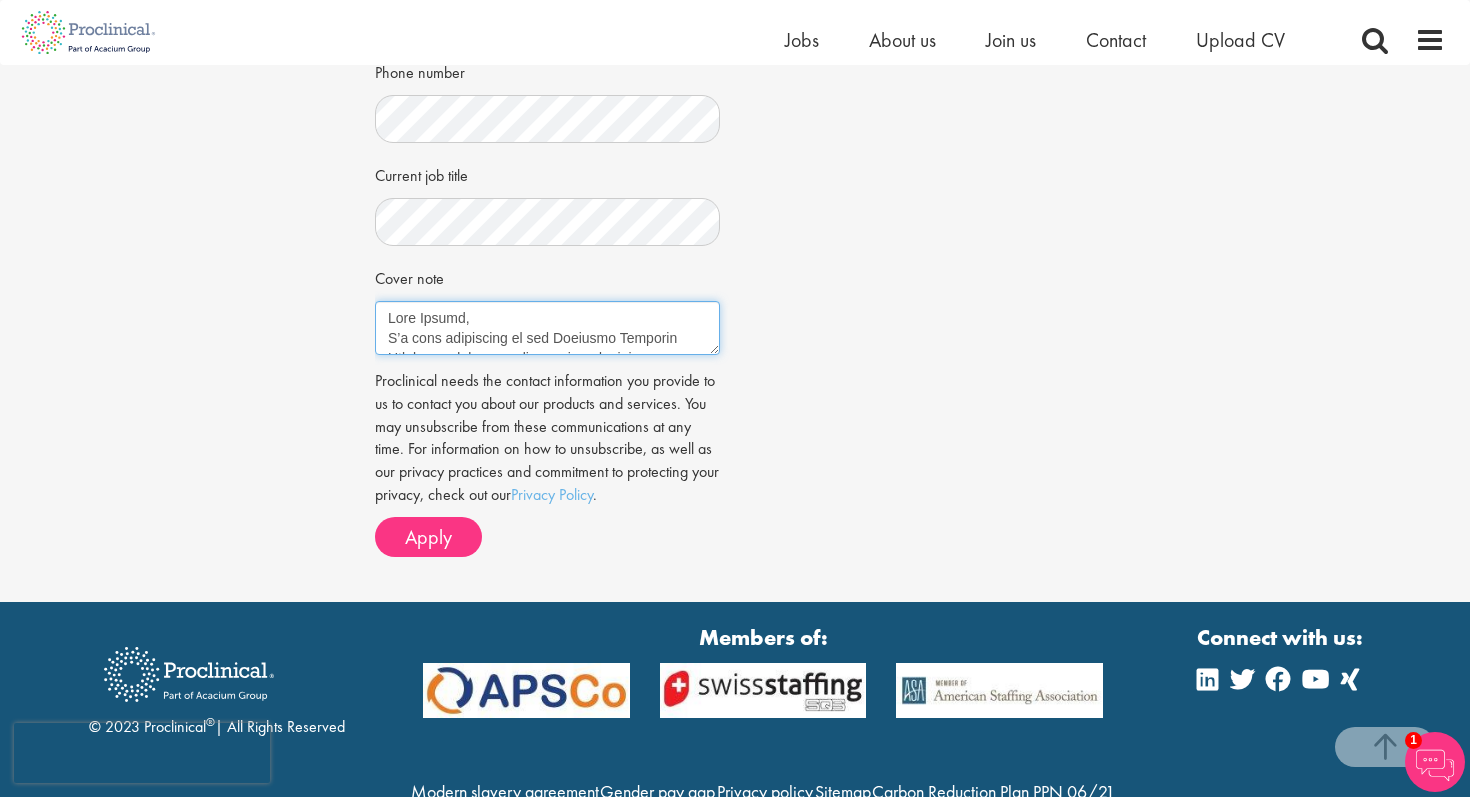 click on "Scientist with 7 years of hands-on experience in academic and biotech environments (University of Cambridge, Abcam), with a strong foundation in laboratory and preclinical research. Skilled in mouse disease models, immunoassays, histology, and regulated protocol management. I have supported global scientific teams and cross-functional collaboration across R&D settings. Now actively transitioning into the pharmaceutical industry, where I aim to apply my scientific expertise, stakeholder communication skills, and process-driven mindset to improve patient outcomes worldwide." at bounding box center [547, 328] 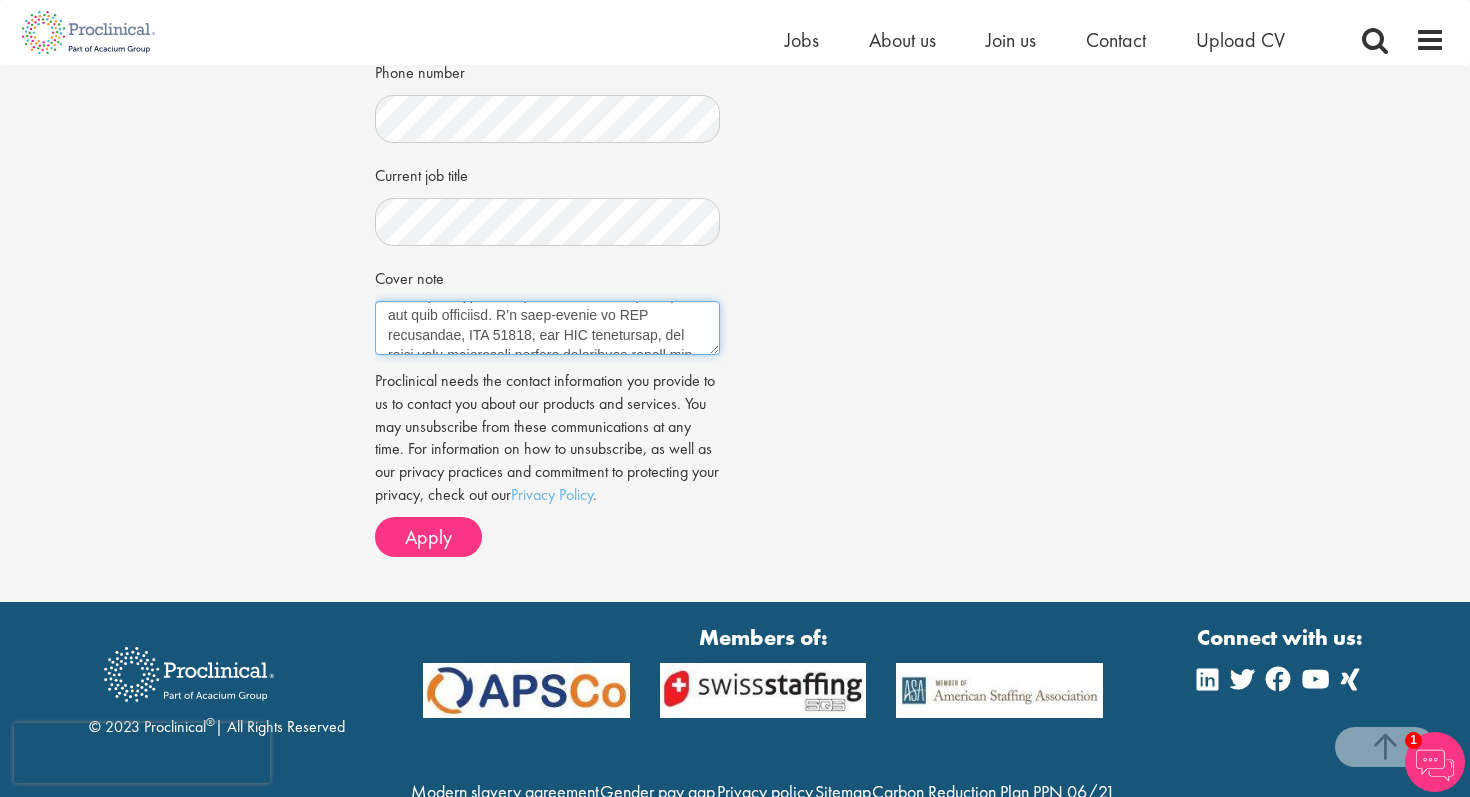 scroll, scrollTop: 298, scrollLeft: 0, axis: vertical 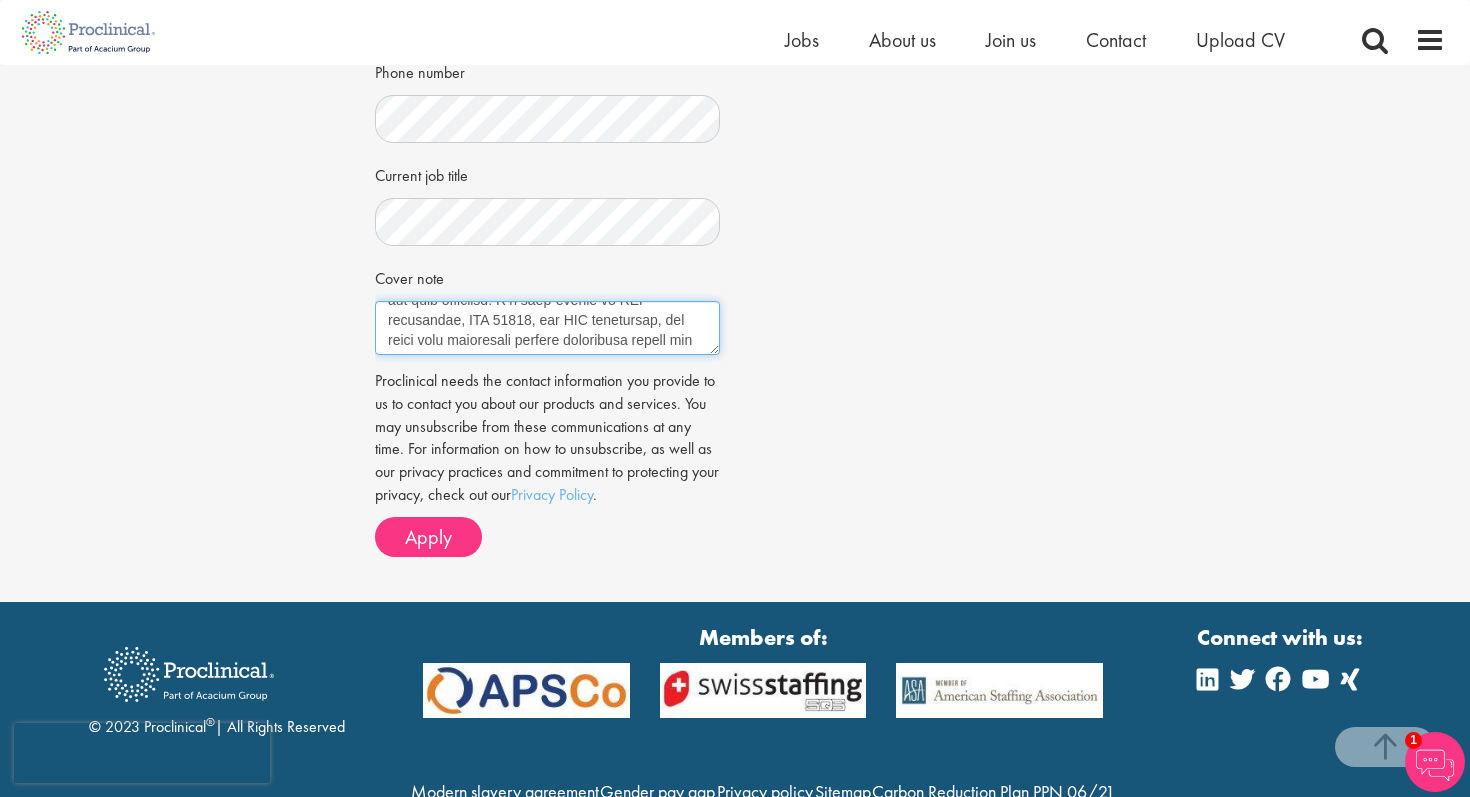 click on "Scientist with 7 years of hands-on experience in academic and biotech environments (University of Cambridge, Abcam), with a strong foundation in laboratory and preclinical research. Skilled in mouse disease models, immunoassays, histology, and regulated protocol management. I have supported global scientific teams and cross-functional collaboration across R&D settings. Now actively transitioning into the pharmaceutical industry, where I aim to apply my scientific expertise, stakeholder communication skills, and process-driven mindset to improve patient outcomes worldwide." at bounding box center (547, 328) 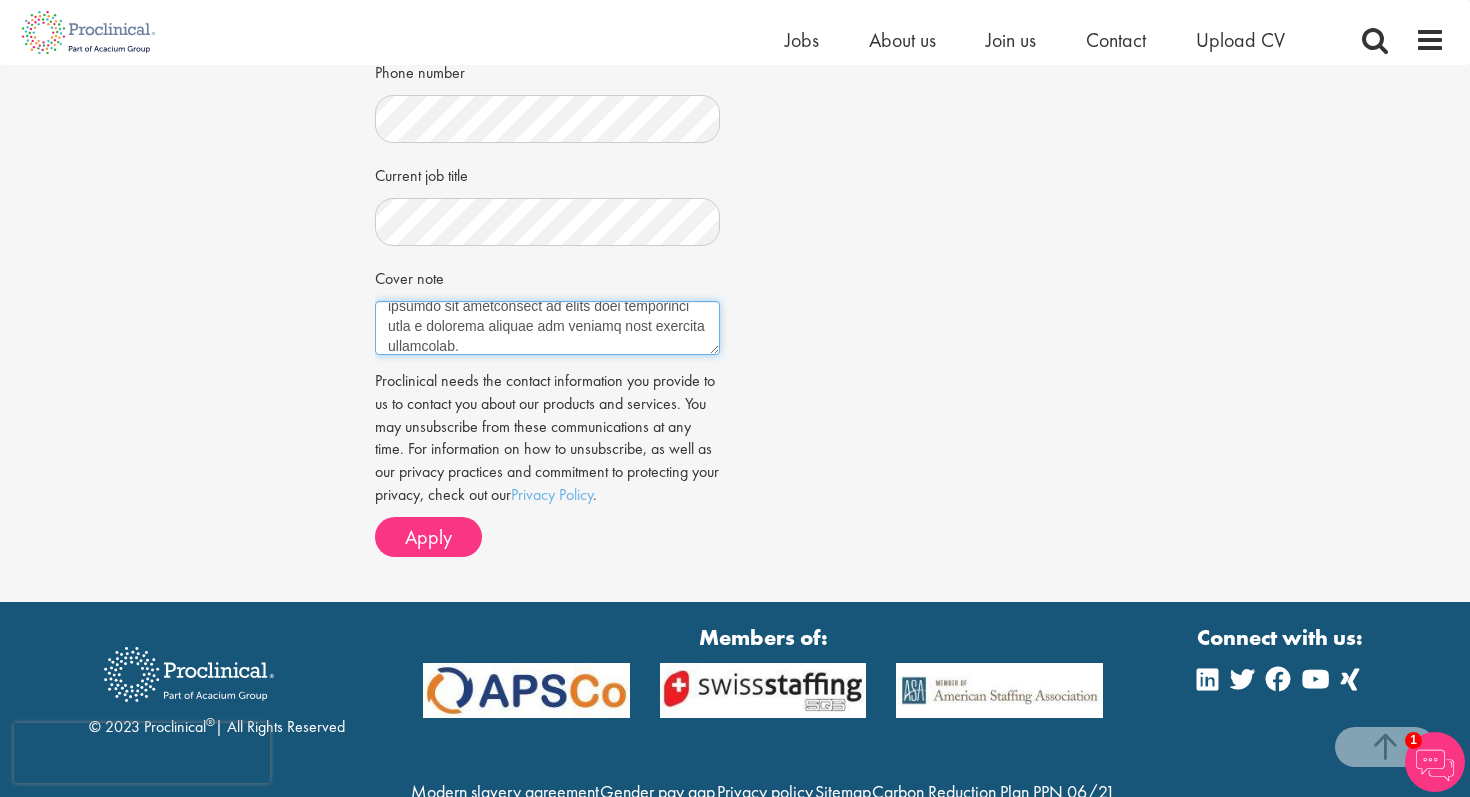 scroll, scrollTop: 434, scrollLeft: 0, axis: vertical 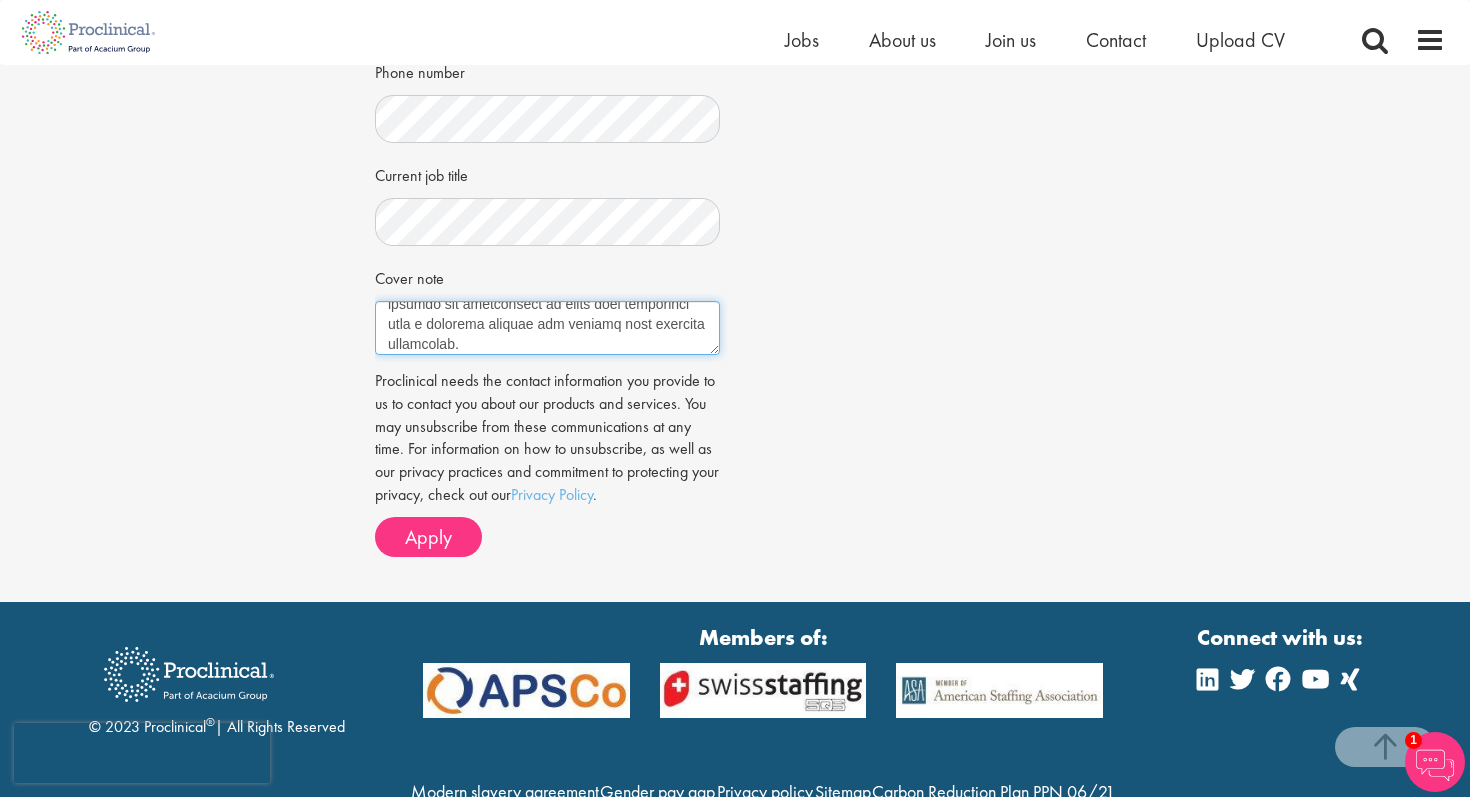 click on "Scientist with 7 years of hands-on experience in academic and biotech environments (University of Cambridge, Abcam), with a strong foundation in laboratory and preclinical research. Skilled in mouse disease models, immunoassays, histology, and regulated protocol management. I have supported global scientific teams and cross-functional collaboration across R&D settings. Now actively transitioning into the pharmaceutical industry, where I aim to apply my scientific expertise, stakeholder communication skills, and process-driven mindset to improve patient outcomes worldwide." at bounding box center (547, 328) 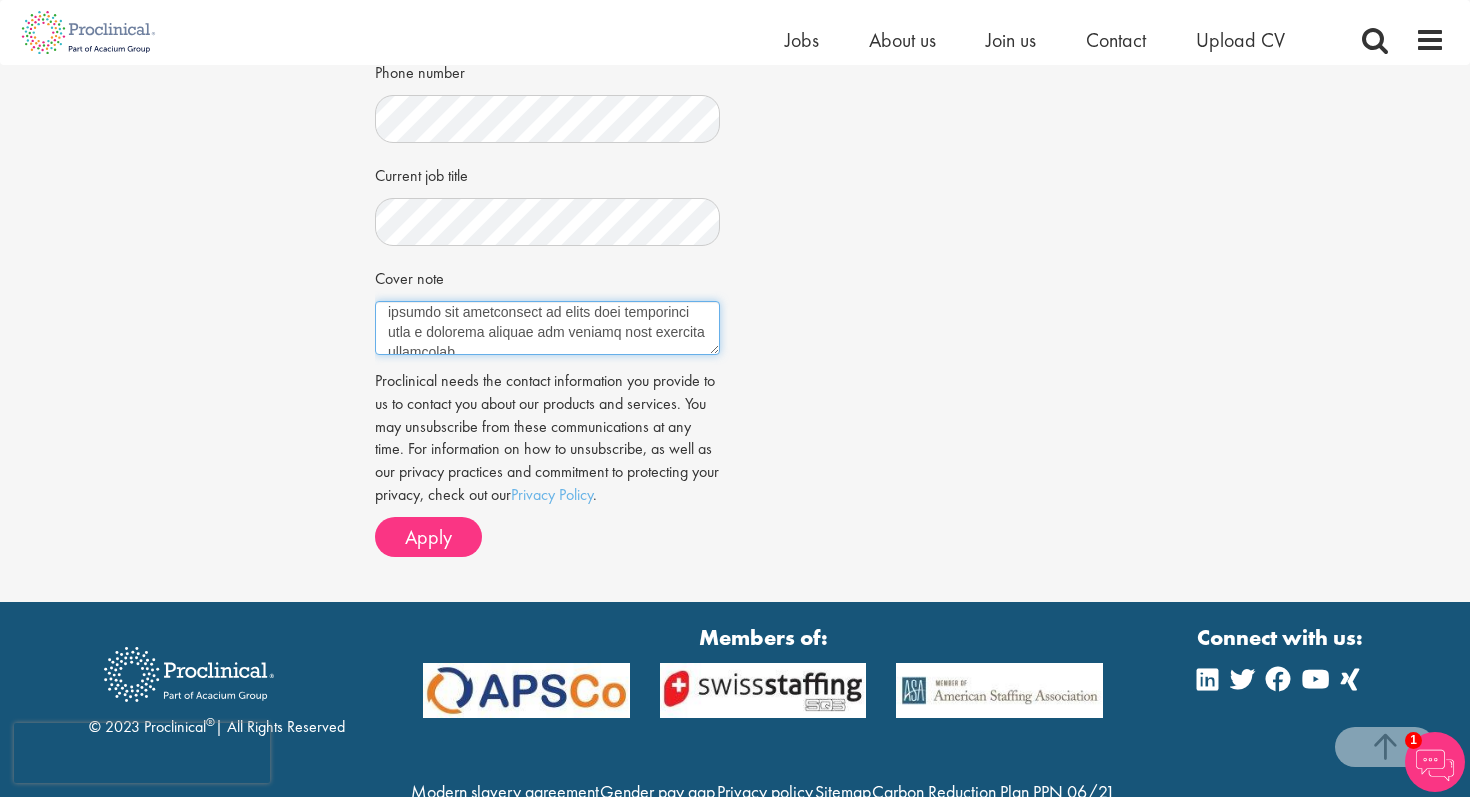click on "Scientist with 7 years of hands-on experience in academic and biotech environments (University of Cambridge, Abcam), with a strong foundation in laboratory and preclinical research. Skilled in mouse disease models, immunoassays, histology, and regulated protocol management. I have supported global scientific teams and cross-functional collaboration across R&D settings. Now actively transitioning into the pharmaceutical industry, where I aim to apply my scientific expertise, stakeholder communication skills, and process-driven mindset to improve patient outcomes worldwide." at bounding box center (547, 328) 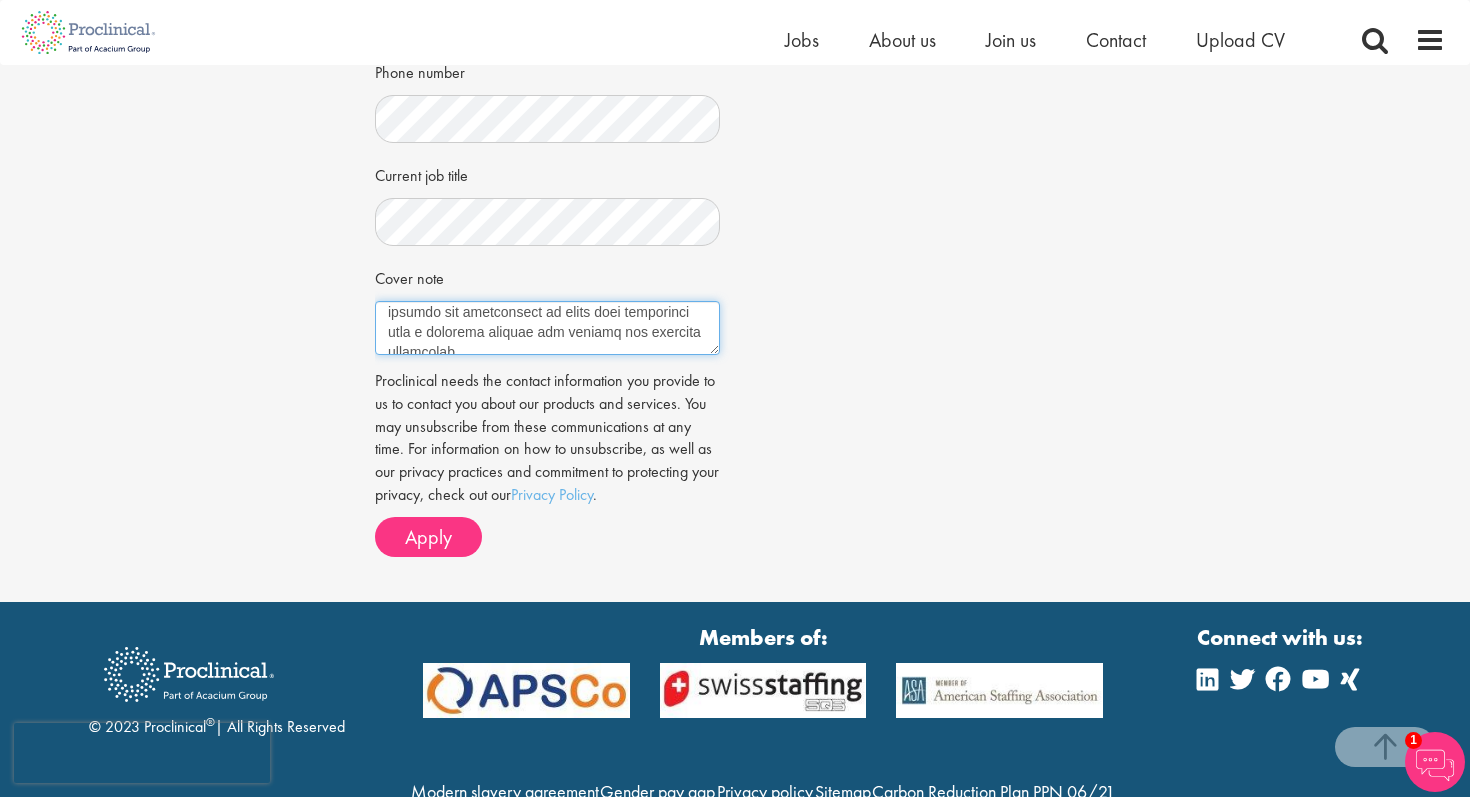 click on "Scientist with 7 years of hands-on experience in academic and biotech environments (University of Cambridge, Abcam), with a strong foundation in laboratory and preclinical research. Skilled in mouse disease models, immunoassays, histology, and regulated protocol management. I have supported global scientific teams and cross-functional collaboration across R&D settings. Now actively transitioning into the pharmaceutical industry, where I aim to apply my scientific expertise, stakeholder communication skills, and process-driven mindset to improve patient outcomes worldwide." at bounding box center (547, 328) 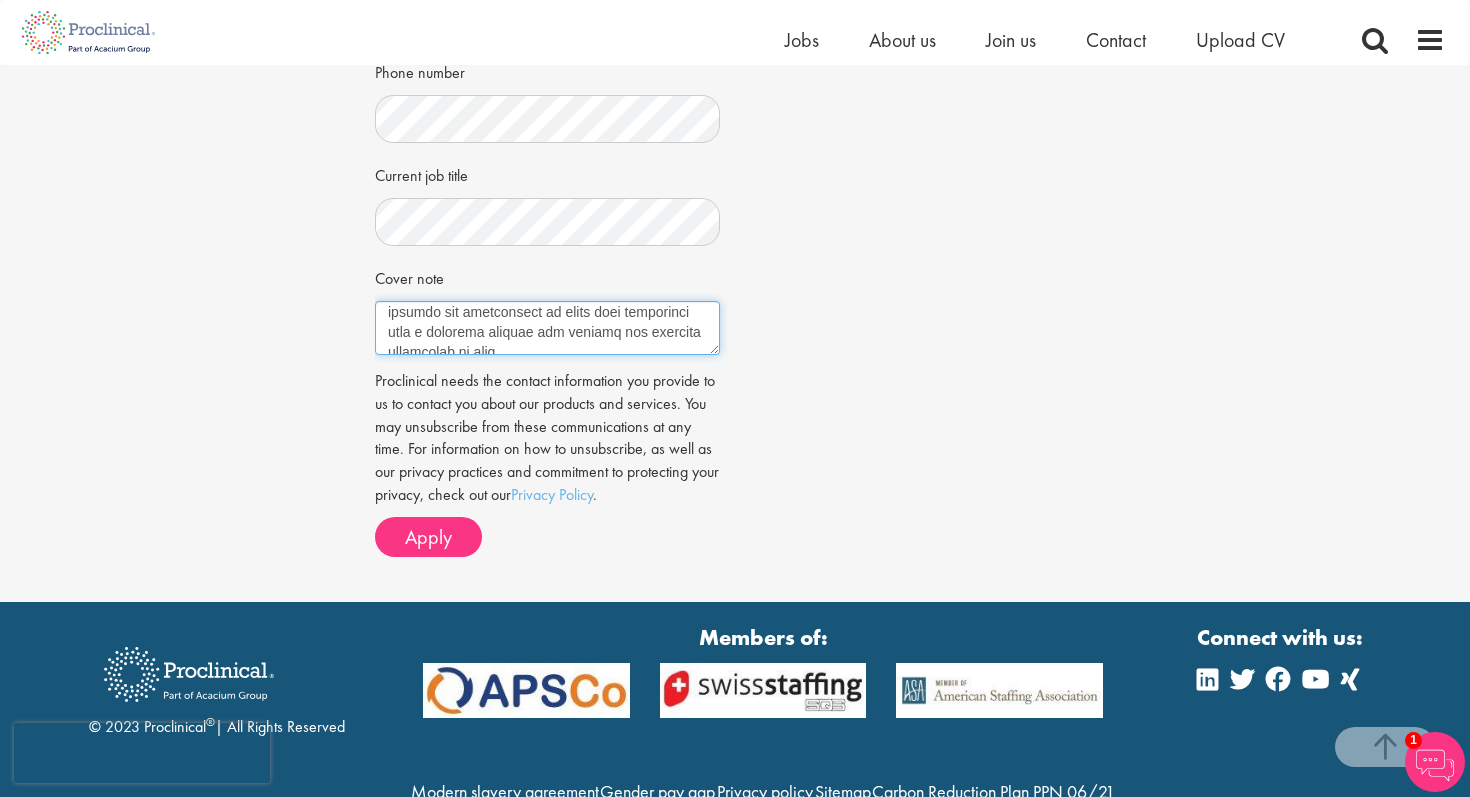 scroll, scrollTop: 432, scrollLeft: 0, axis: vertical 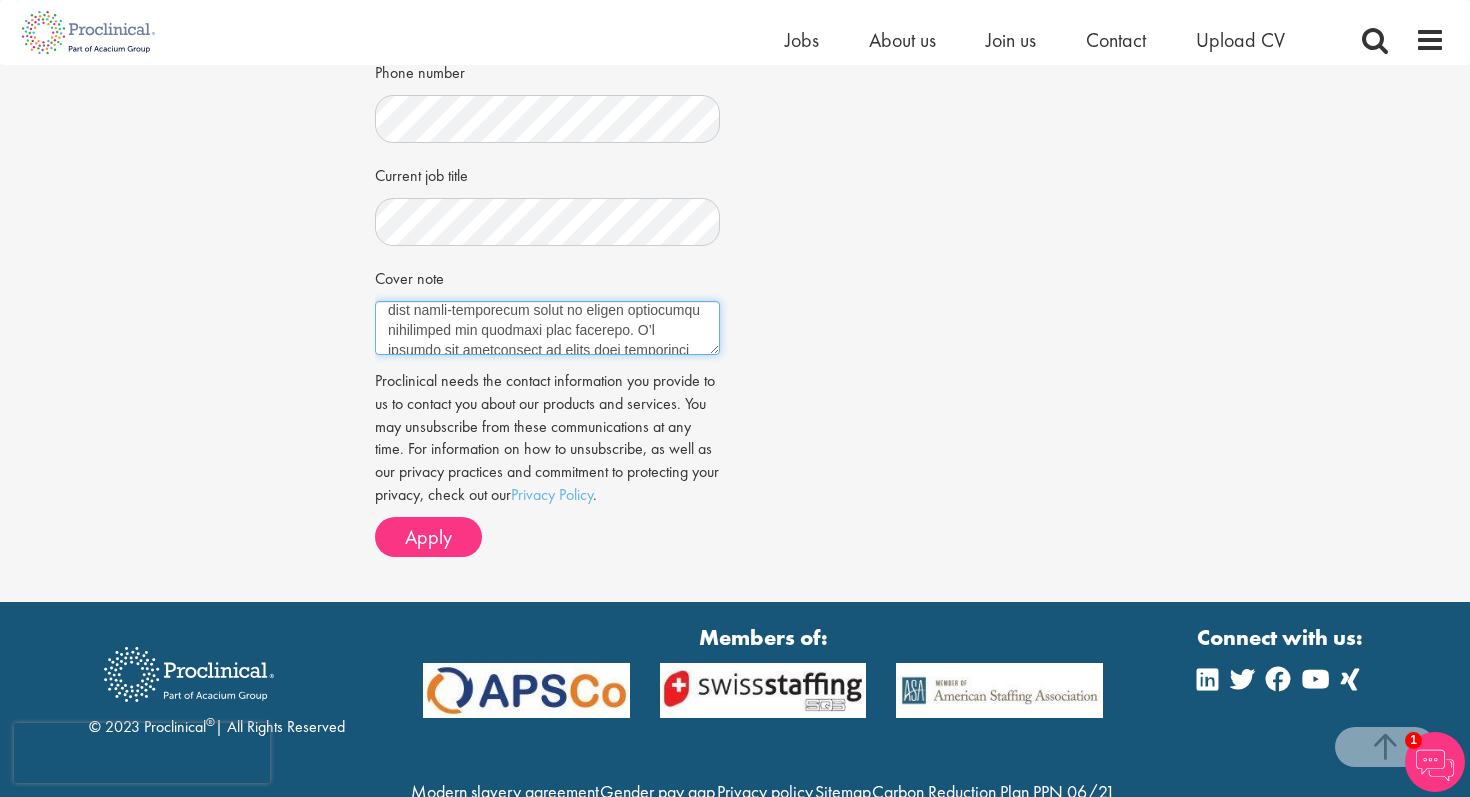 click on "Scientist with 7 years of hands-on experience in academic and biotech environments (University of Cambridge, Abcam), with a strong foundation in laboratory and preclinical research. Skilled in mouse disease models, immunoassays, histology, and regulated protocol management. I have supported global scientific teams and cross-functional collaboration across R&D settings. Now actively transitioning into the pharmaceutical industry, where I aim to apply my scientific expertise, stakeholder communication skills, and process-driven mindset to improve patient outcomes worldwide." at bounding box center [547, 328] 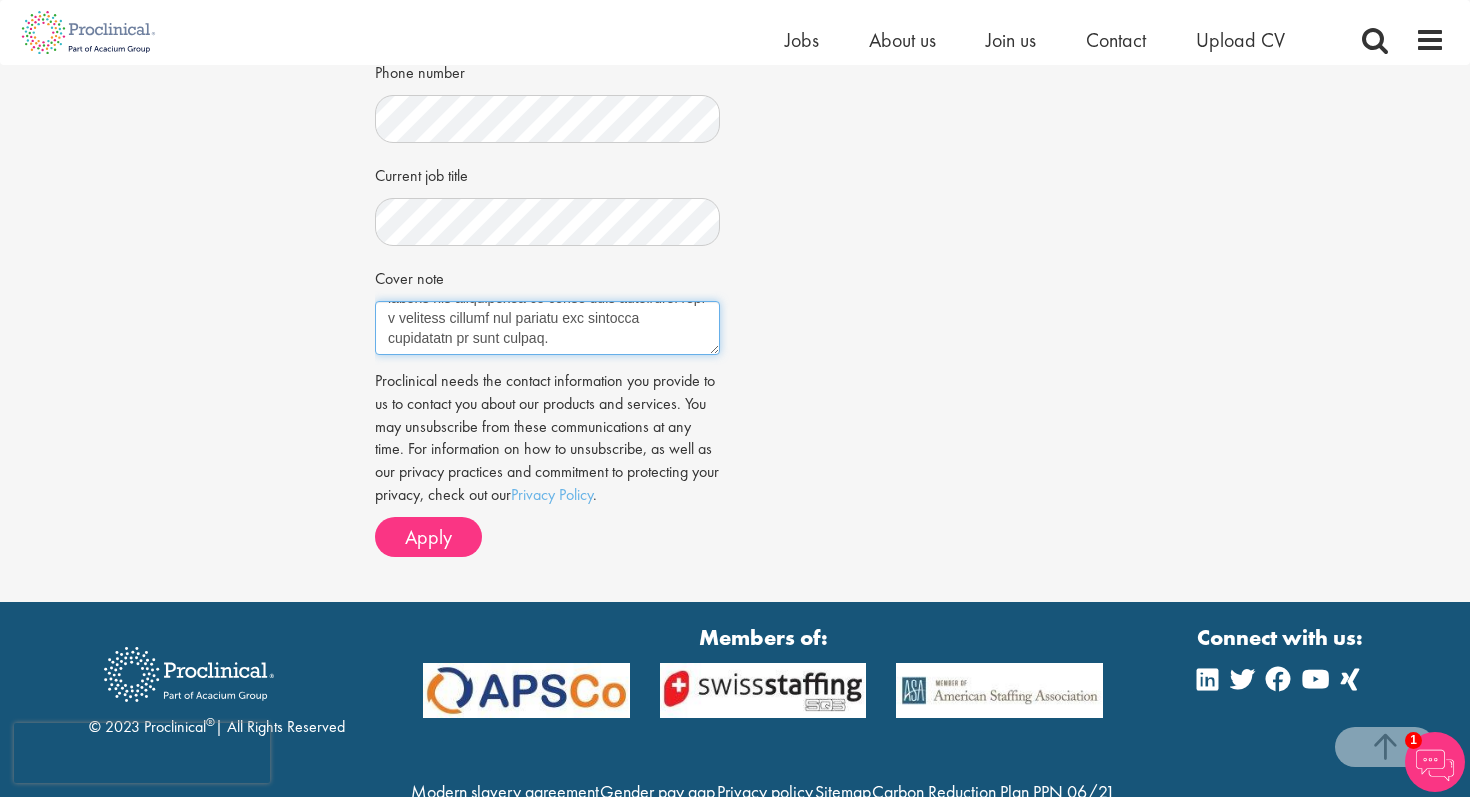 scroll, scrollTop: 473, scrollLeft: 0, axis: vertical 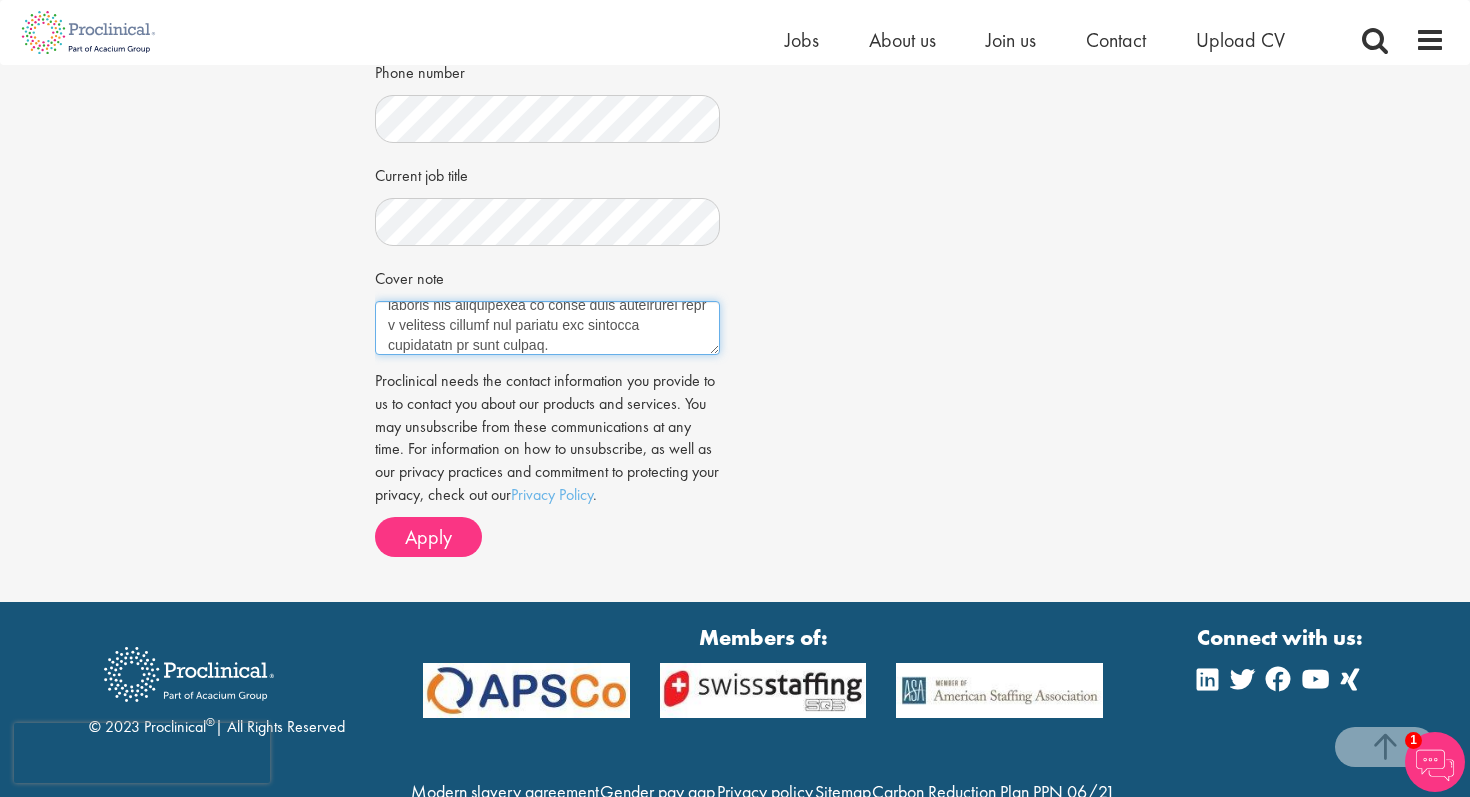 click on "Scientist with 7 years of hands-on experience in academic and biotech environments (University of Cambridge, Abcam), with a strong foundation in laboratory and preclinical research. Skilled in mouse disease models, immunoassays, histology, and regulated protocol management. I have supported global scientific teams and cross-functional collaboration across R&D settings. Now actively transitioning into the pharmaceutical industry, where I aim to apply my scientific expertise, stakeholder communication skills, and process-driven mindset to improve patient outcomes worldwide." at bounding box center [547, 328] 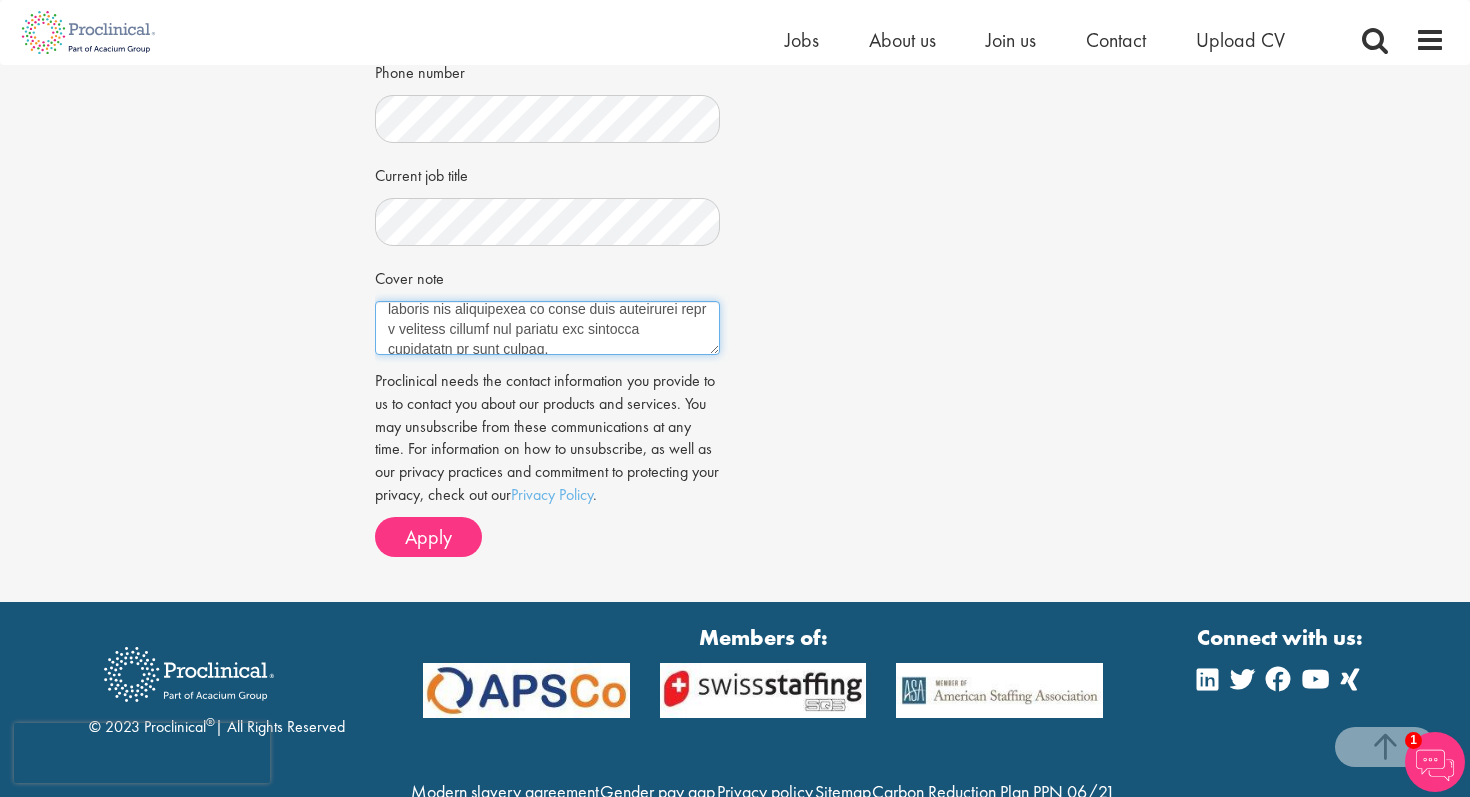 scroll, scrollTop: 476, scrollLeft: 0, axis: vertical 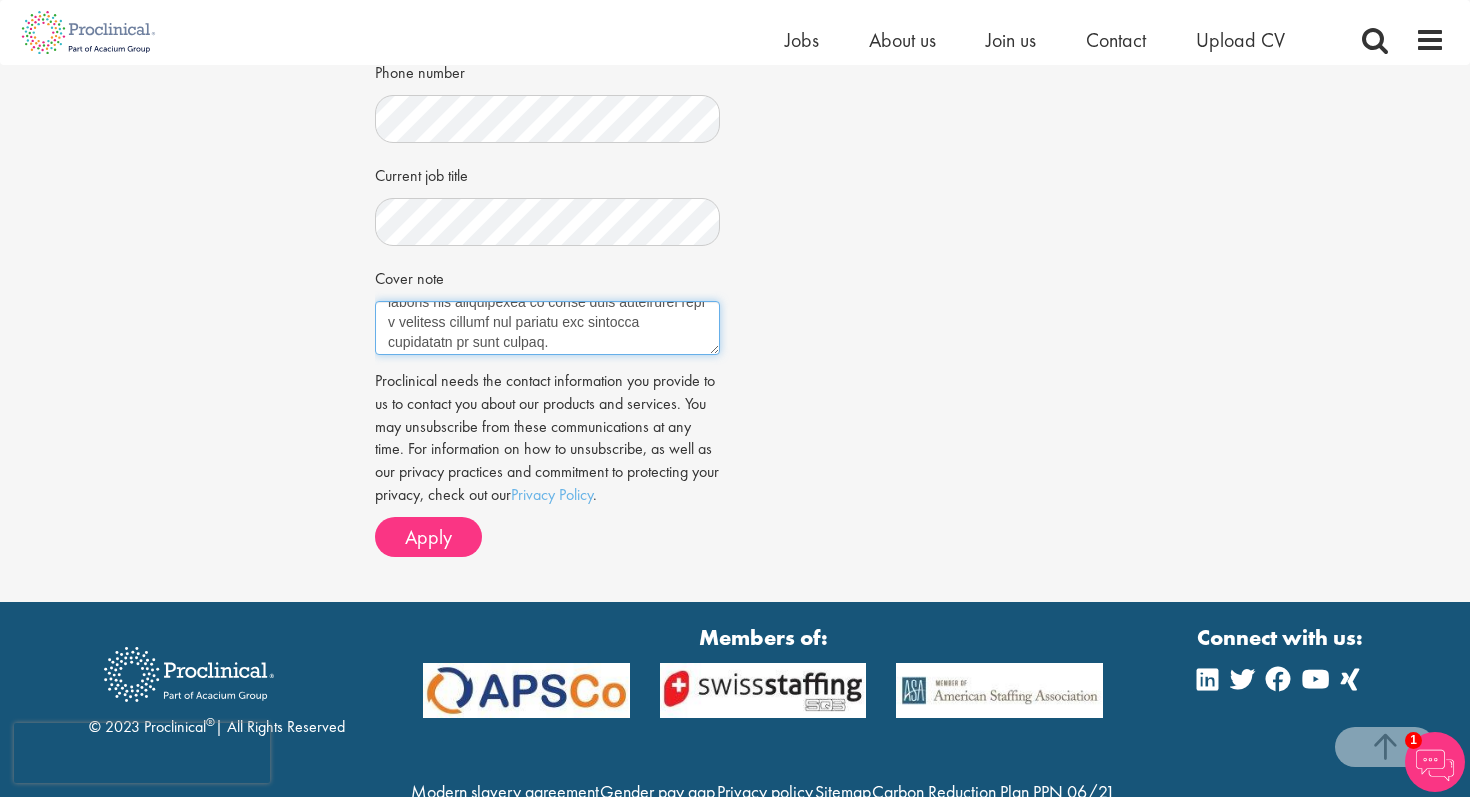 type on "Dear Ashley,
I’m very interested in the Clinical Research Associate position supporting in vitro diagnostic studies. I bring extensive experience working in highly regulated laboratory research environments involving animal subjects at leading academic institutions, including the University of Cambridge, where all procedures required strict monitoring, real-time documentation, and full compliance with ethical and regulatory frameworks—similar to human clinical trial settings. My background in histopathology and tissue-based research has strengthened my attention to detail, understanding of protocol adherence, and respect for data integrity. I’m well-versed in GCP principles, ISO 14155, and ICH guidelines, and how to apply this regulatory mindset rigorously across all stages of research. While I haven’t worked directly with clinical sites, I’ve collaborated with cross-functional teams to ensure procedural compliance and accurate data handling. I’m particularly drawn to roles that combine scientific rigor wi..." 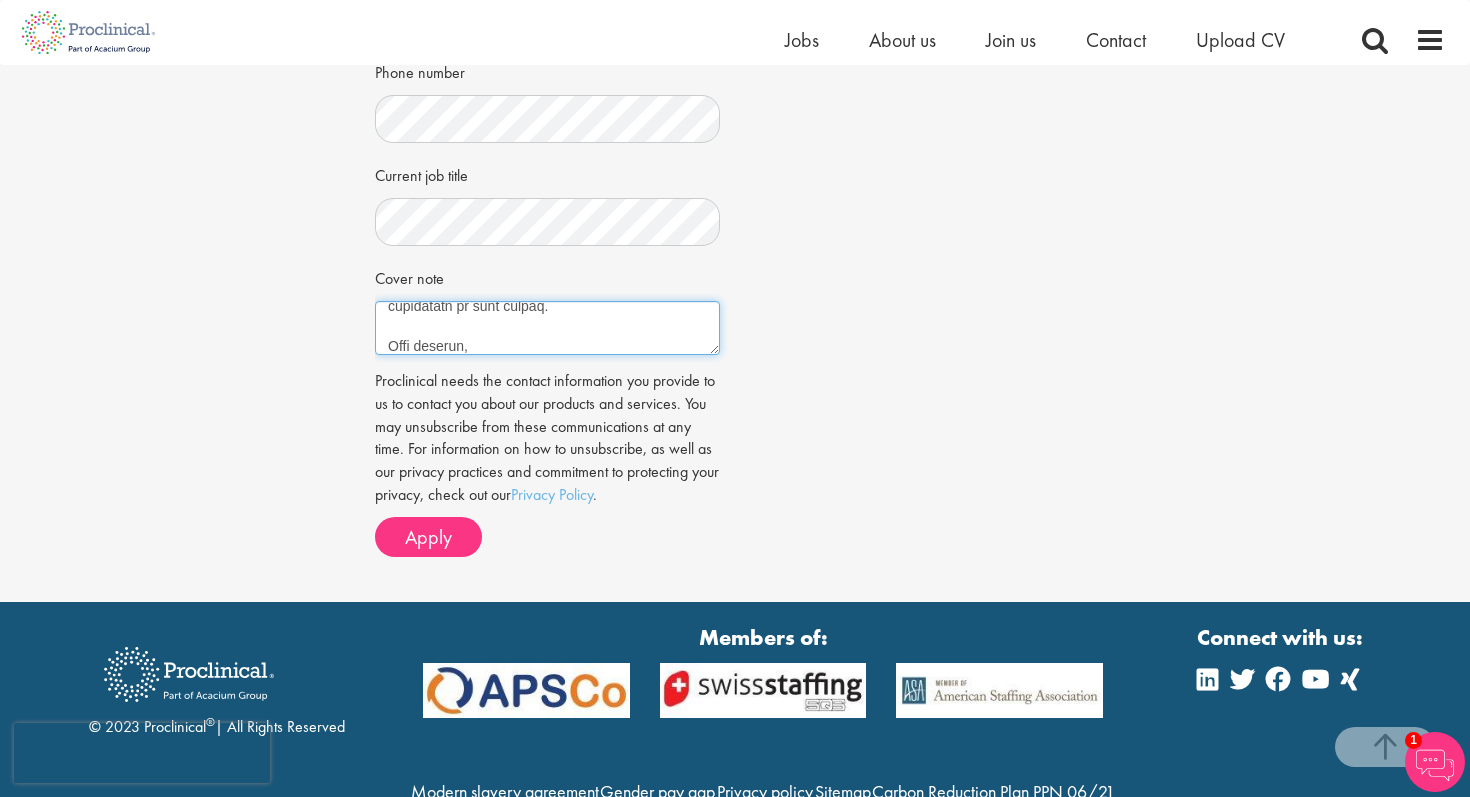 scroll, scrollTop: 520, scrollLeft: 0, axis: vertical 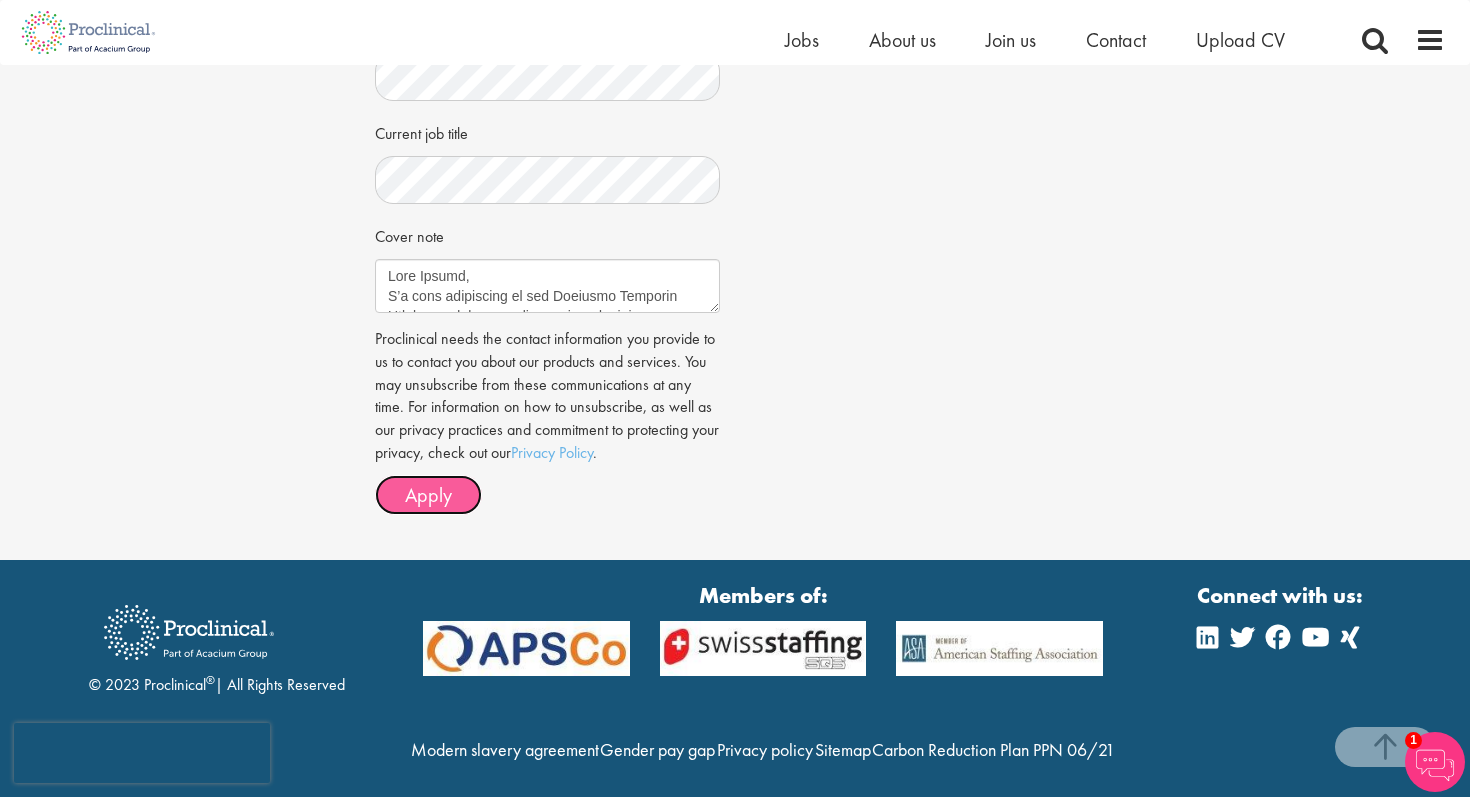 click on "Apply" at bounding box center (428, 495) 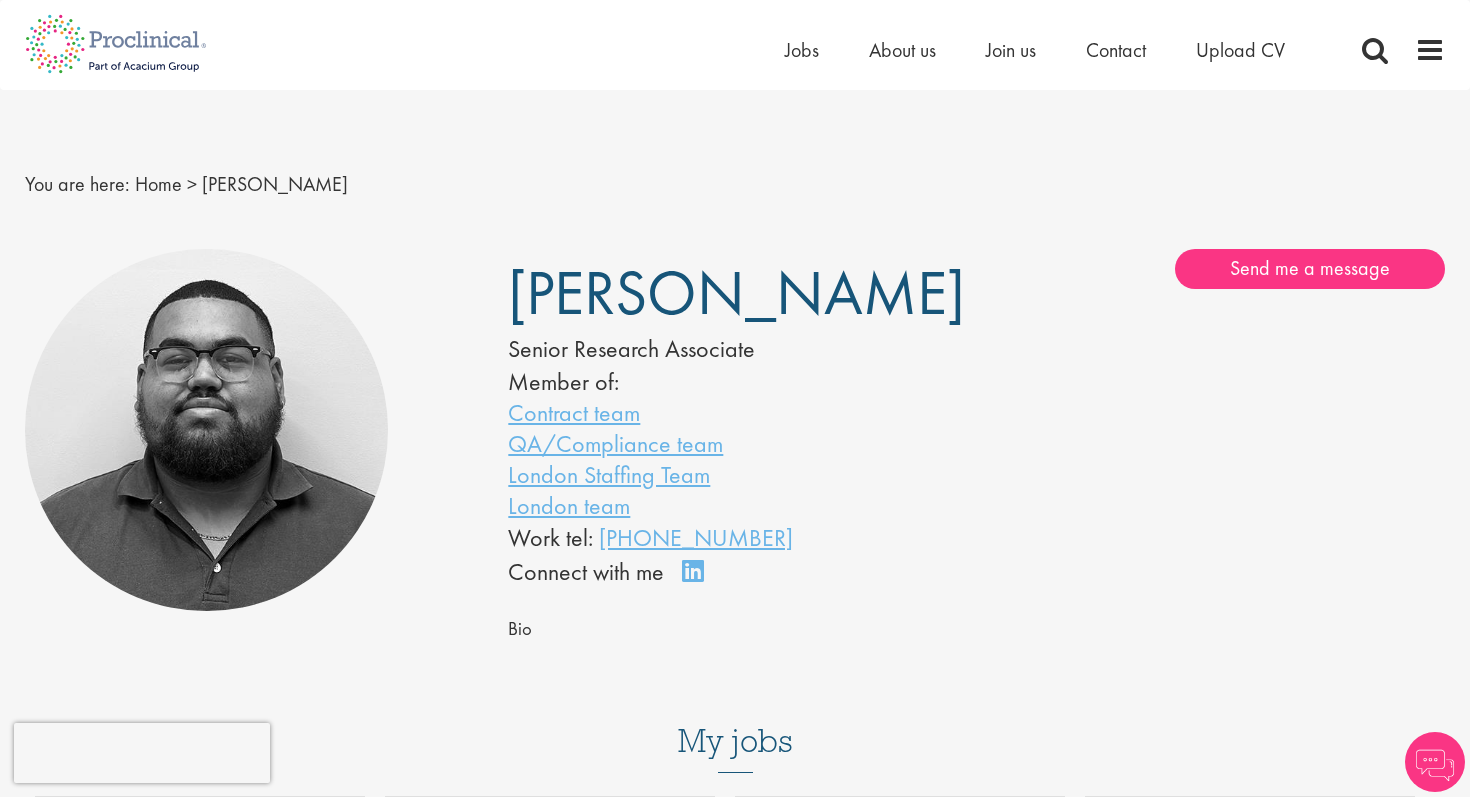 scroll, scrollTop: 0, scrollLeft: 0, axis: both 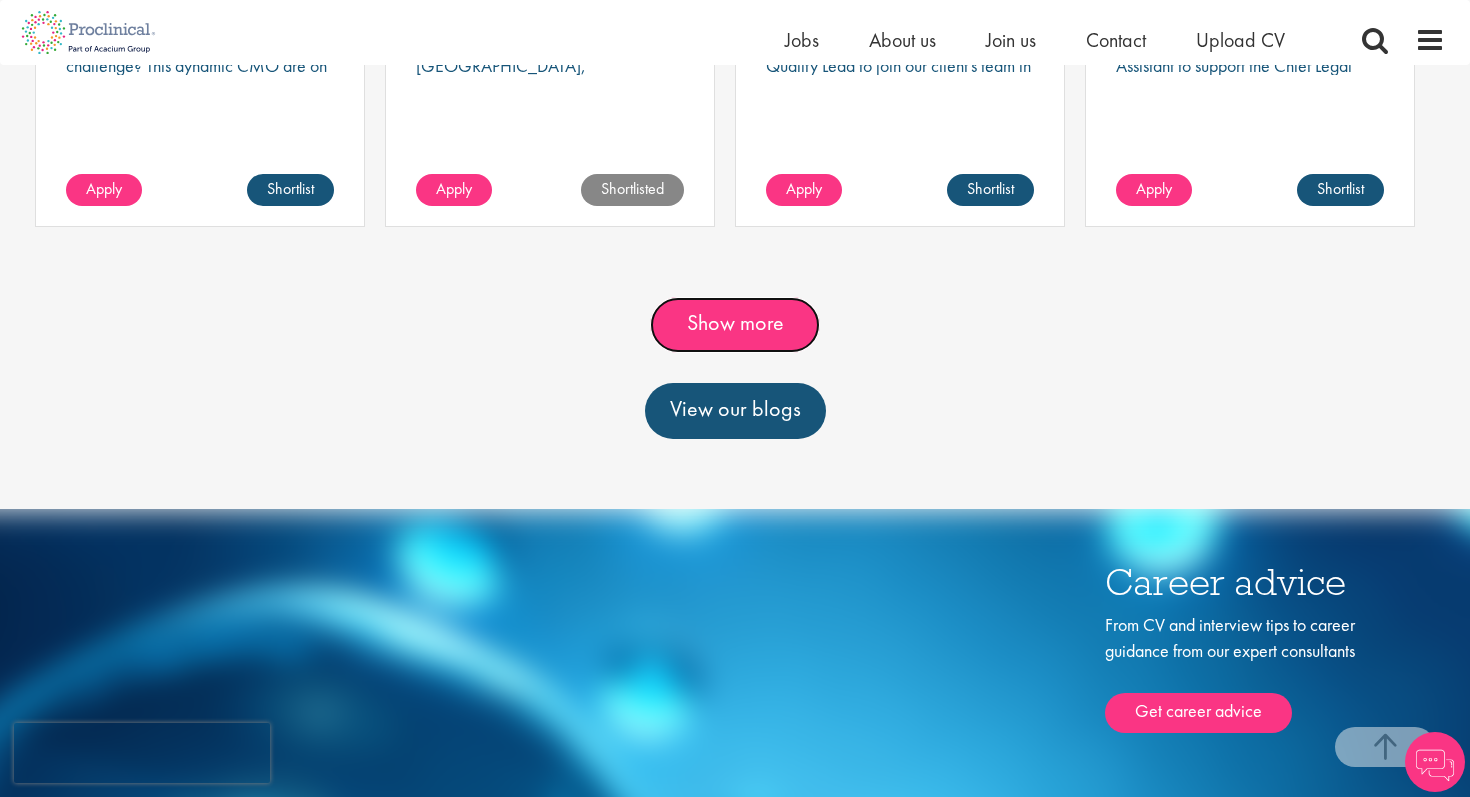 click on "Show more" at bounding box center (735, 325) 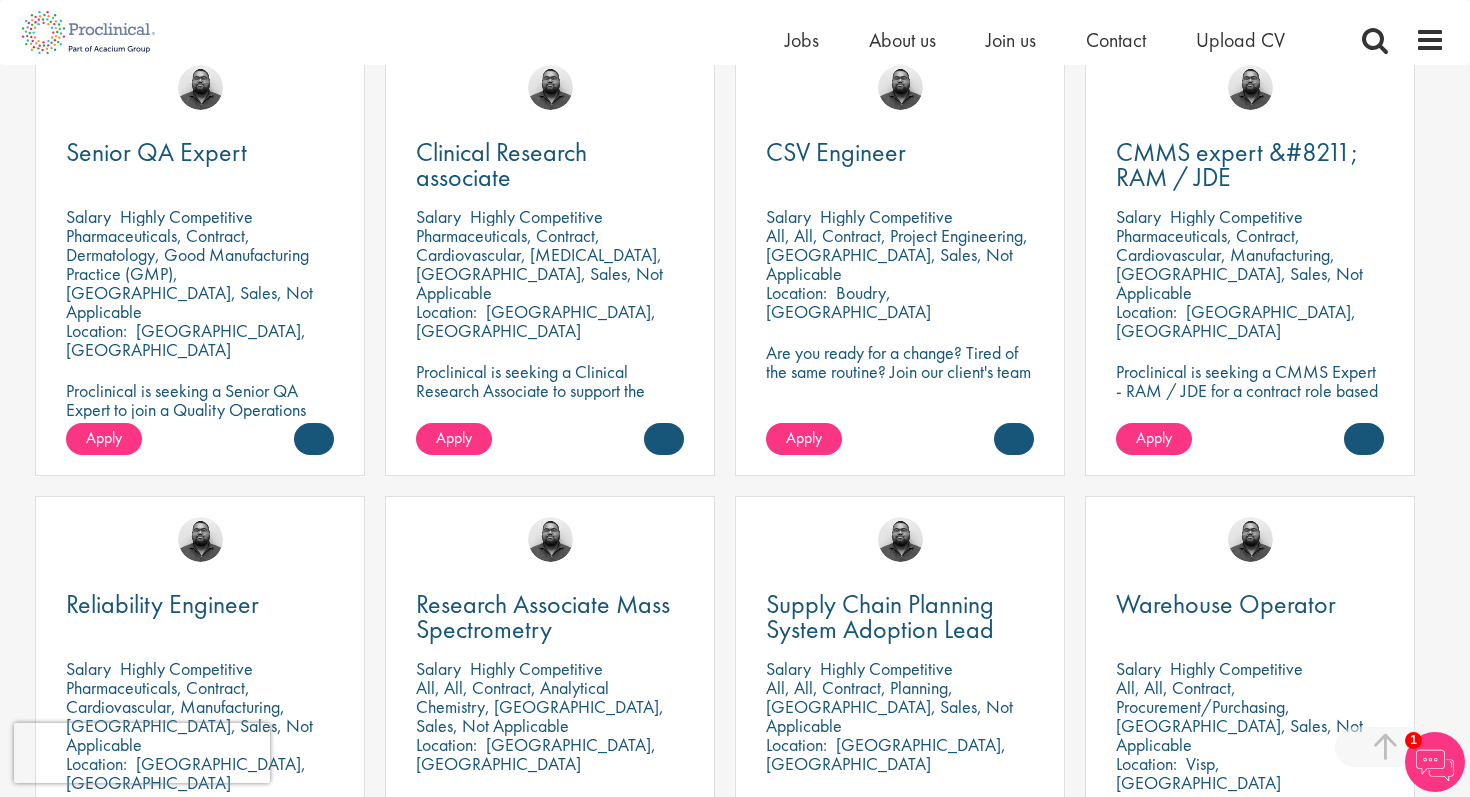 scroll, scrollTop: 1633, scrollLeft: 0, axis: vertical 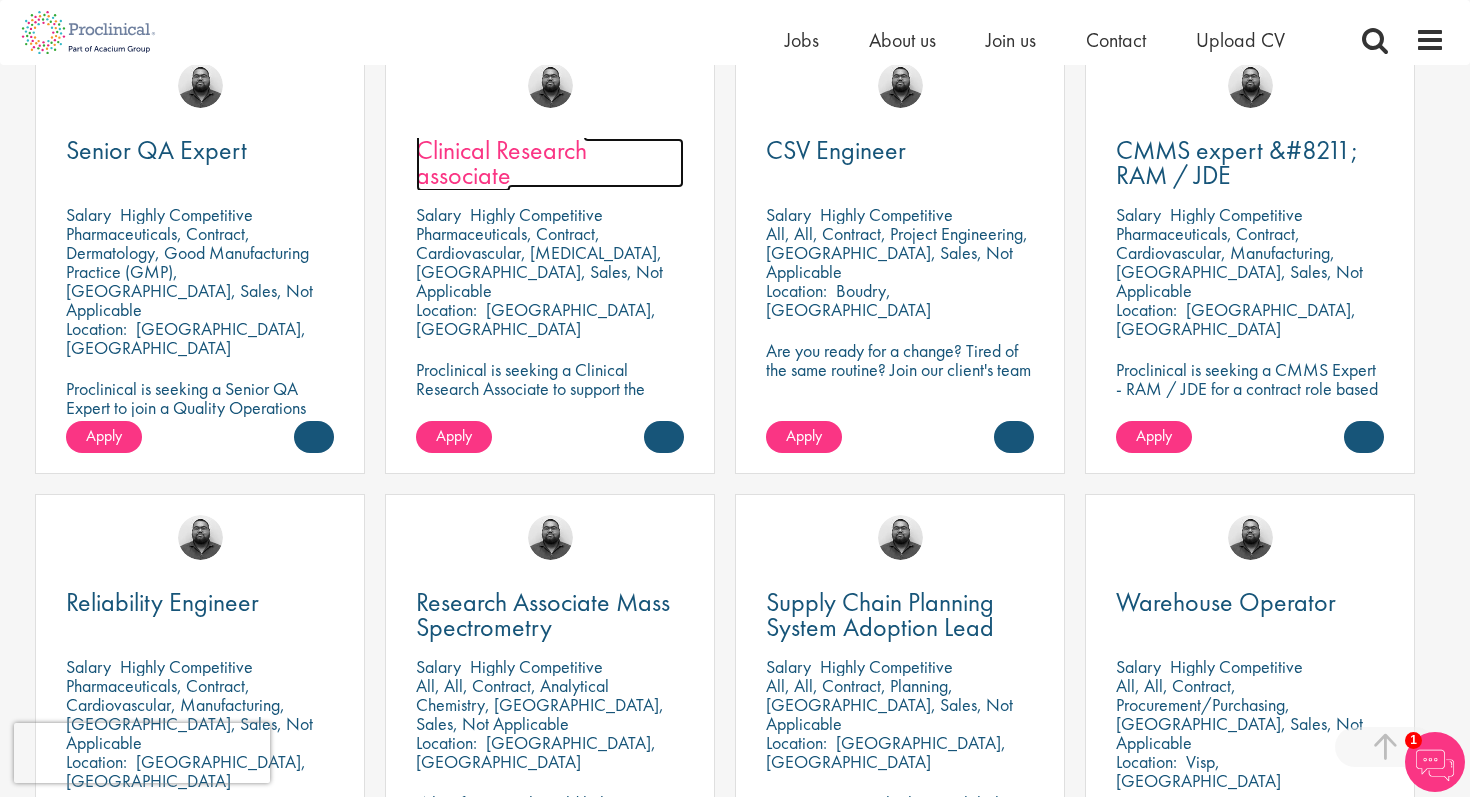 click on "Clinical Research associate" at bounding box center (501, 162) 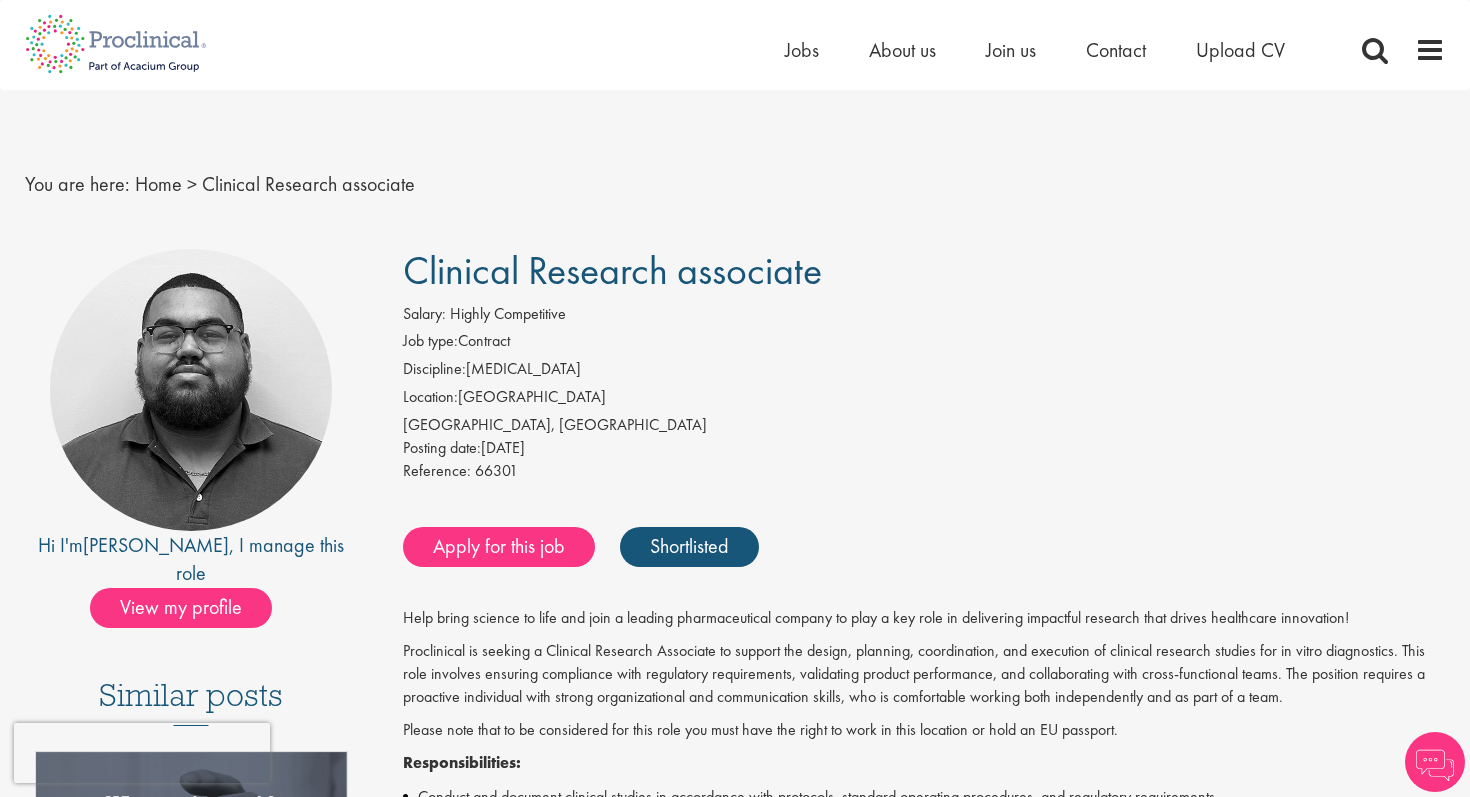 scroll, scrollTop: 0, scrollLeft: 0, axis: both 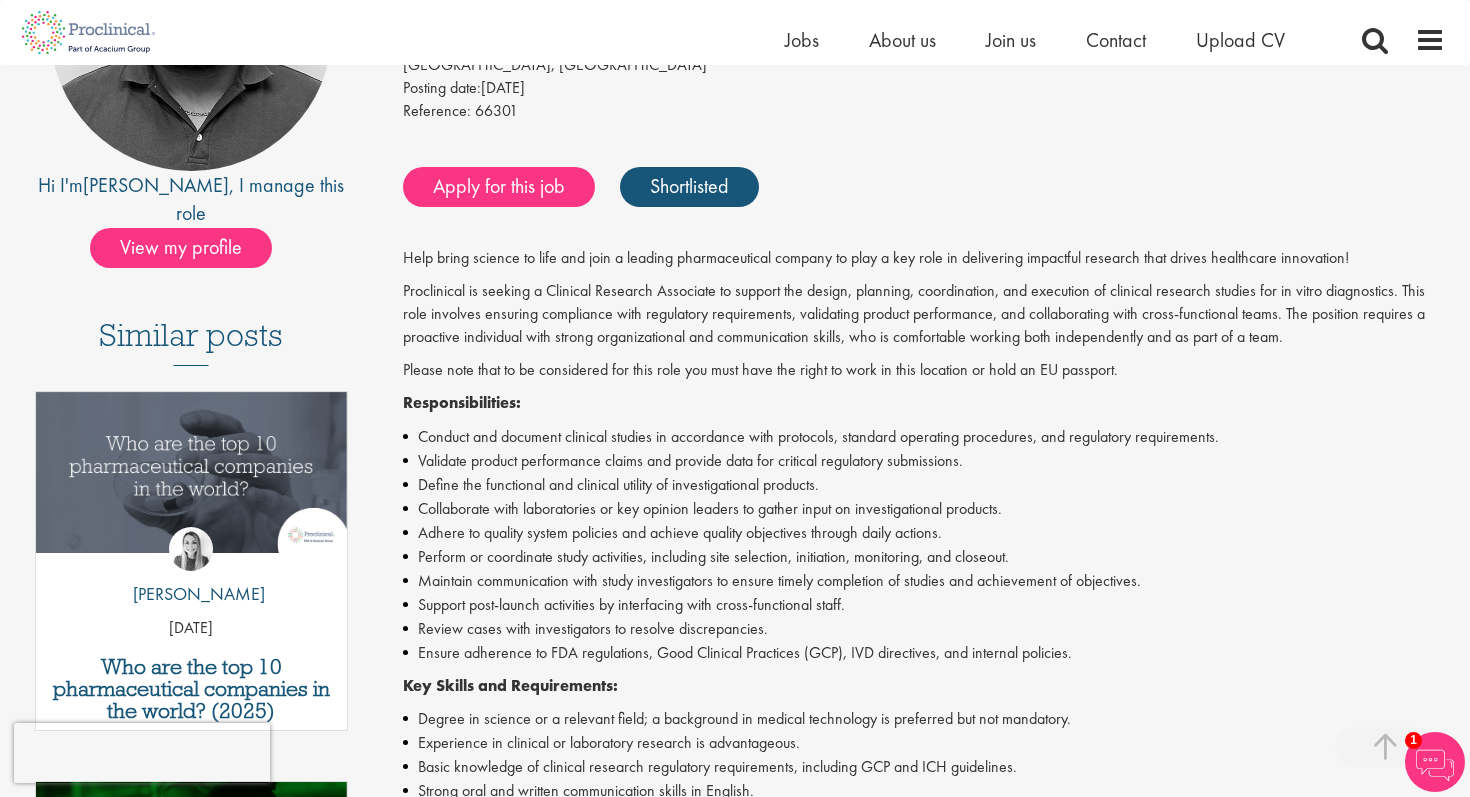 click on "Adhere to quality system policies and achieve quality objectives through daily actions." at bounding box center (924, 533) 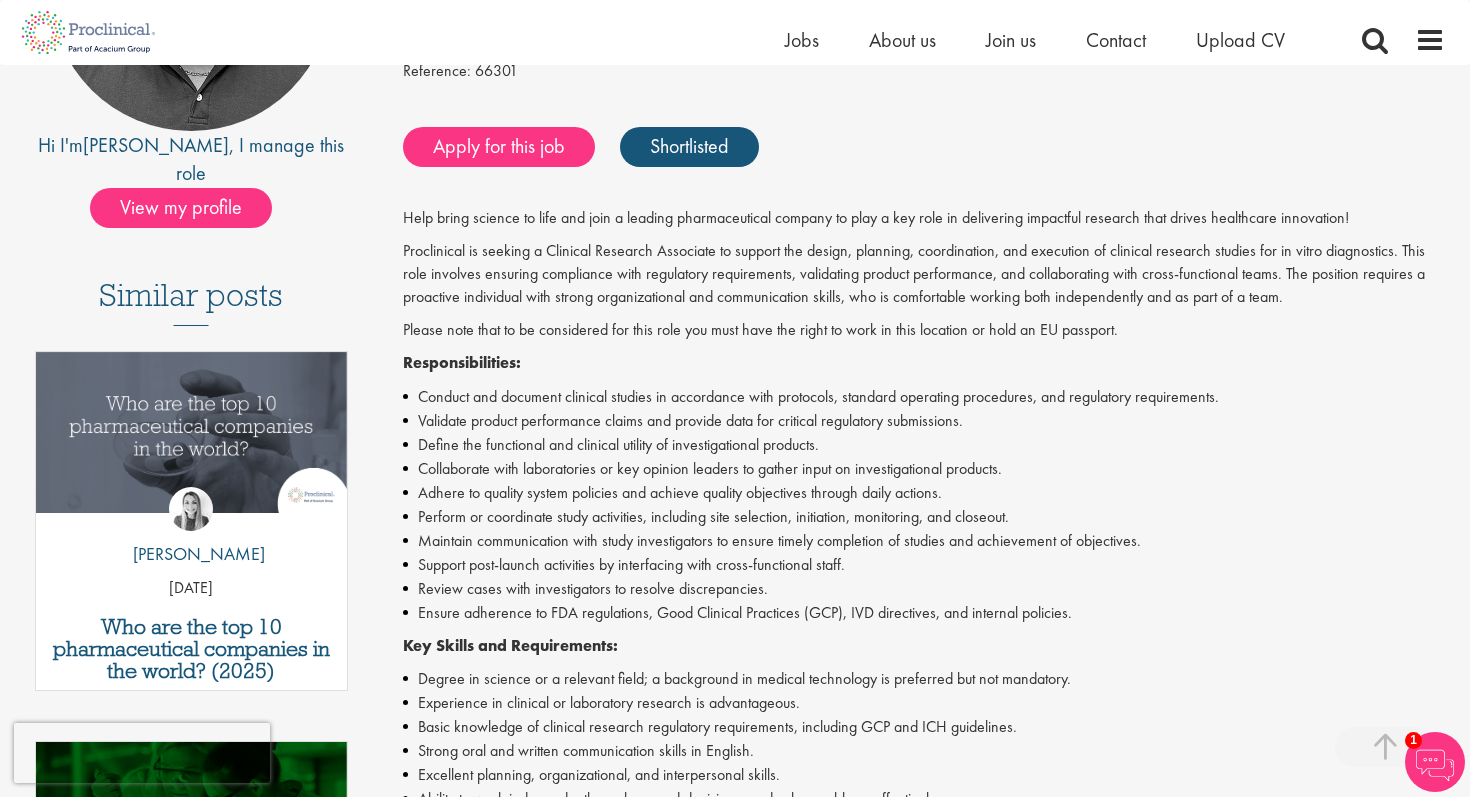 scroll, scrollTop: 377, scrollLeft: 0, axis: vertical 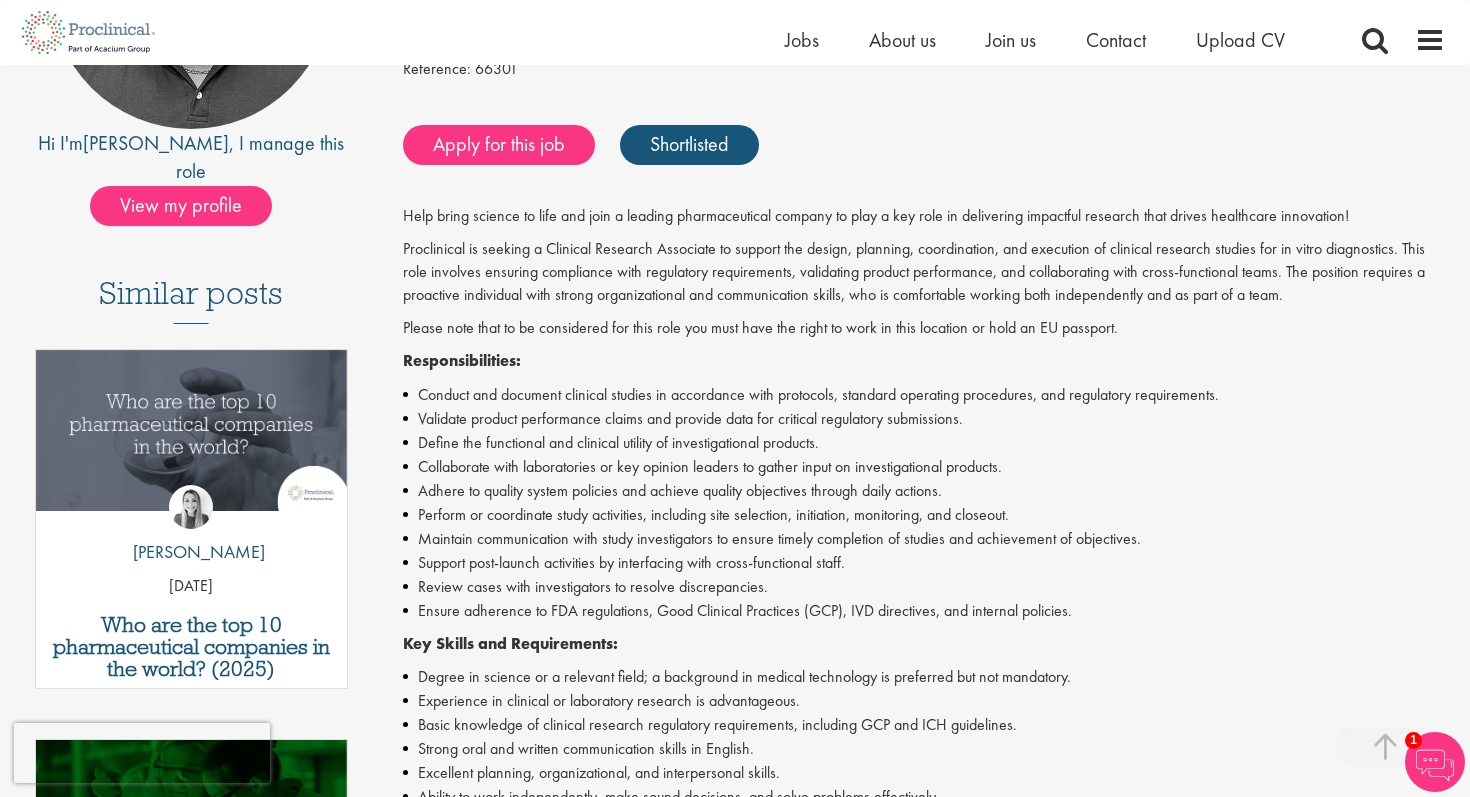 click on "Help bring science to life and join a leading pharmaceutical company to play a key role in delivering impactful research that drives healthcare innovation!     Proclinical is seeking a Clinical Research Associate to support the design, planning, coordination, and execution of clinical research studies for in vitro diagnostics. This role involves ensuring compliance with regulatory requirements, validating product performance, and collaborating with cross-functional teams. The position requires a proactive individual with strong organizational and communication skills, who is comfortable working both independently and as part of a team.    Please note that to be considered for this role you must have the right to work in this location or hold an EU passport.     Responsibilities: Conduct and document clinical studies in accordance with protocols, standard operating procedures, and regulatory requirements.  Validate product performance claims and provide data for critical regulatory submissions.          at" at bounding box center (924, 706) 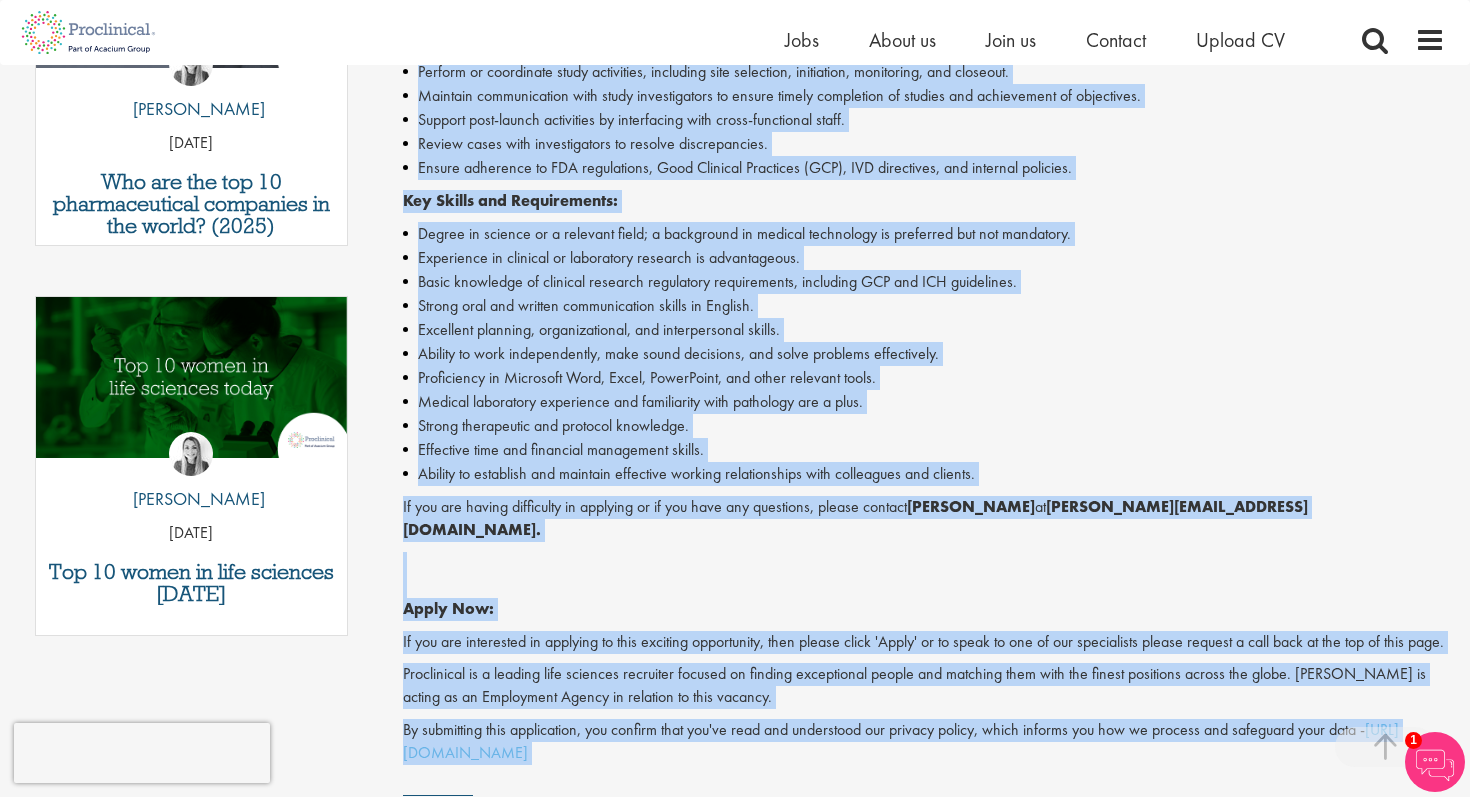 scroll, scrollTop: 887, scrollLeft: 0, axis: vertical 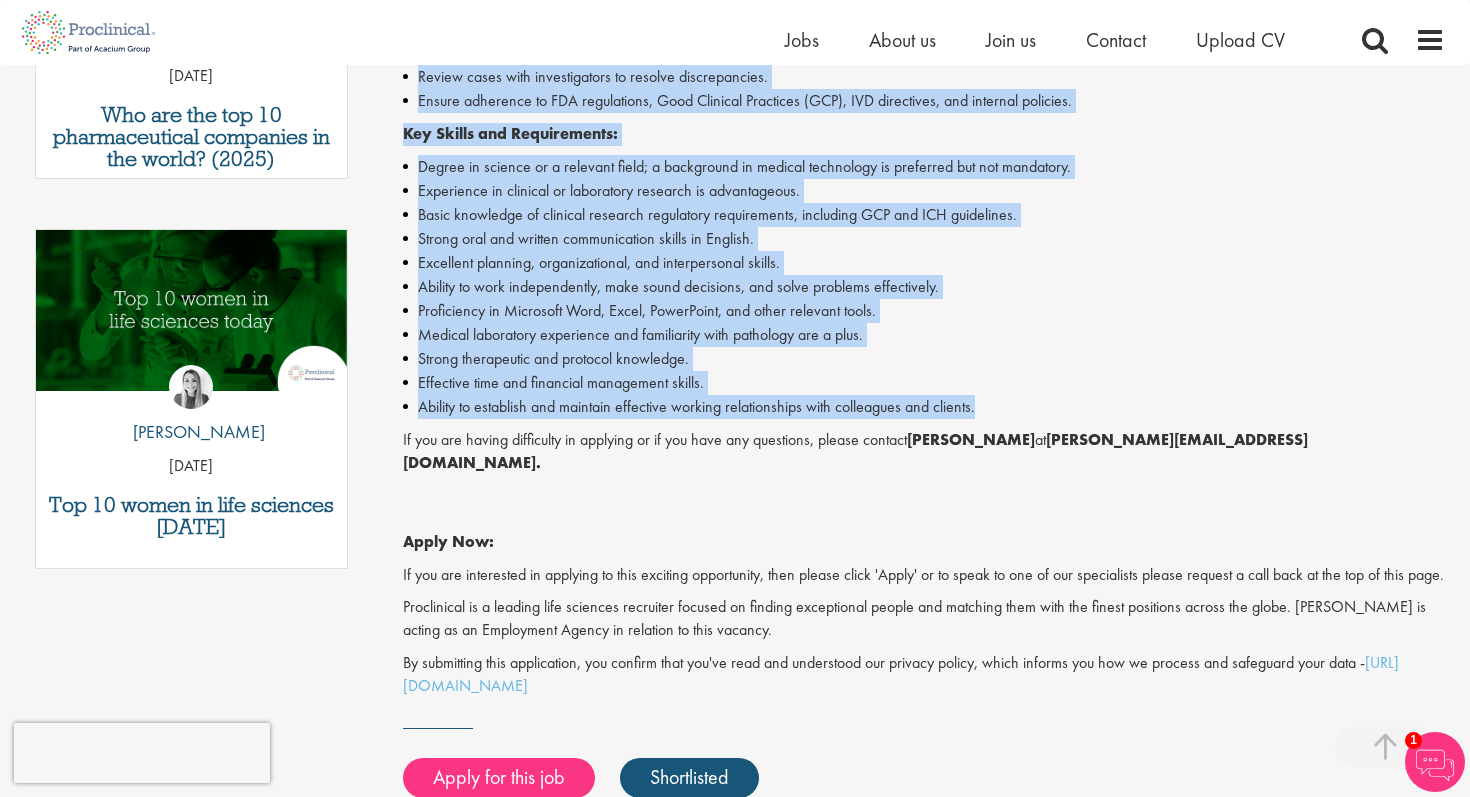 drag, startPoint x: 403, startPoint y: 233, endPoint x: 1001, endPoint y: 413, distance: 624.503 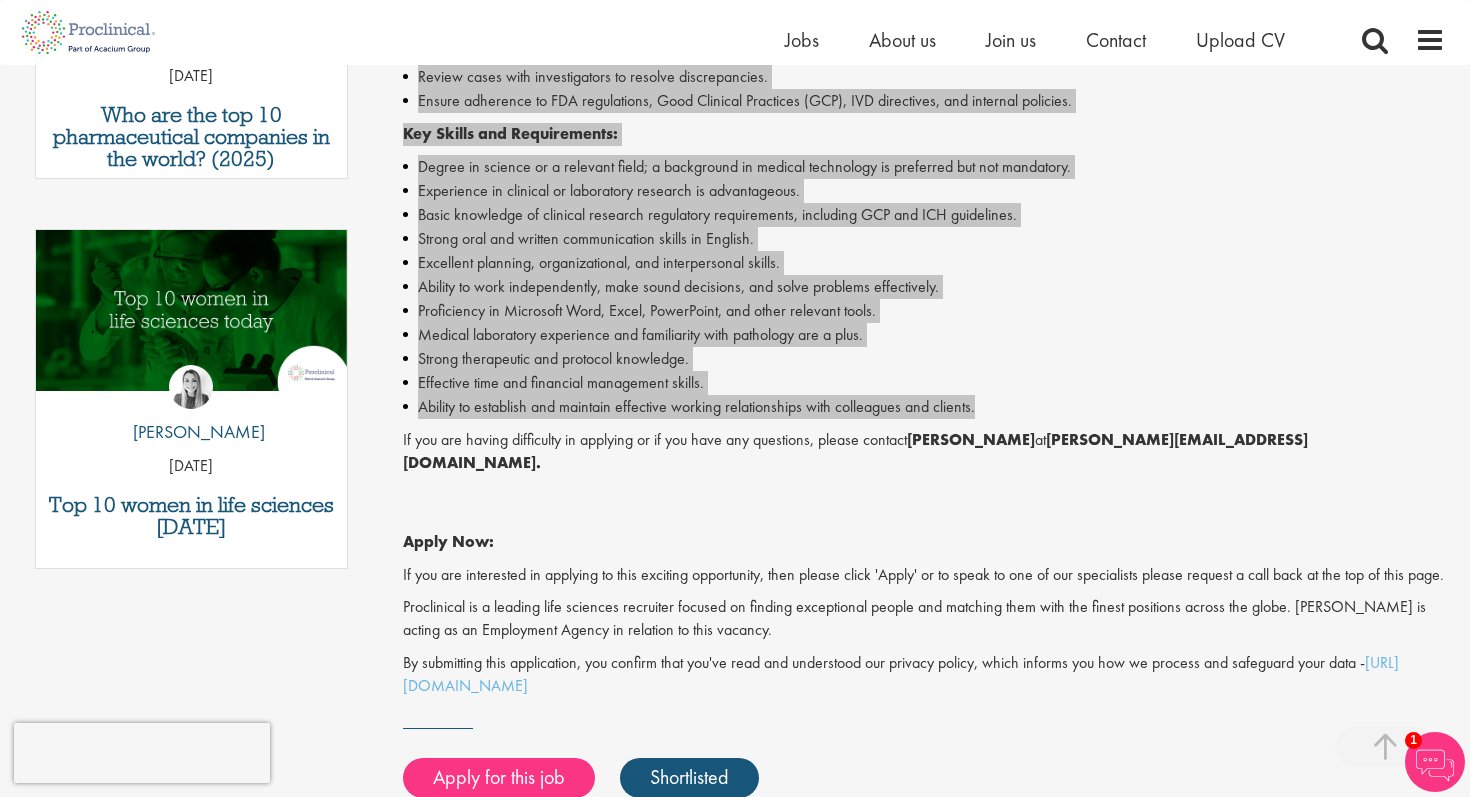 scroll, scrollTop: 0, scrollLeft: 0, axis: both 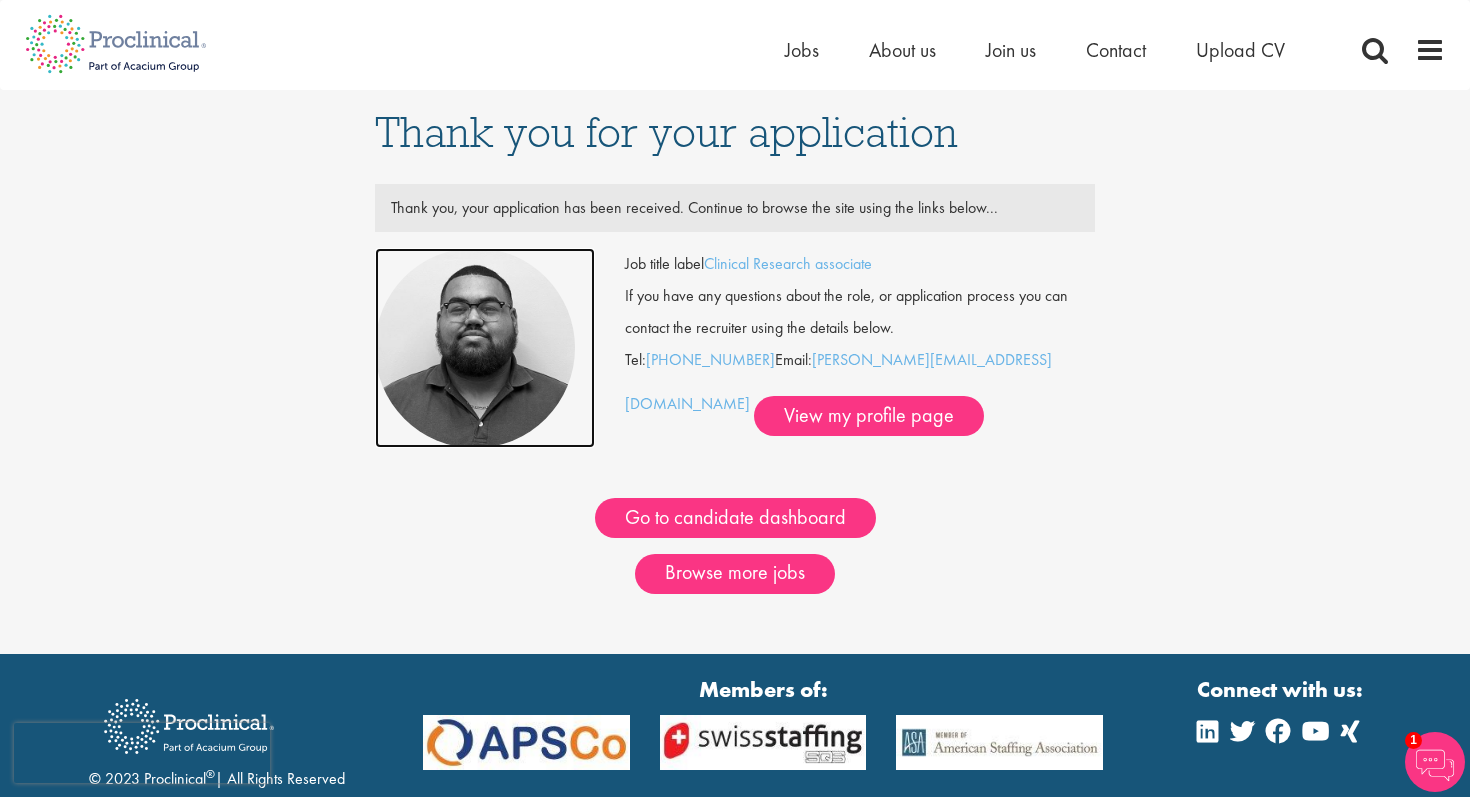 click at bounding box center [475, 348] 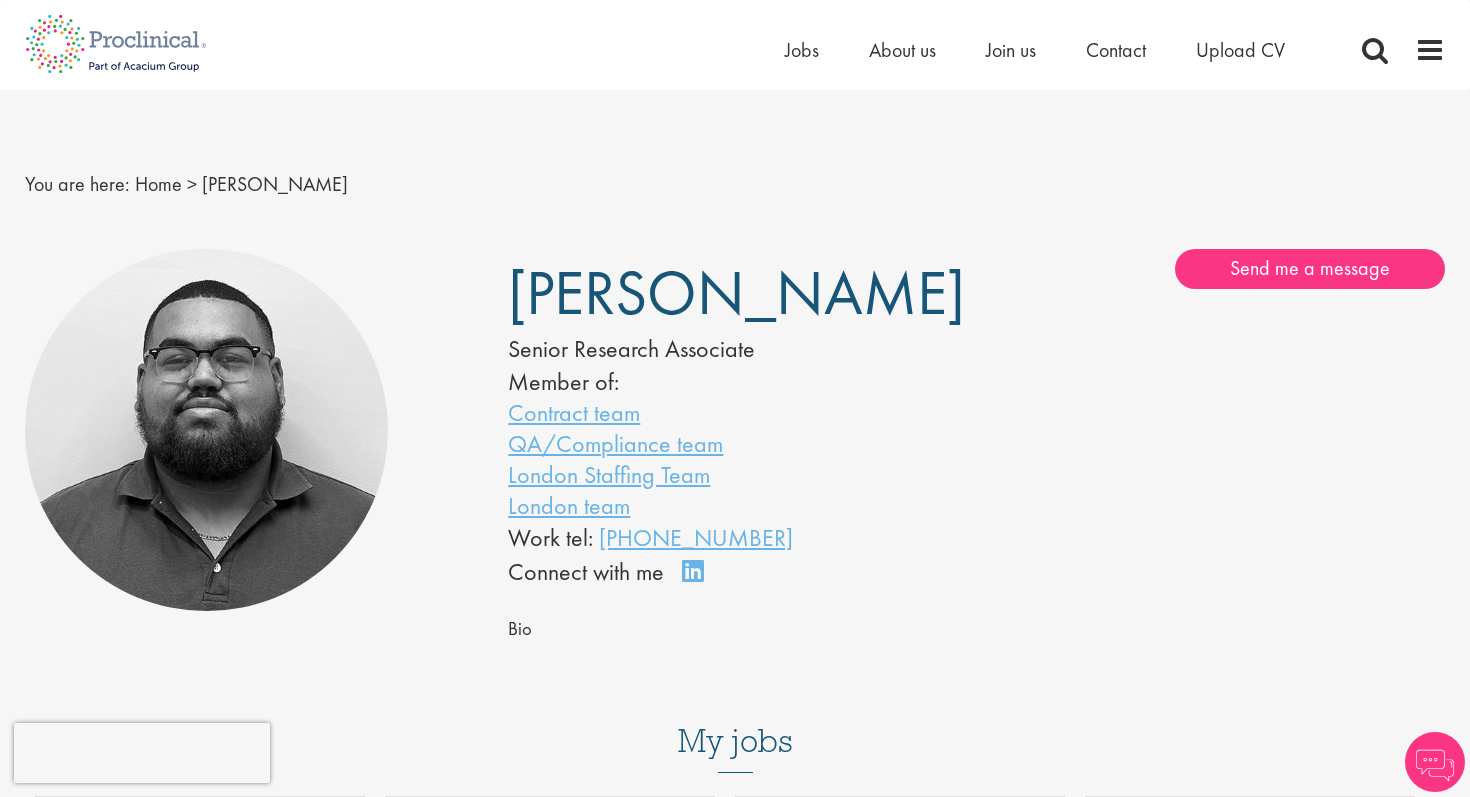 scroll, scrollTop: 0, scrollLeft: 0, axis: both 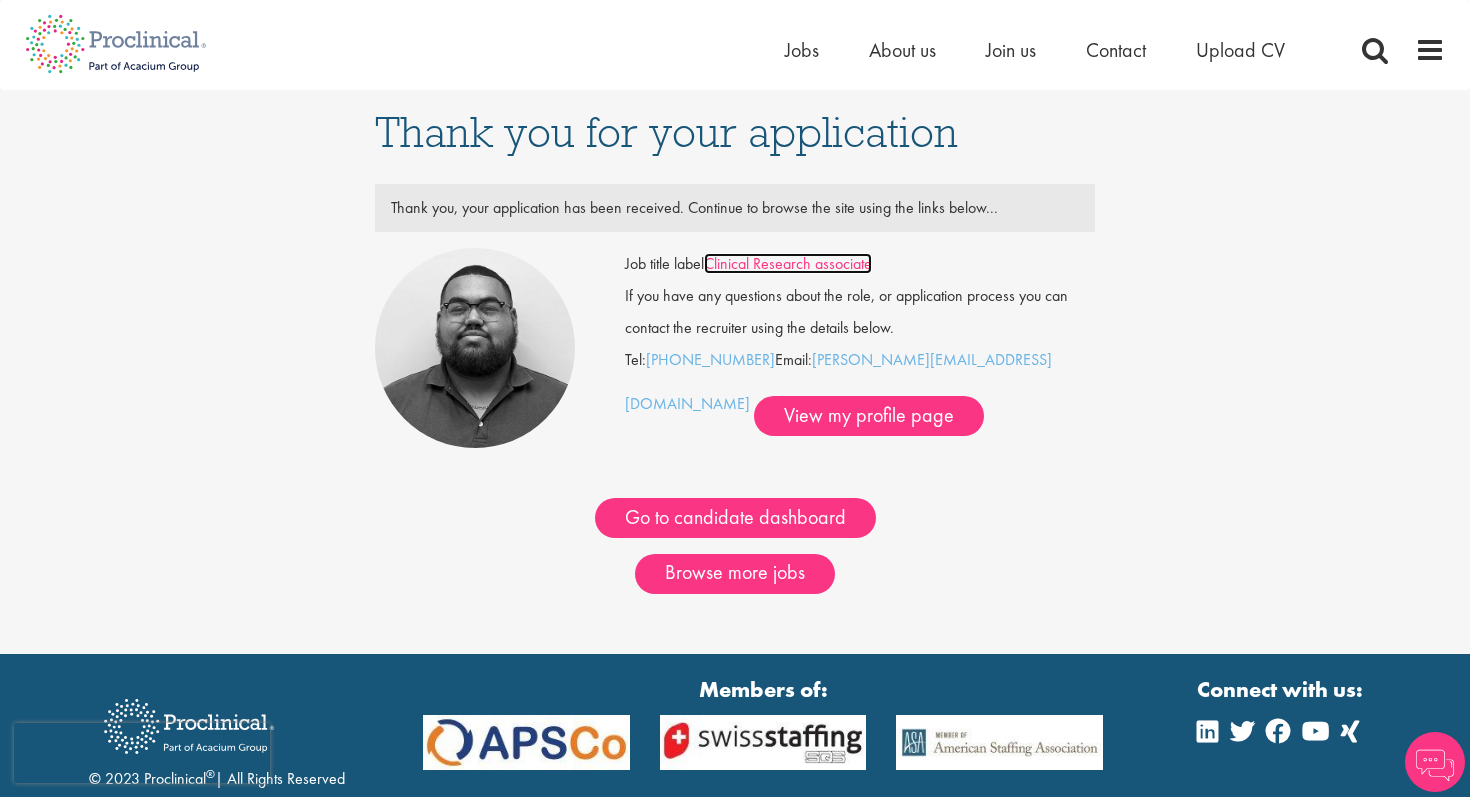 click on "Clinical Research associate" at bounding box center (788, 263) 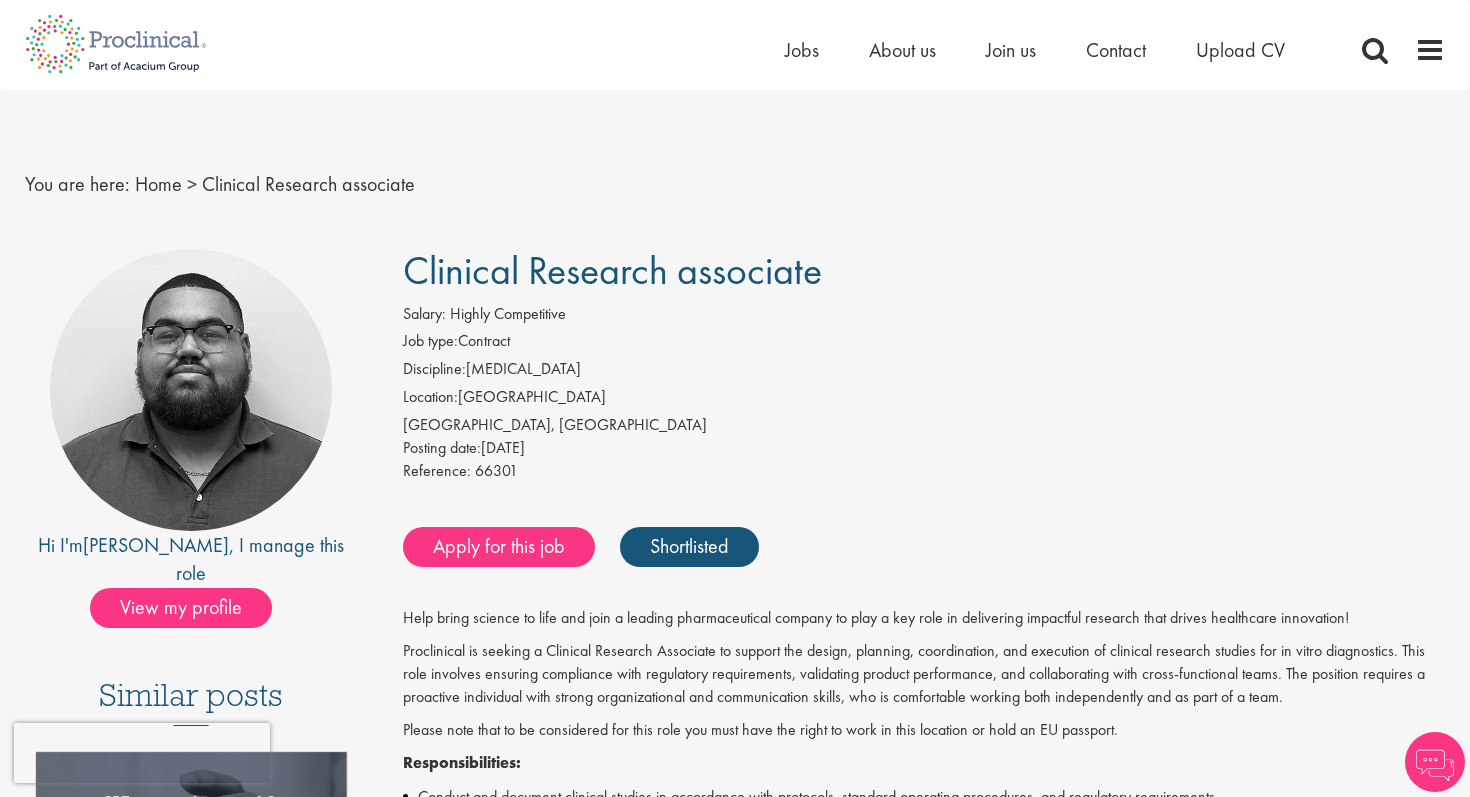 scroll, scrollTop: 0, scrollLeft: 0, axis: both 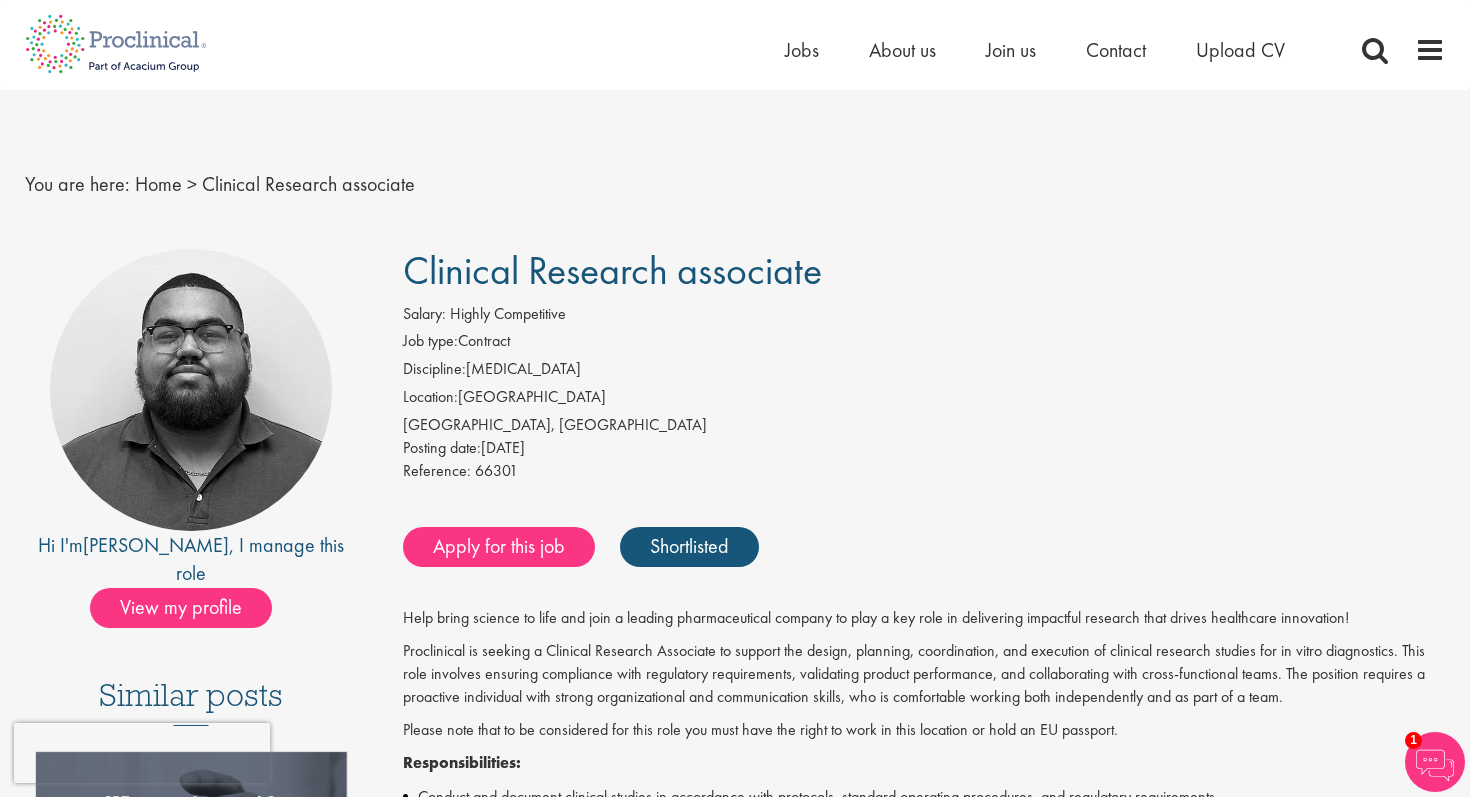 drag, startPoint x: 834, startPoint y: 282, endPoint x: 399, endPoint y: 274, distance: 435.07355 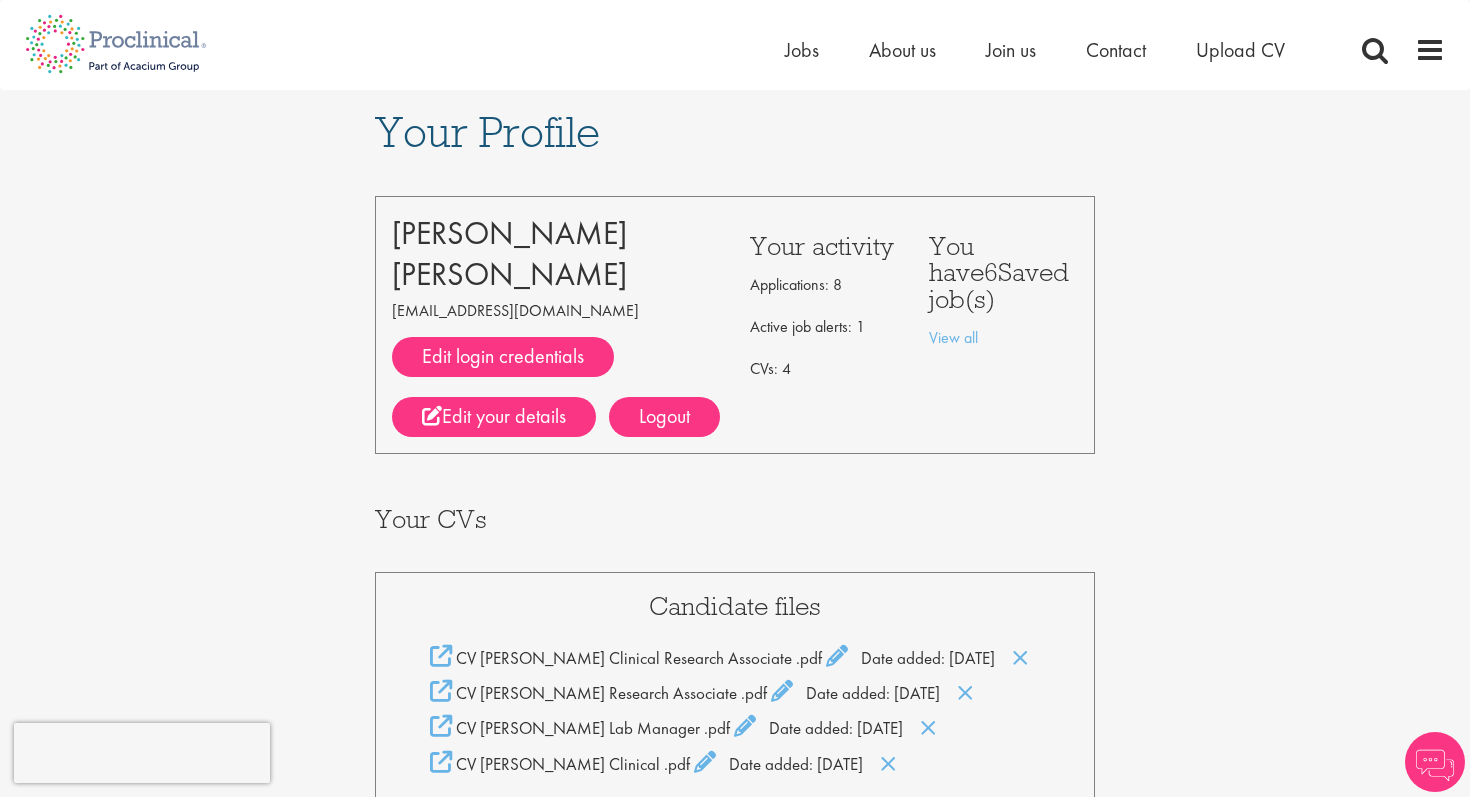 scroll, scrollTop: 0, scrollLeft: 0, axis: both 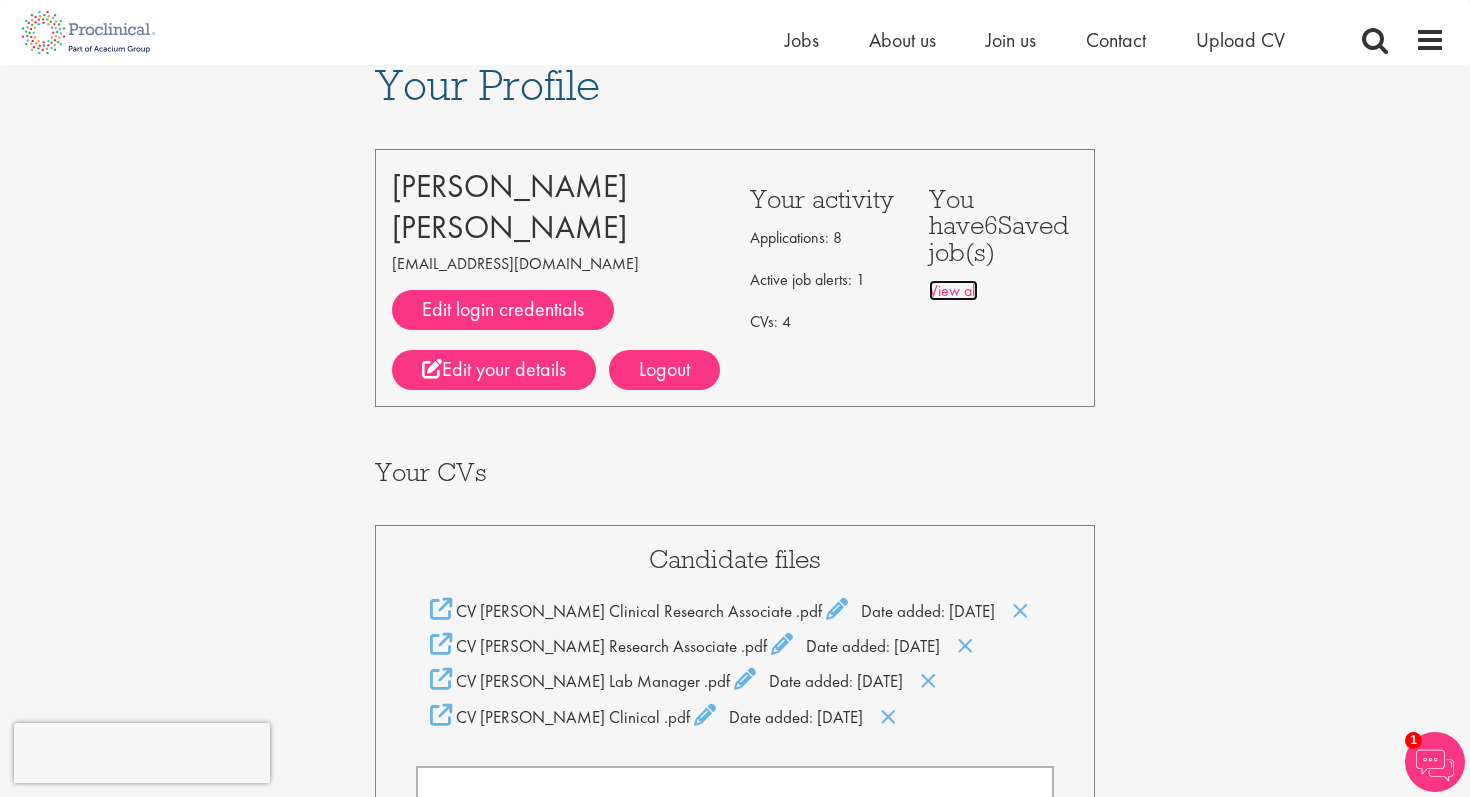 click on "View all" at bounding box center (953, 290) 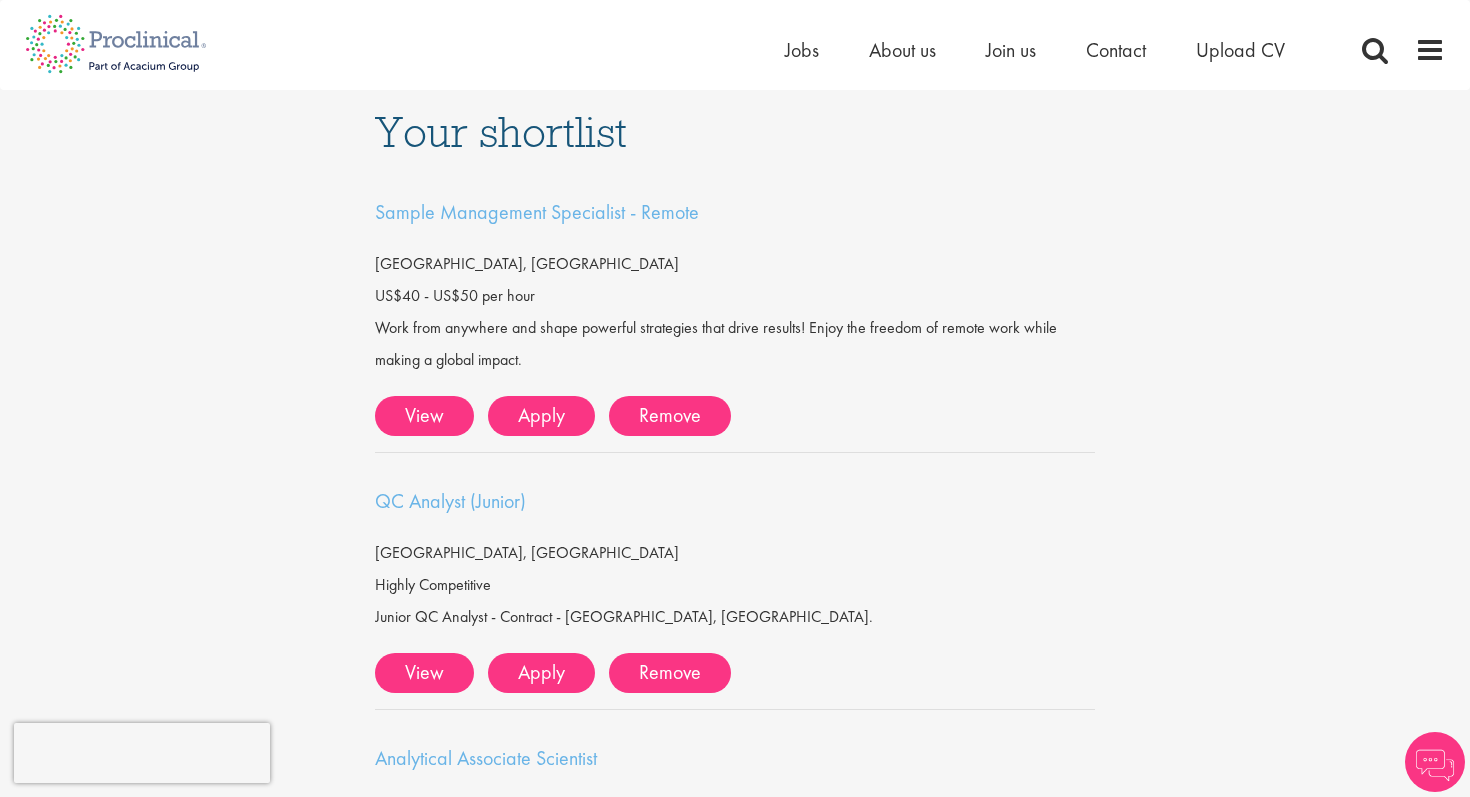 scroll, scrollTop: 0, scrollLeft: 0, axis: both 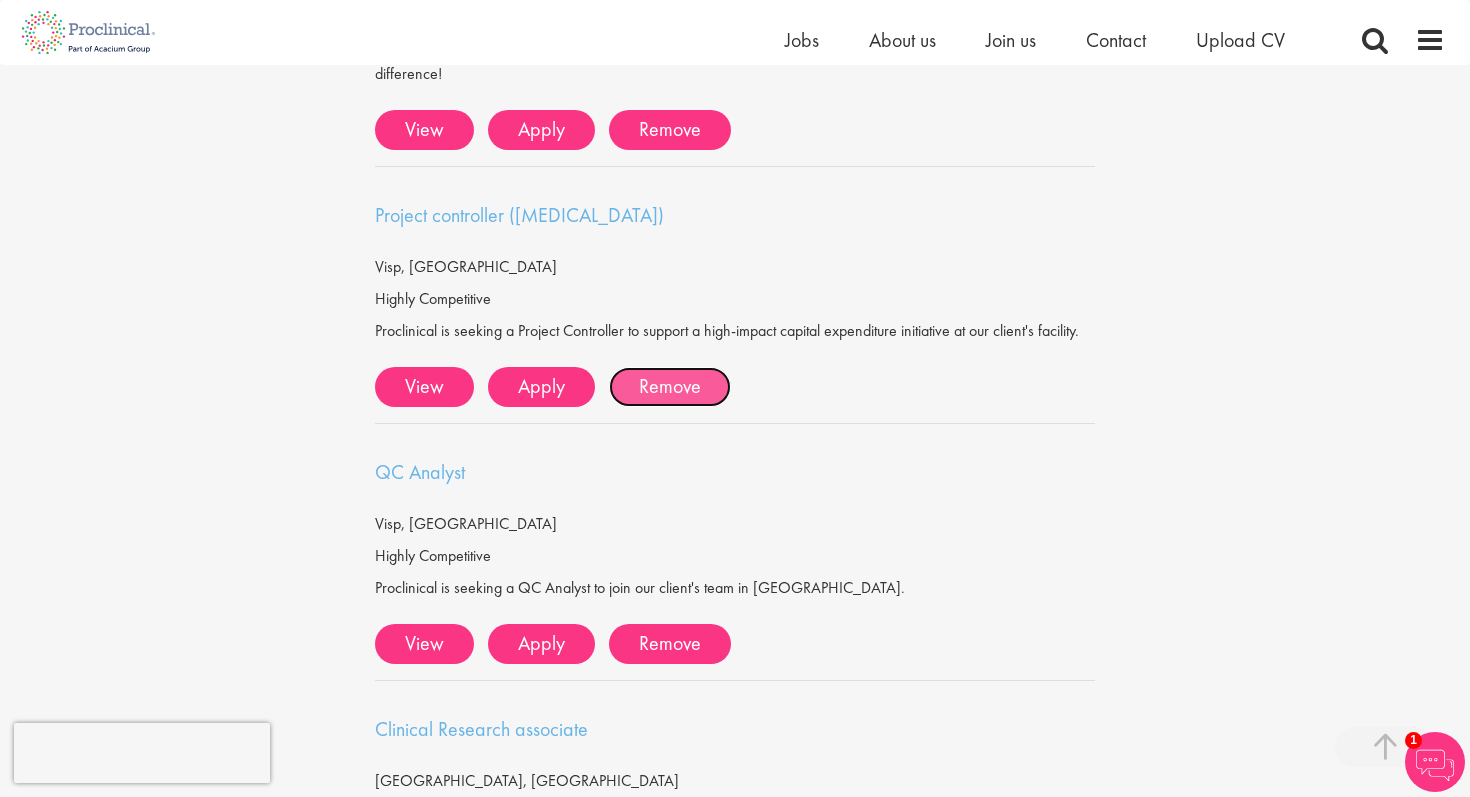 click on "Remove" at bounding box center (670, 387) 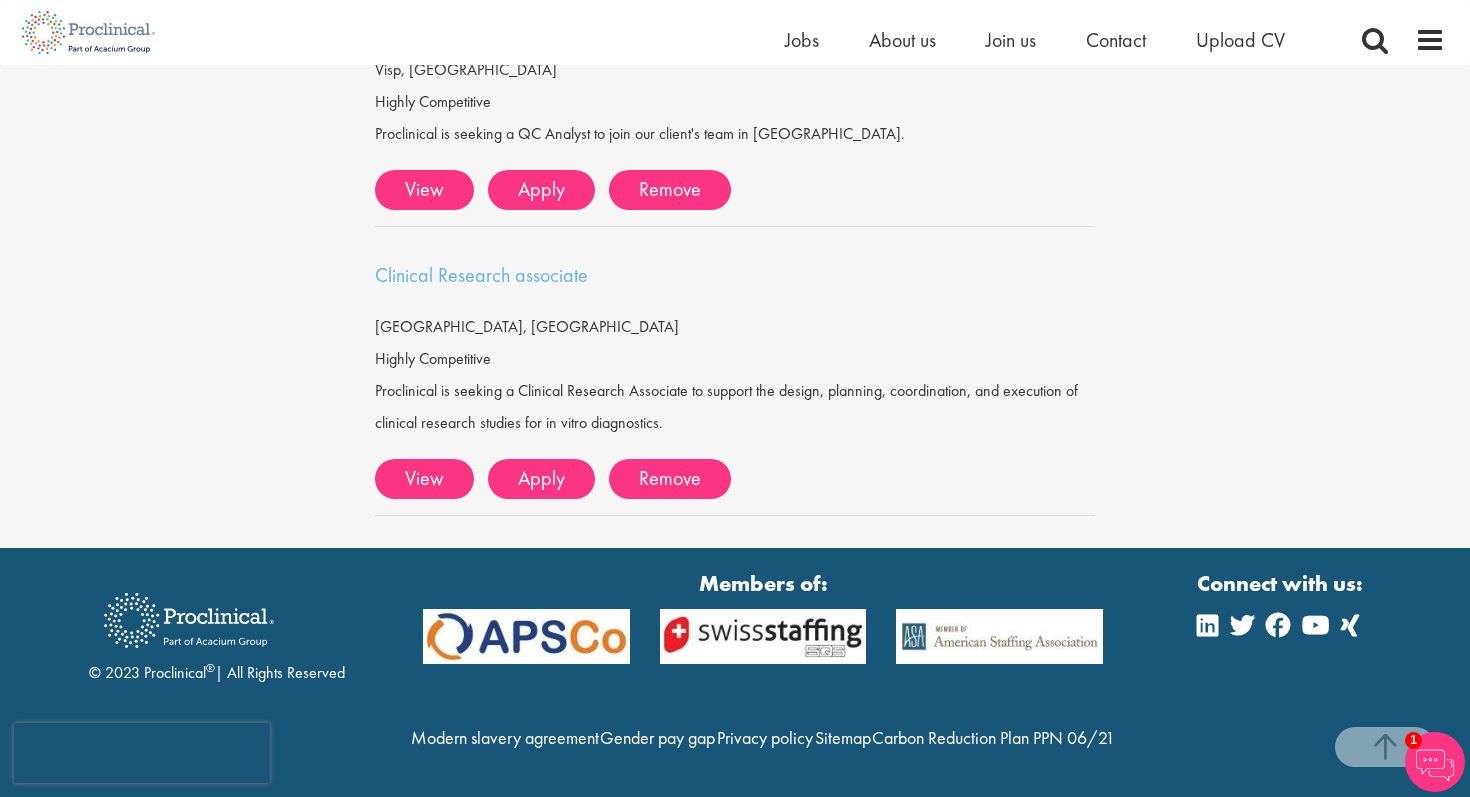 scroll, scrollTop: 0, scrollLeft: 0, axis: both 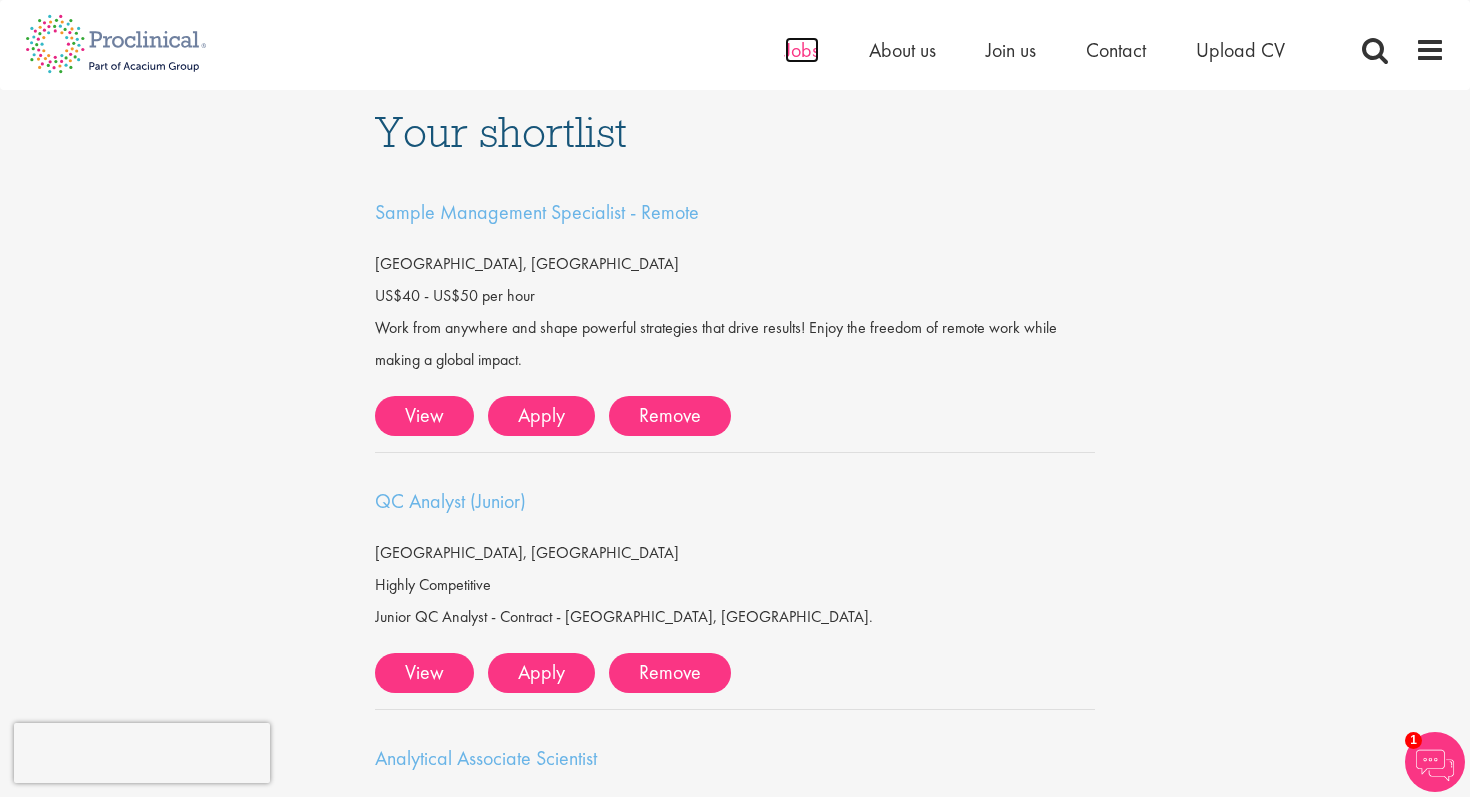 click on "Jobs" at bounding box center (802, 50) 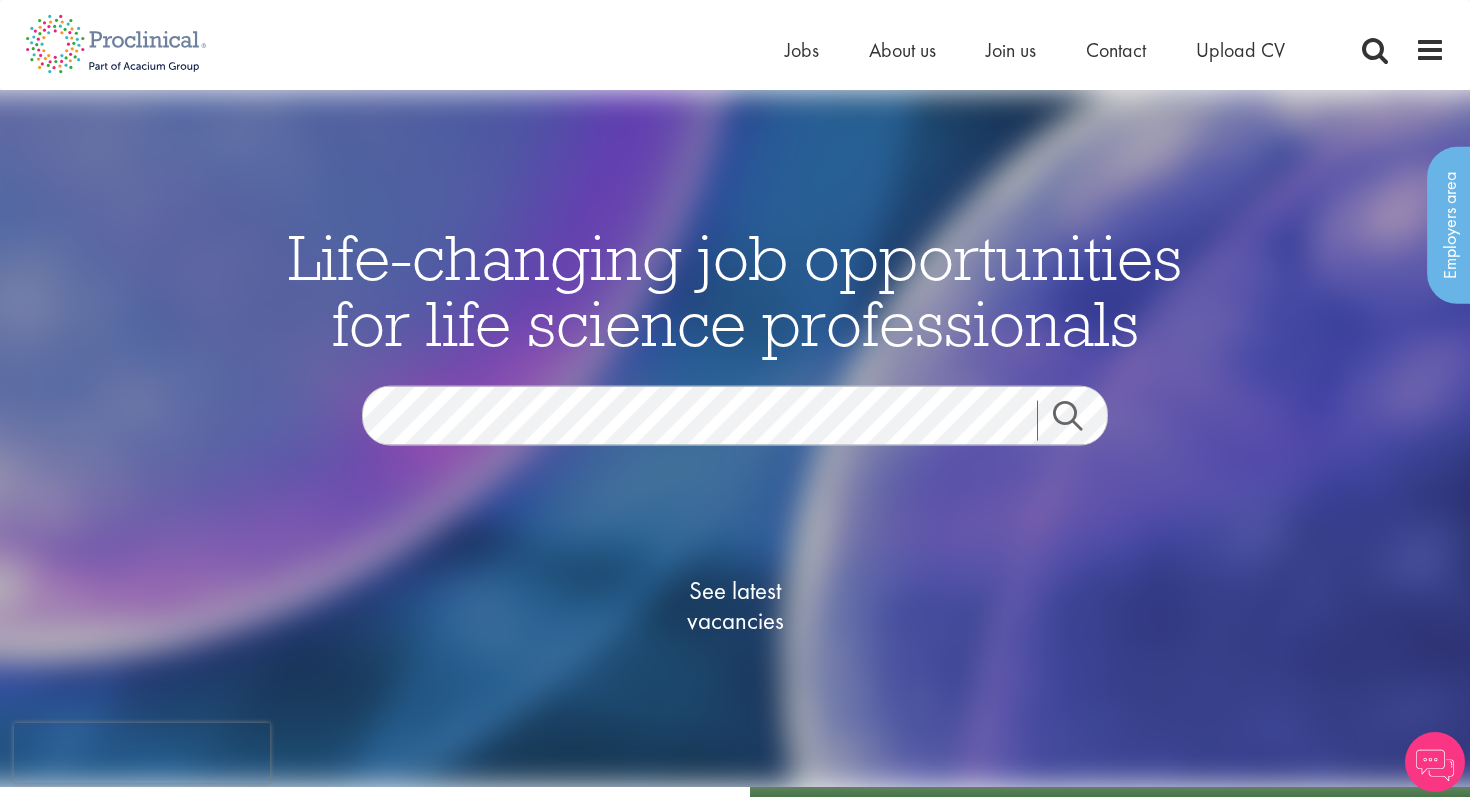 scroll, scrollTop: 0, scrollLeft: 0, axis: both 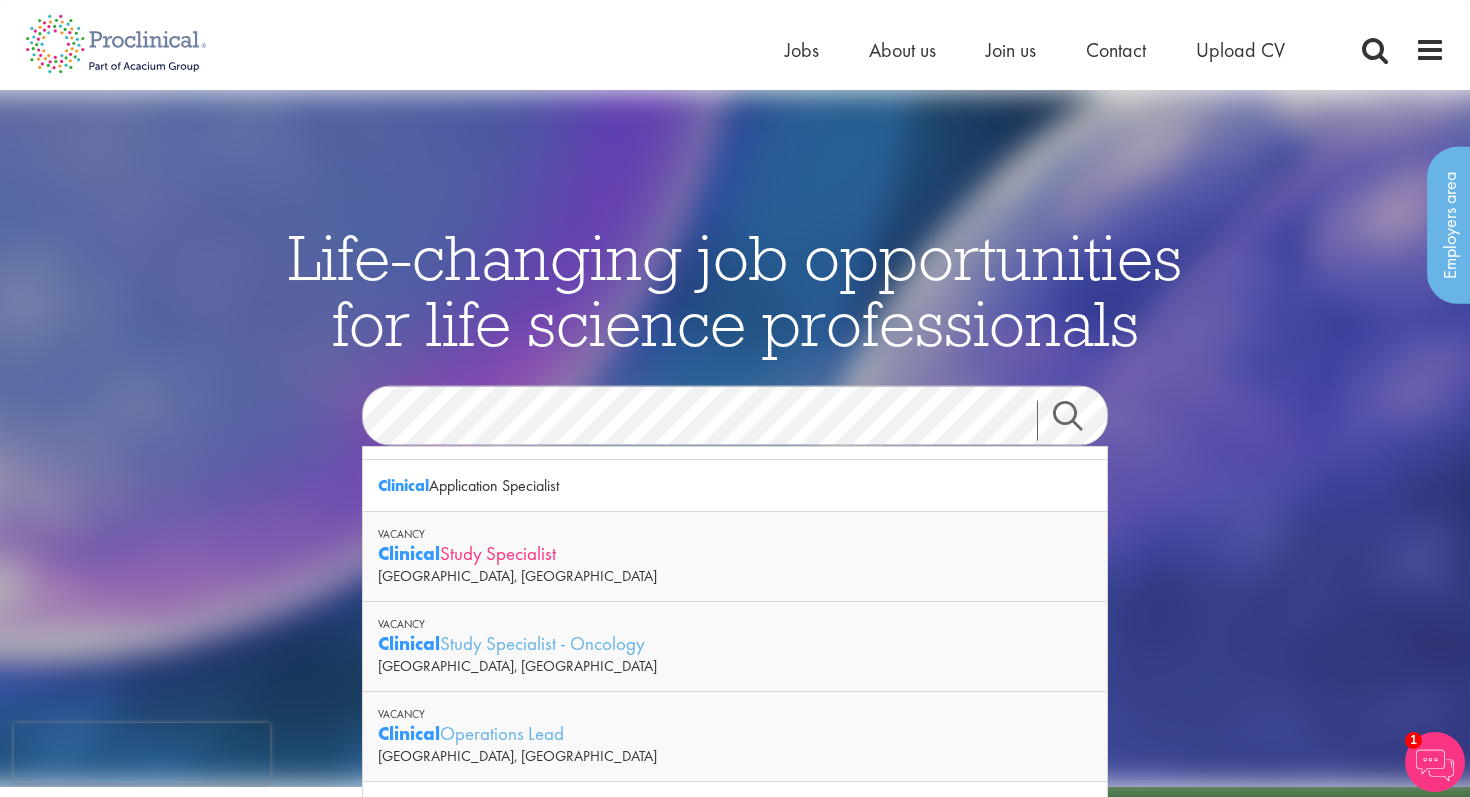 click on "Clinical  Study Specialist" at bounding box center (735, 553) 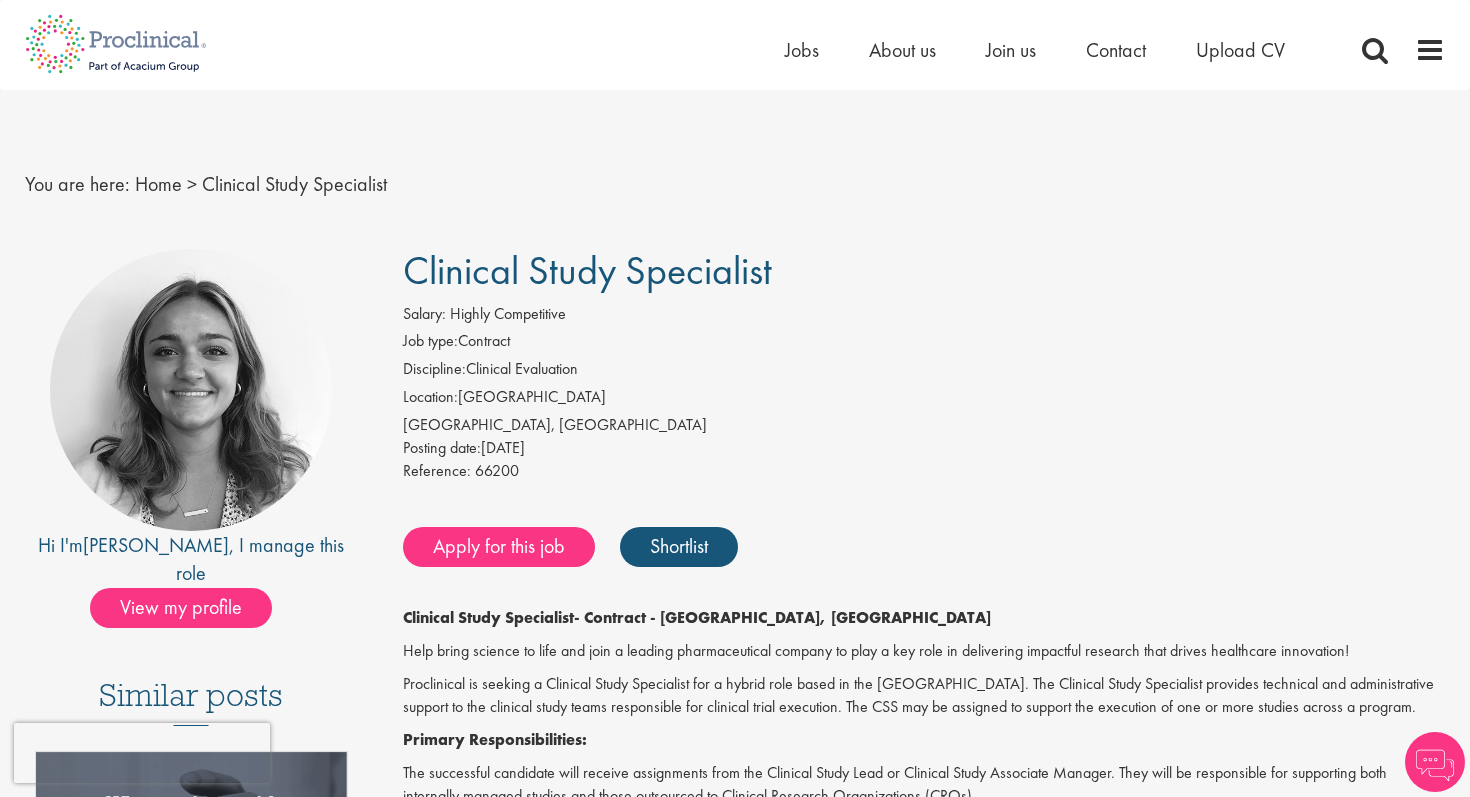 scroll, scrollTop: 0, scrollLeft: 0, axis: both 